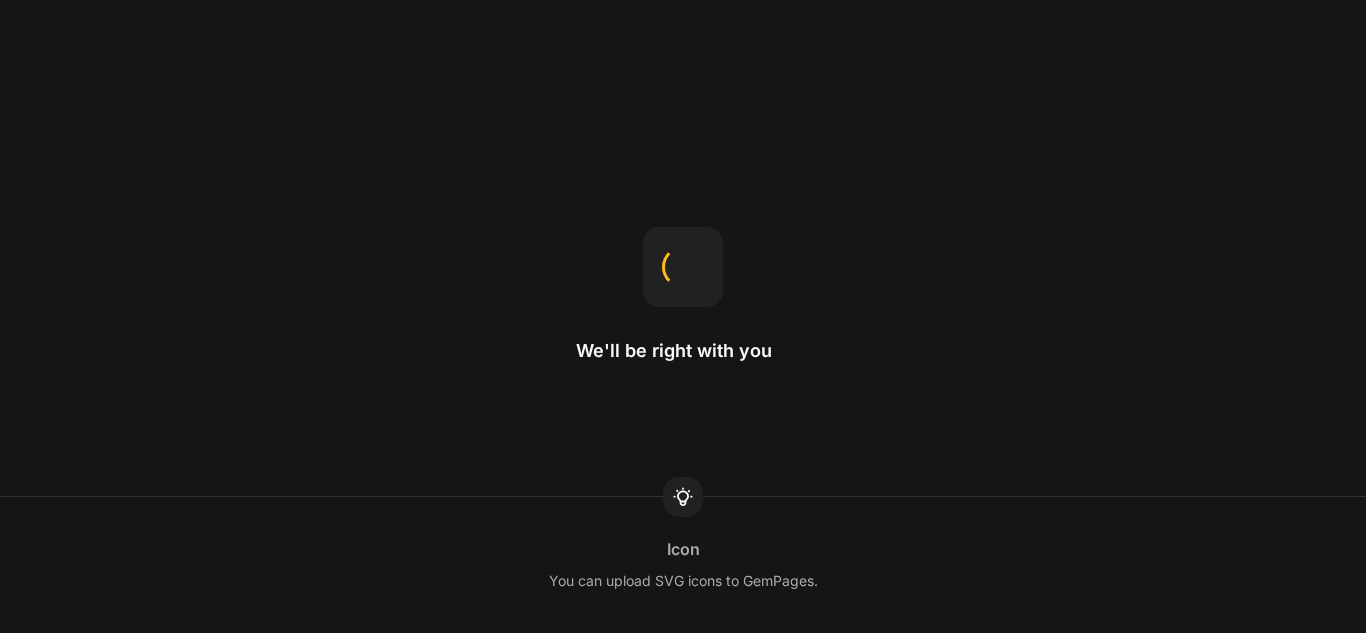 scroll, scrollTop: 0, scrollLeft: 0, axis: both 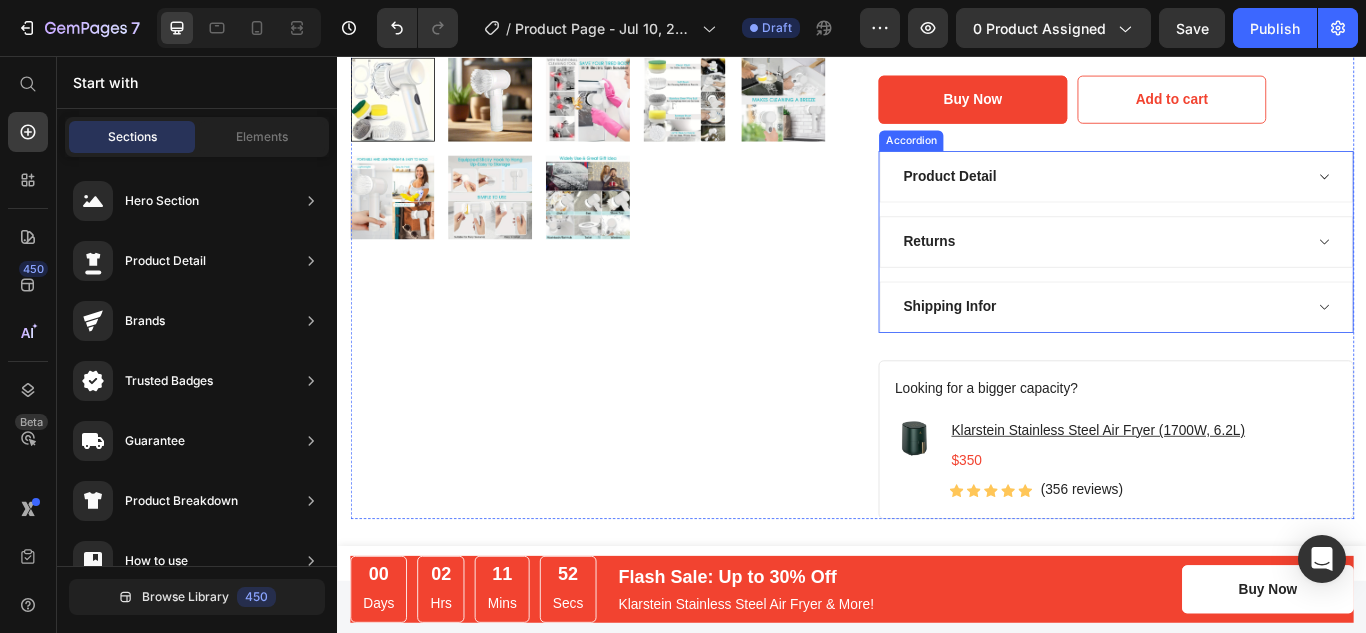 click on "Product Detail" at bounding box center [1245, 197] 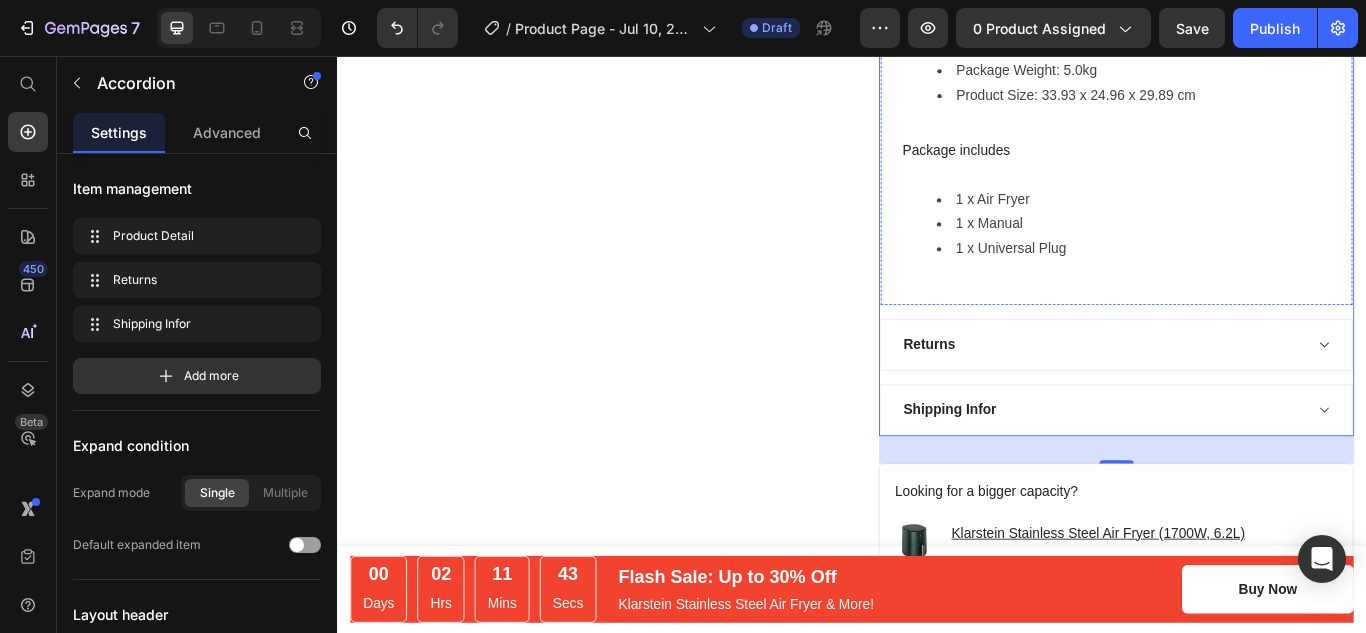 scroll, scrollTop: 1239, scrollLeft: 0, axis: vertical 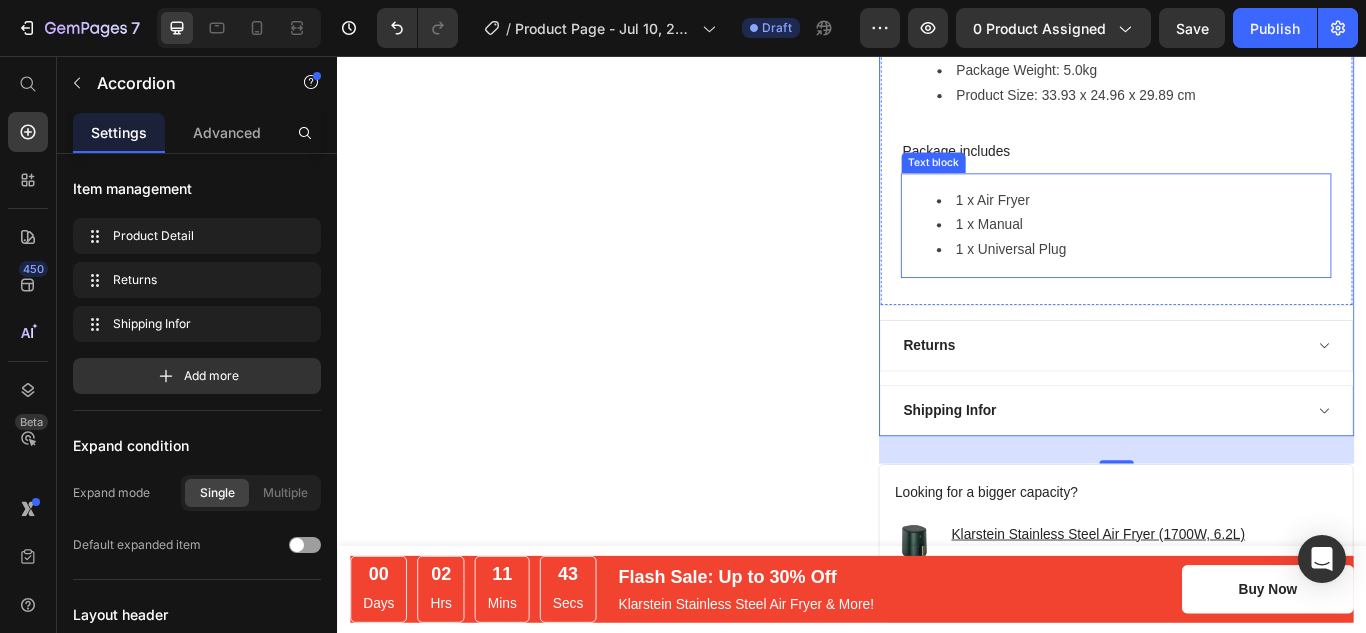 click on "1 x Air Fryer" at bounding box center (1265, 225) 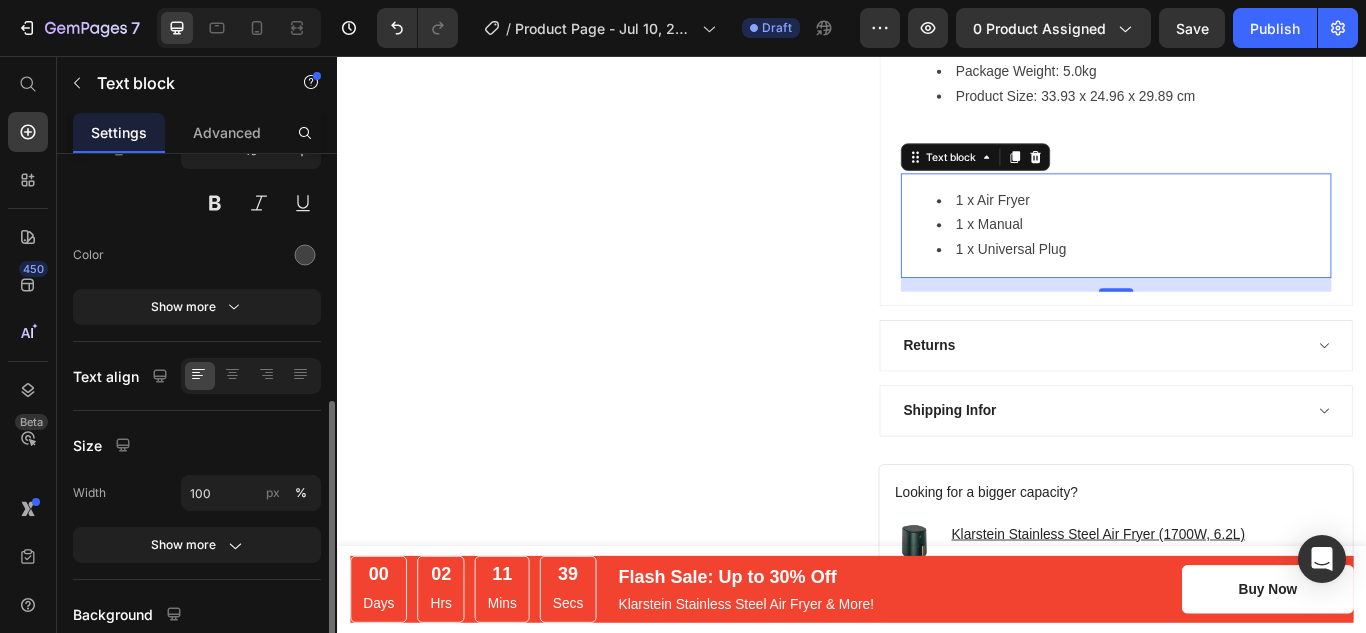 scroll, scrollTop: 0, scrollLeft: 0, axis: both 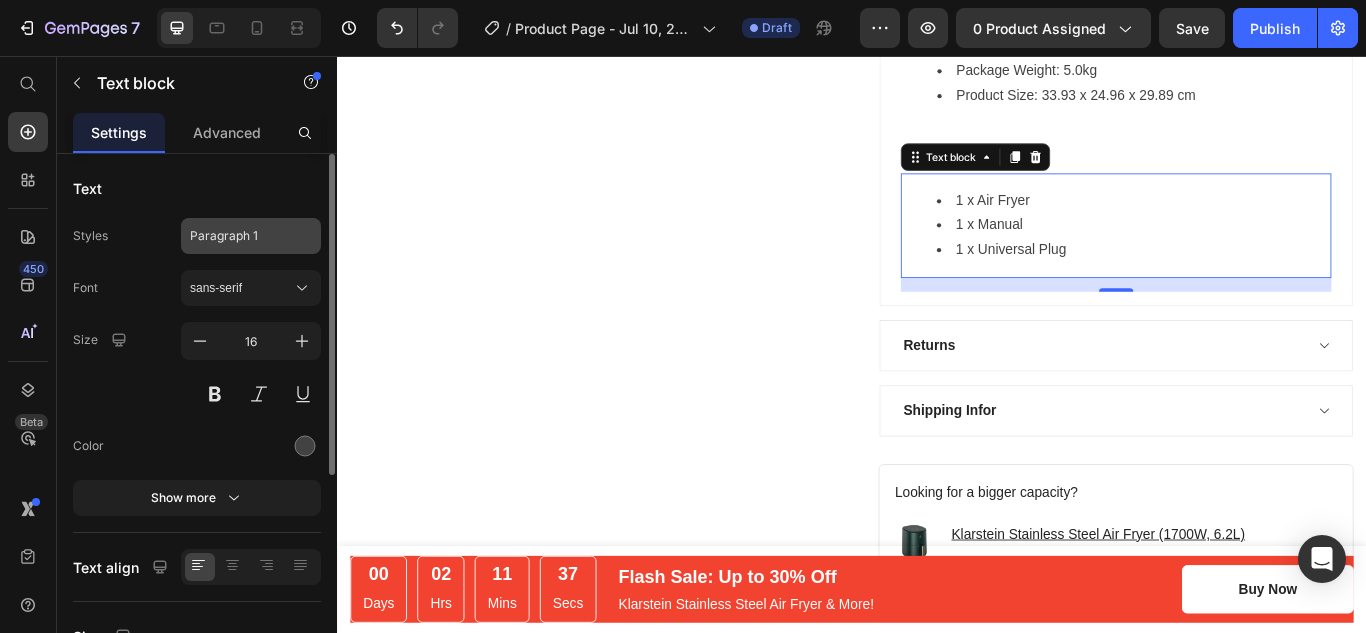 click on "Paragraph 1" at bounding box center [239, 236] 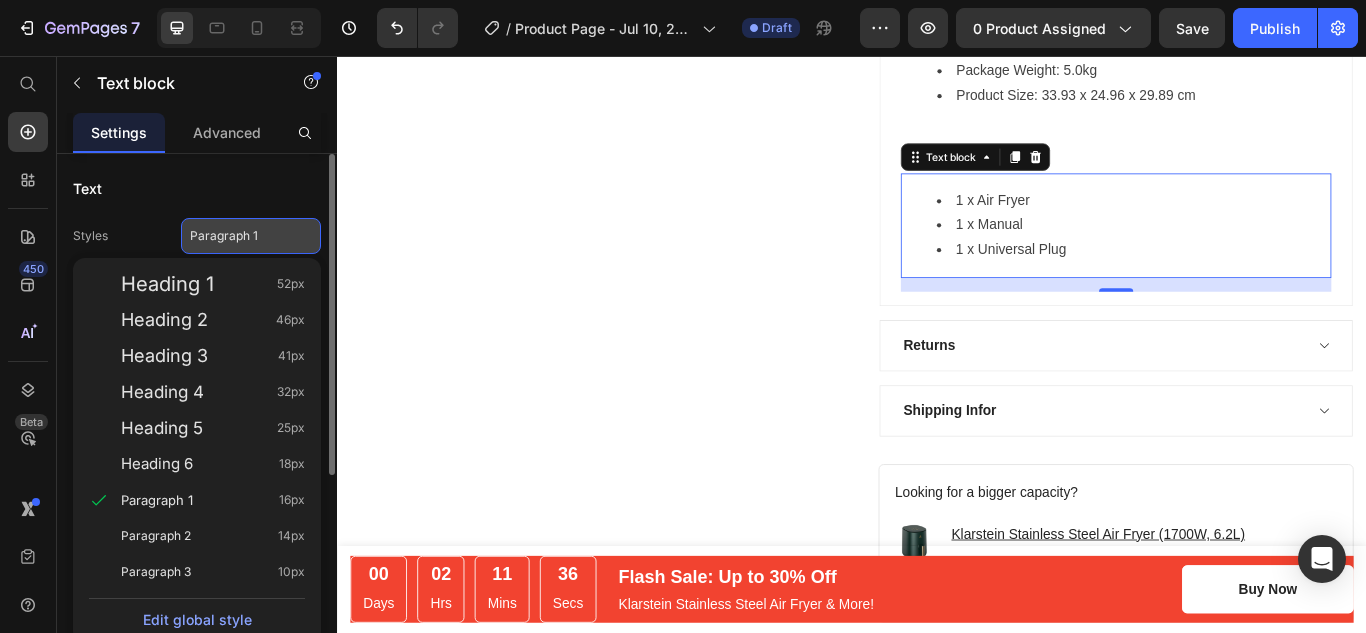 click on "Paragraph 1" at bounding box center [239, 236] 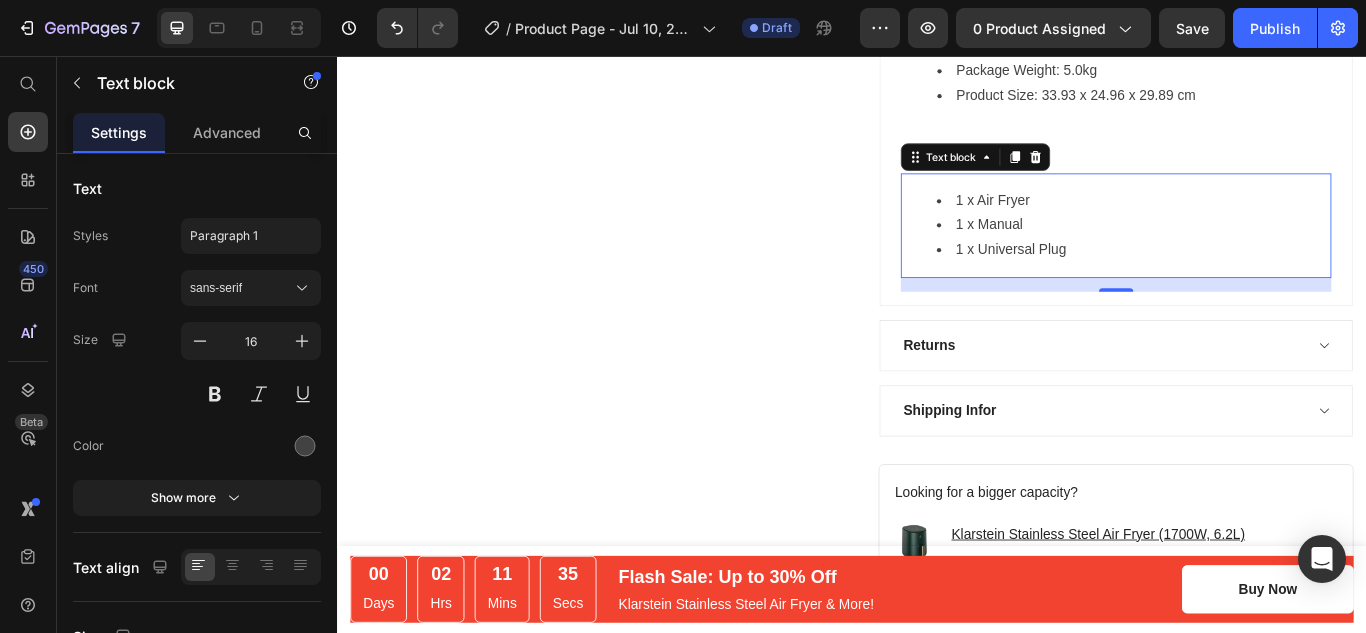 click on "1 x Air Fryer" at bounding box center (1265, 225) 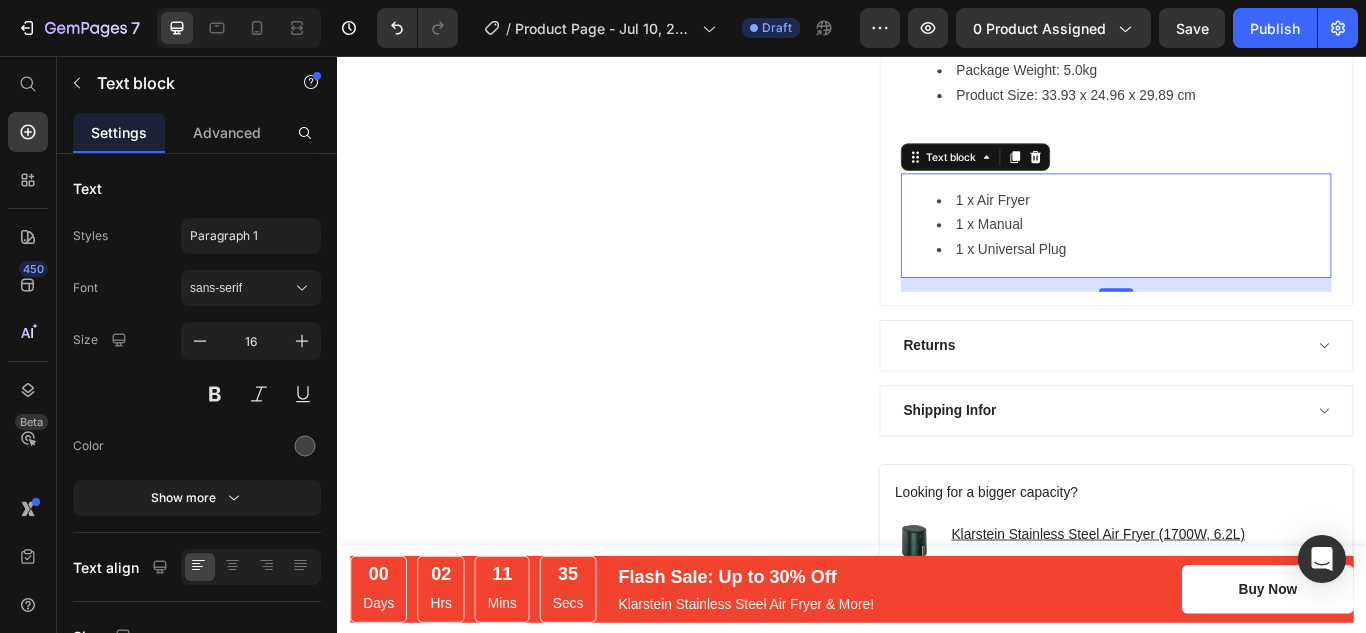 click on "1 x Air Fryer" at bounding box center [1265, 225] 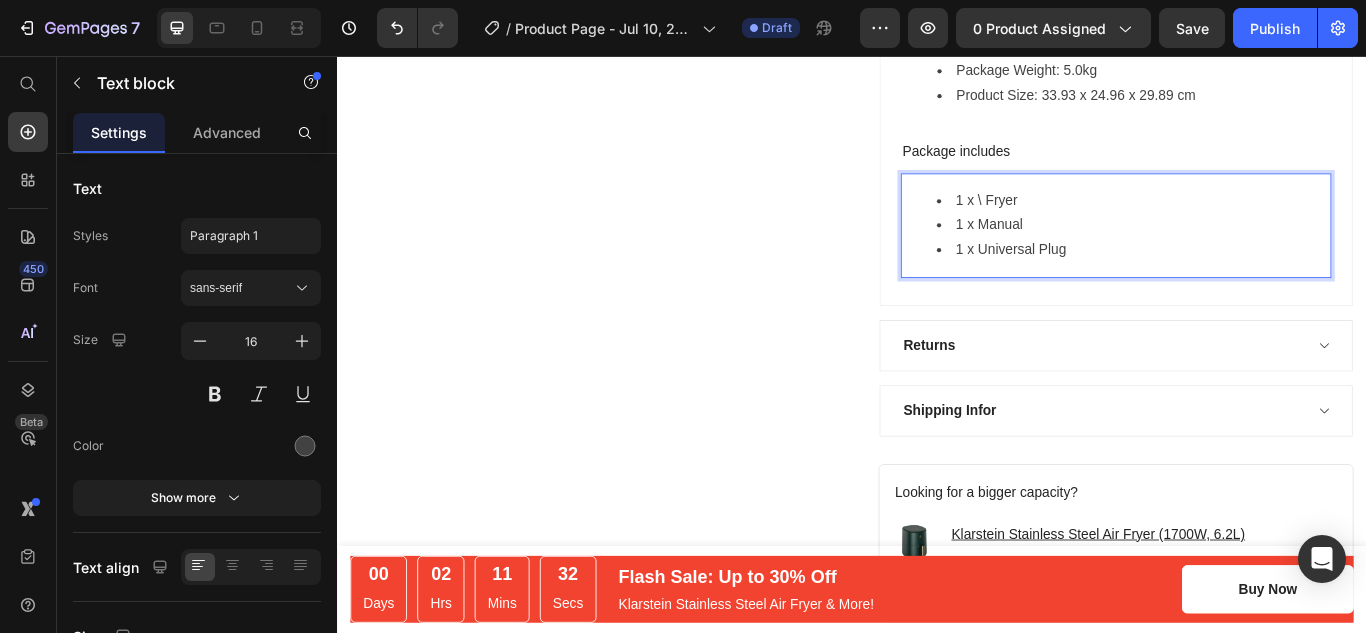 click on "1 x \ Fryer" at bounding box center (1265, 225) 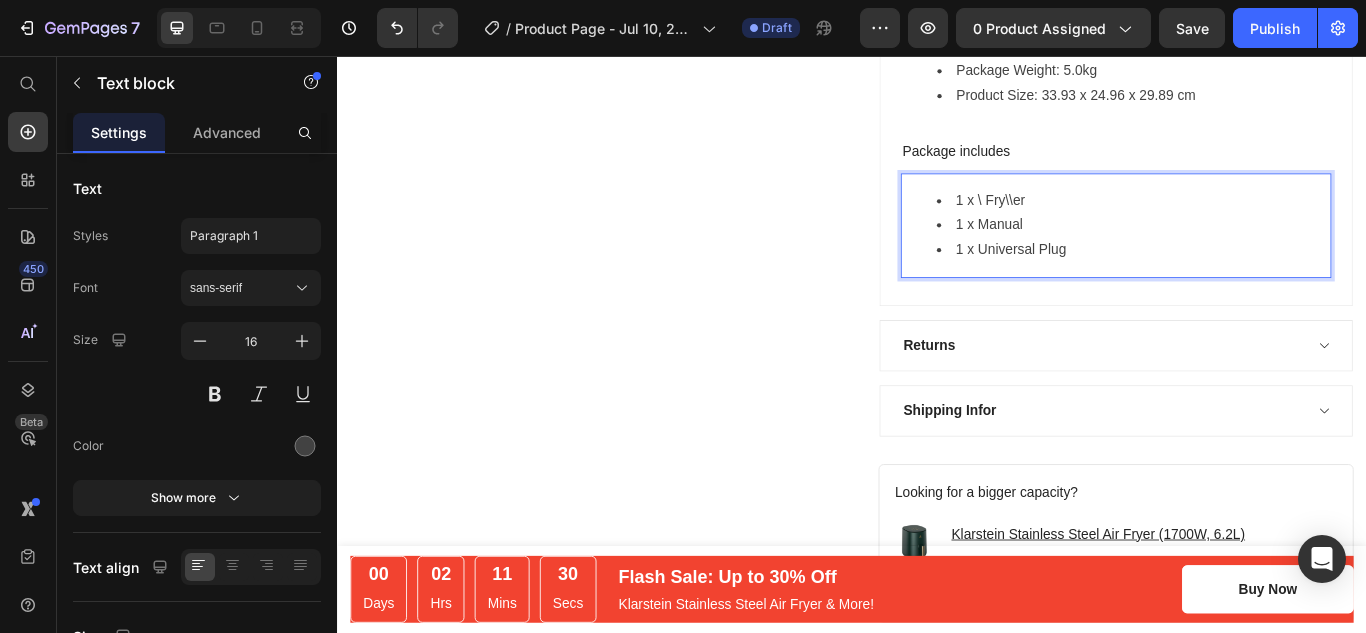 click on "1 x Universal Plug" at bounding box center (1265, 282) 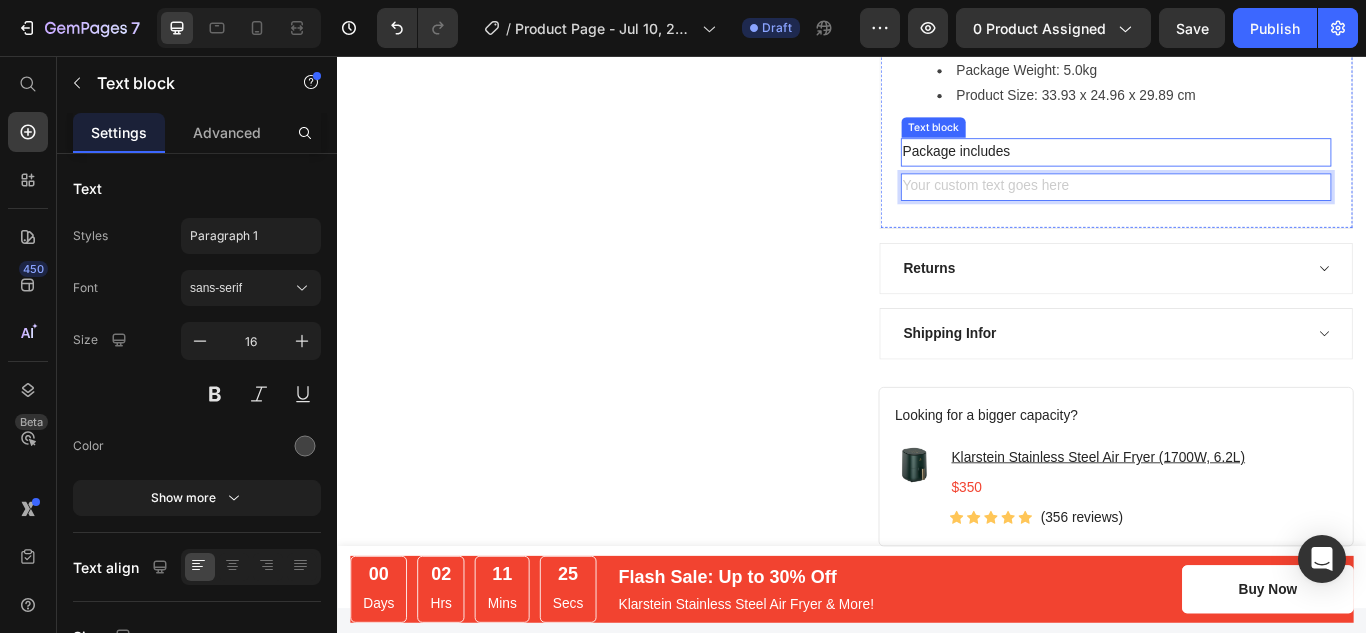 click on "Package includes" at bounding box center (1245, 168) 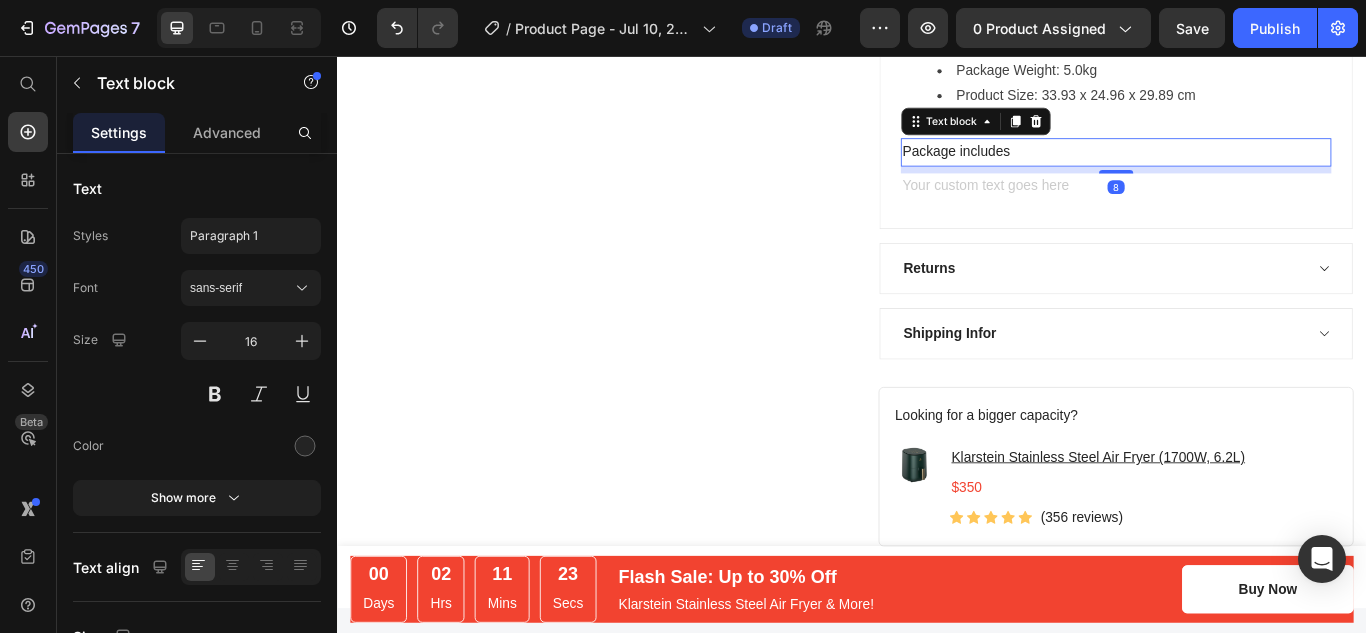 click on "Package includes" at bounding box center [1245, 168] 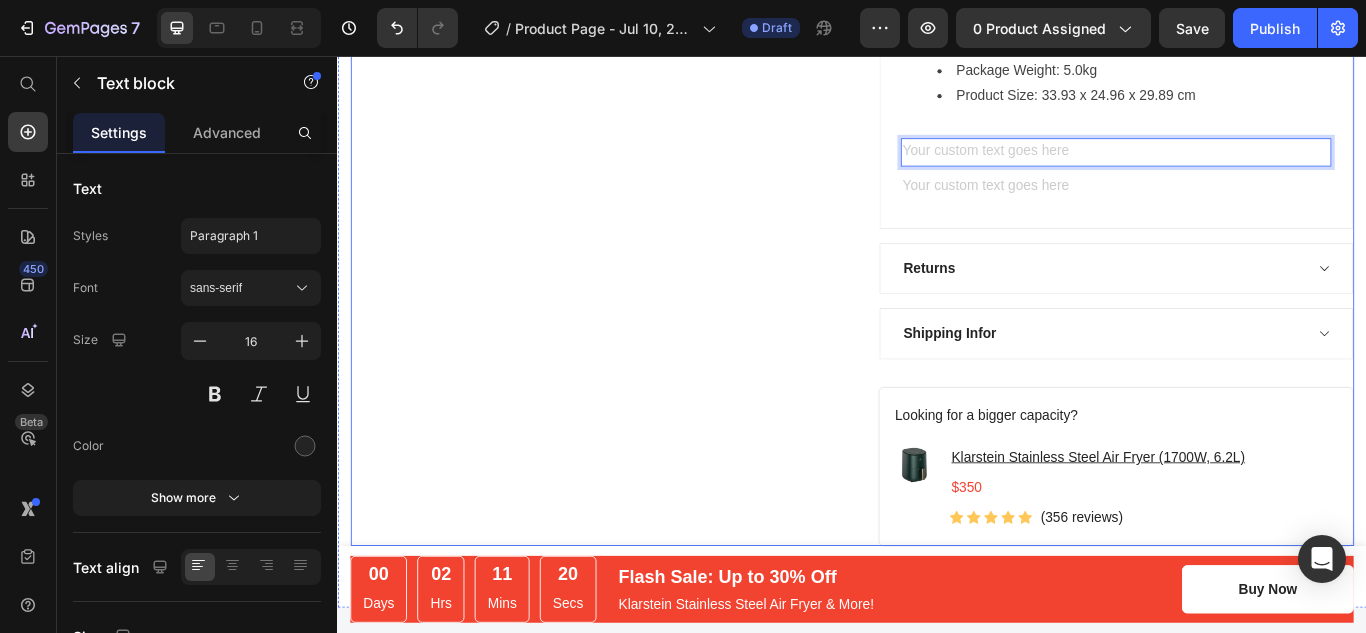 click on "Product Images" at bounding box center (629, -221) 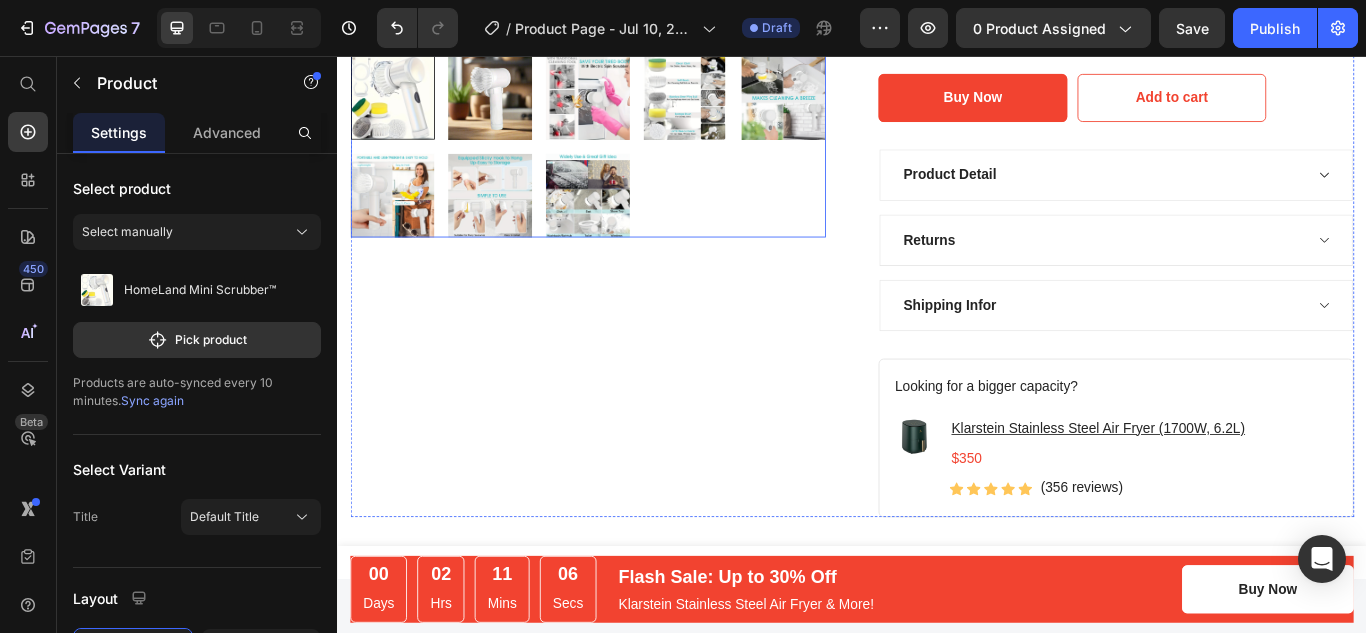 scroll, scrollTop: 713, scrollLeft: 0, axis: vertical 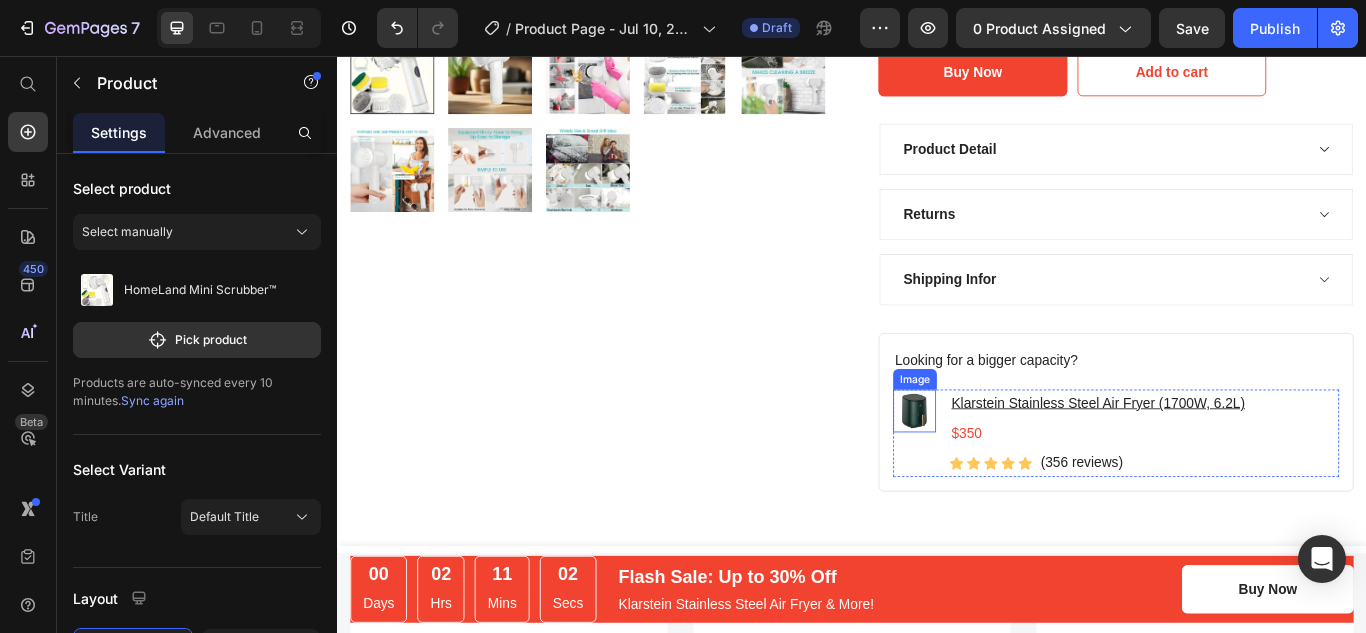 click at bounding box center [1010, 470] 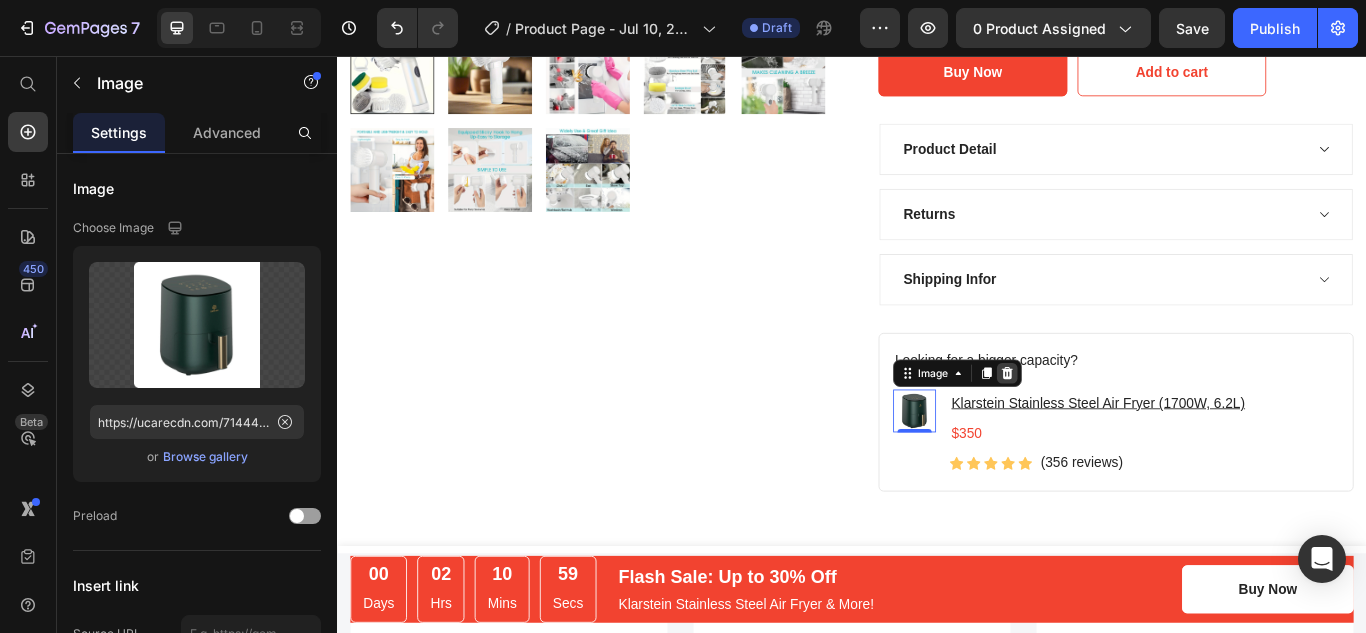click at bounding box center (1118, 426) 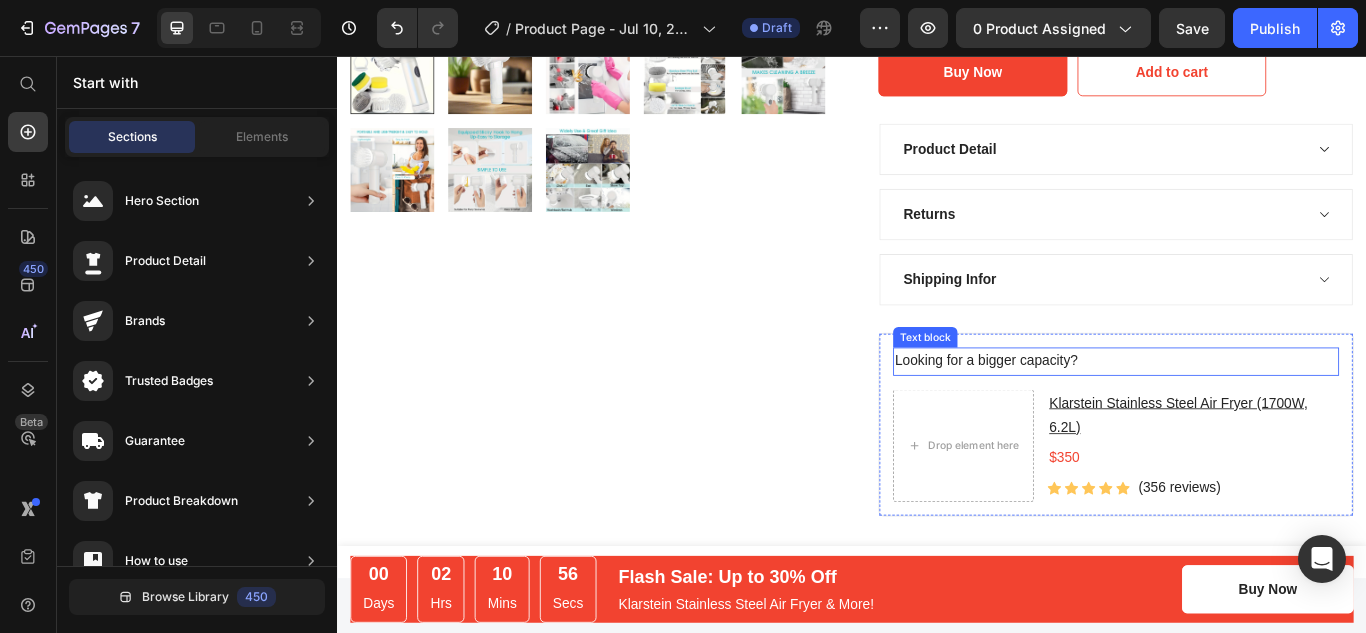 click on "Looking for a bigger capacity?" at bounding box center (1245, 412) 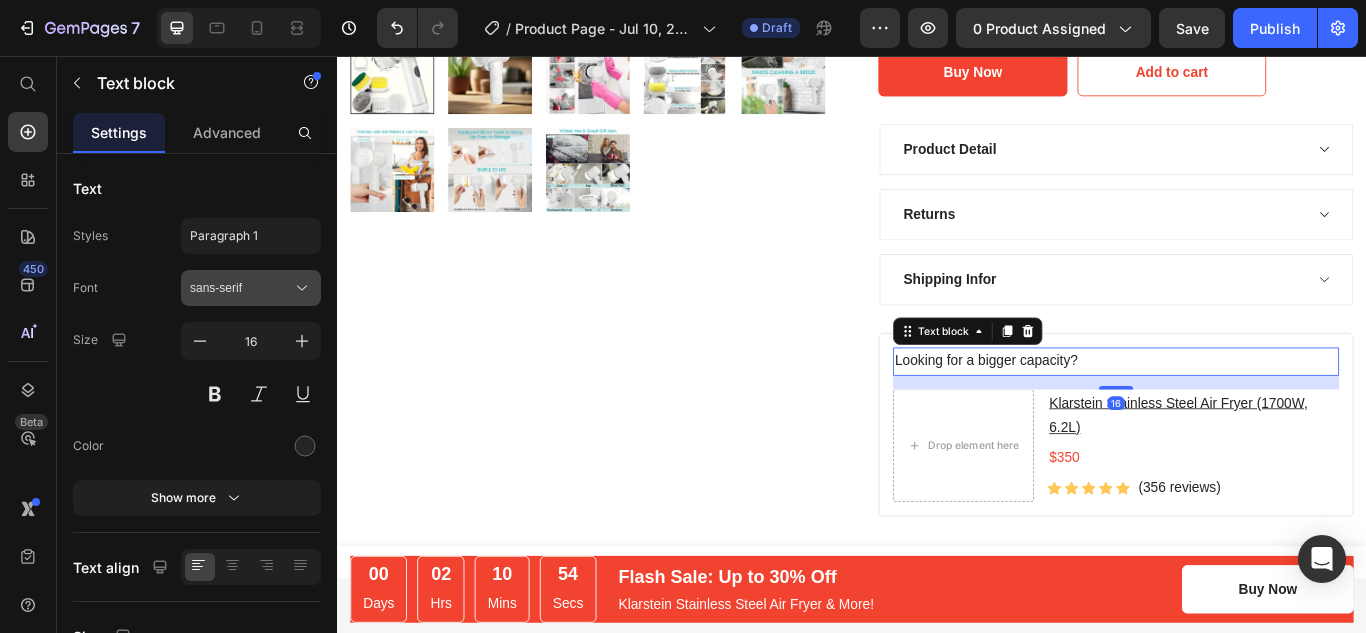 scroll, scrollTop: 359, scrollLeft: 0, axis: vertical 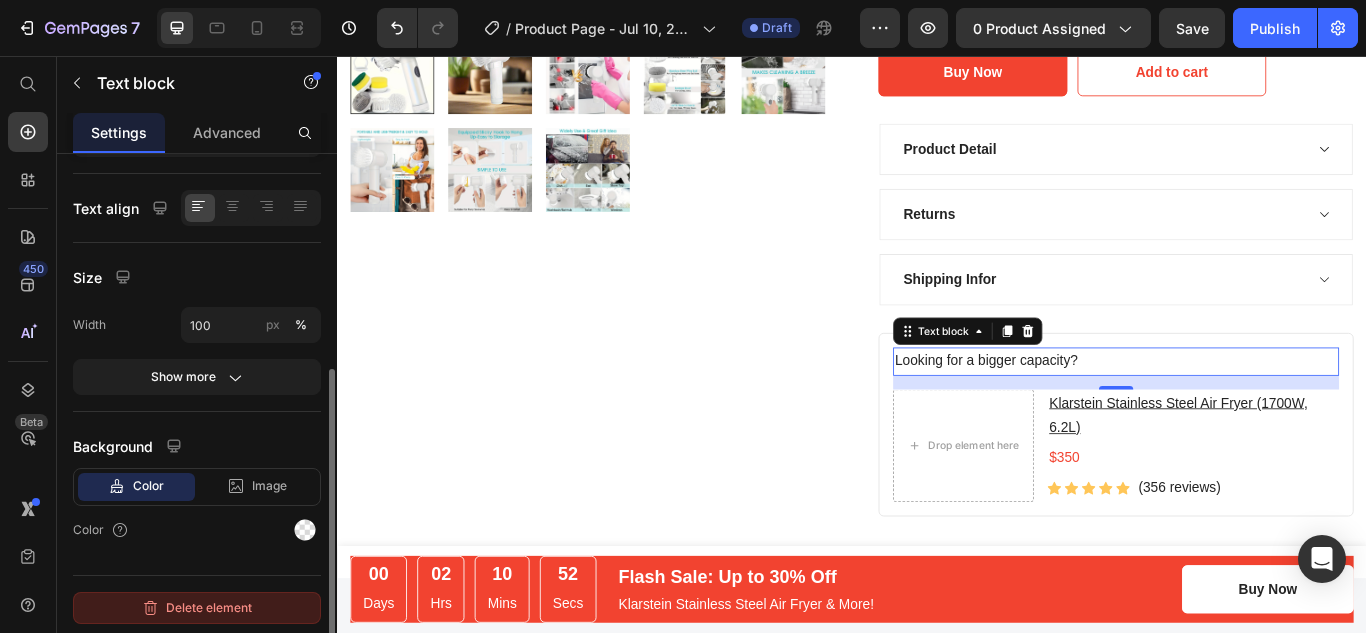 click on "Delete element" at bounding box center [197, 608] 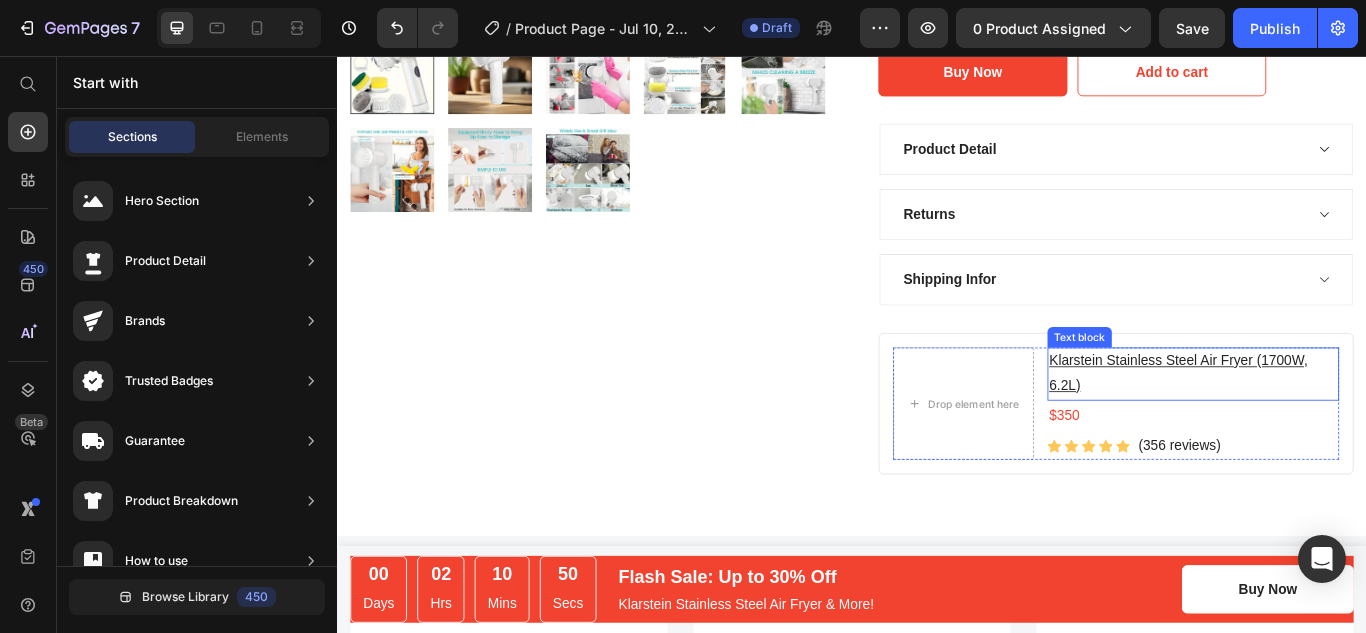 click on "Klarstein Stainless Steel Air Fryer (1700W, 6.2L)" at bounding box center (1335, 427) 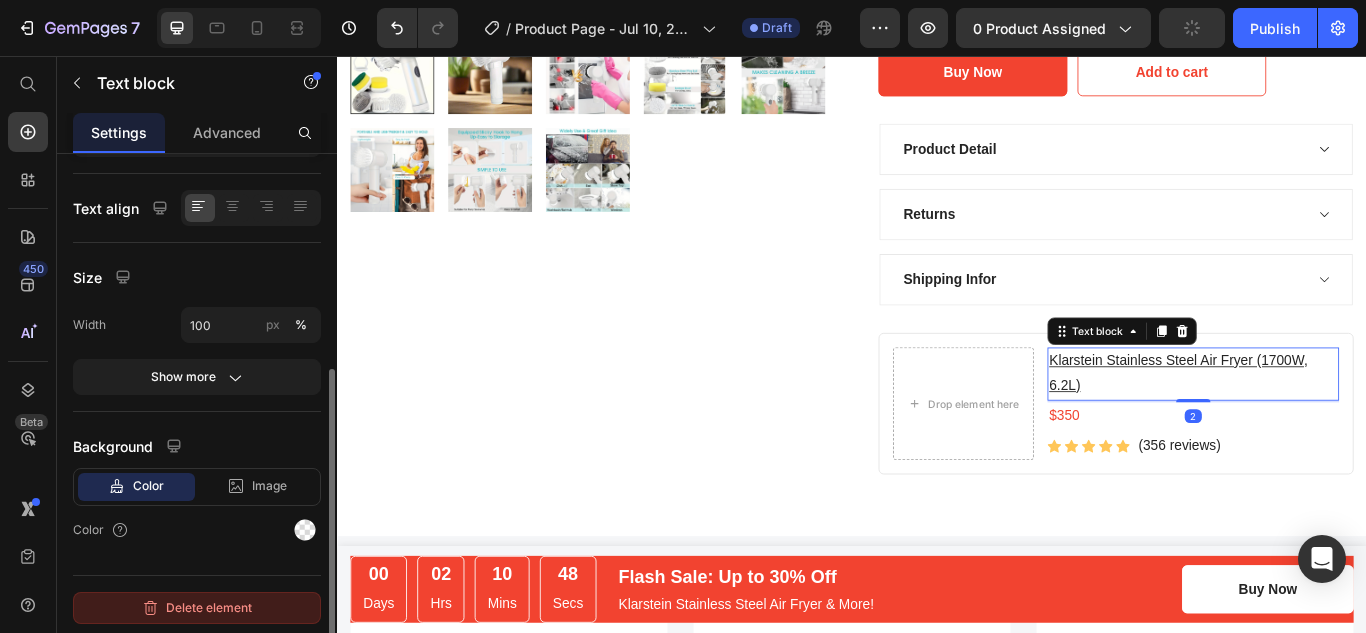 click on "Delete element" at bounding box center (197, 608) 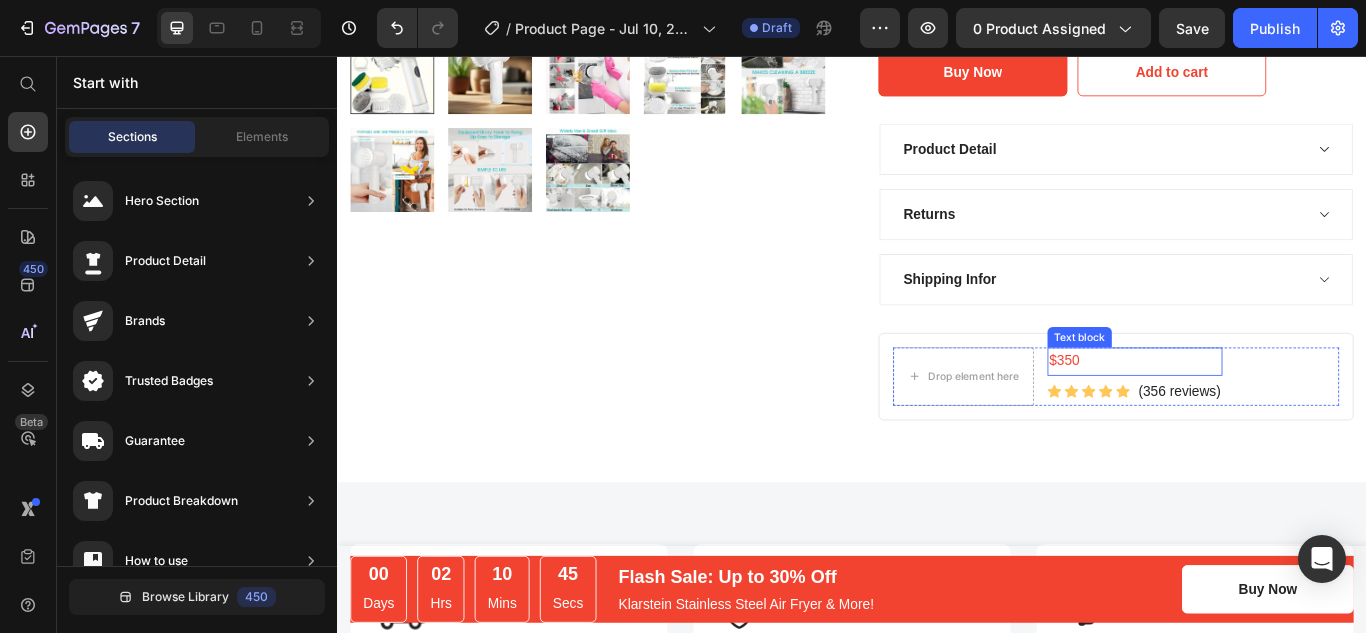 click on "$350" at bounding box center [1267, 412] 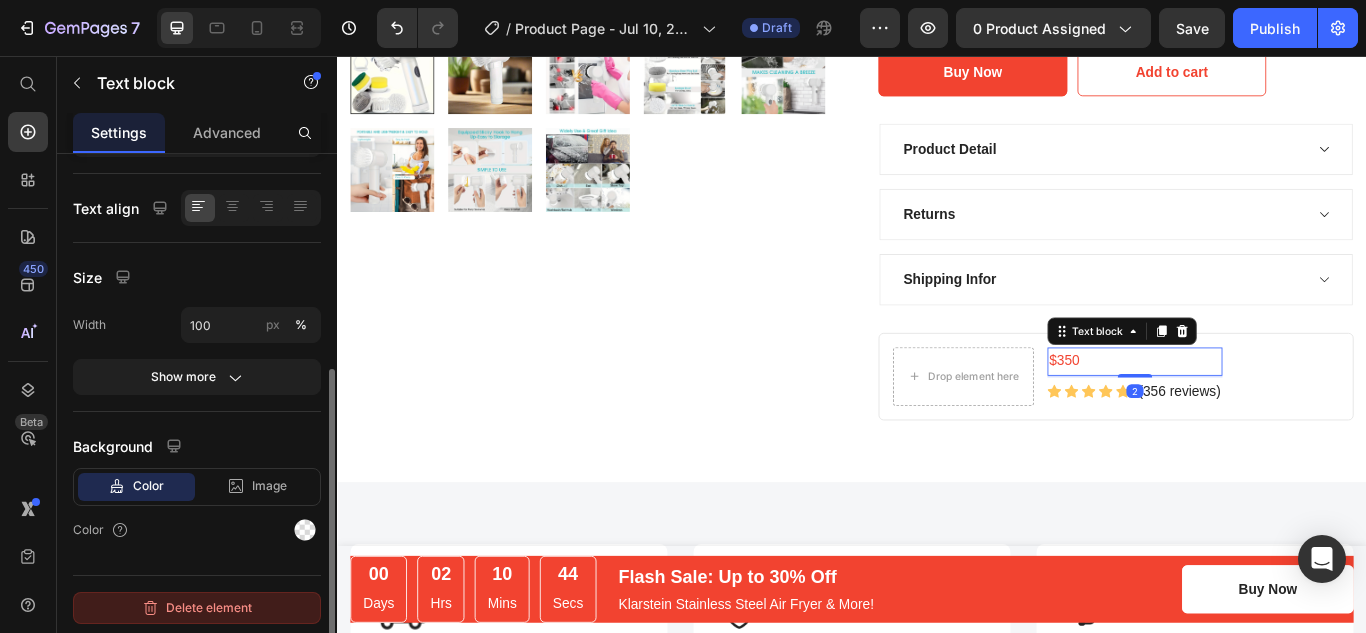 click on "Delete element" at bounding box center [197, 608] 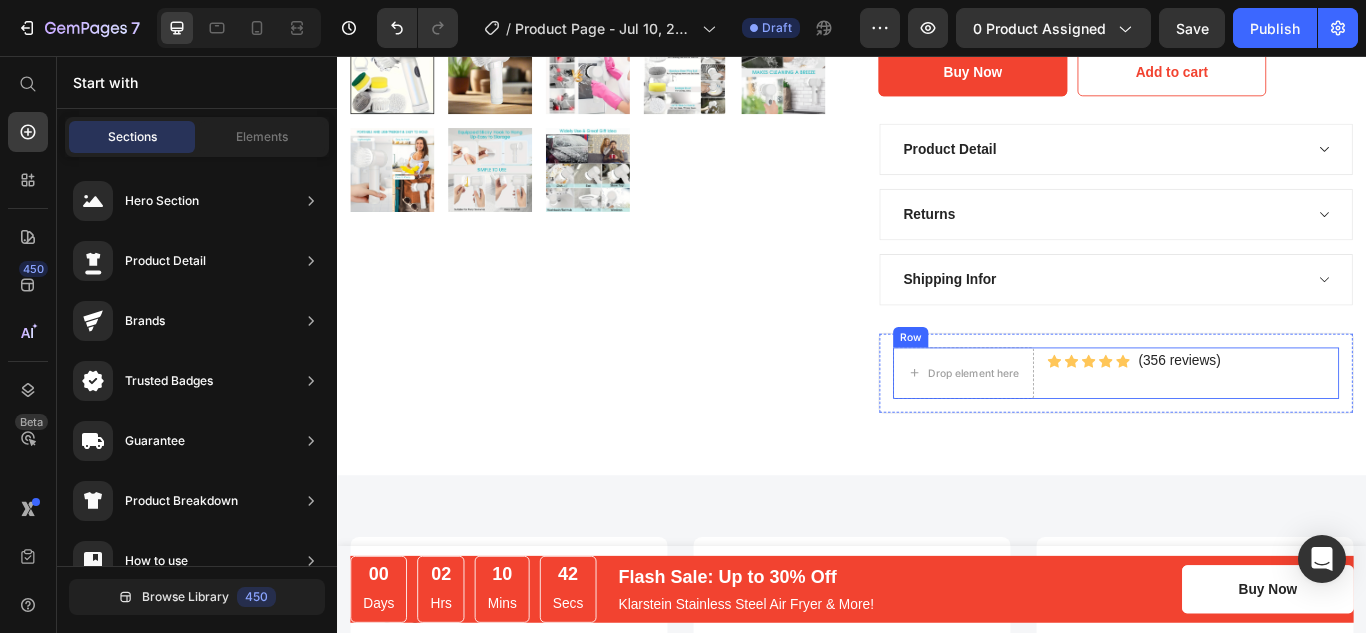 click on "Icon                Icon                Icon                Icon                Icon Icon List Hoz (356 reviews) Text block Row" at bounding box center [1267, 426] 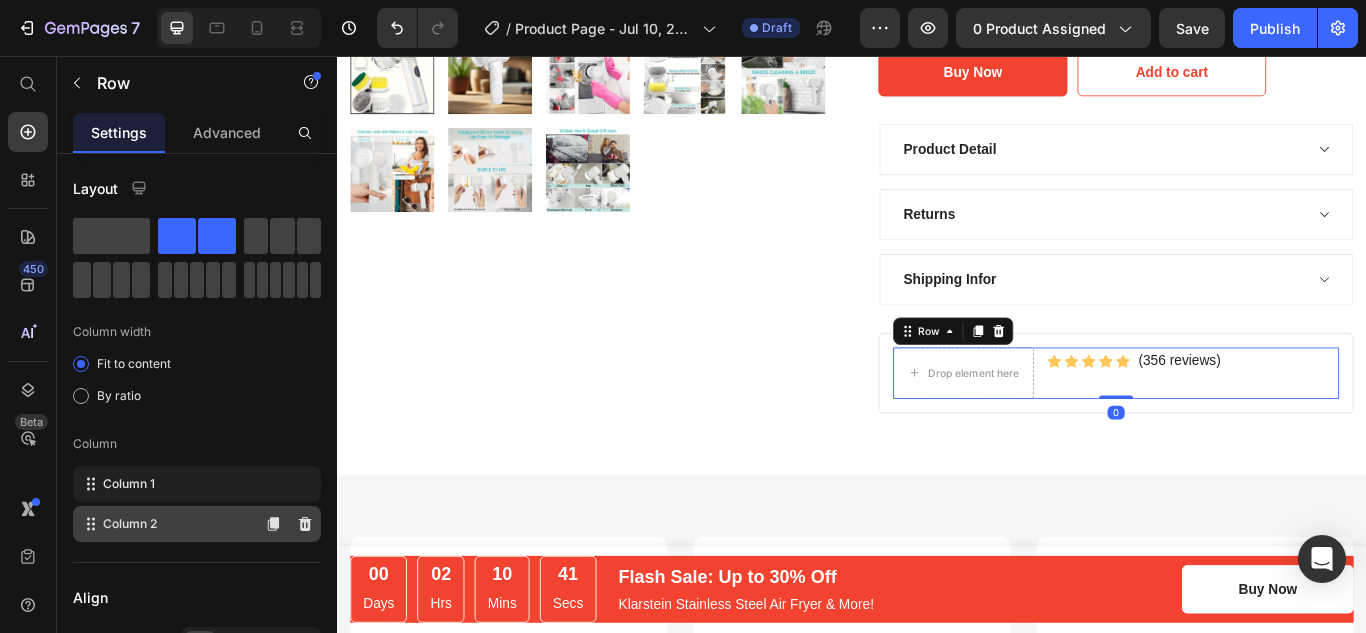 scroll, scrollTop: 541, scrollLeft: 0, axis: vertical 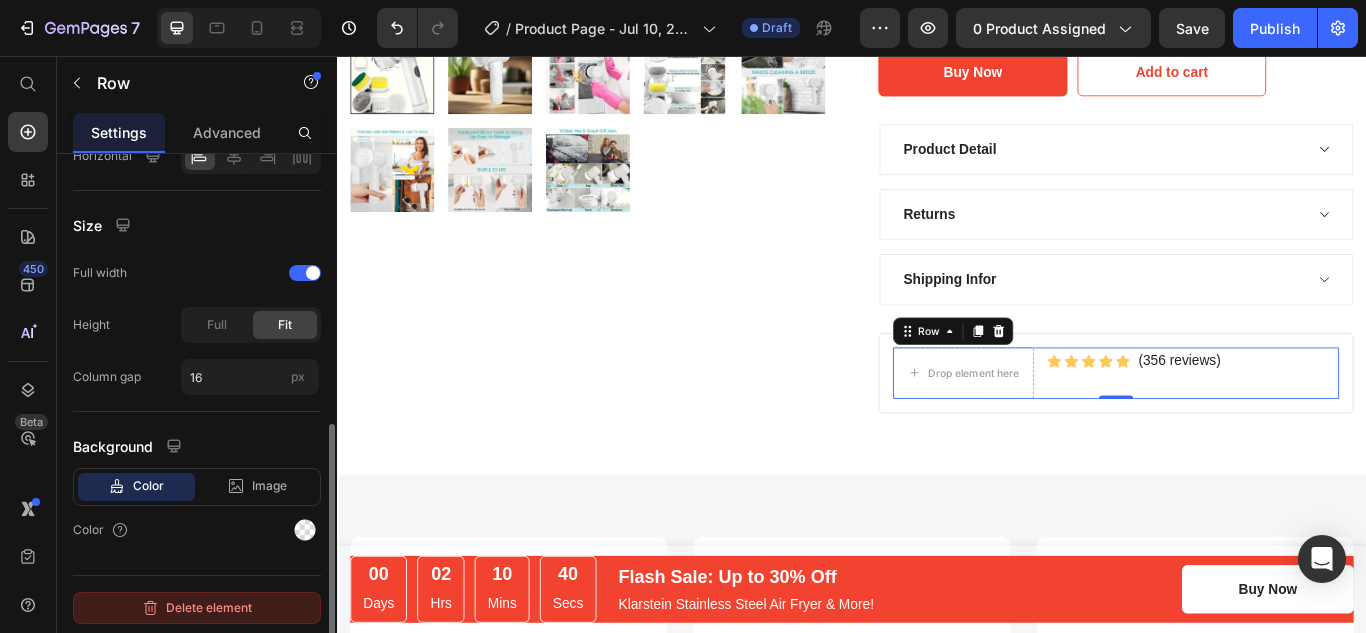 click on "Delete element" at bounding box center (197, 608) 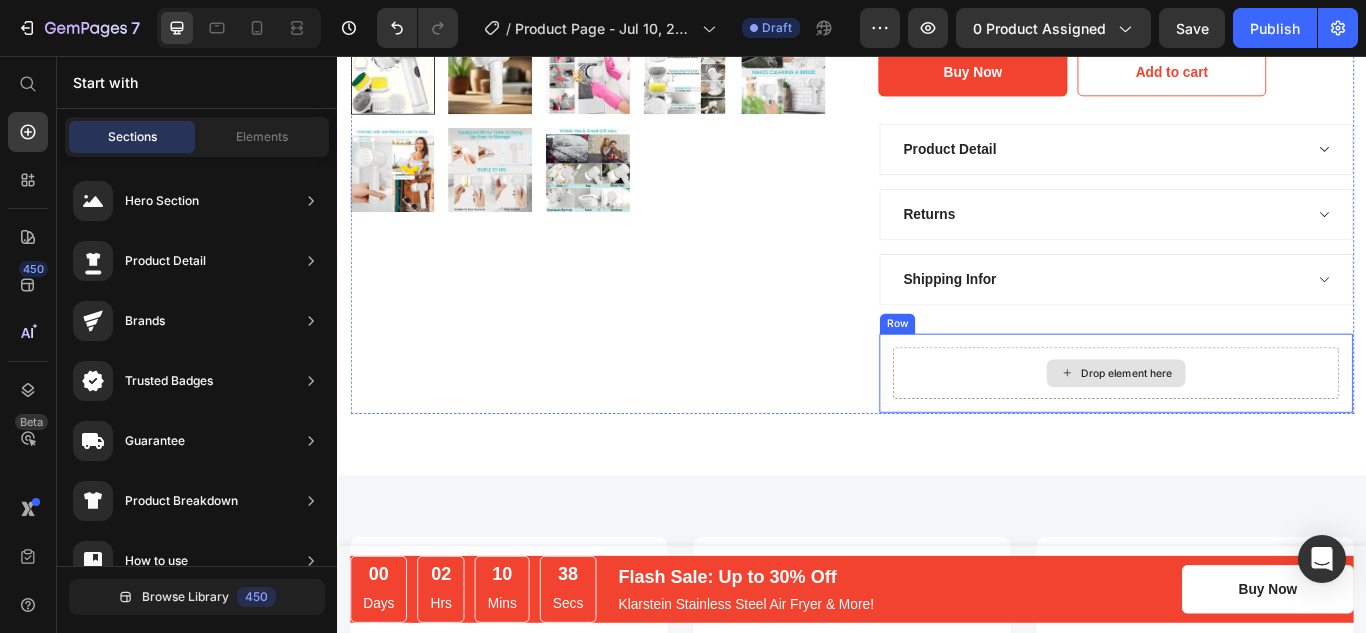 click on "Drop element here Row" at bounding box center (1245, 426) 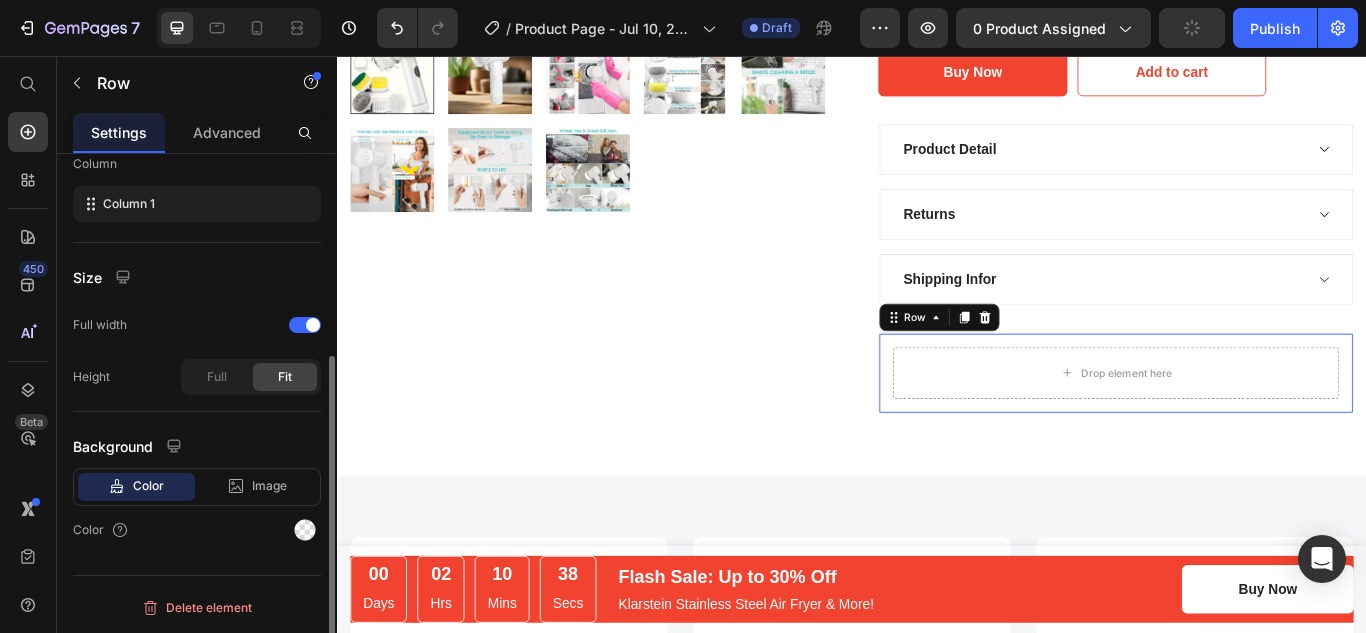 scroll, scrollTop: 324, scrollLeft: 0, axis: vertical 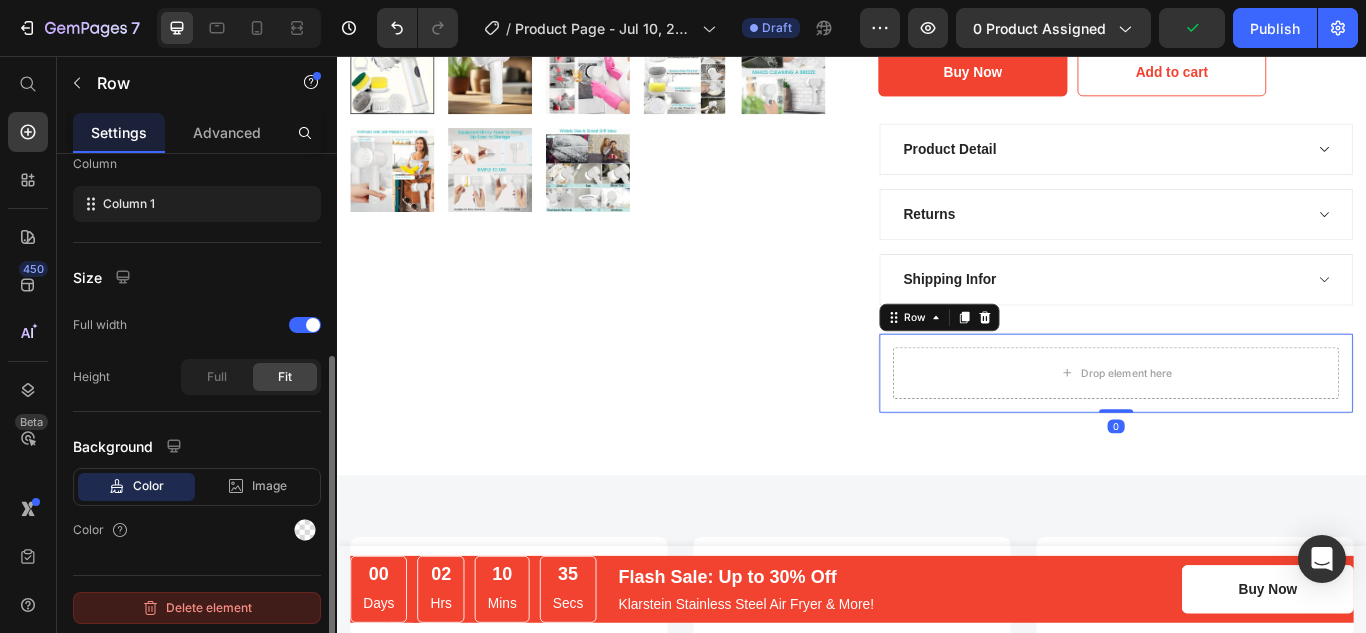 click on "Delete element" at bounding box center (197, 608) 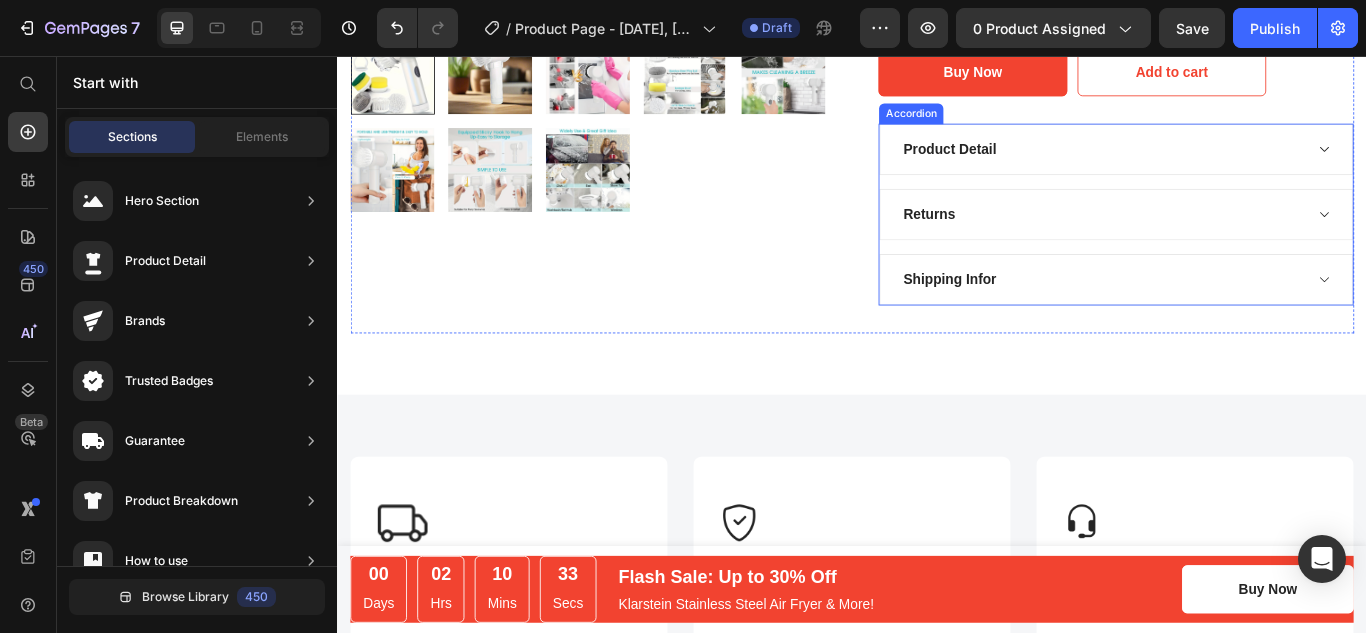click on "Shipping Infor" 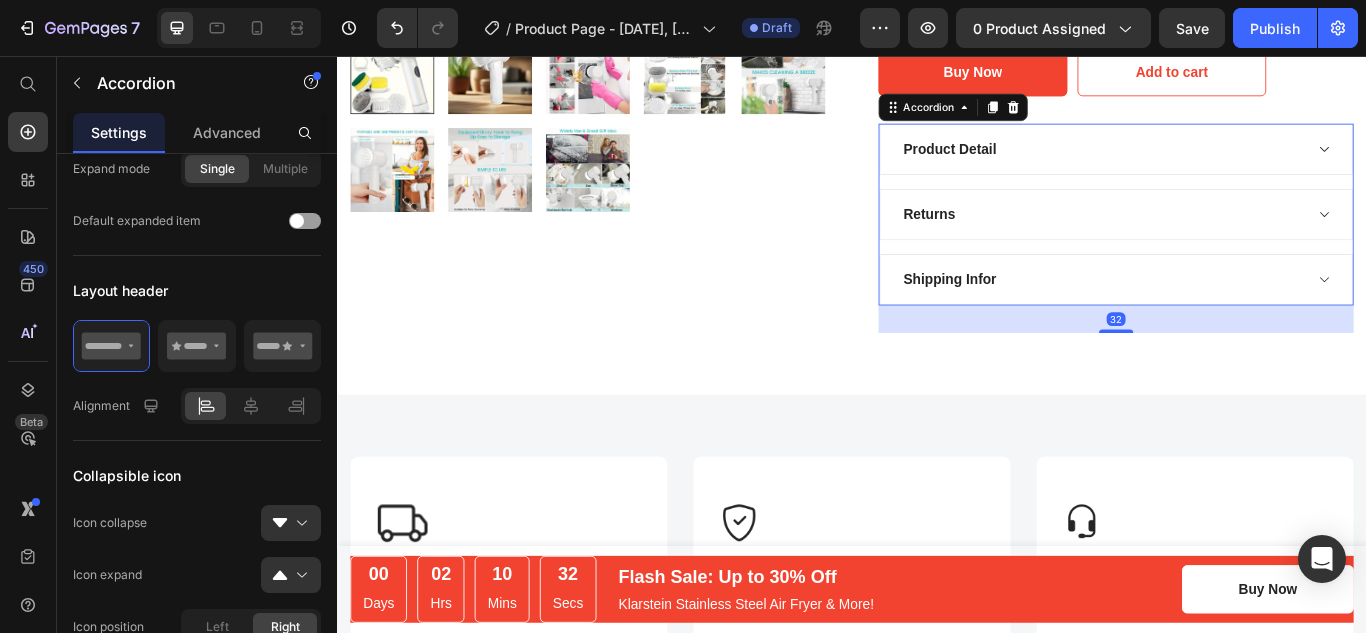 scroll, scrollTop: 0, scrollLeft: 0, axis: both 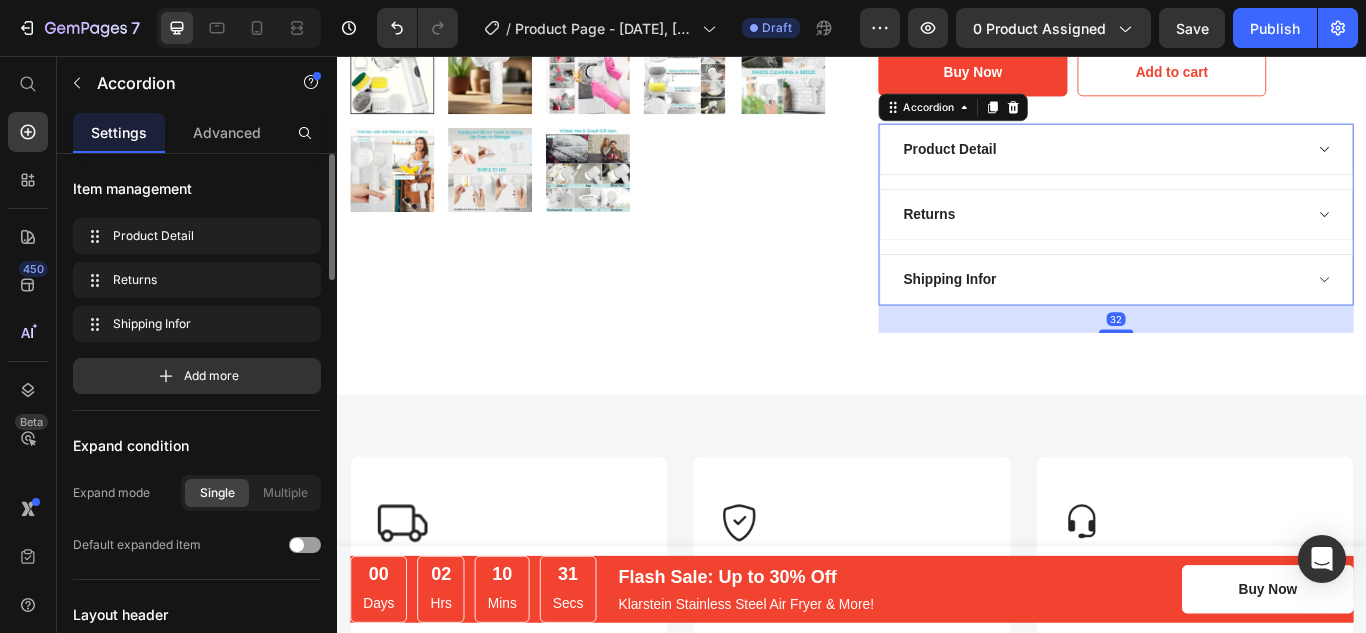 click on "Shipping Infor" 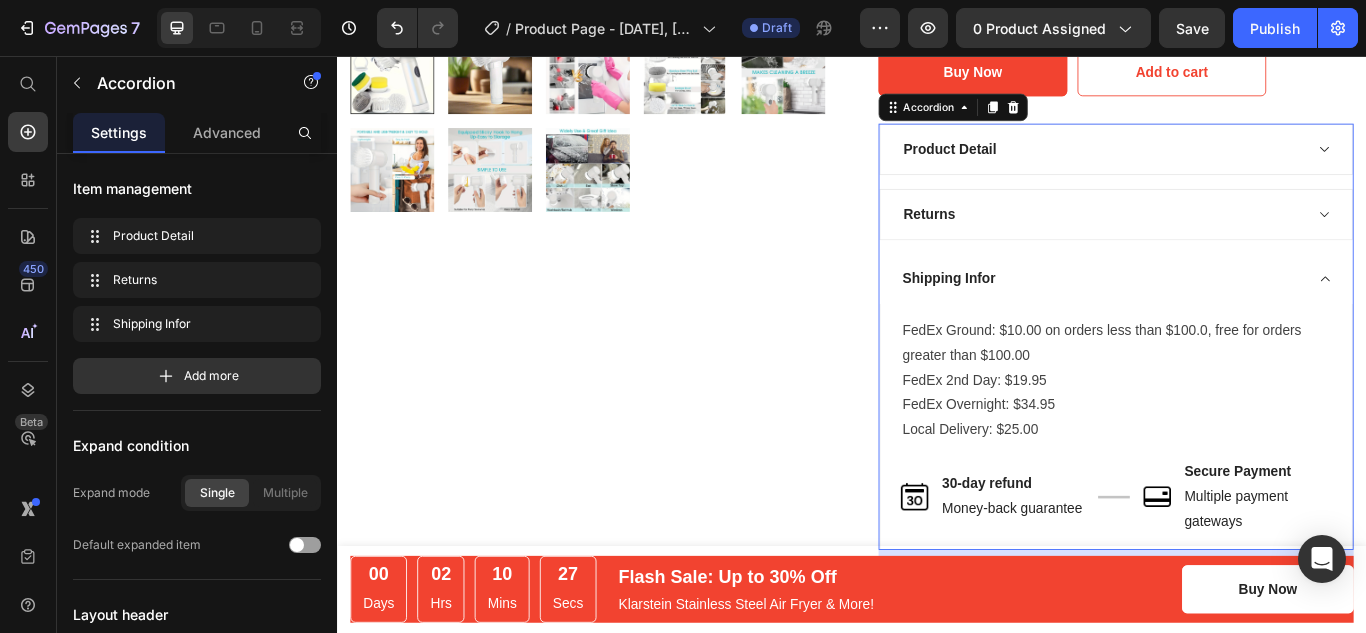 click on "Shipping Infor" 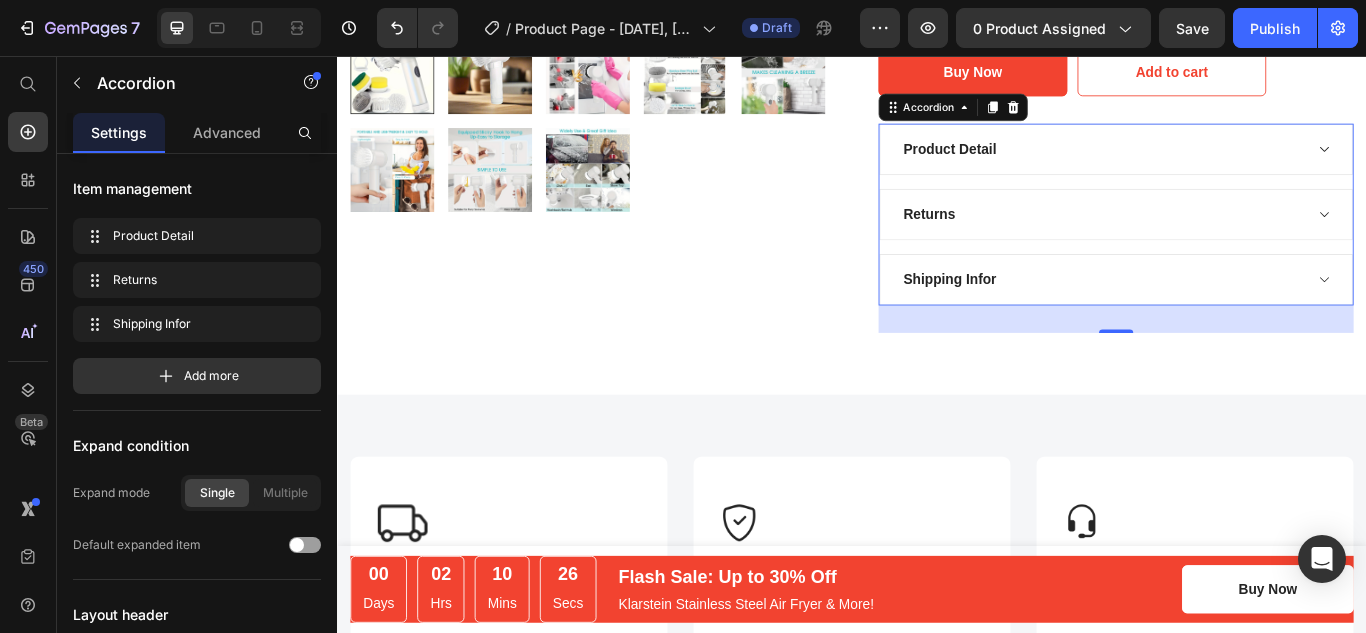 click on "Shipping Infor" 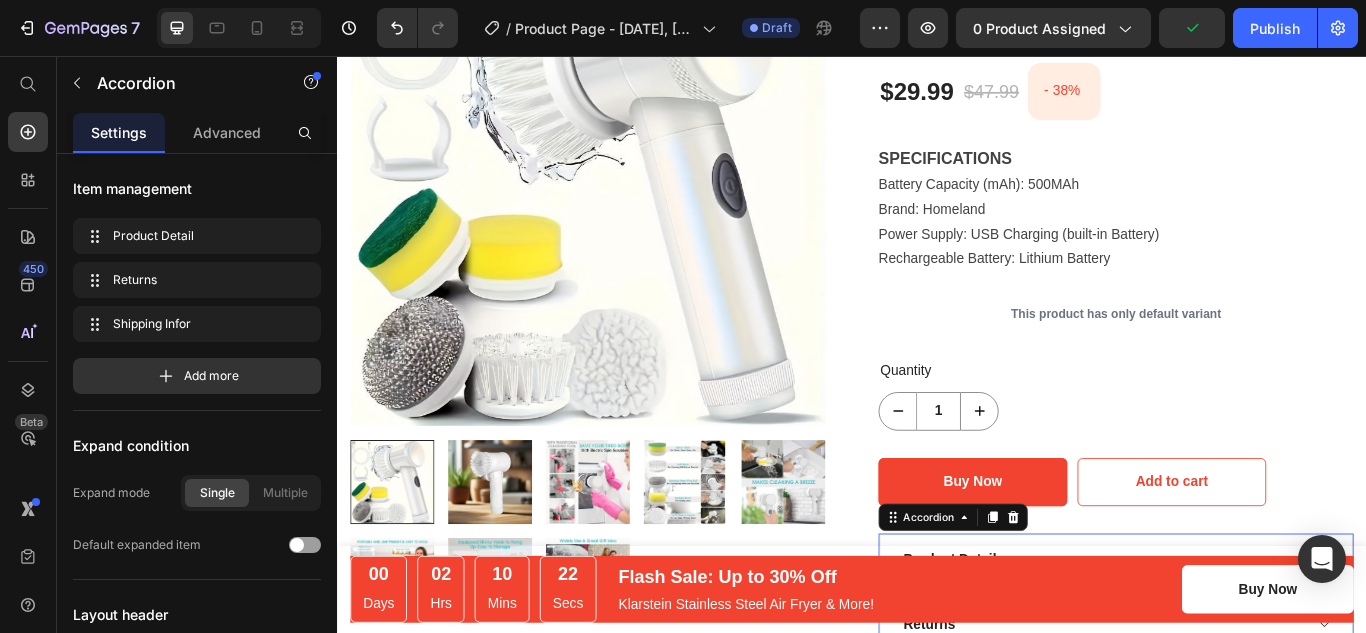 scroll, scrollTop: 579, scrollLeft: 0, axis: vertical 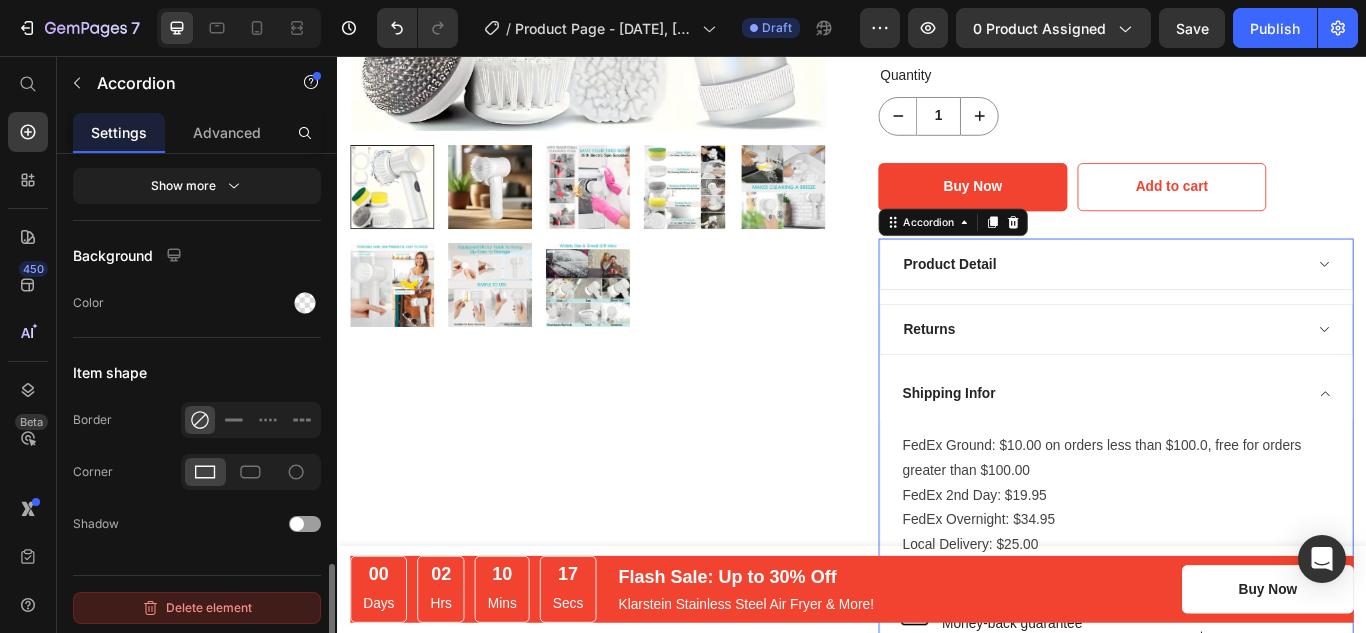 click on "Delete element" 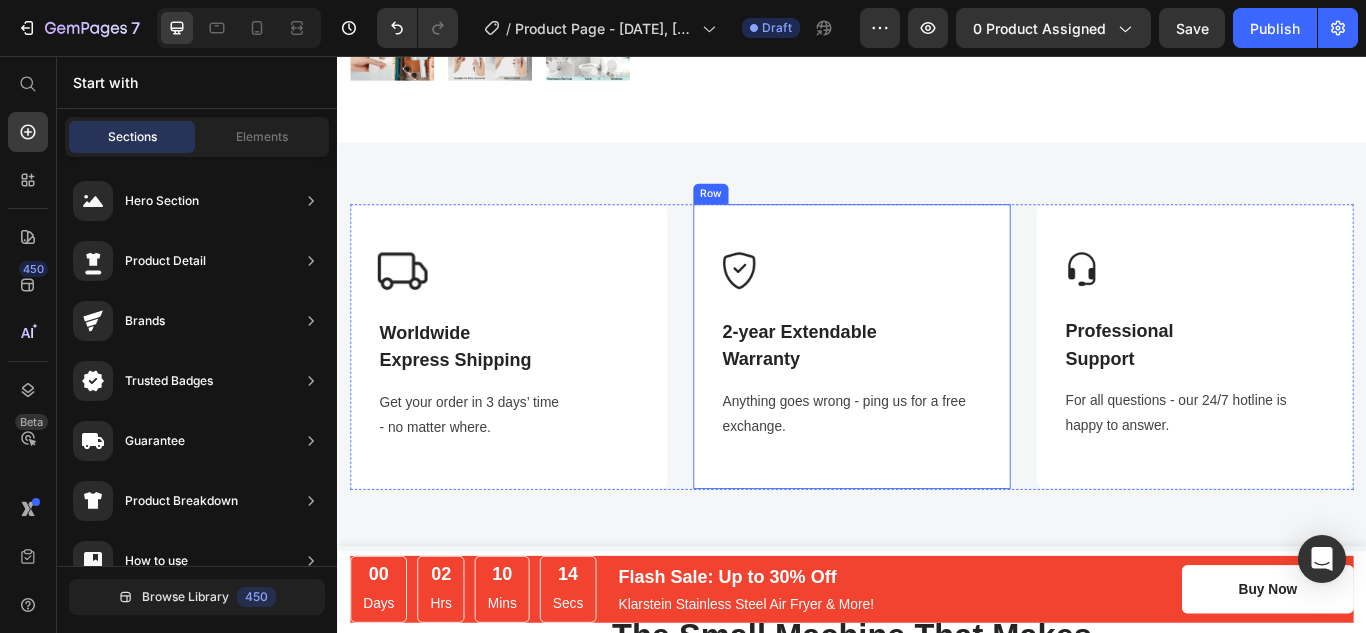 scroll, scrollTop: 869, scrollLeft: 0, axis: vertical 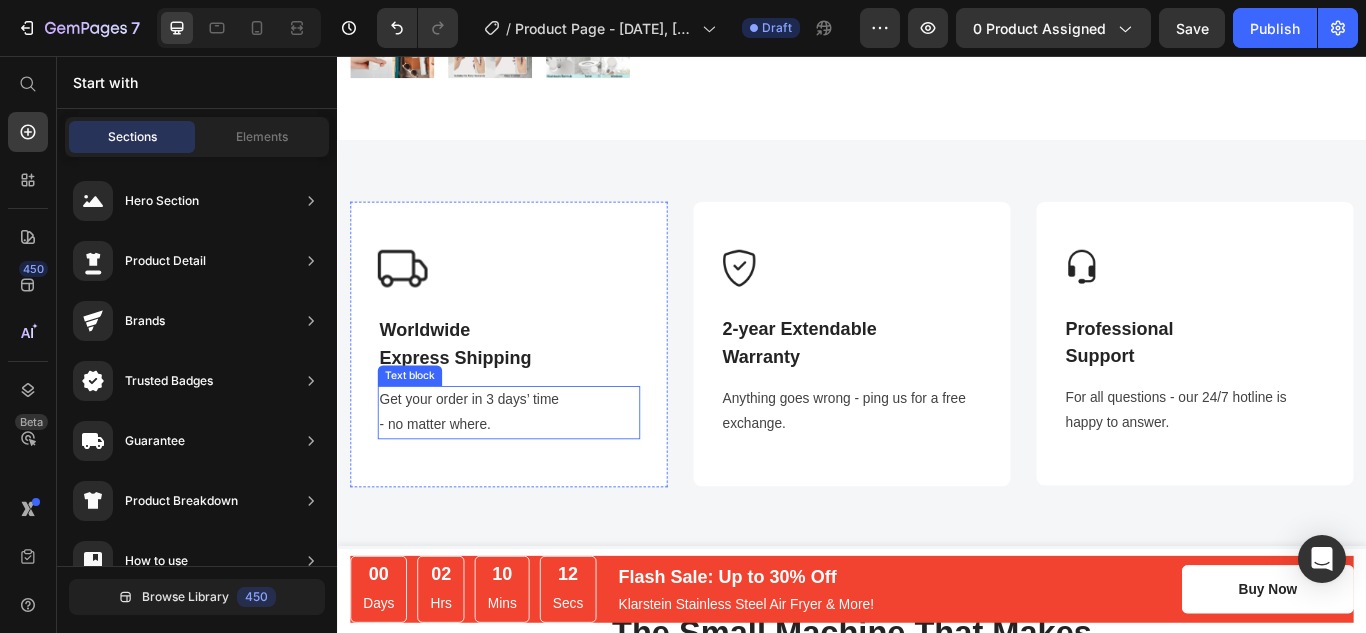 click on "Get your order in 3 days’ time" 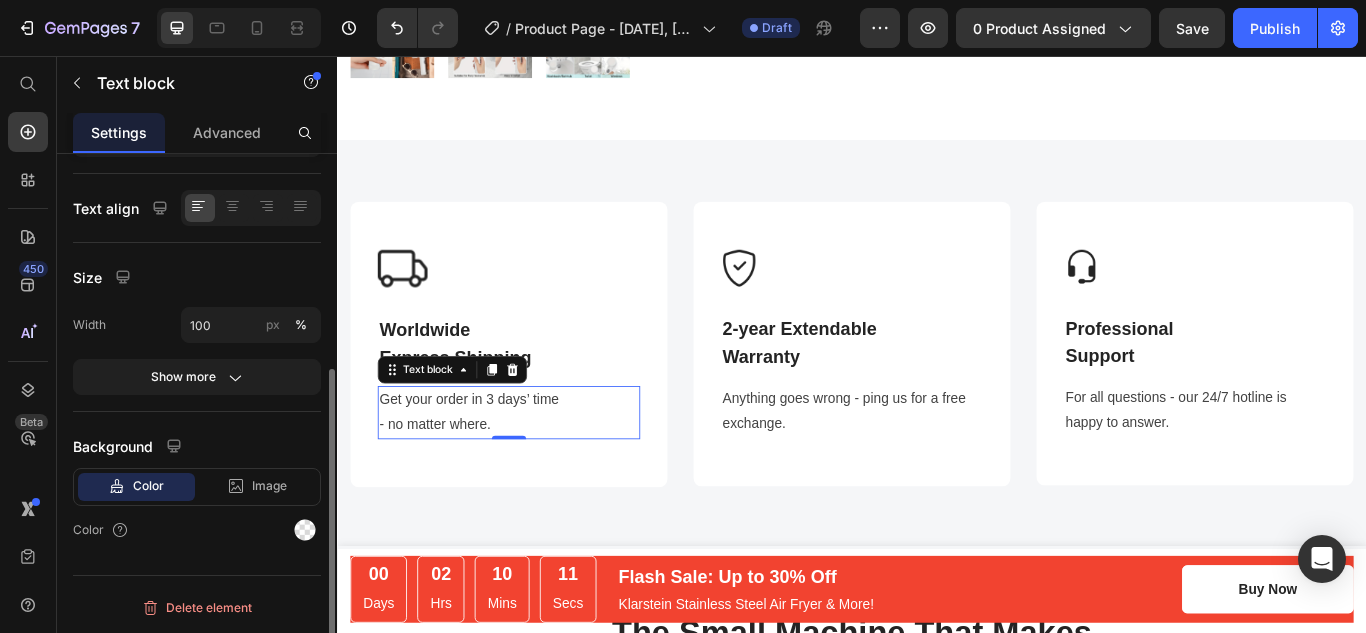 scroll, scrollTop: 0, scrollLeft: 0, axis: both 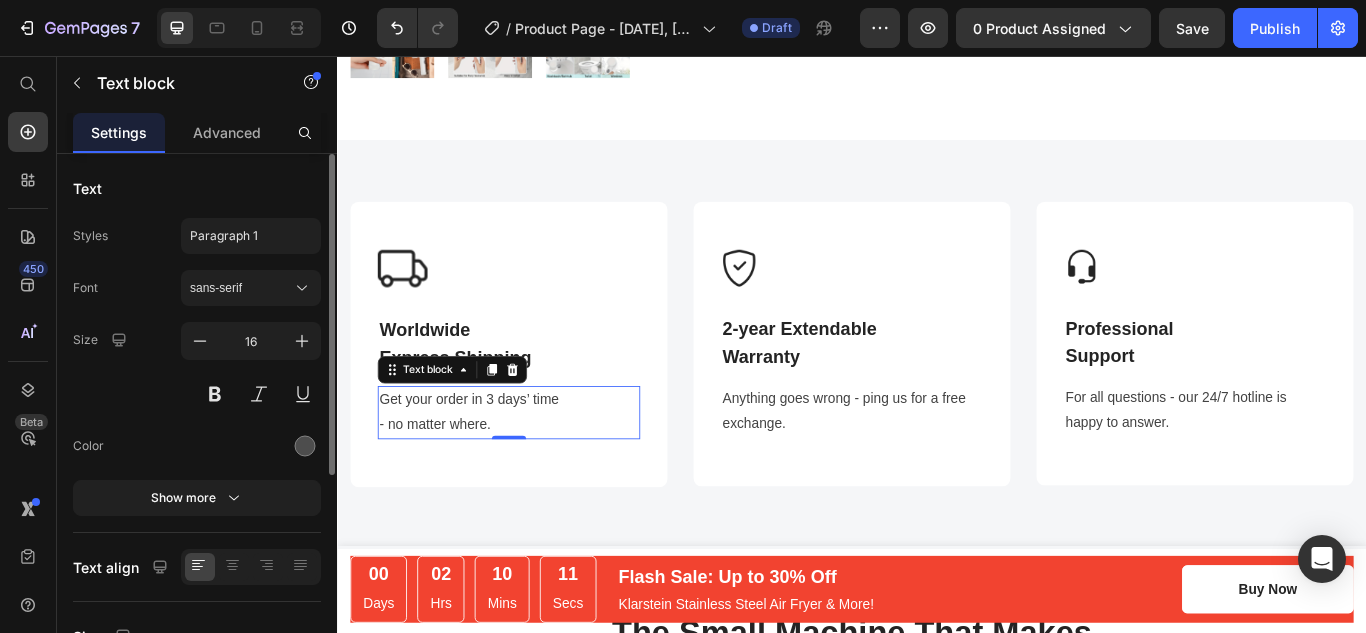 click on "Get your order in 3 days’ time" 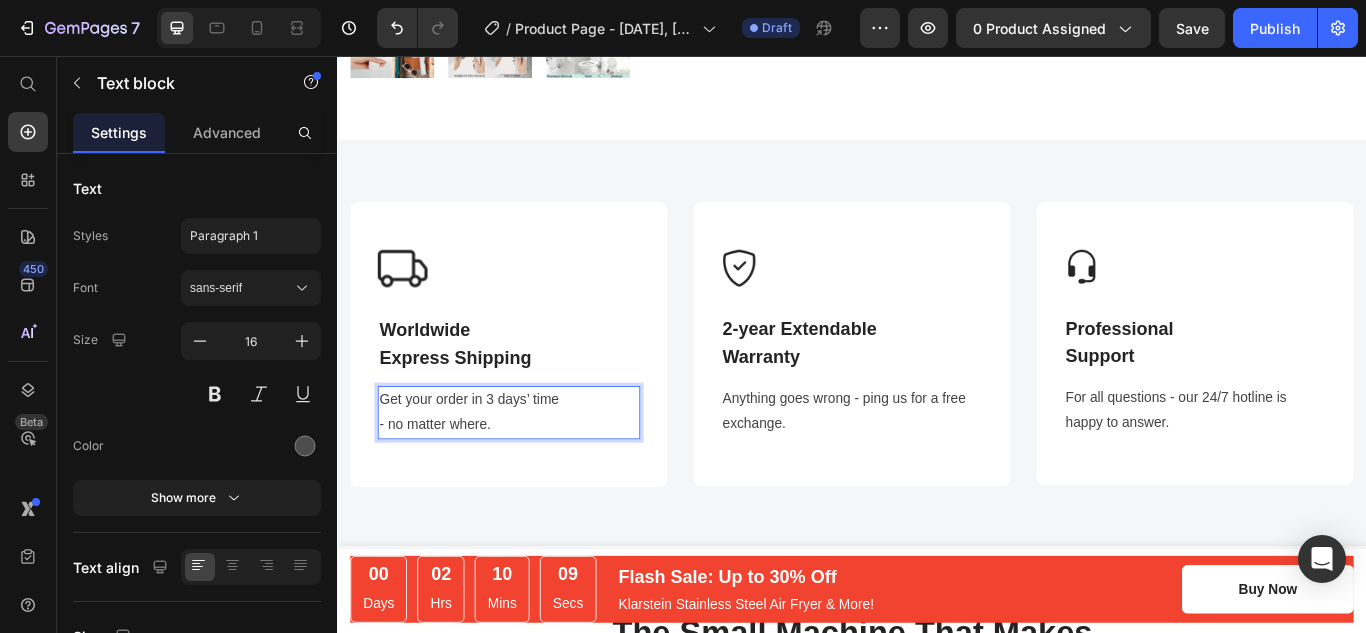 click on "Get your order in 3 days’ time" 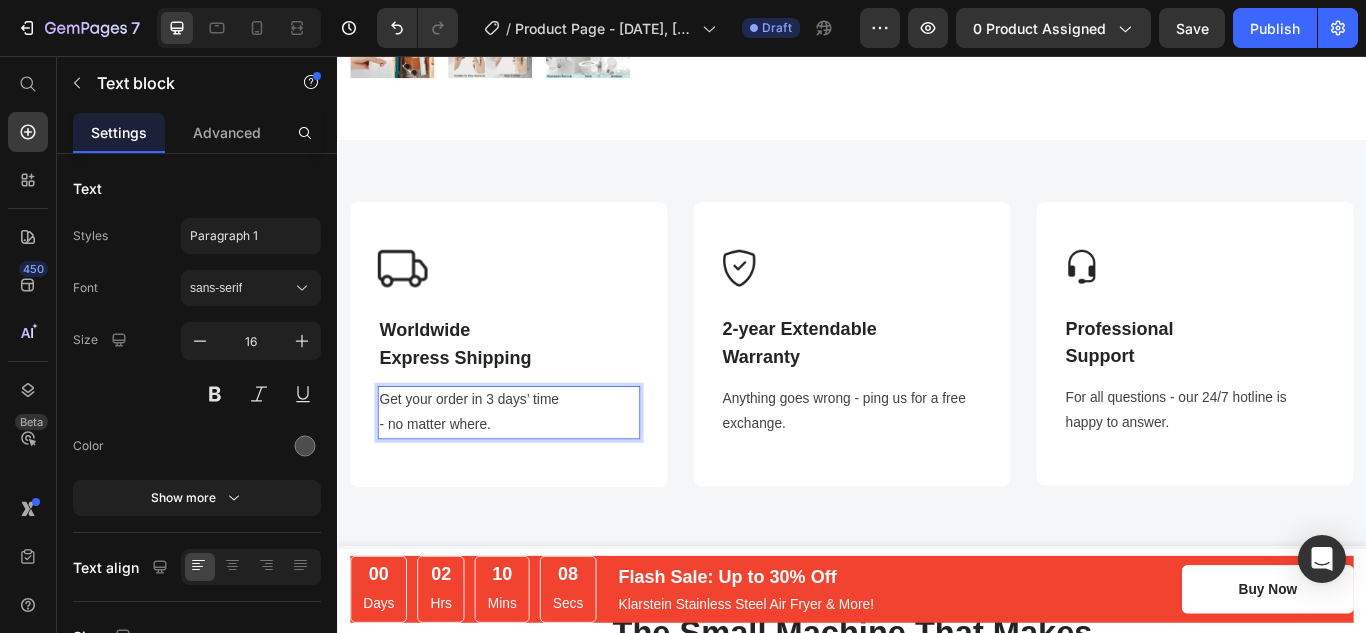 click on "Get your order in 3 days’ time" 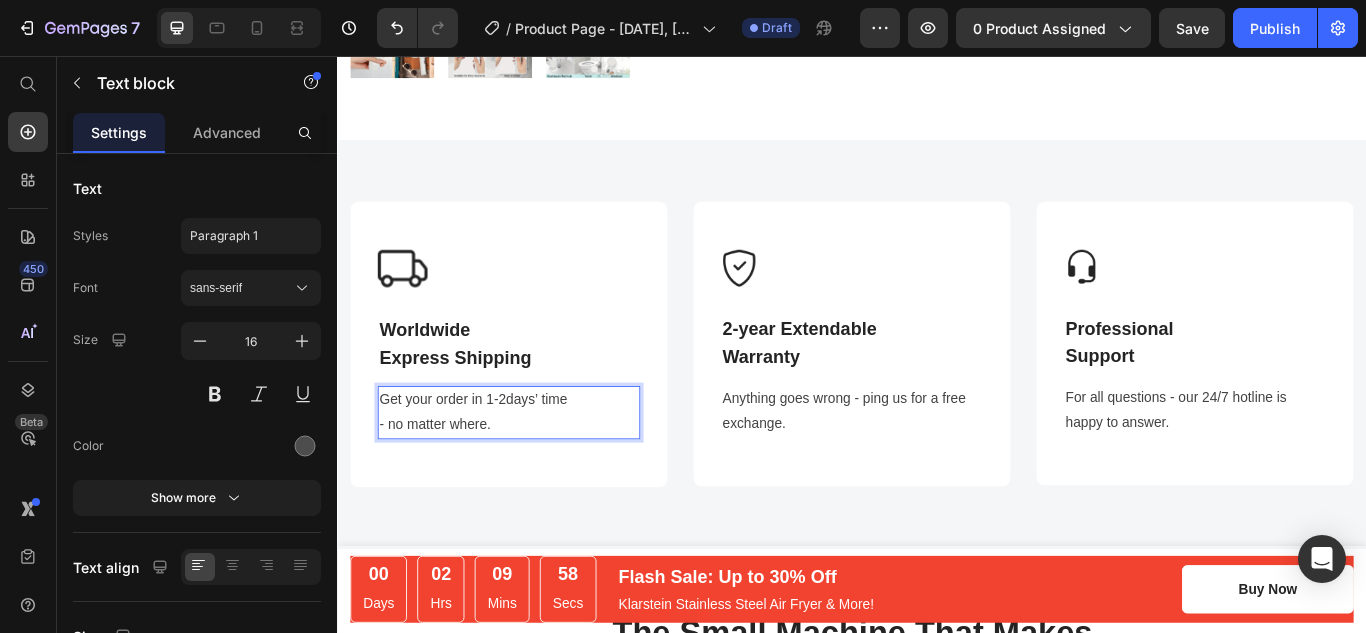 click on "Get your order in 1-2days’ time" 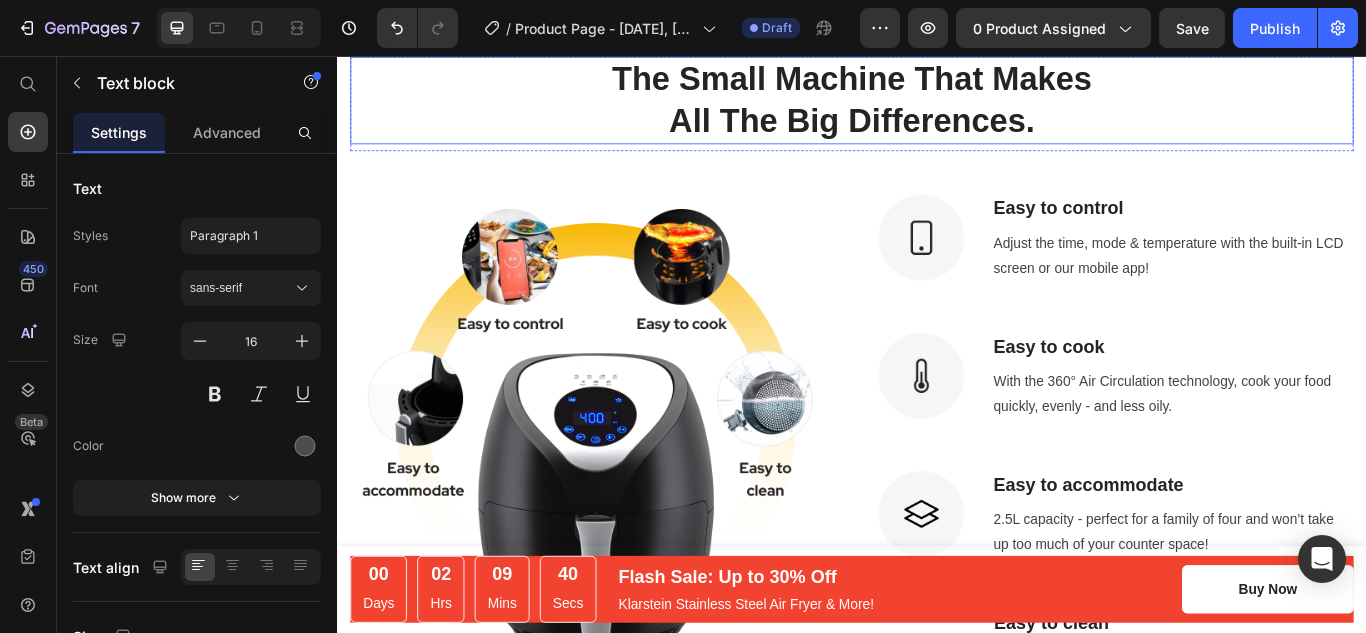 scroll, scrollTop: 1662, scrollLeft: 0, axis: vertical 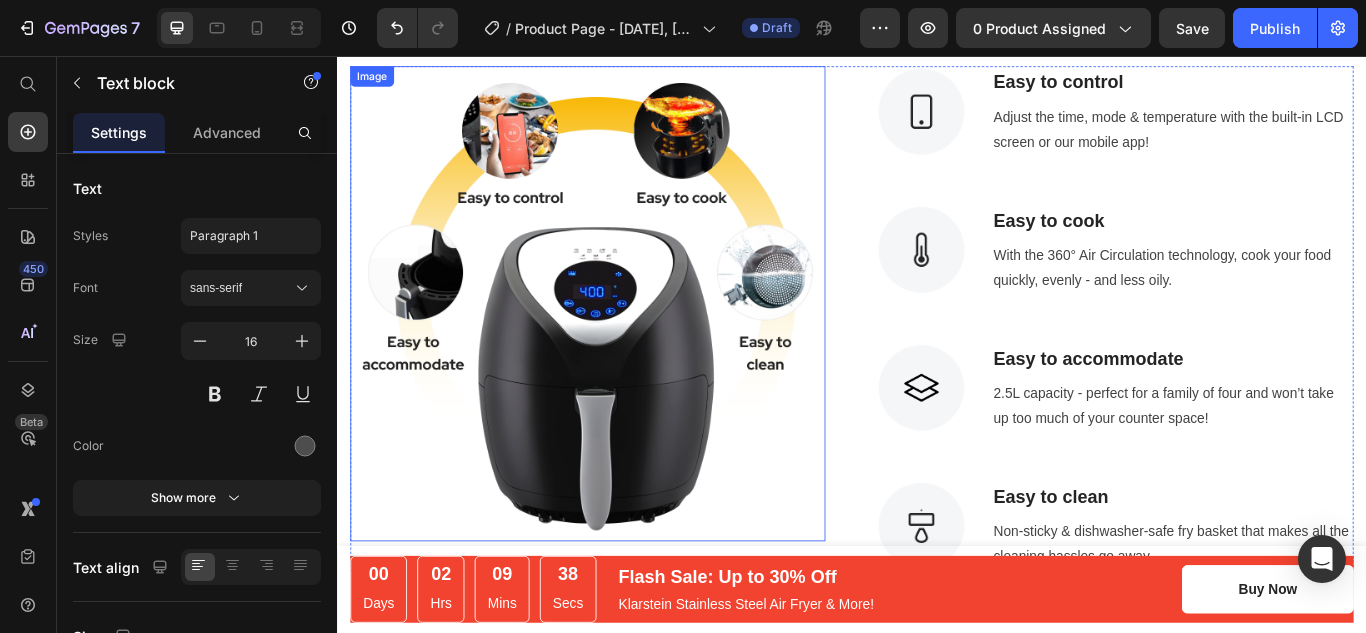 click 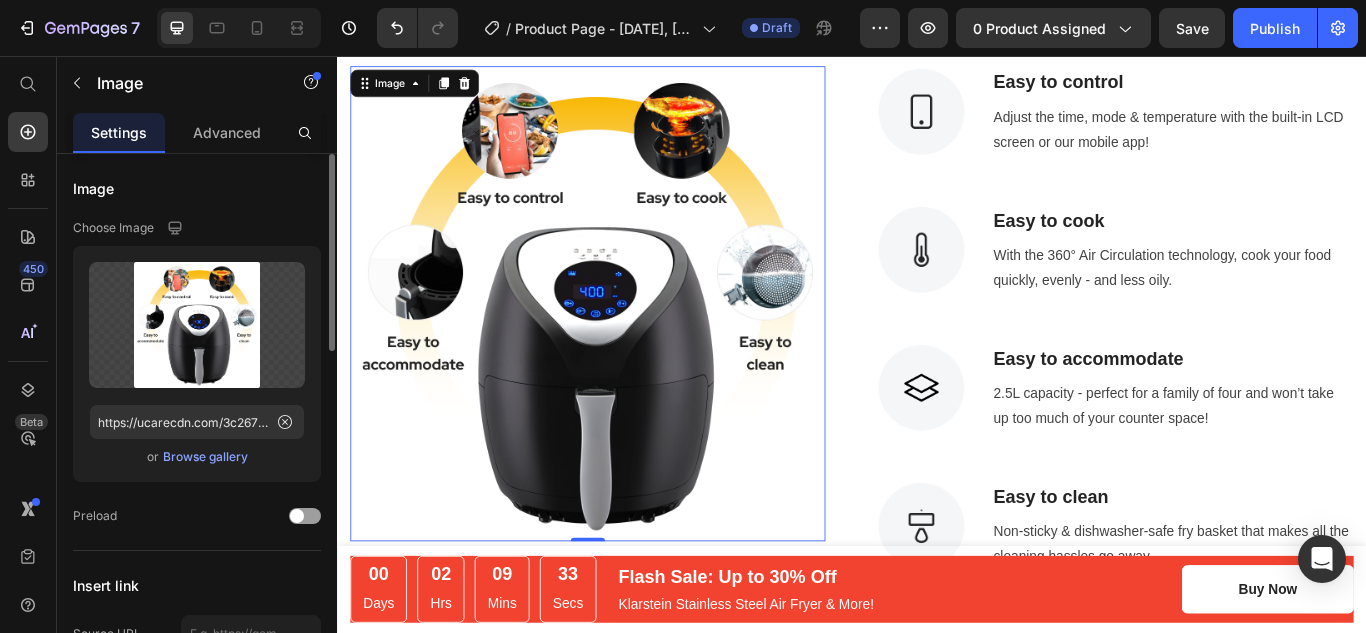 click on "Browse gallery" 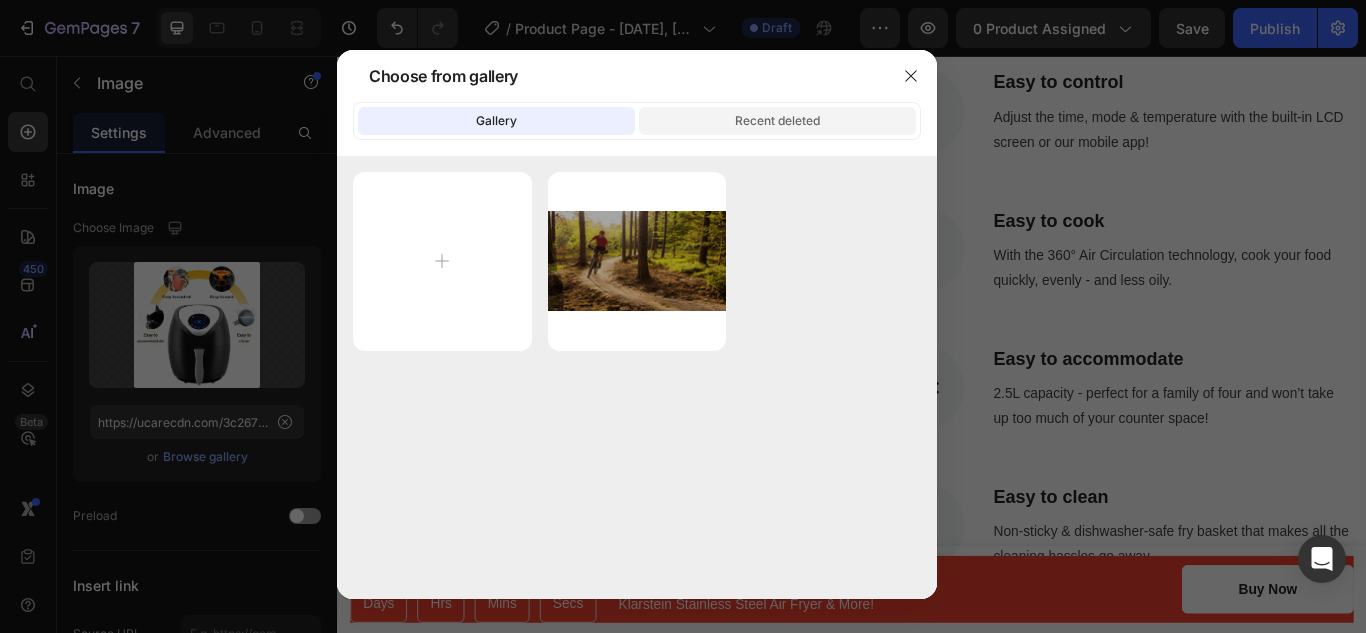 click on "Recent deleted" 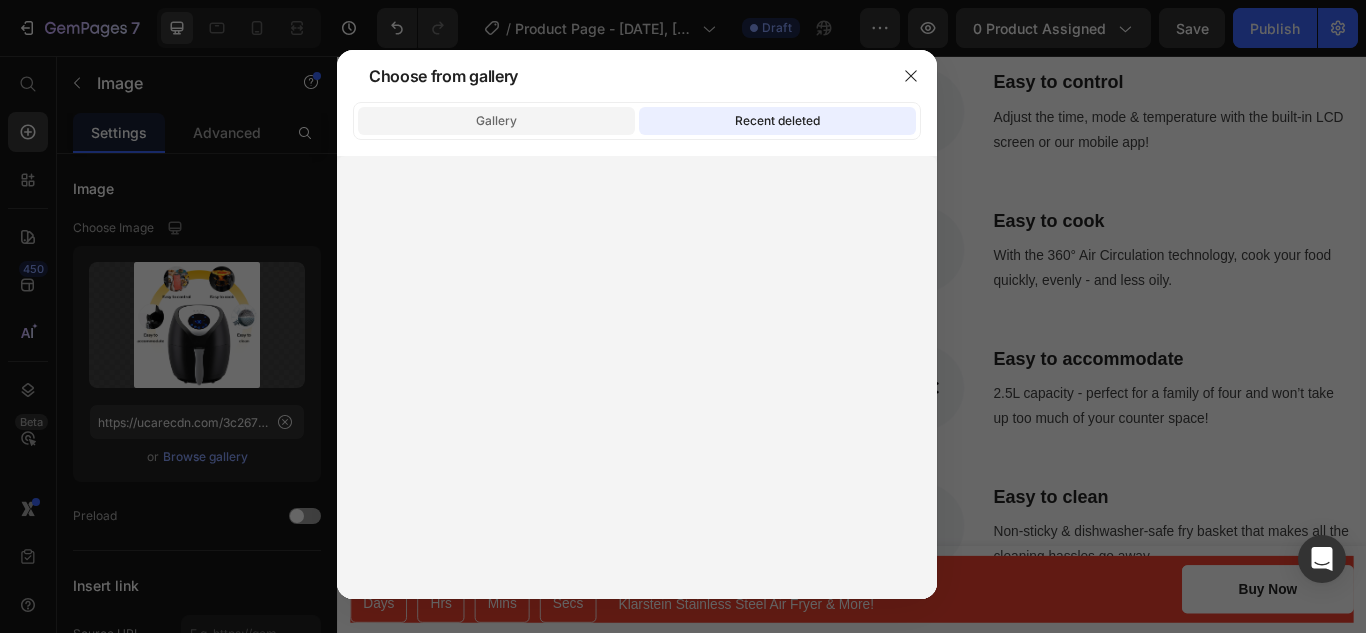 click on "Gallery" 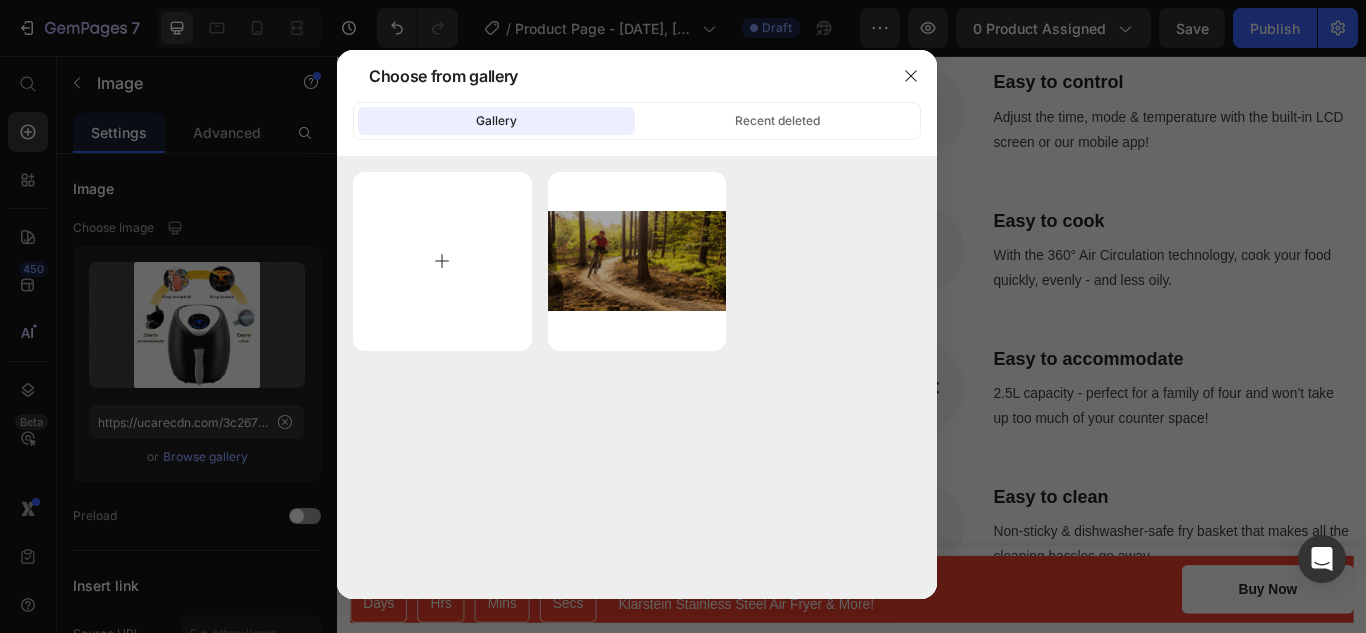 click 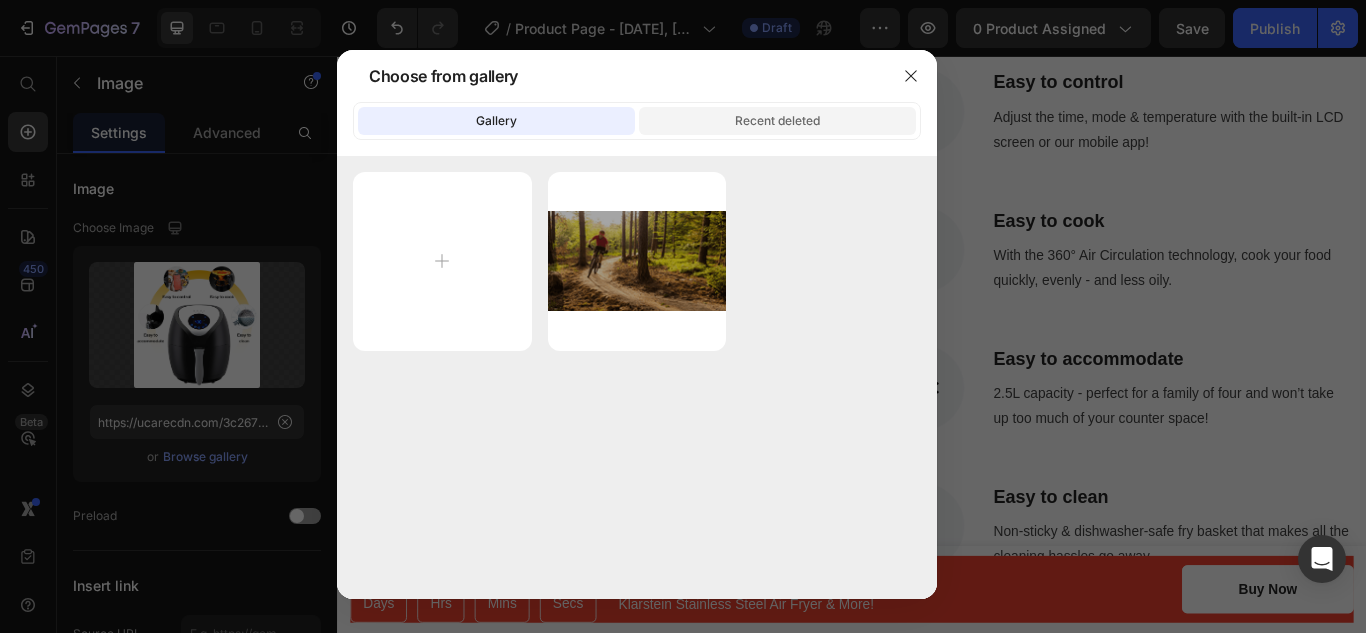 click on "Recent deleted" 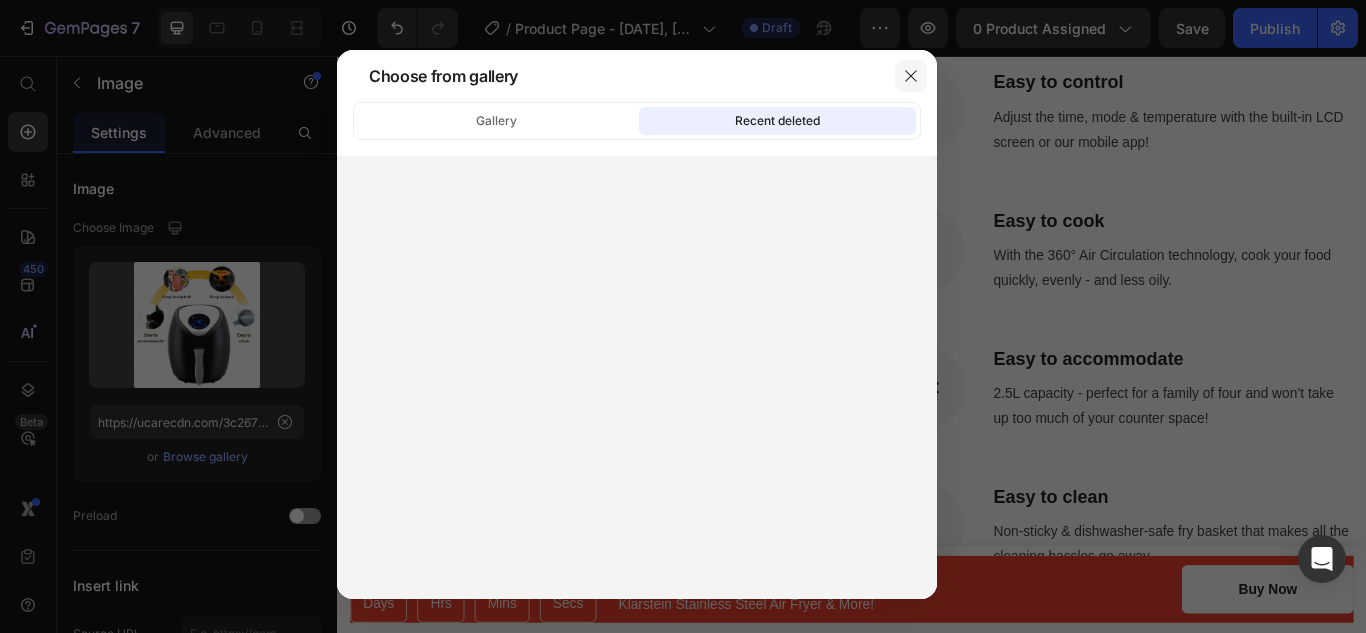 click 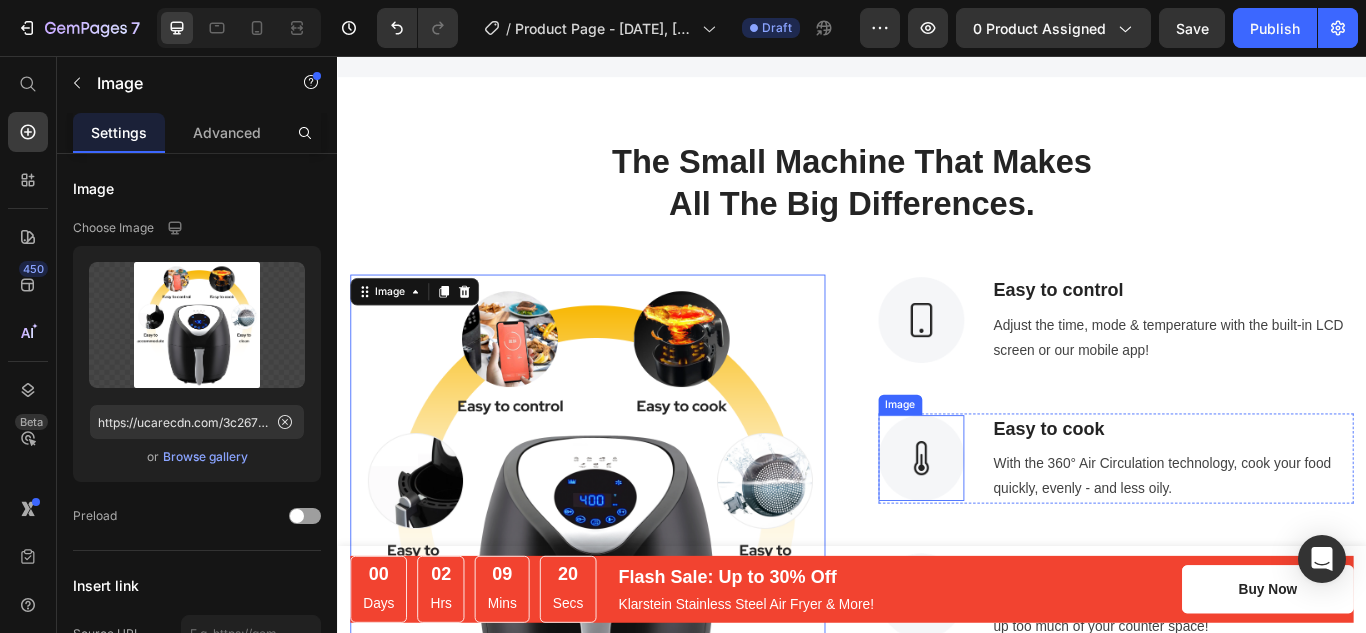 scroll, scrollTop: 1545, scrollLeft: 0, axis: vertical 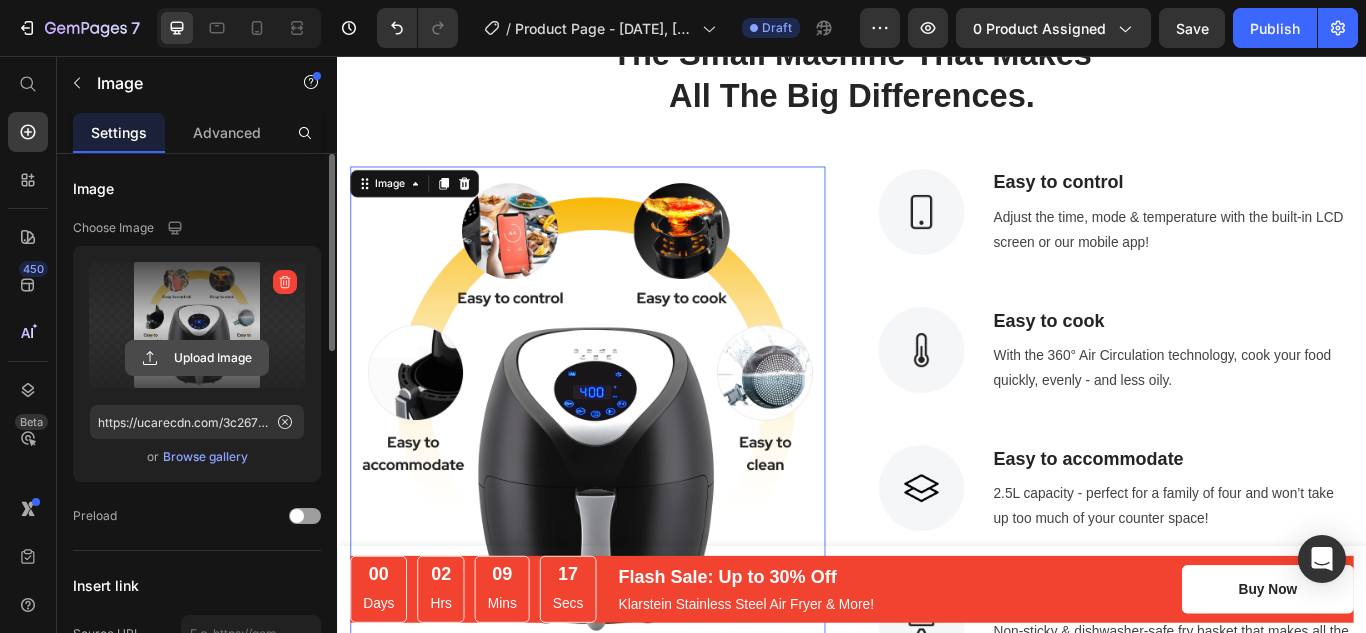click 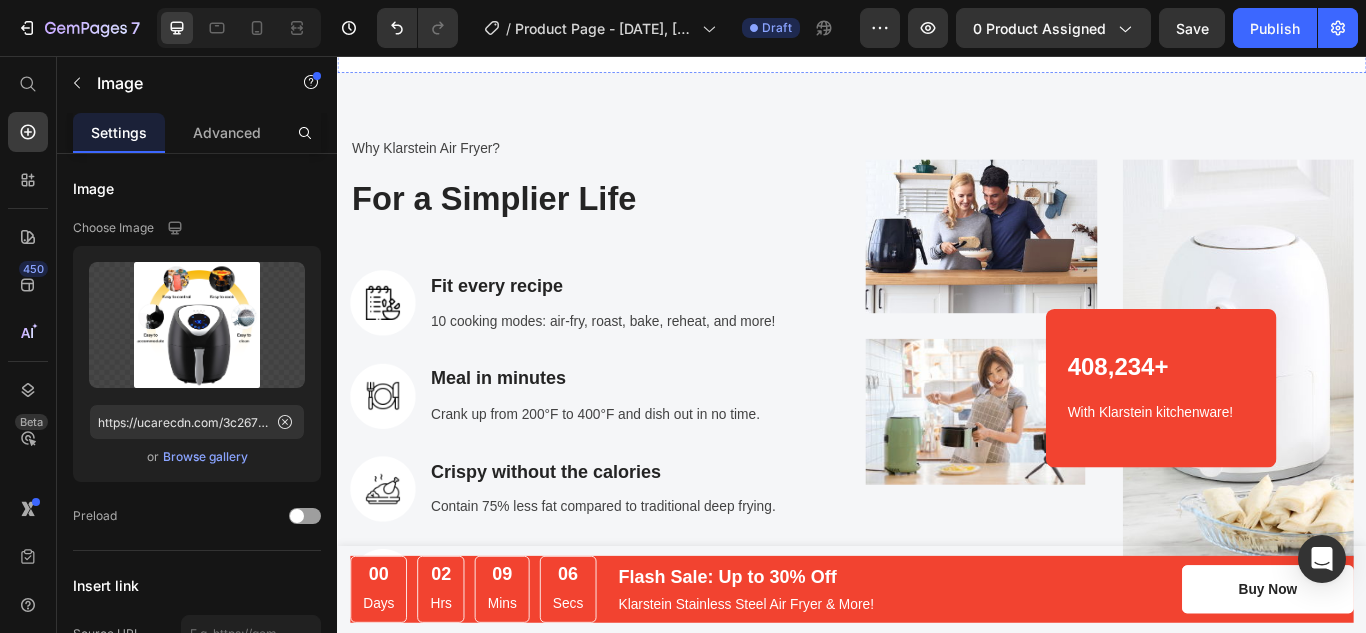 scroll, scrollTop: 2364, scrollLeft: 0, axis: vertical 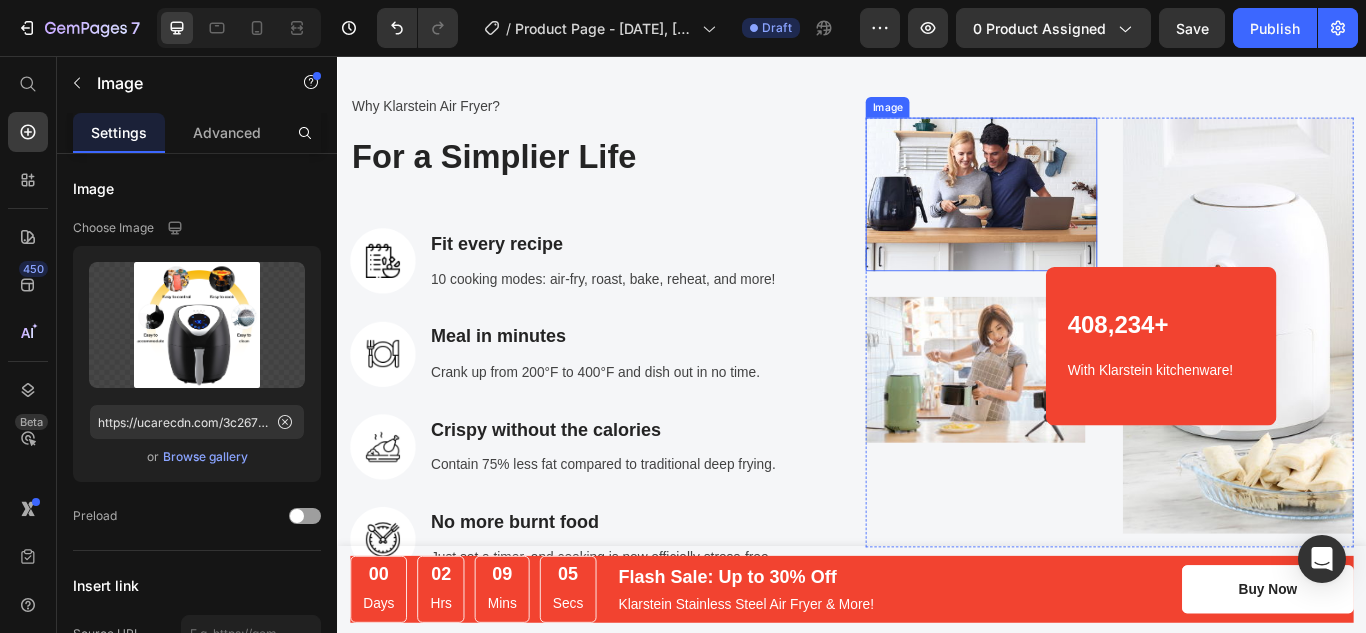click 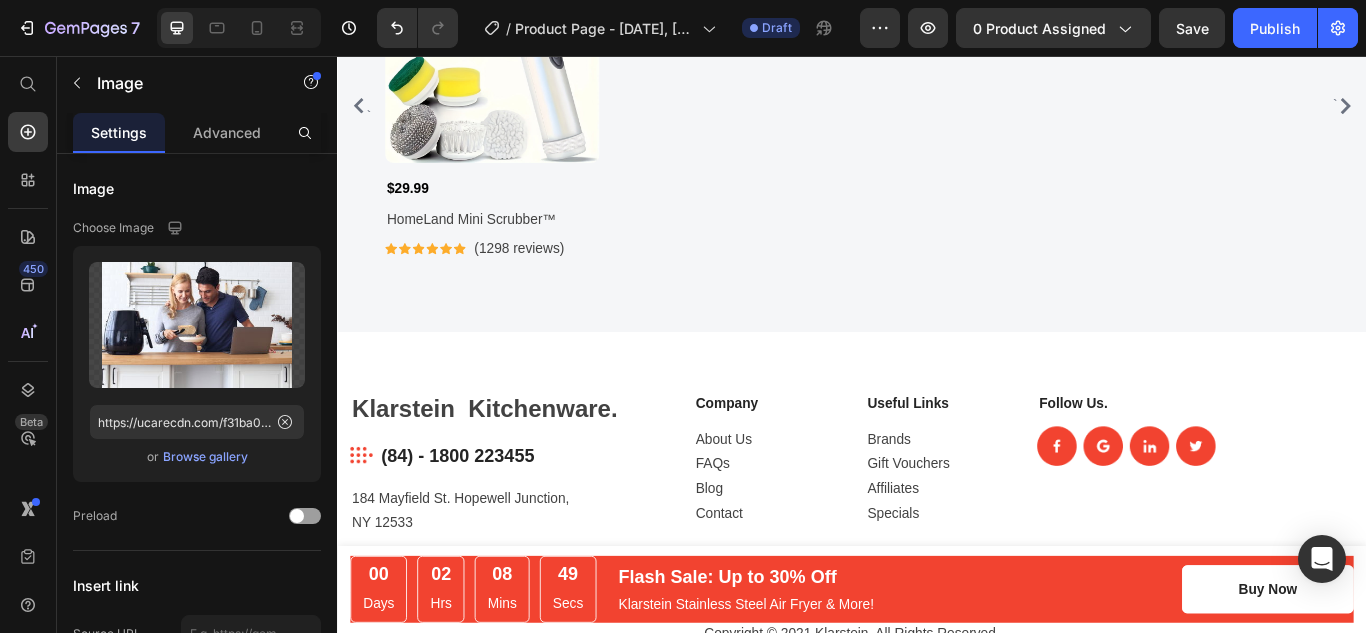 scroll, scrollTop: 6474, scrollLeft: 0, axis: vertical 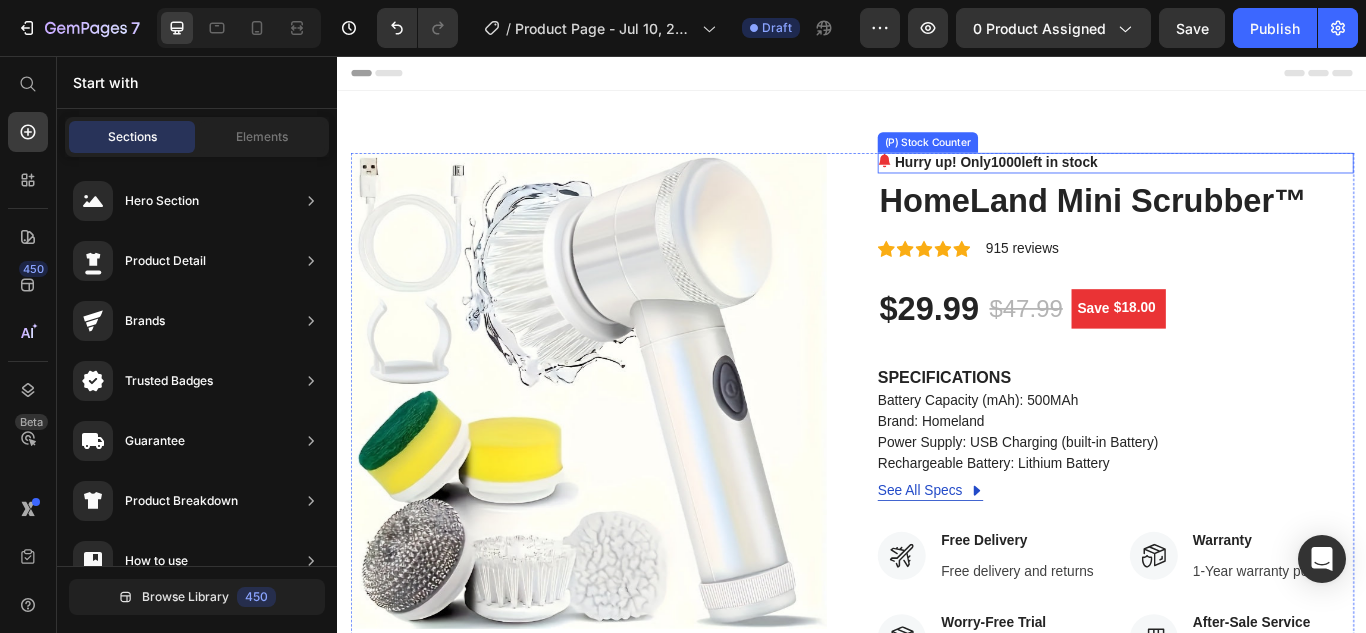 click on "1000" at bounding box center (1117, 180) 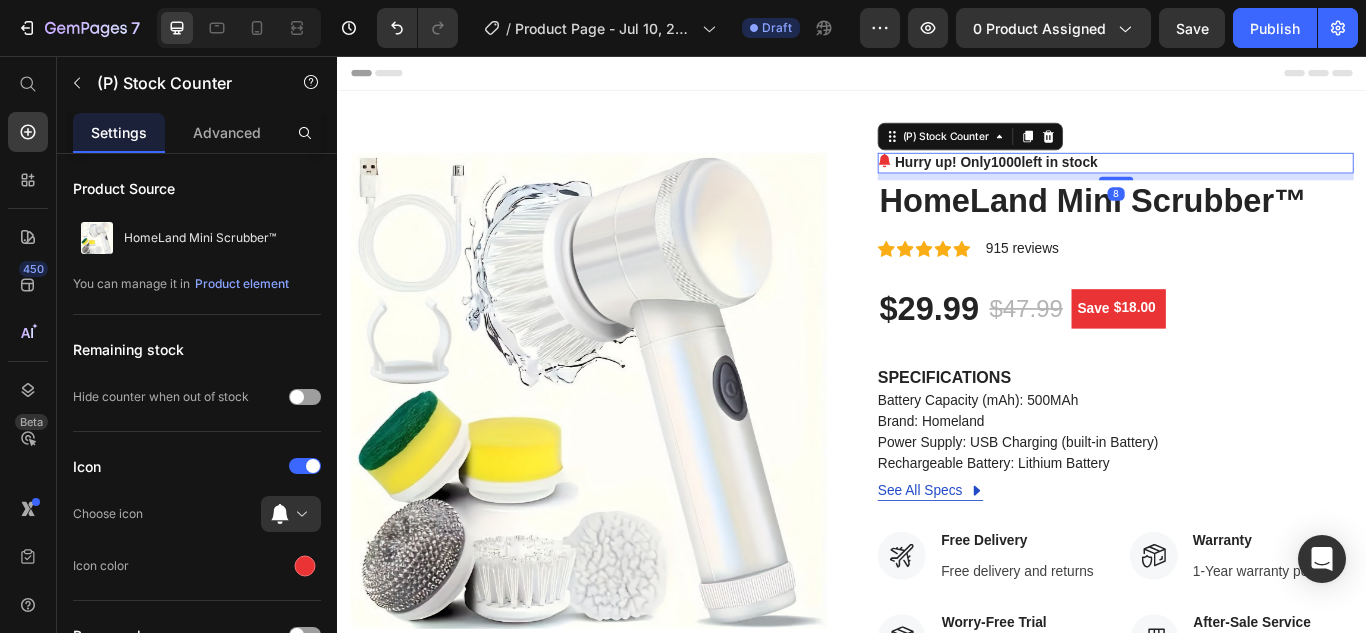 click on "1000" at bounding box center (1117, 180) 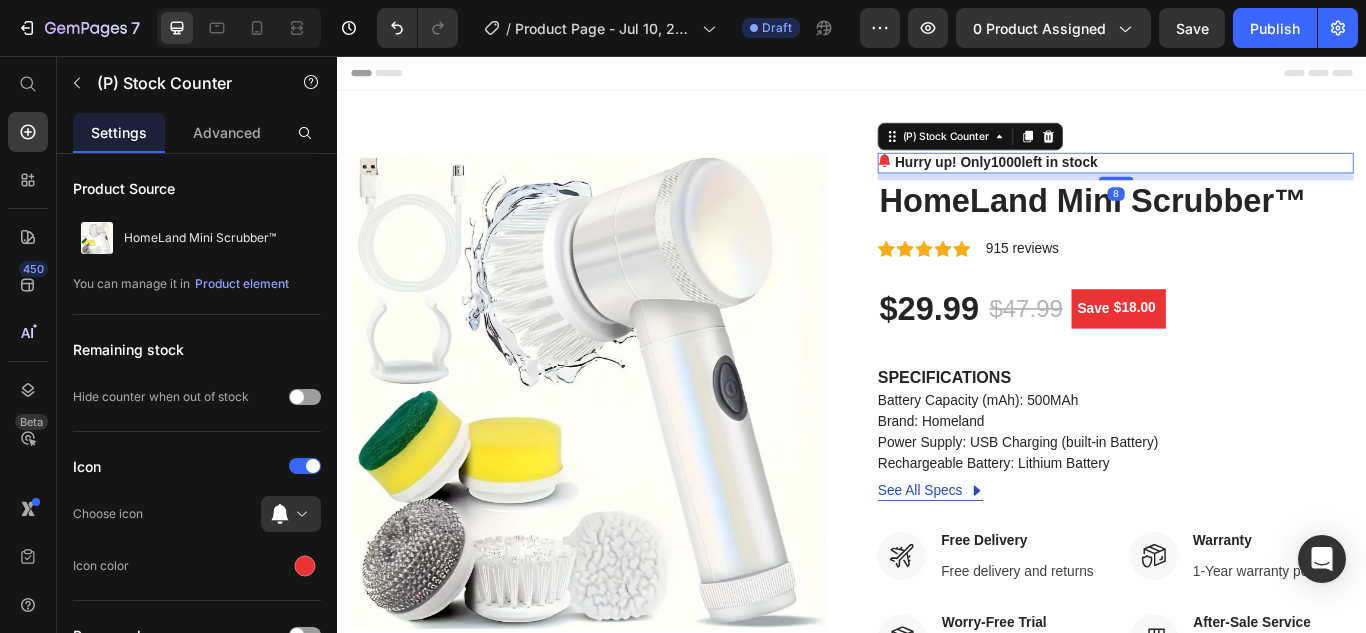 click on "1000" at bounding box center (1117, 180) 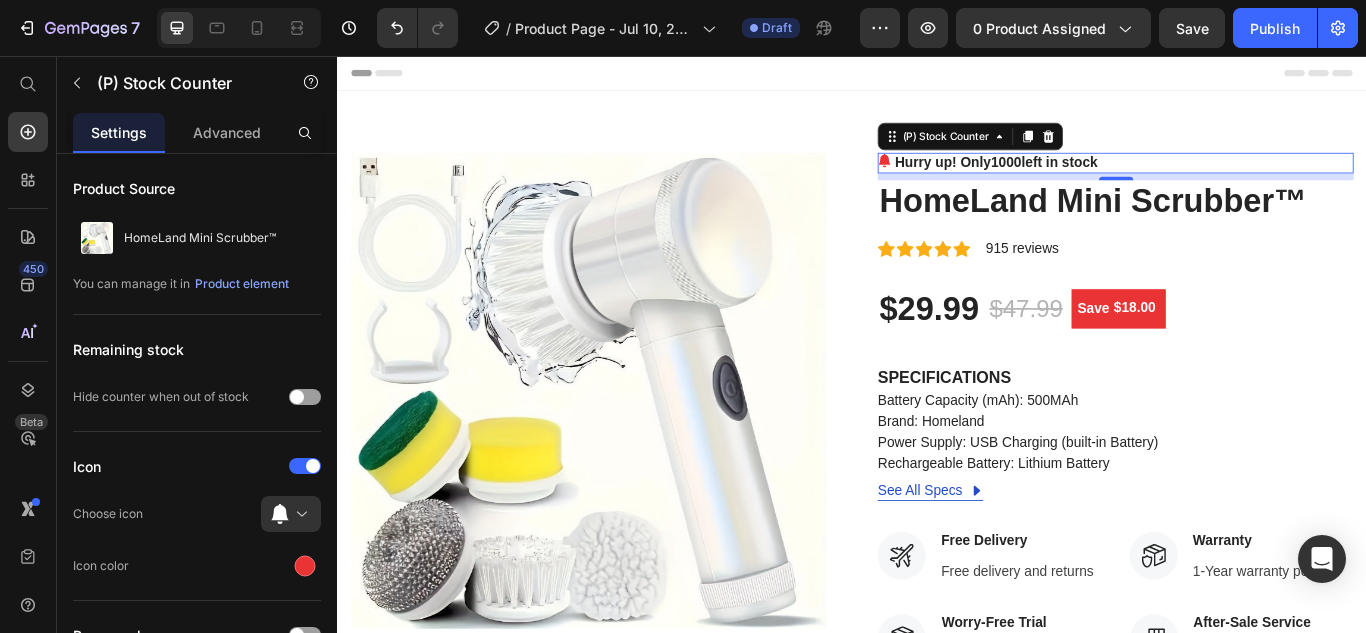 click on "1000" at bounding box center (1117, 180) 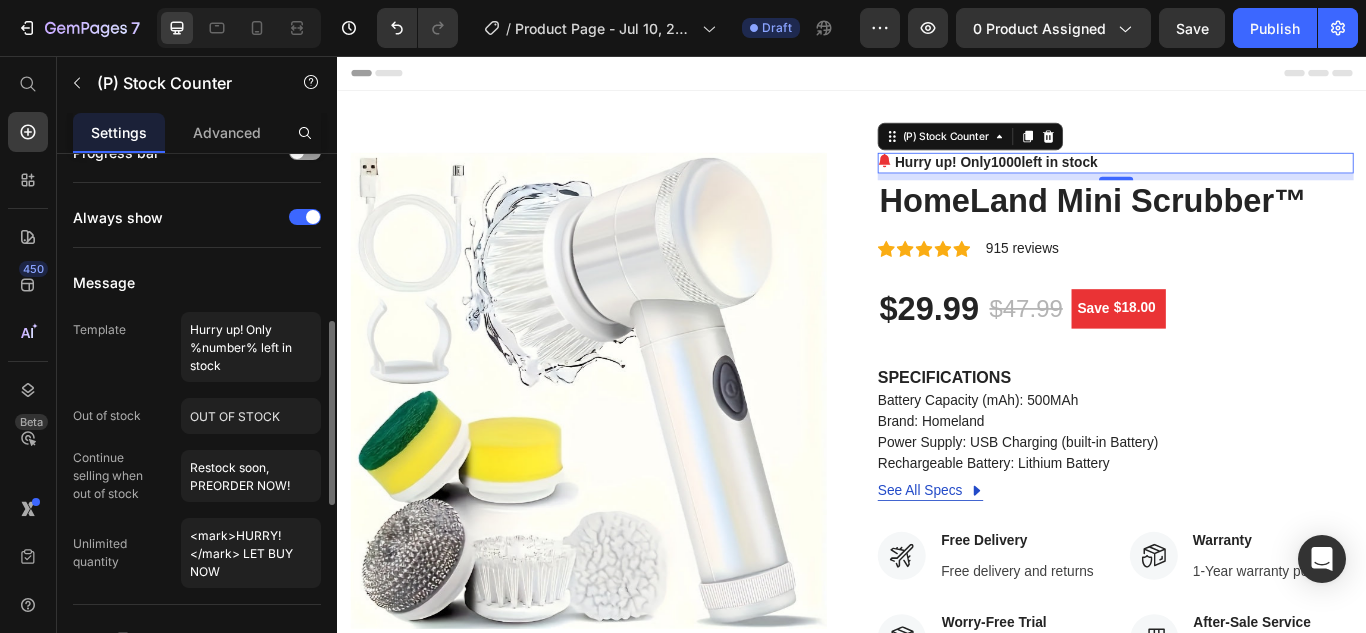 scroll, scrollTop: 484, scrollLeft: 0, axis: vertical 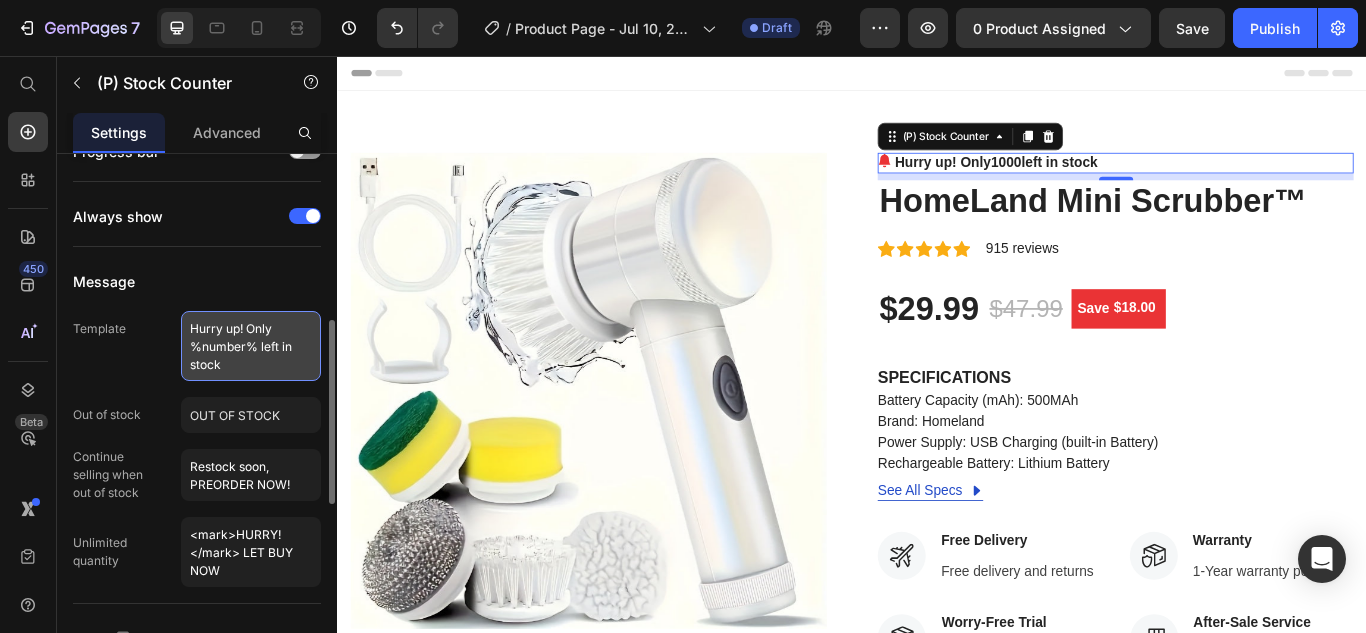 click on "Hurry up! Only %number% left in stock" at bounding box center (251, 346) 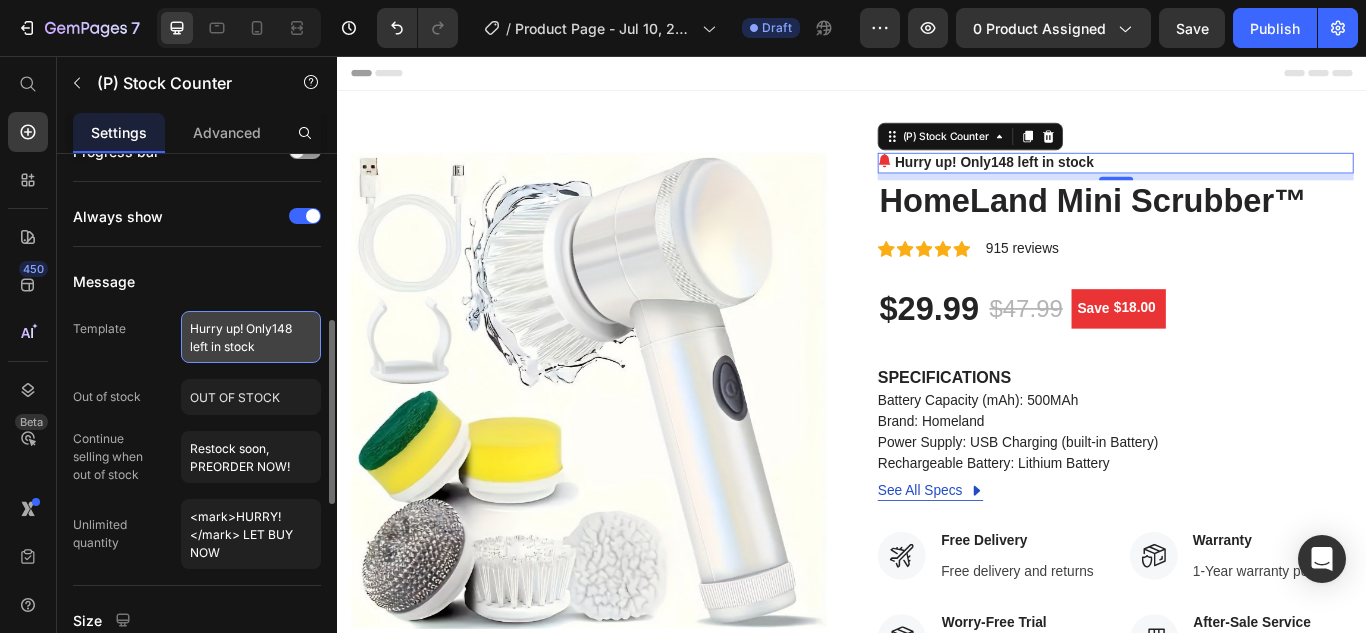 click on "Hurry up! Only148 left in stock" at bounding box center (251, 337) 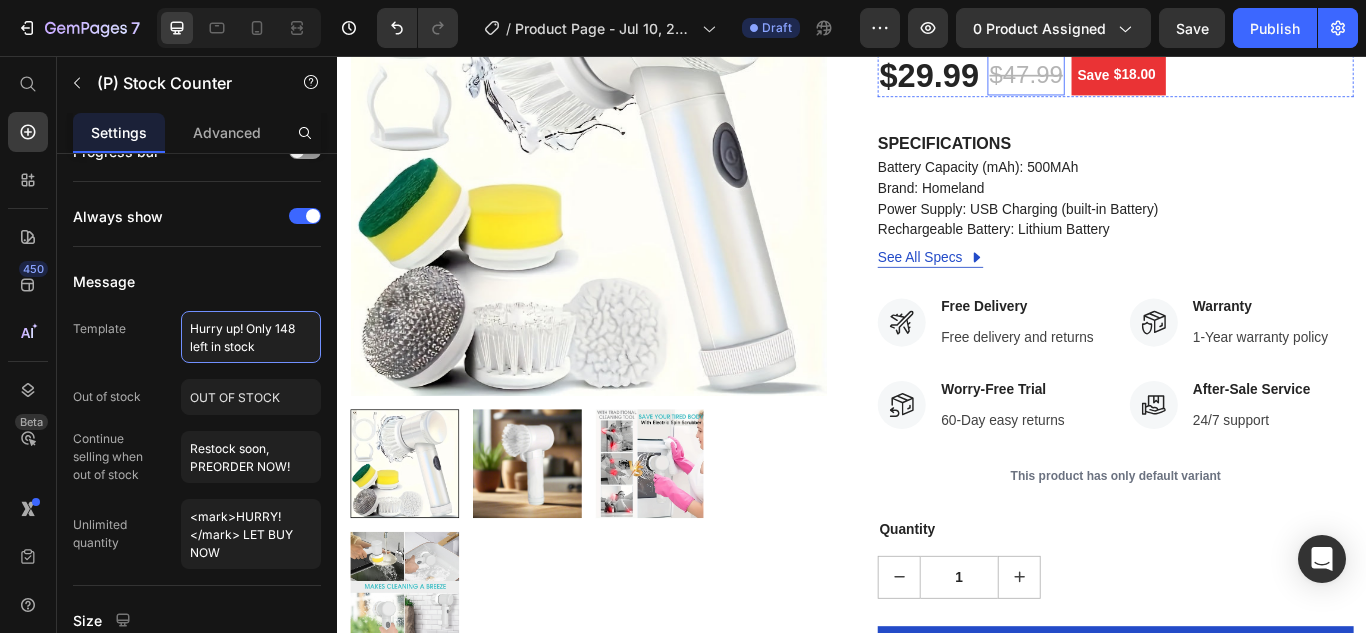 scroll, scrollTop: 280, scrollLeft: 0, axis: vertical 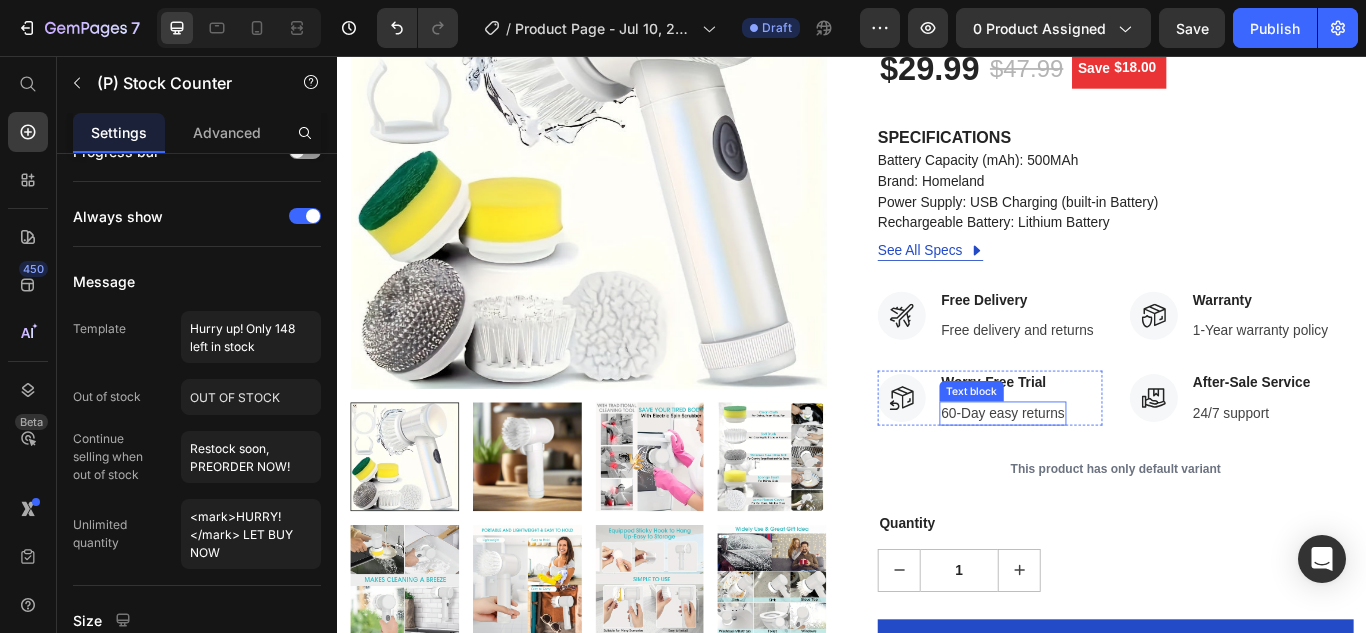 click on "60-Day easy returns" at bounding box center (1113, 473) 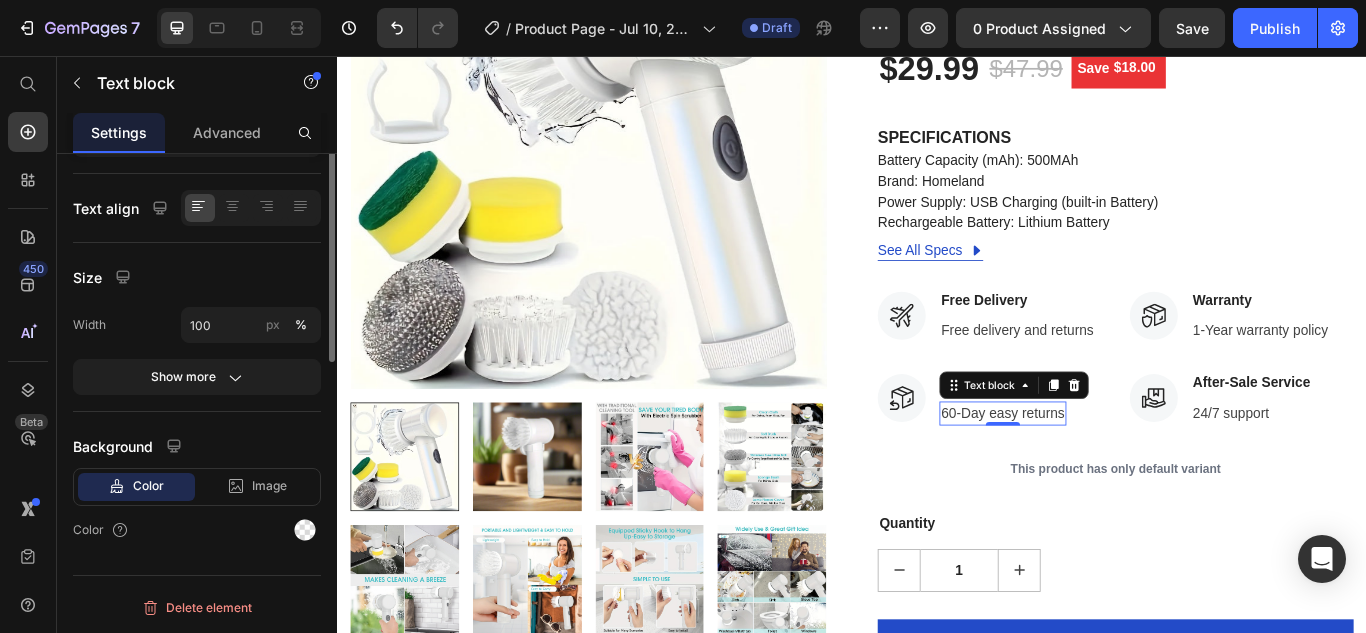 scroll, scrollTop: 0, scrollLeft: 0, axis: both 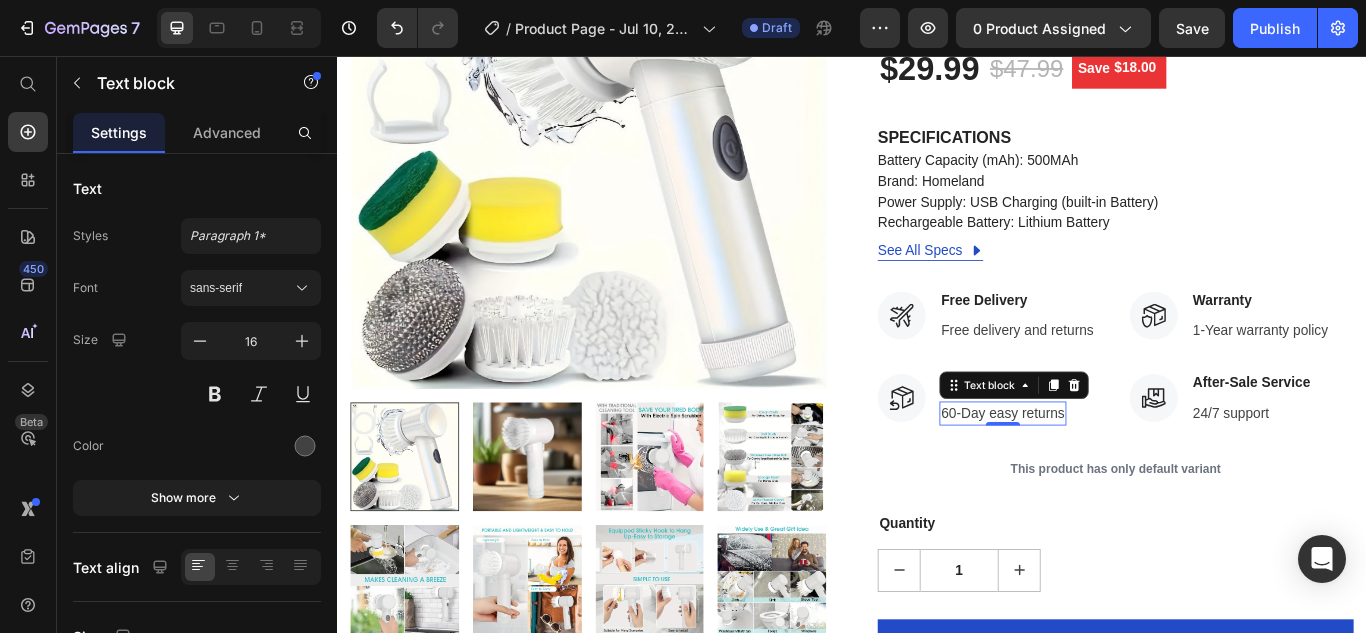 click on "60-Day easy returns" at bounding box center [1113, 473] 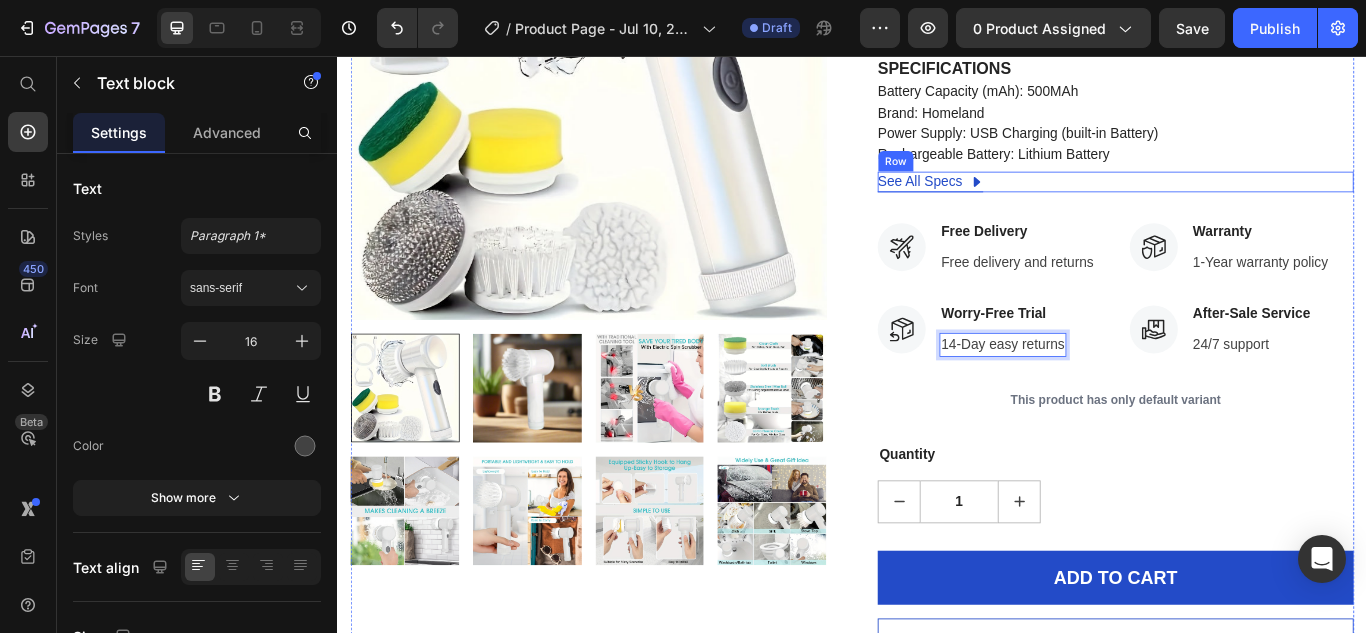 scroll, scrollTop: 449, scrollLeft: 0, axis: vertical 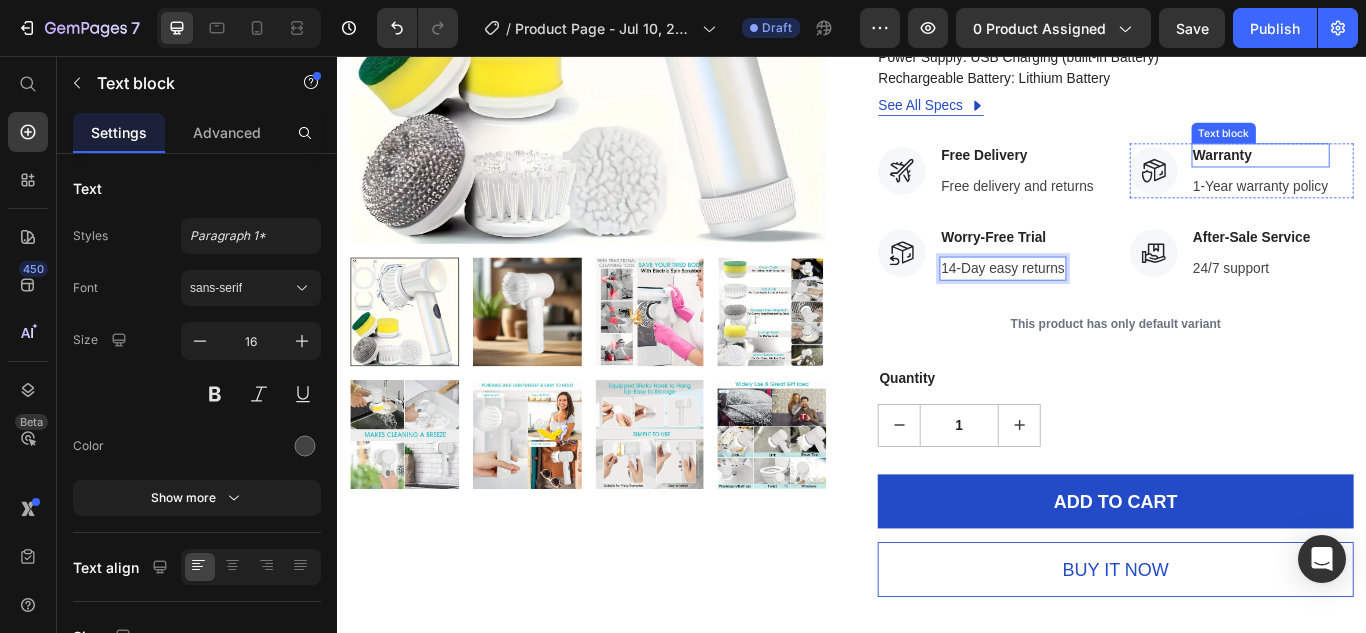 click on "Warranty" at bounding box center [1414, 172] 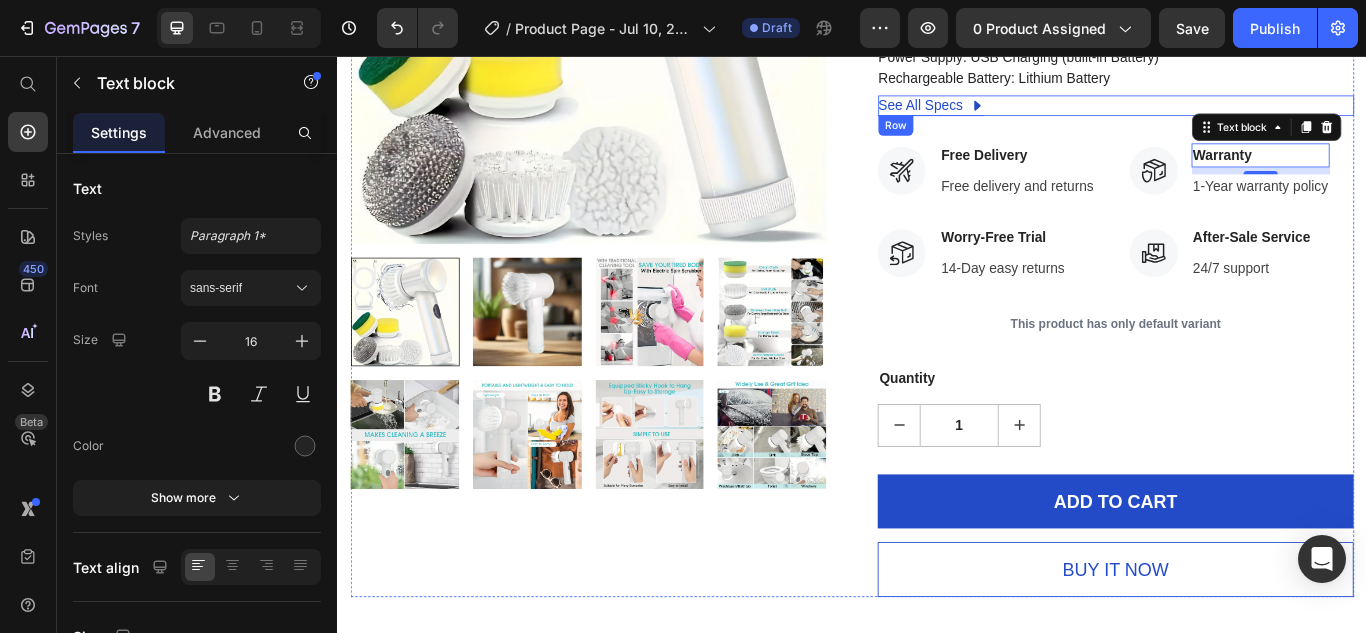 click on "See All Specs Button Row" at bounding box center (1244, 114) 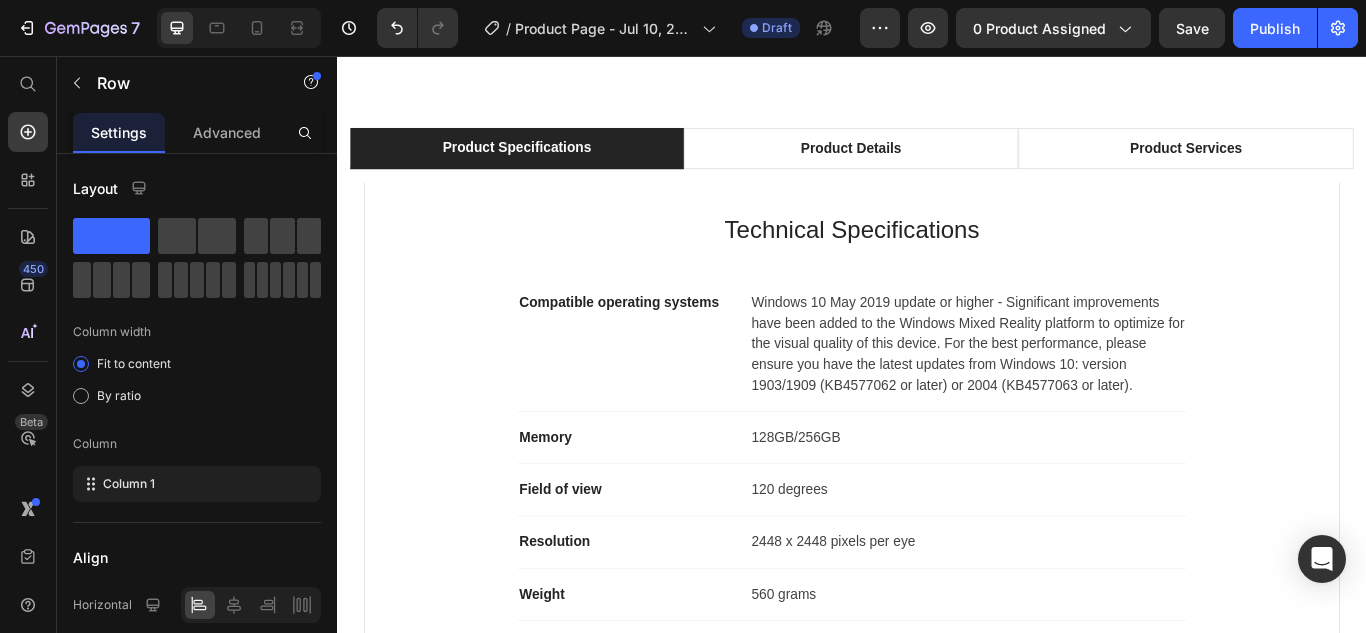 scroll, scrollTop: 1078, scrollLeft: 0, axis: vertical 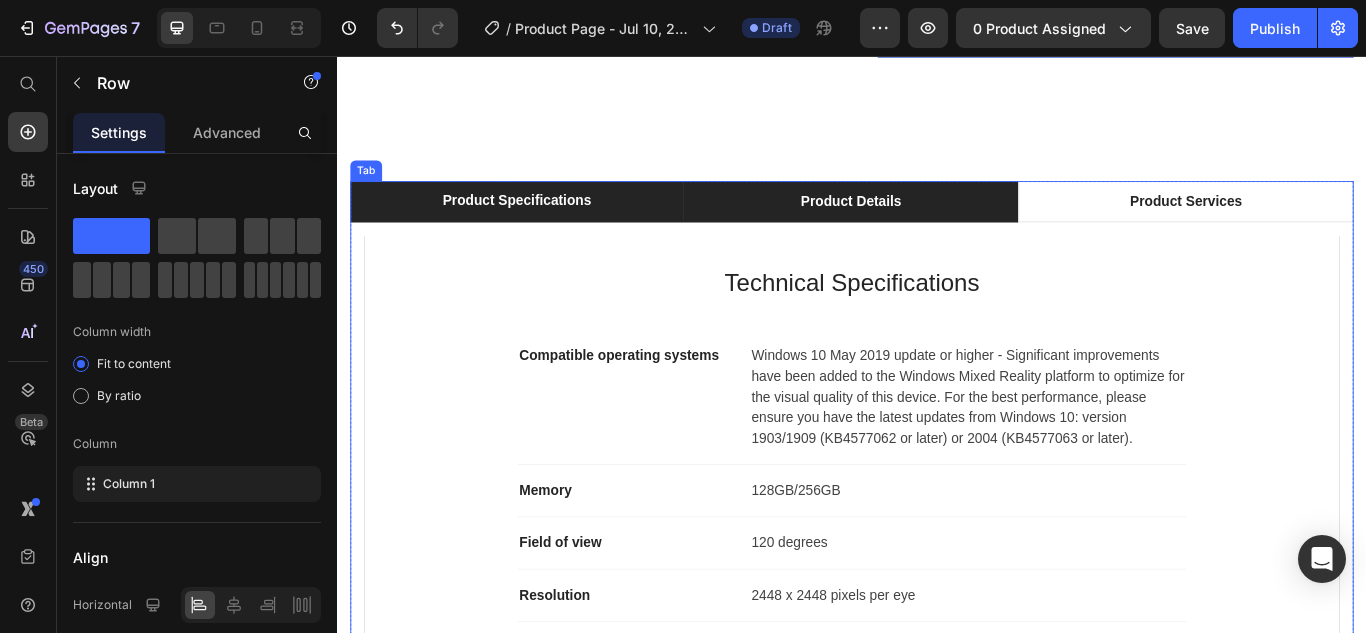 click on "Product Details" at bounding box center (936, 226) 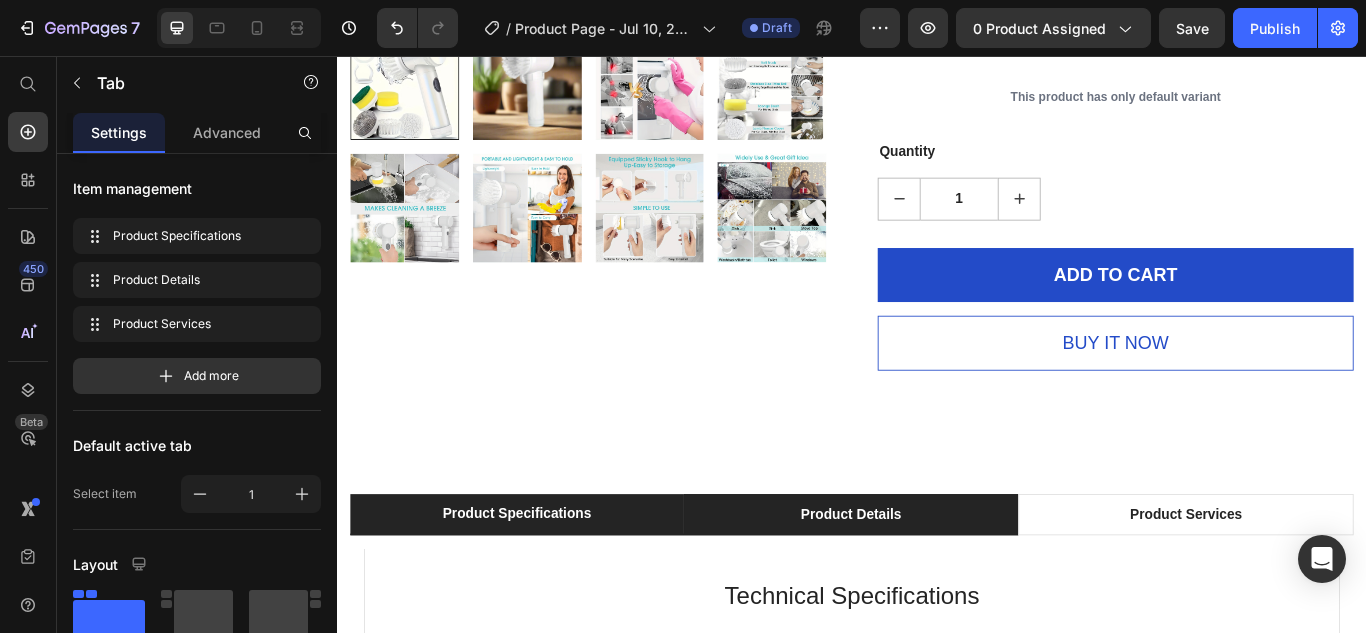 scroll, scrollTop: 895, scrollLeft: 0, axis: vertical 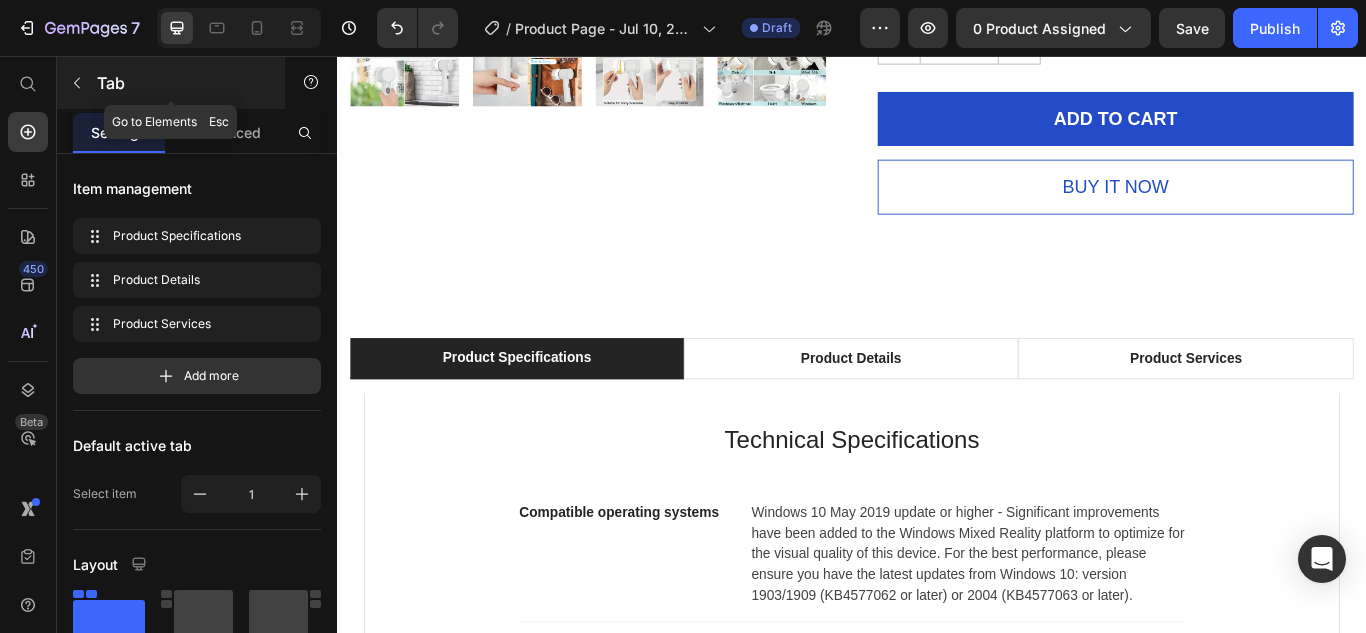 click 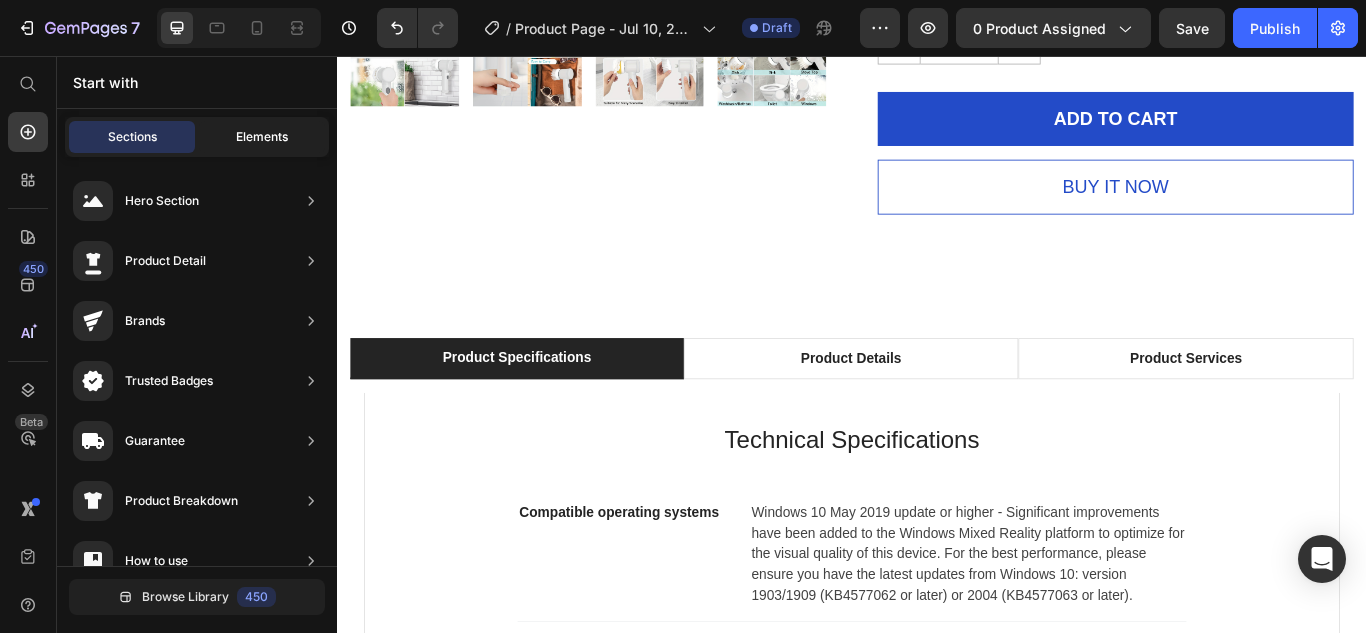 click on "Elements" 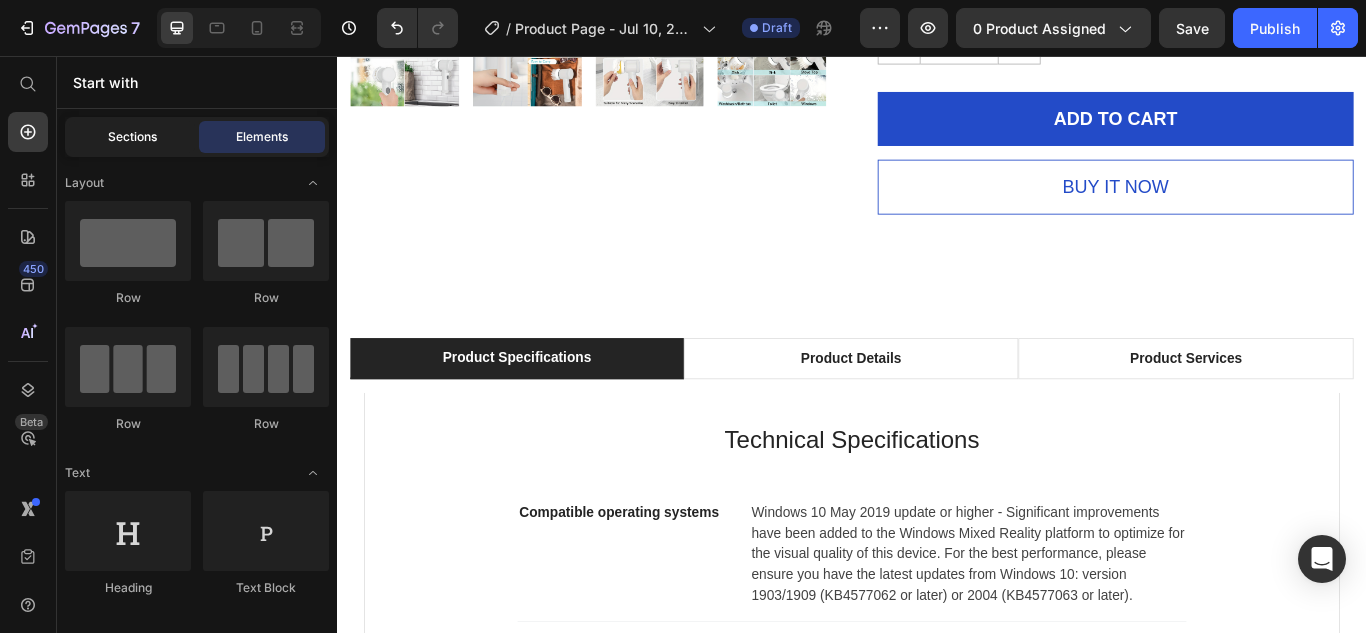 click on "Sections" 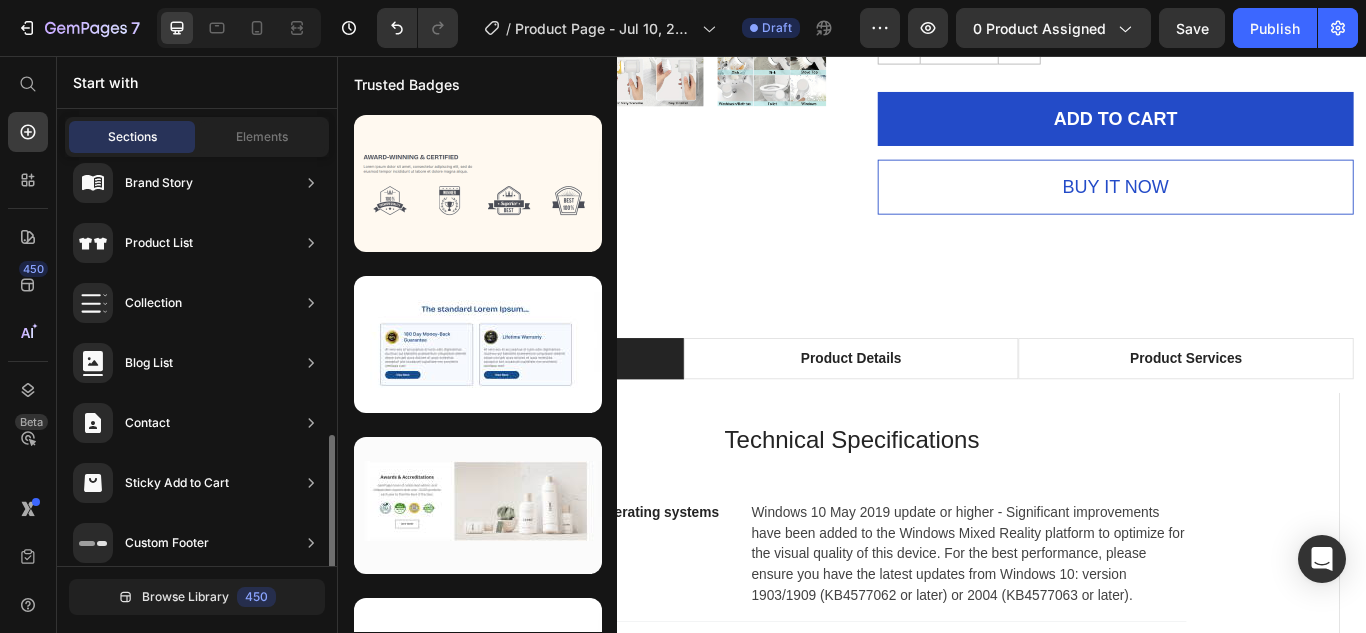 scroll, scrollTop: 751, scrollLeft: 0, axis: vertical 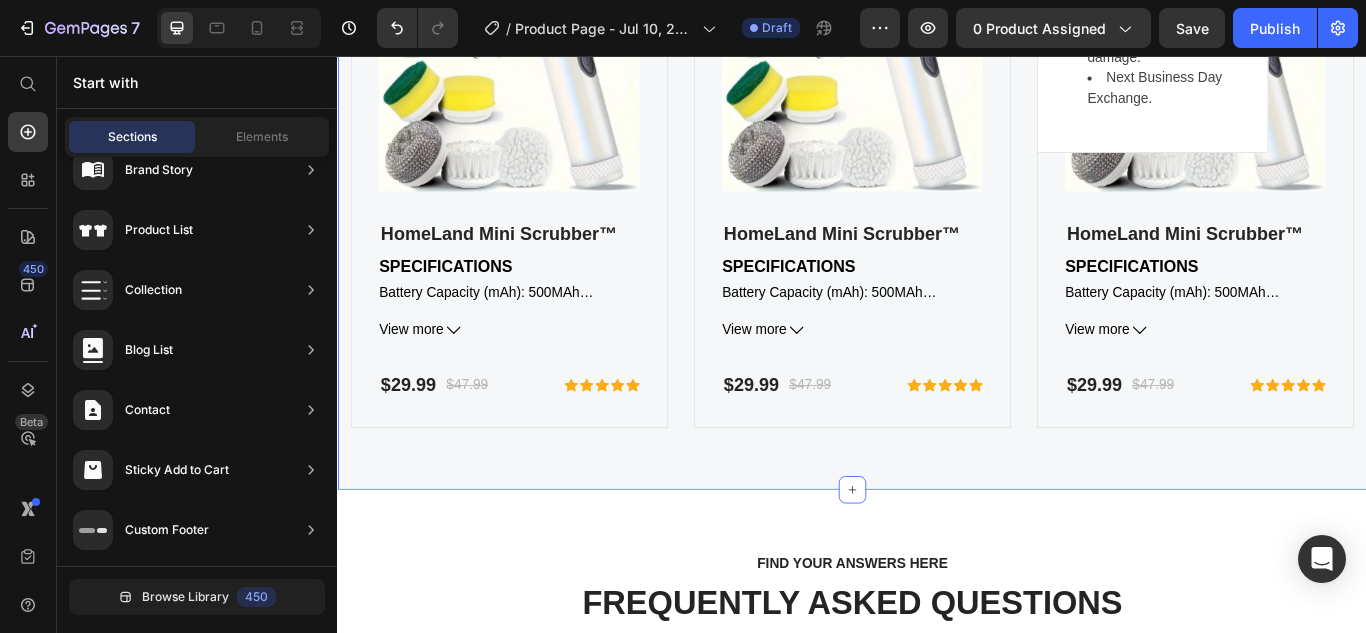 click on "FOR GEMETA 2.0 VR HEADSET Text block OUR FEATURED ACCESSORIES Heading Product Images HomeLand Mini Scrubber™ (P) Title SPECIFICATIONS
Battery Capacity (mAh): 500MAh
Brand: Homeland
Power Supply: USB Charging (built-in Battery)
Rechargeable Battery: Lithium Battery View more (P) Description $29.99 (P) Price $47.99 (P) Price Row
Icon
Icon
Icon
Icon
Icon Icon List Hoz Row Product Product Images HomeLand Mini Scrubber™ (P) Title SPECIFICATIONS
Battery Capacity (mAh): 500MAh
Brand: Homeland
Power Supply: USB Charging (built-in Battery)
Rechargeable Battery: Lithium Battery View more (P) Description $29.99 (P) Price $47.99 (P) Price Row
Icon
Icon
Icon
Icon
Icon Icon List Hoz Row Product Product Images HomeLand Mini Scrubber™ (P) Title SPECIFICATIONS
Battery Capacity (mAh): 500MAh
Brand: Homeland
View more (P) Description $29.99" at bounding box center (937, 112) 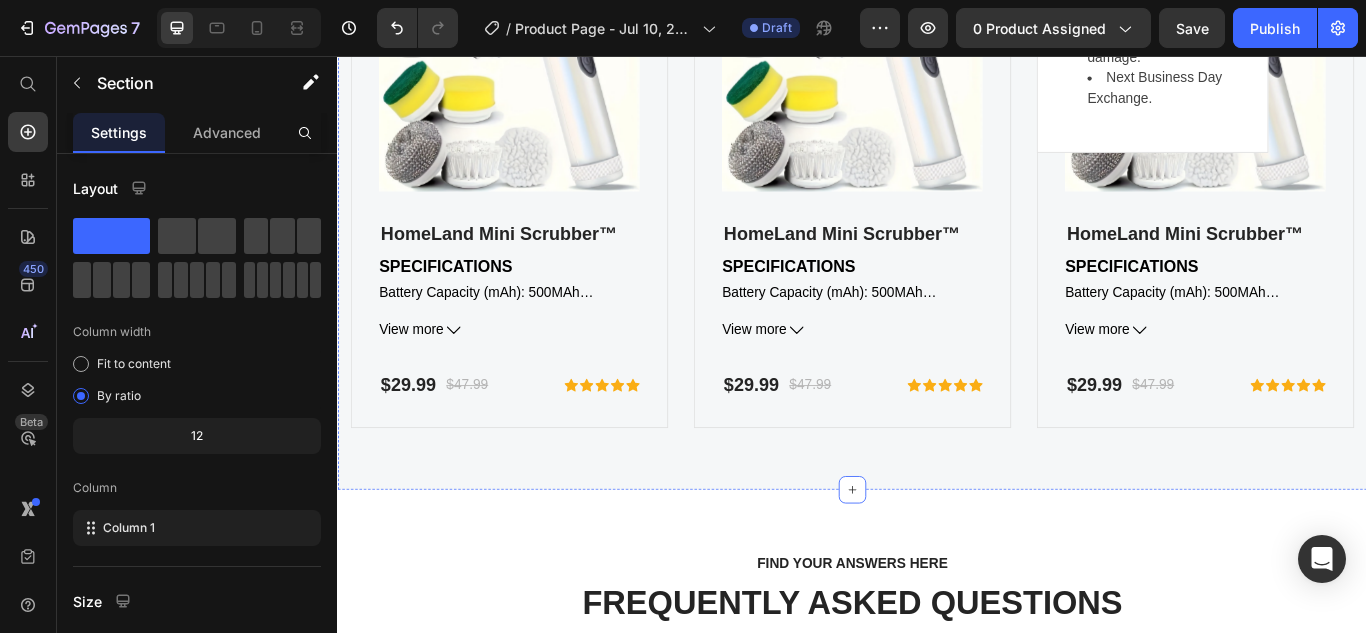 click on "FOR GEMETA 2.0 VR HEADSET" at bounding box center (937, -251) 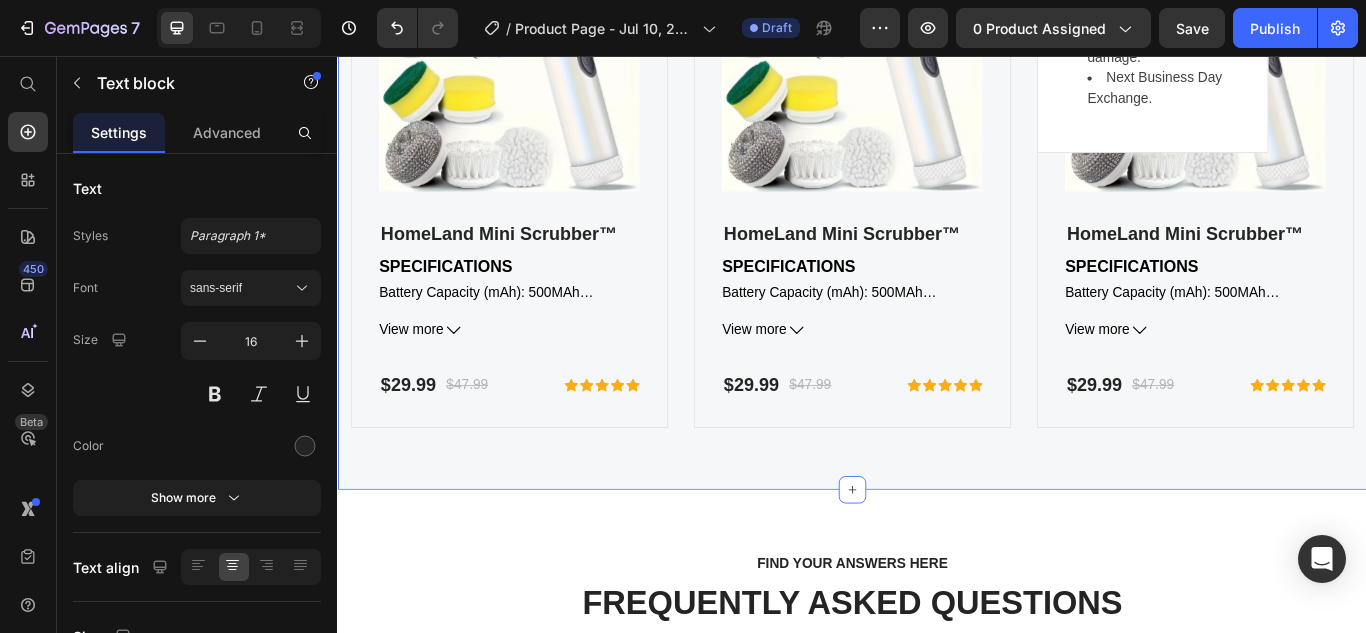 click on "FOR GEMETA 2.0 VR HEADSET Text block   8 OUR FEATURED ACCESSORIES Heading Product Images HomeLand Mini Scrubber™ (P) Title SPECIFICATIONS
Battery Capacity (mAh): 500MAh
Brand: Homeland
Power Supply: USB Charging (built-in Battery)
Rechargeable Battery: Lithium Battery View more (P) Description $29.99 (P) Price $47.99 (P) Price Row
Icon
Icon
Icon
Icon
Icon Icon List Hoz Row Product Product Images HomeLand Mini Scrubber™ (P) Title SPECIFICATIONS
Battery Capacity (mAh): 500MAh
Brand: Homeland
Power Supply: USB Charging (built-in Battery)
Rechargeable Battery: Lithium Battery View more (P) Description $29.99 (P) Price $47.99 (P) Price Row
Icon
Icon
Icon
Icon
Icon Icon List Hoz Row Product Product Images HomeLand Mini Scrubber™ (P) Title SPECIFICATIONS
Battery Capacity (mAh): 500MAh
Brand: Homeland
View more (P) Description Row" at bounding box center [937, 112] 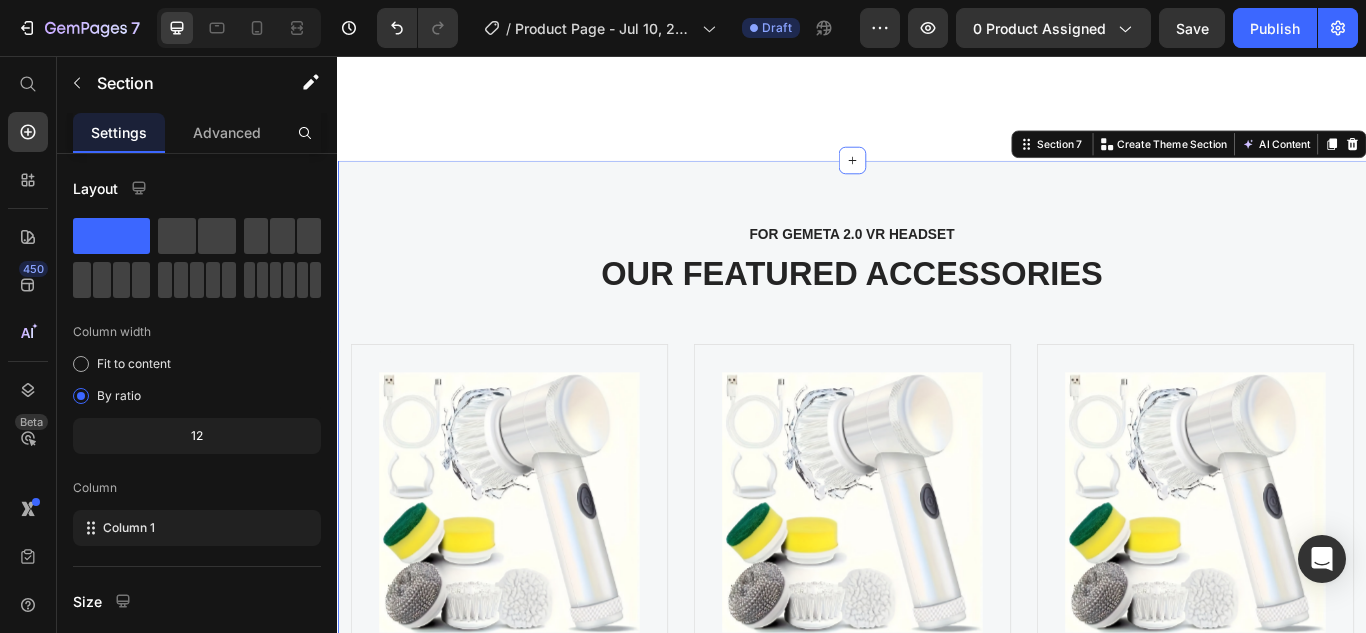 scroll, scrollTop: 7111, scrollLeft: 0, axis: vertical 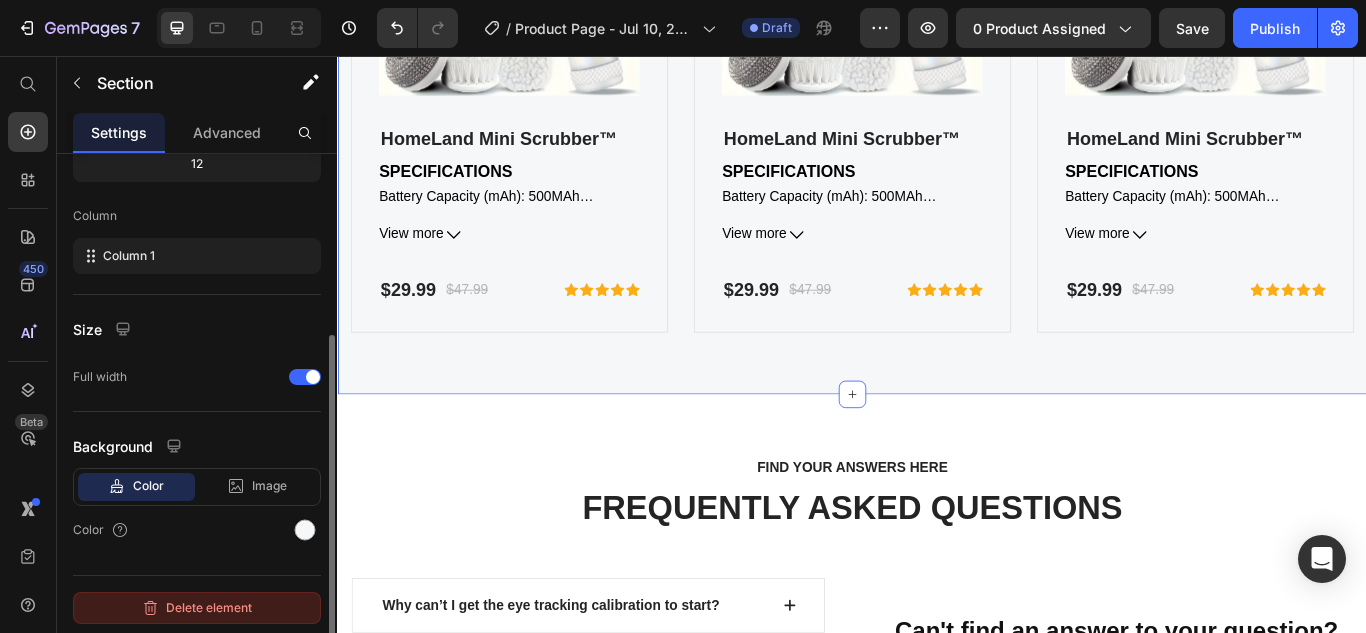 click on "Delete element" at bounding box center (197, 608) 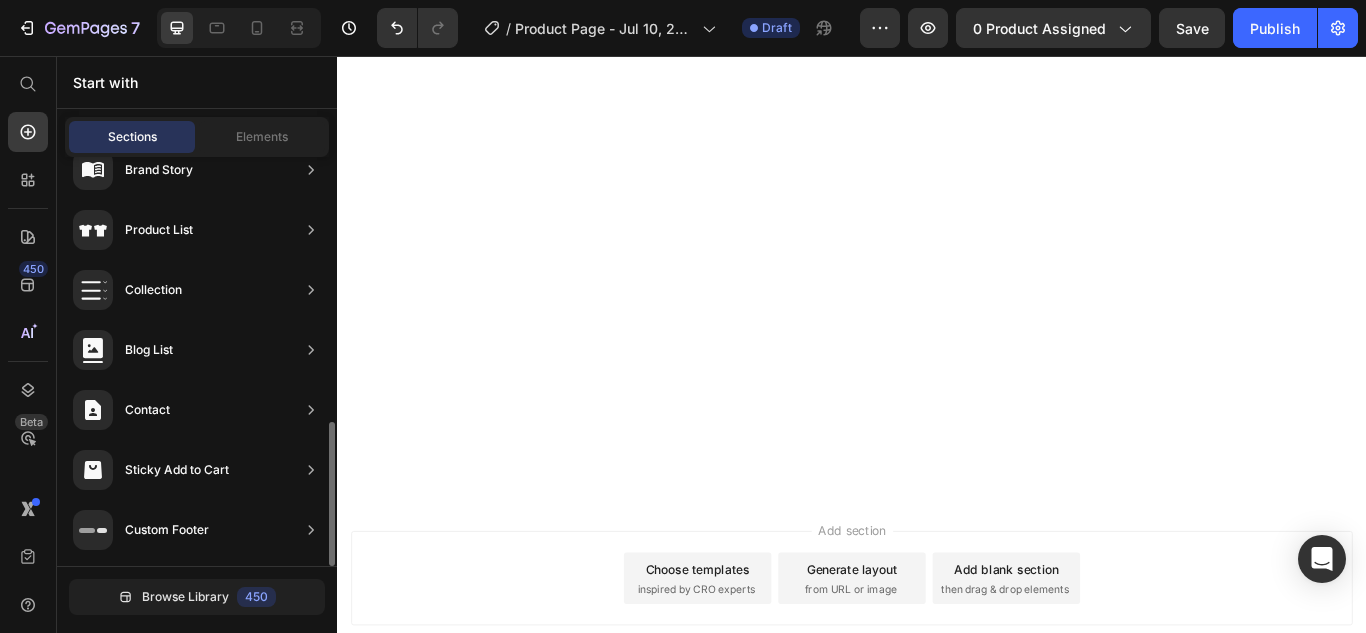 scroll, scrollTop: 6212, scrollLeft: 0, axis: vertical 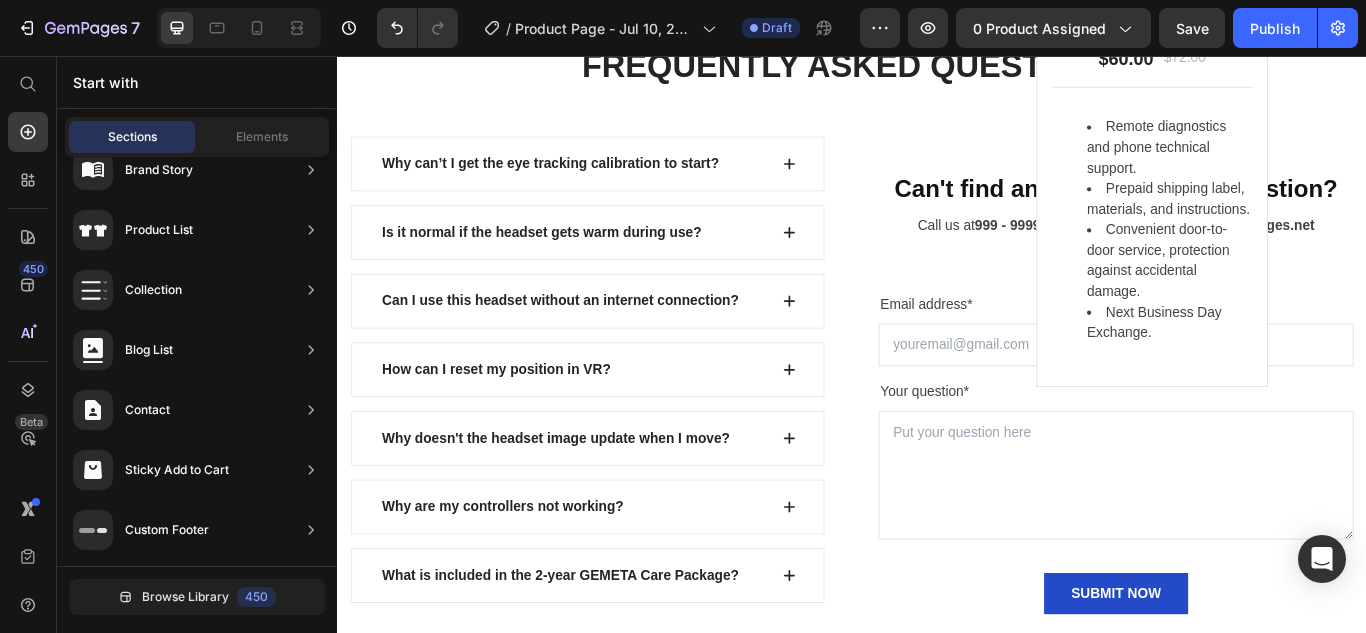 click on "LIMITED TIME DEAL Text block PLAY WORRY-FREE  WITH OUR EXTENDED WARRANTY Heading 00 Days 18 Hours 25 Minutes 49 Seconds CountDown Timer 2 extra years of software and hardware coverage - for the discounted price! Text block Save $18.00 (P) Tag $29.99 (P) Price $47.99 (P) Price Row GET LIMITED DEAL (P) Cart Button Product Row Image Image 2-Year Care Pack Heading
Icon
Icon
Icon
Icon
Icon Icon List Hoz $60.00 Text block $72.00 Text block Row                Title Line Remote diagnostics and phone technical support. Prepaid shipping label, materials, and instructions. Convenient door-to-door service, protection against accidental damage. Next Business Day Exchange. Text block Row Row Section 6" at bounding box center (937, -413) 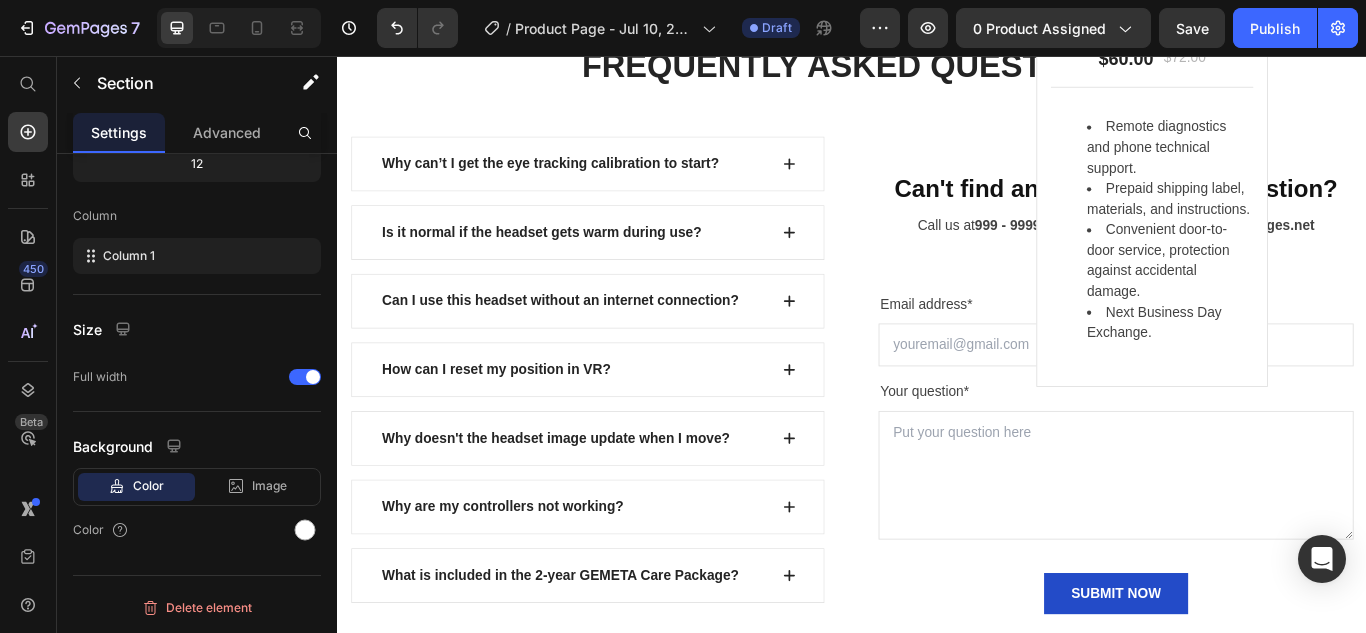 scroll, scrollTop: 5972, scrollLeft: 0, axis: vertical 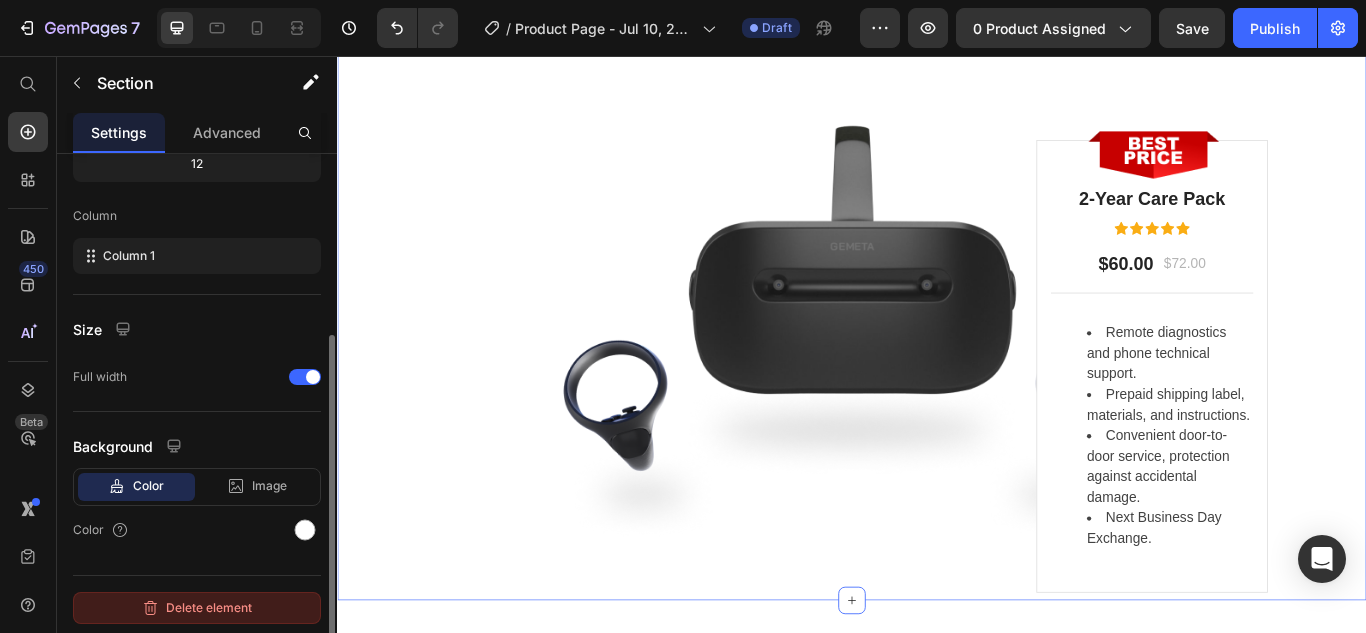 click on "Delete element" at bounding box center (197, 608) 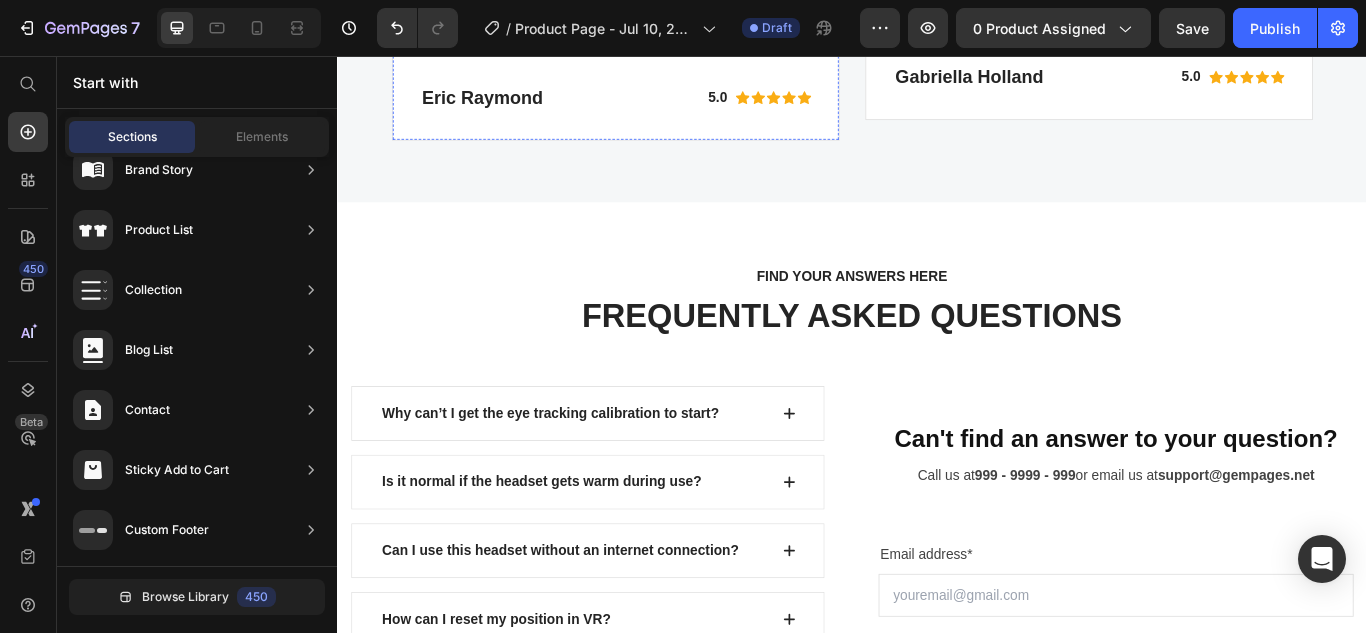 scroll, scrollTop: 5230, scrollLeft: 0, axis: vertical 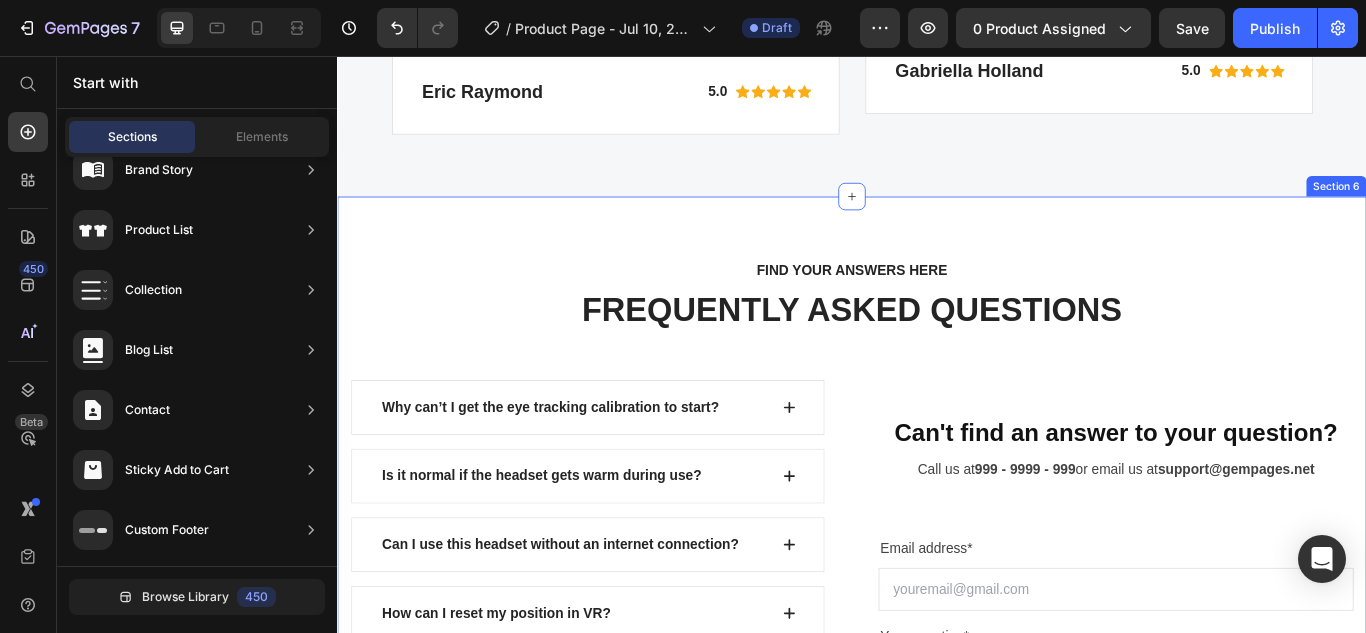 click on "FIND YOUR ANSWERS HERE Text block FREQUENTLY ASKED QUESTIONS Heading Row Why can’t I get the eye tracking calibration to start? Is it normal if the headset gets warm during use? Can I use this headset without an internet connection? How can I reset my position in VR? Why doesn't the headset image update when I move? Why are my controllers not working? What is included in the 2-year GEMETA Care Package? Accordion
See All FAQs Button Row Can't find an answer to your question? Heading Call us at  [PHONE]  or email us at  [EMAIL]  Text block Email address* Text block Email Field Your question* Text block Text Area SUBMIT NOW Submit Button Contact Form Row Section 6" at bounding box center (937, 663) 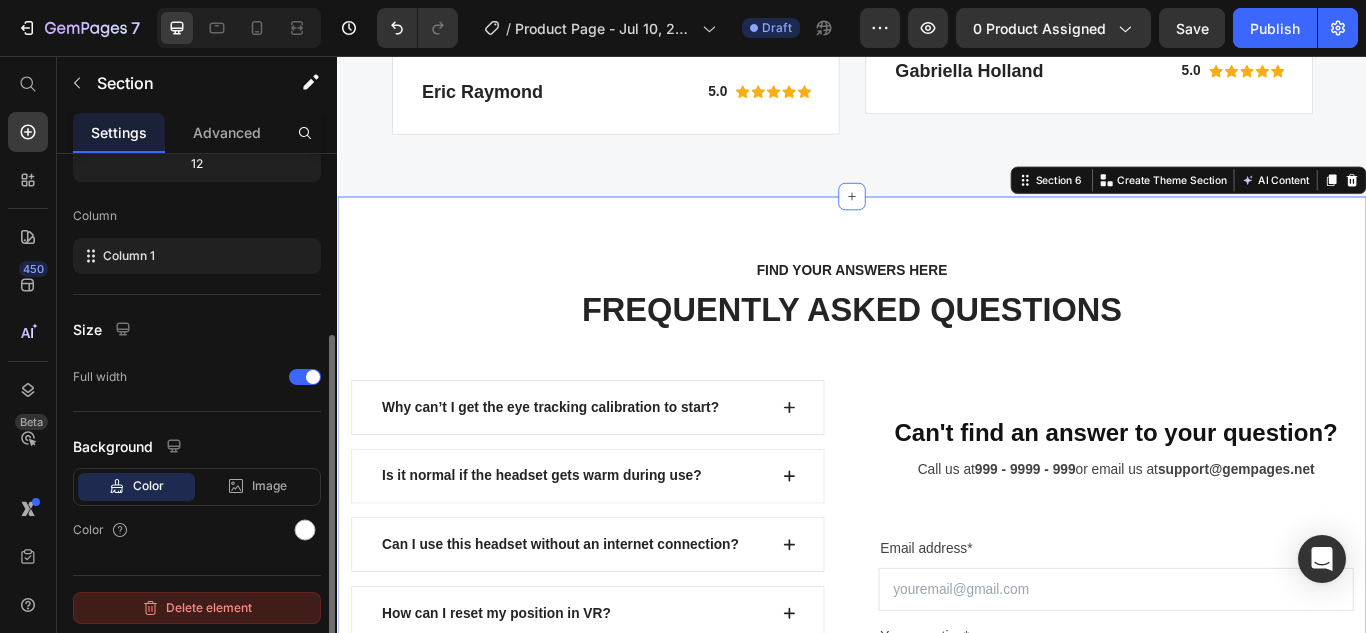 click on "Delete element" at bounding box center (197, 608) 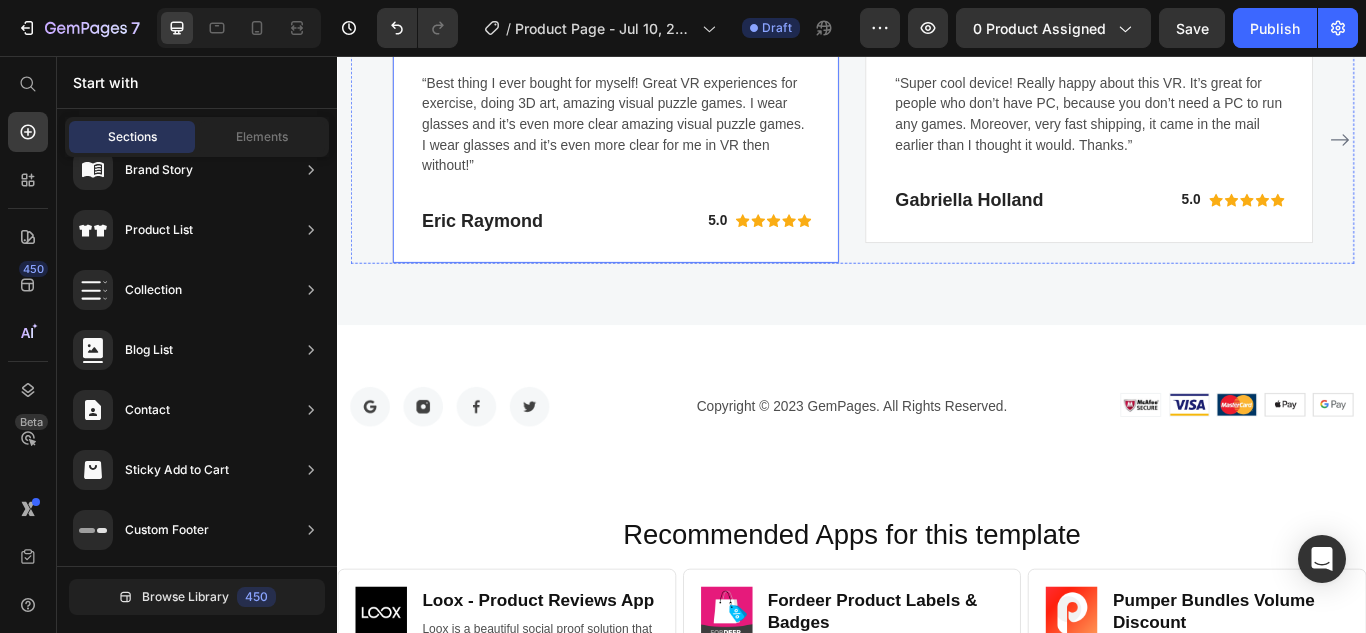 scroll, scrollTop: 5097, scrollLeft: 0, axis: vertical 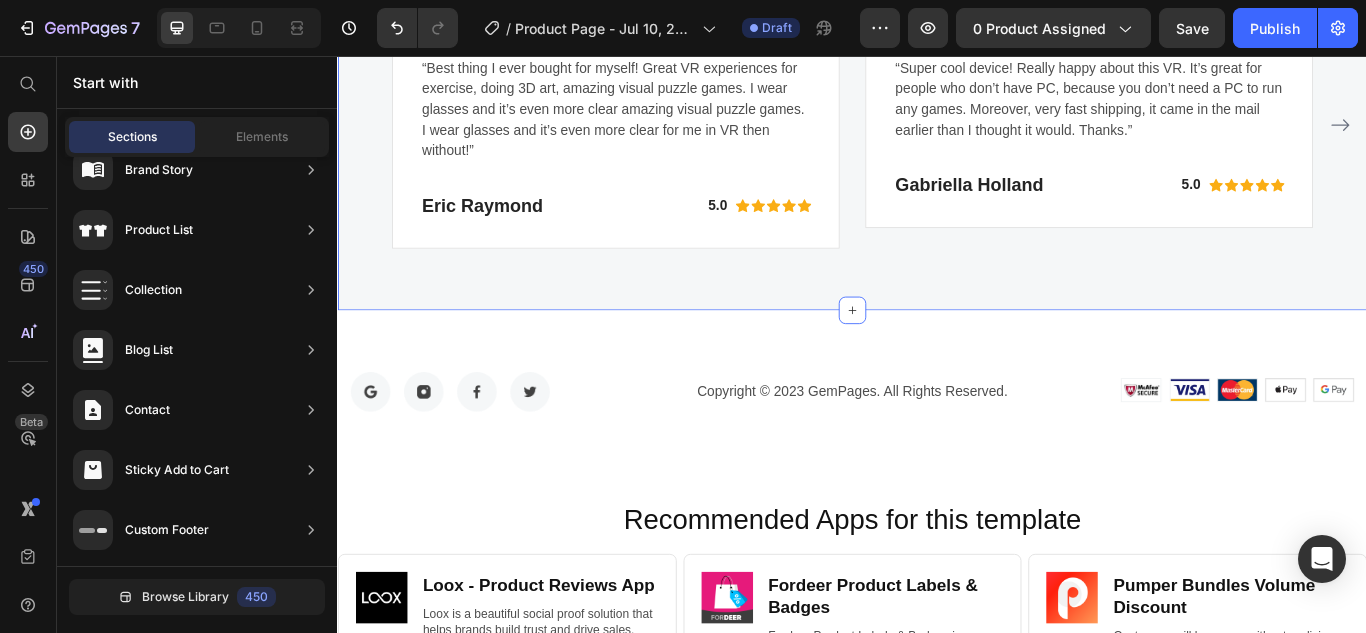 click on "WHY CHOOSE US Text block EASY TO USE, IMMERSIVE EXPERIENCES Heading Video
Image “Best thing I ever bought for myself! Great VR experiences for exercise, doing 3D art, amazing visual puzzle games. I wear glasses and it’s even more clear amazing visual puzzle games. I wear glasses and it’s even more clear for me in VR then without!” Text block Eric Raymond Heading 5.0 Text block
Icon
Icon
Icon
Icon
Icon Icon List Hoz Row Row Row Image “Super cool device! Really happy about this VR. It’s great for people who don’t have PC, because you don’t need a PC to run any games. Moreover, very fast shipping, it came in the mail earlier than I thought it would. Thanks.” Text block Gabriella Holland Heading 5.0 Text block
Icon
Icon
Icon
Icon
Icon Icon List Hoz Row Row Row Image Text block Eric Raymond Heading 5.0 Text block Icon Icon" at bounding box center [937, -292] 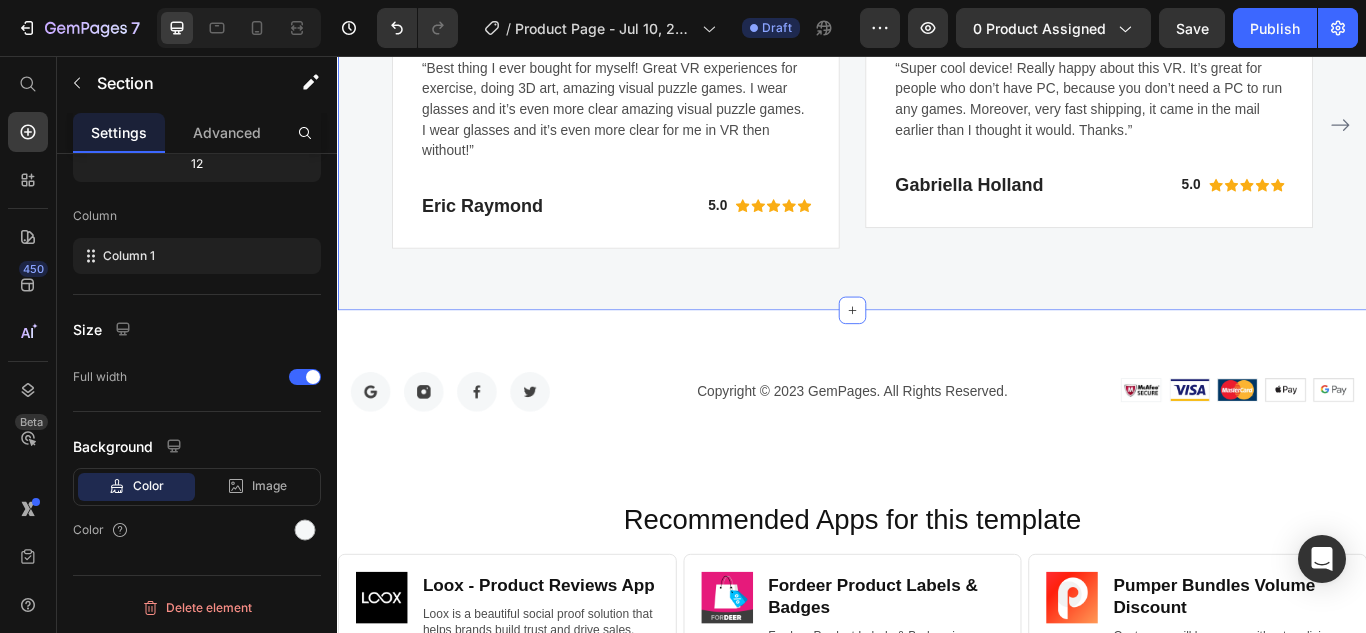 click on "Delete element" at bounding box center [197, 608] 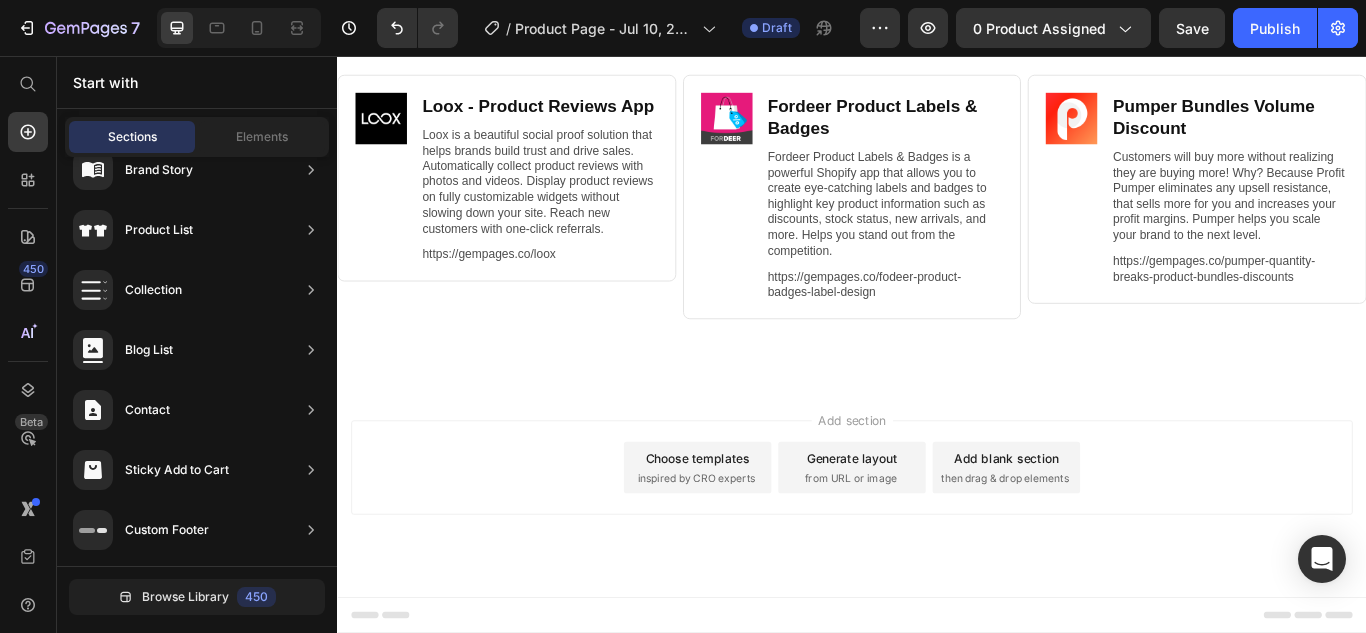 scroll, scrollTop: 4100, scrollLeft: 0, axis: vertical 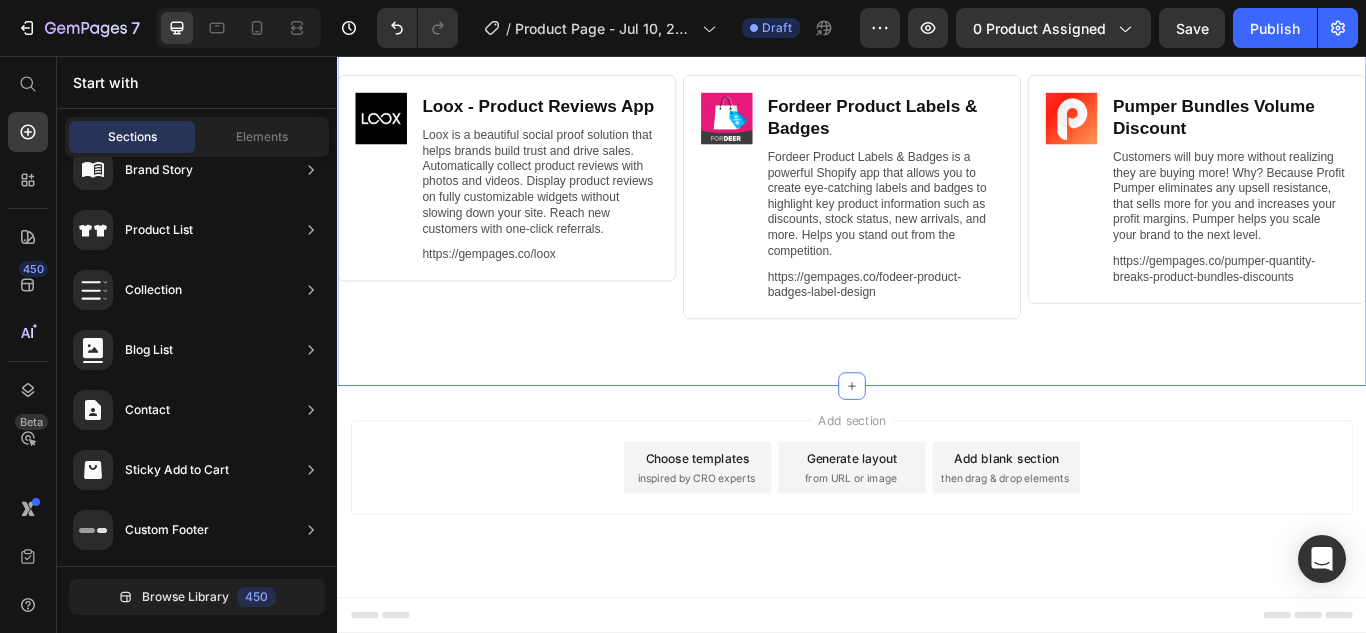 click on "Recommended Apps for this template Heading Image Loox ‑ Product Reviews App Heading Loox is a beautiful social proof solution that helps brands build trust and drive sales. Automatically collect product reviews with photos and videos. Display product reviews on fully customizable widgets without slowing down your site. Reach new customers with one-click referrals. Text Block https://gempages.co/loox Text Block Row Row Image Fordeer Product Labels & Badges Heading Fordeer Product Labels & Badges is a powerful Shopify app that allows you to create eye-catching labels and badges to highlight key product information such as discounts, stock status, new arrivals, and more. Helps you stand out from the competition. Text Block https://gempages.co/fodeer-product-badges-label-design Text Block Row Row Image Pumper Bundles Volume Discount Heading Text Block https://gempages.co/pumper-quantity-breaks-product-bundles-discounts Text Block Row Row Row Section 6" at bounding box center (937, 212) 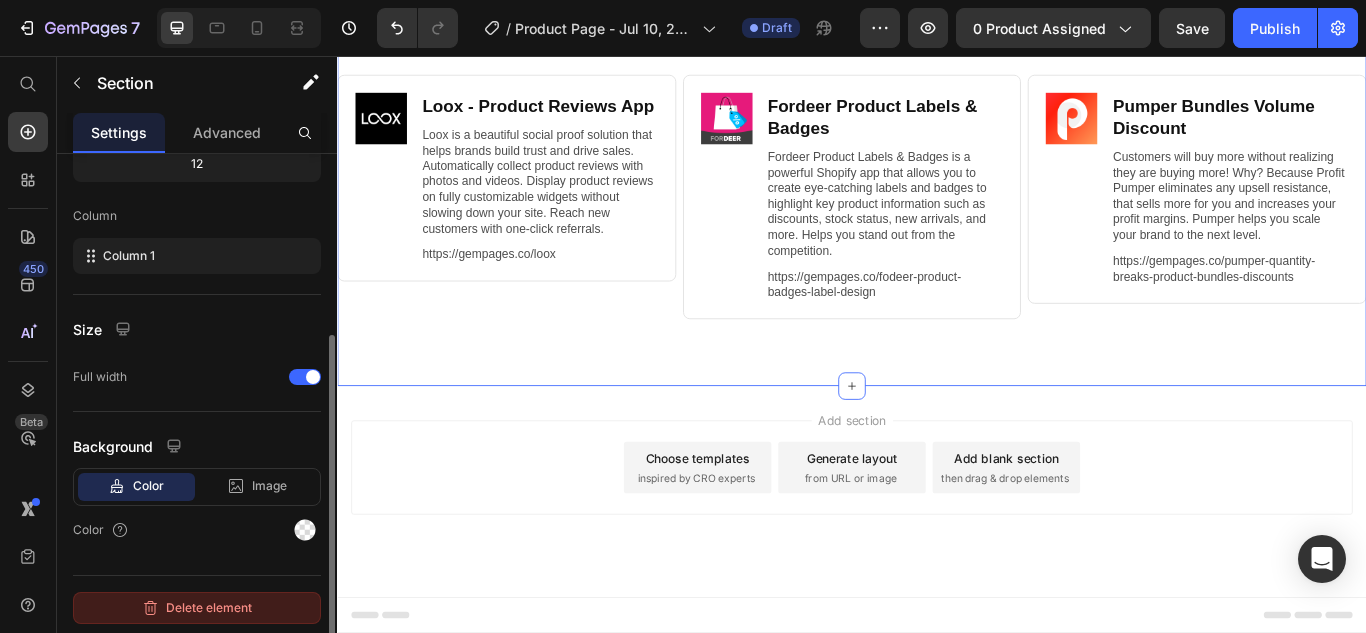 click on "Delete element" at bounding box center (197, 608) 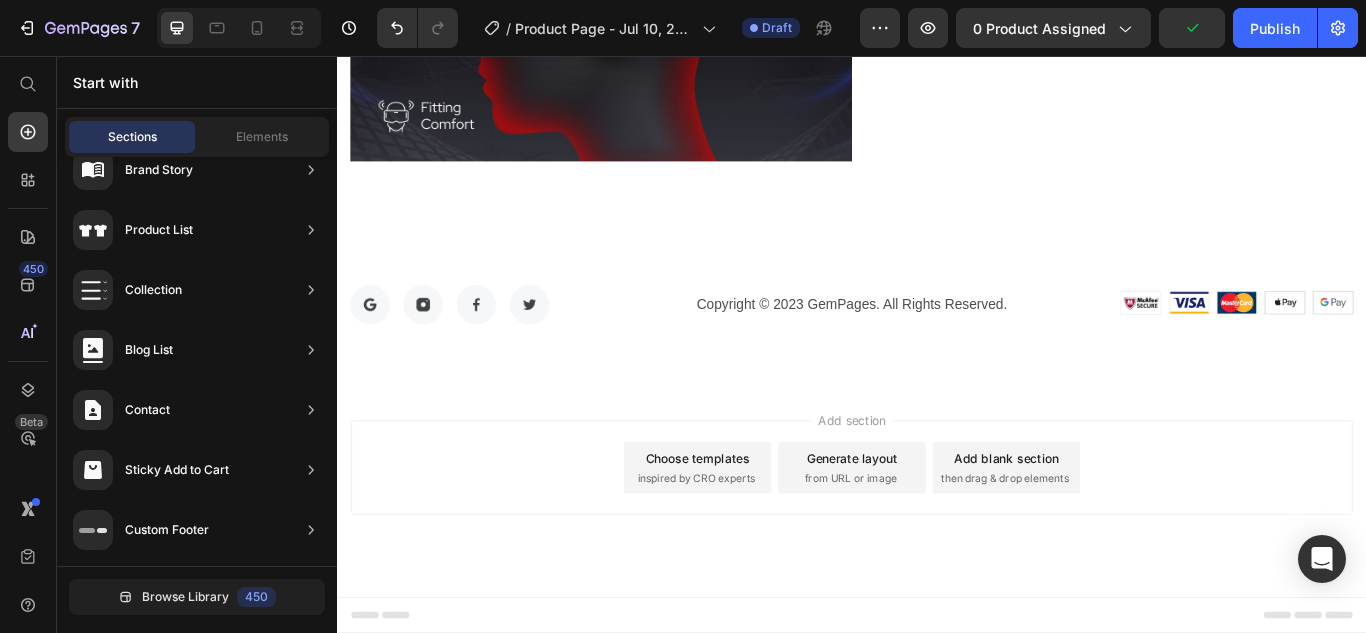 scroll, scrollTop: 3752, scrollLeft: 0, axis: vertical 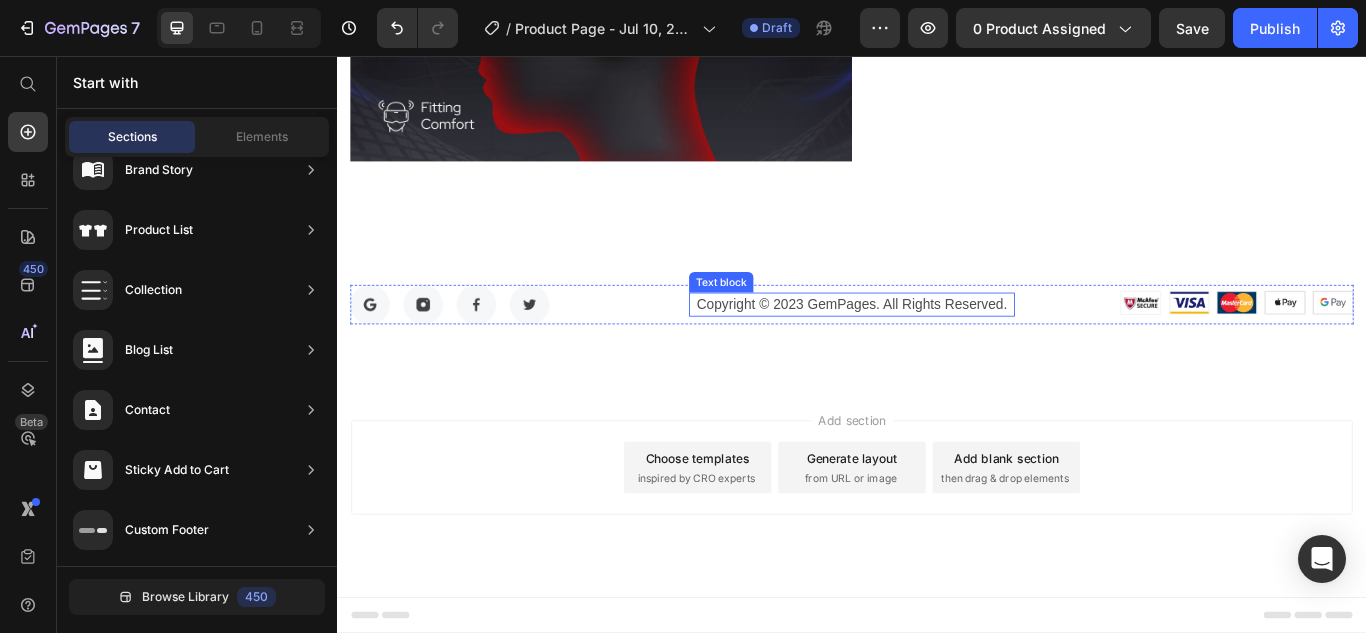 click on "Copyright © 2023 GemPages. All Rights Reserved." at bounding box center (936, 346) 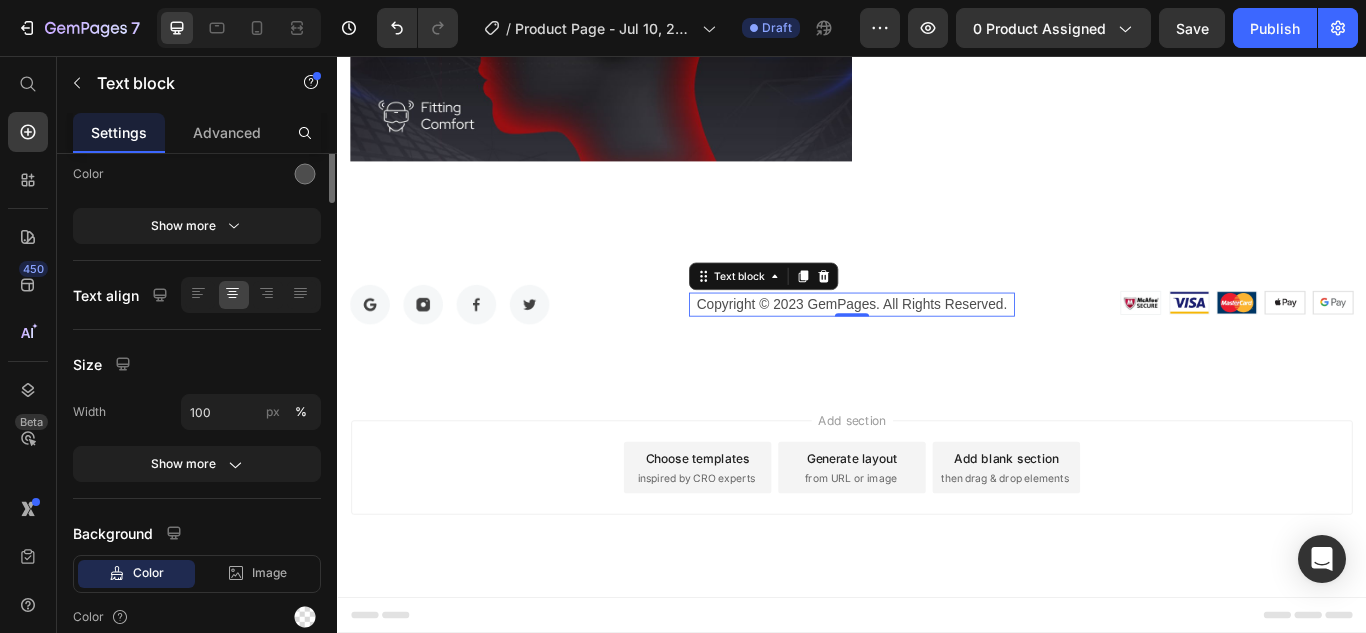 scroll, scrollTop: 0, scrollLeft: 0, axis: both 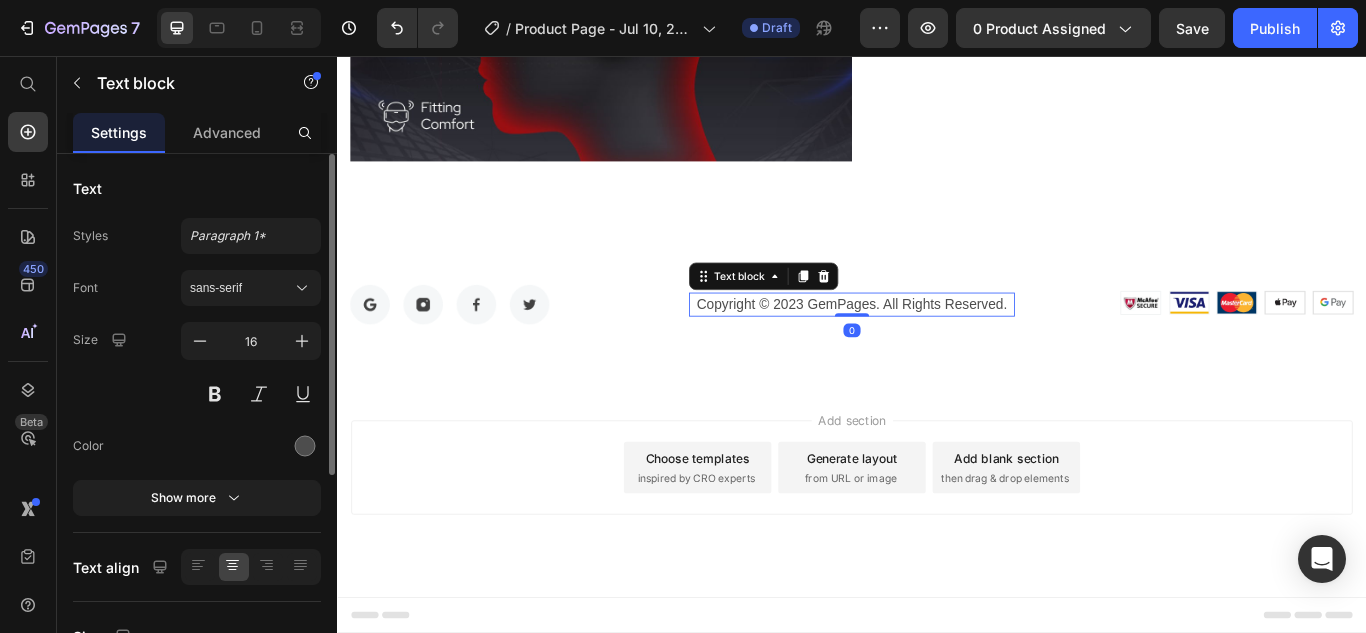 click on "Copyright © 2023 GemPages. All Rights Reserved." at bounding box center [936, 346] 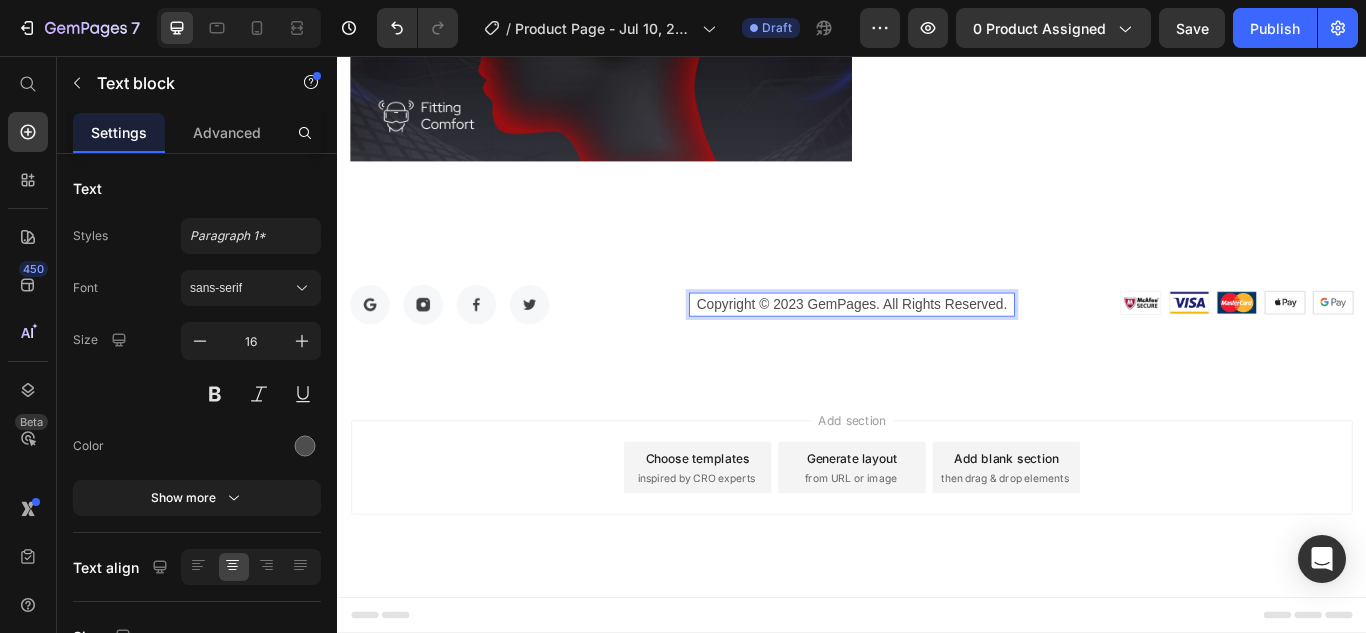 click on "Copyright © 2023 GemPages. All Rights Reserved." at bounding box center [936, 346] 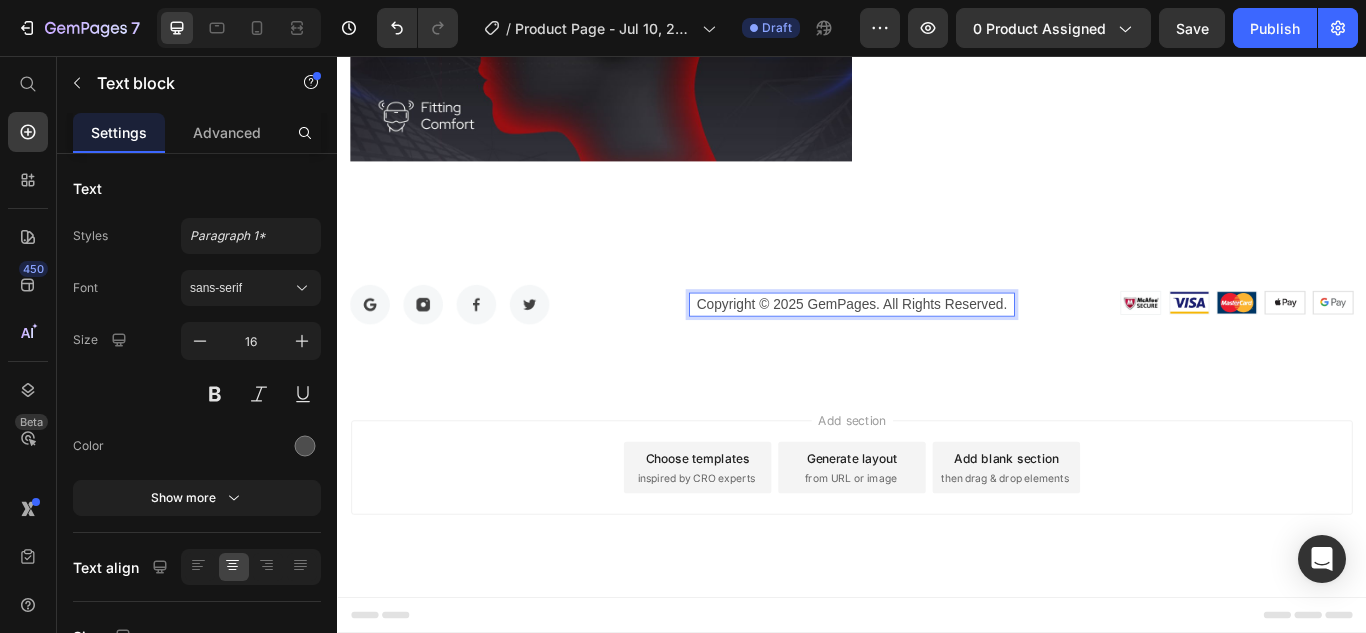 click on "Copyright © 2025 GemPages. All Rights Reserved." at bounding box center (936, 346) 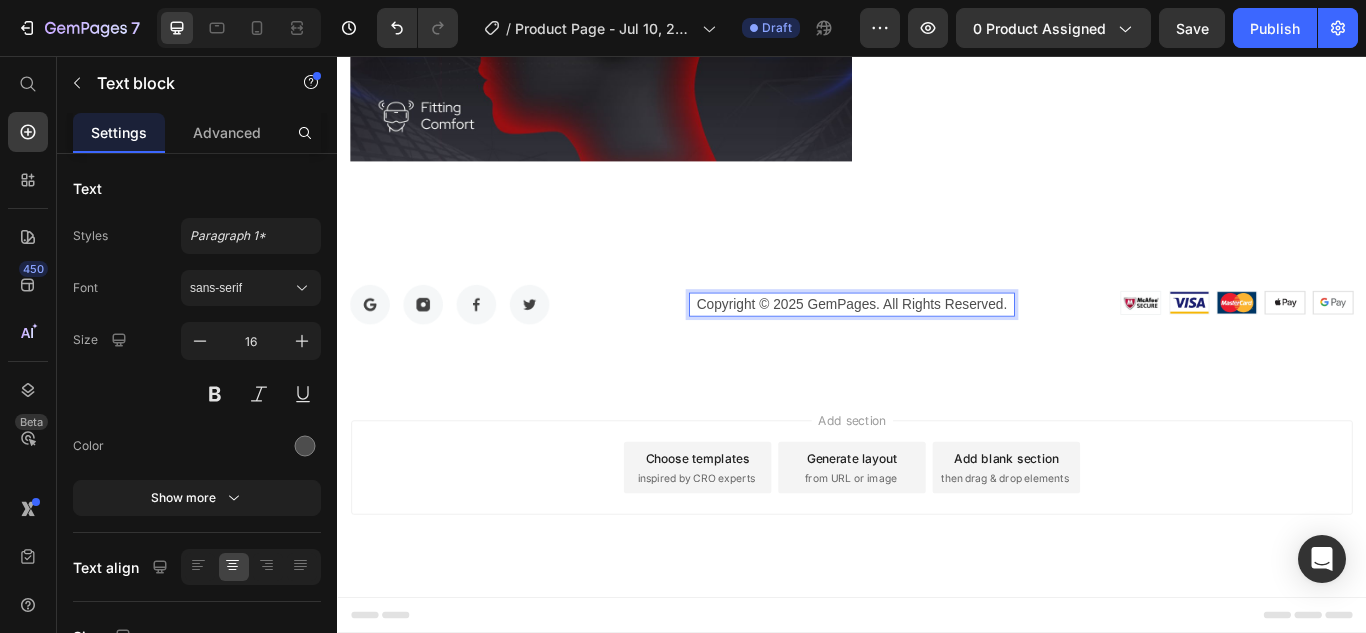 click on "Copyright © 2025 GemPages. All Rights Reserved." at bounding box center (936, 346) 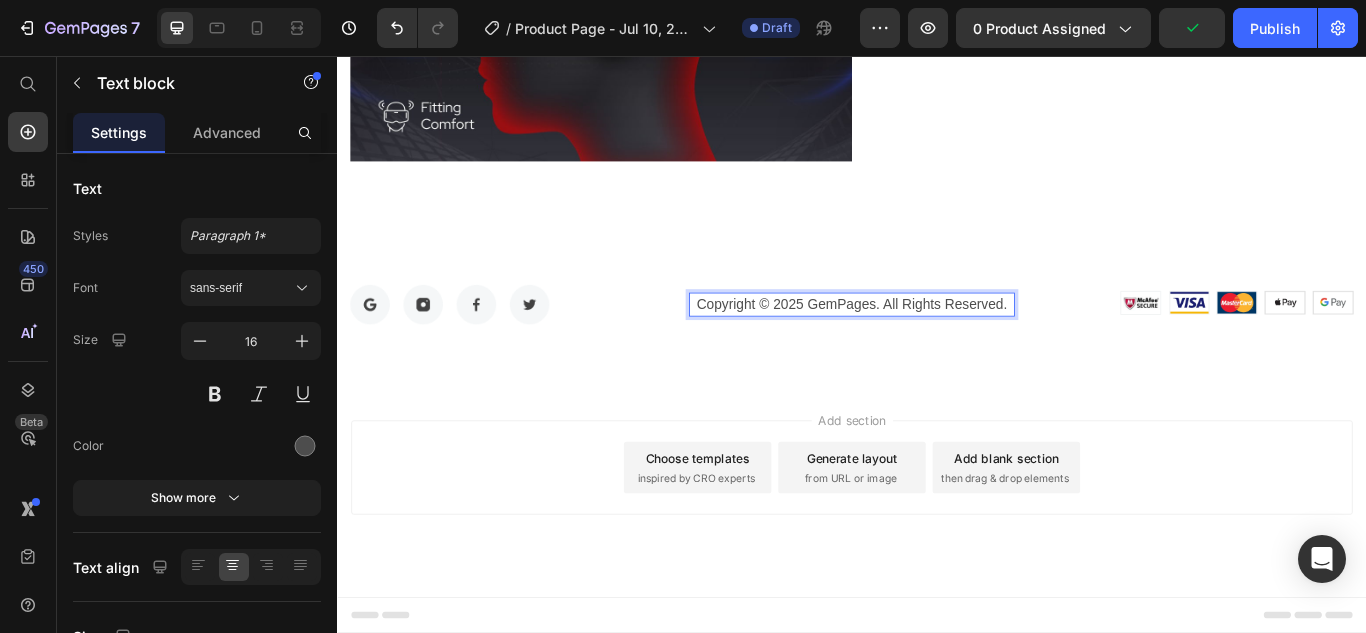 click on "Copyright © 2025 GemPages. All Rights Reserved." at bounding box center (936, 346) 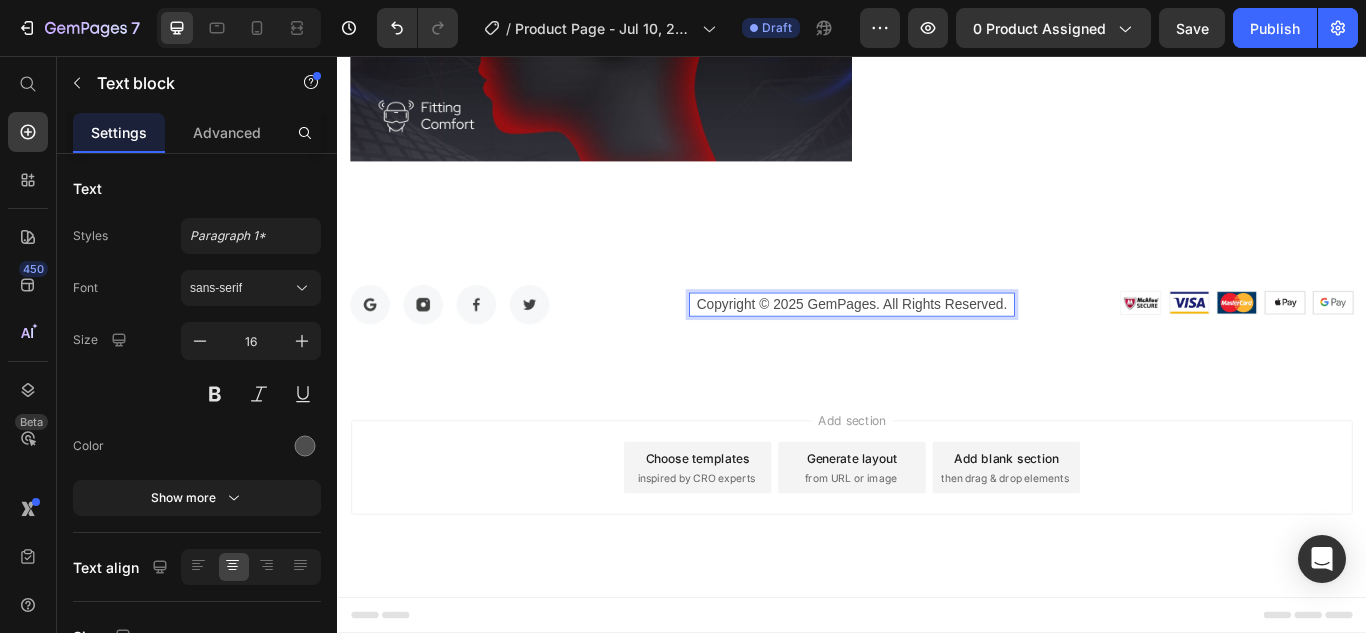 click on "Copyright © 2025 GemPages. All Rights Reserved." at bounding box center (936, 346) 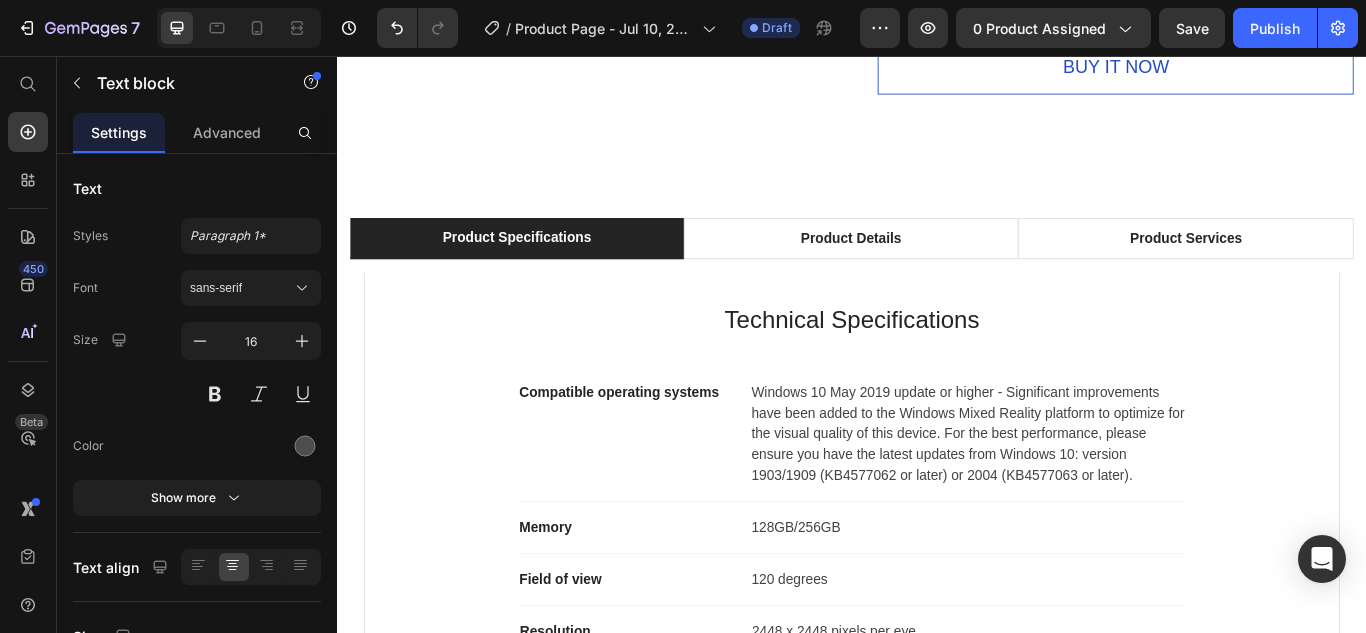 scroll, scrollTop: 1039, scrollLeft: 0, axis: vertical 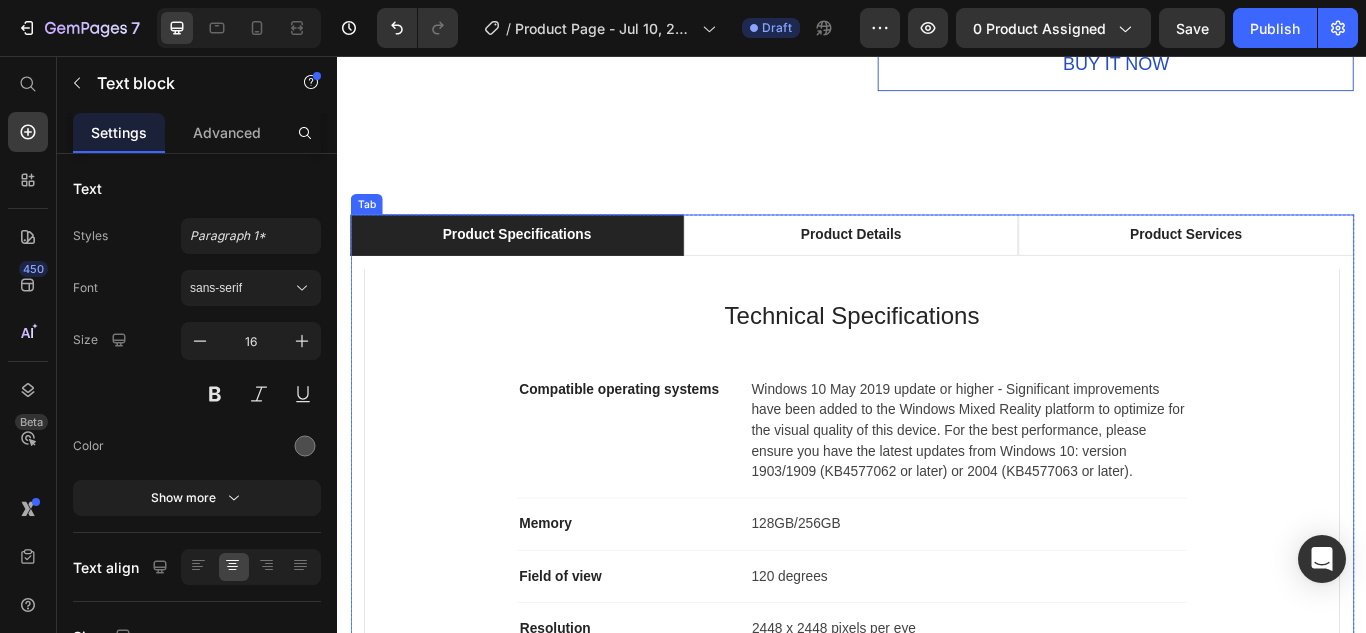 click on "Technical Specifications Heading Compatible operating systems Text block Windows 10 May 2019 update or higher - Significant improvements have been added to the Windows Mixed Reality platform to optimize for the visual quality of this device. For the best performance, please ensure you have the latest updates from Windows 10: version 1903/1909 (KB4577062 or later) or 2004 (KB4577063 or later). Text block Row Memory Text block 128GB/256GB Text block Row Field of view Text block 120 degrees Text block Row Resolution Text block 2448 x 2448 pixels per eye Text block Row Weight Text block 560 grams Text block Row Material Text block Magnesium alloy, plastic Text block Row Color Text block Black Text block Row Row What's Included Heading Image VR Headset Text block Image 2 Touch Controllers Text block Image Charging Cable Text block Image Power Adapter Text block Image Glasses Spacer Text block Icon List Image Row Row Professional Support Heading Image Installation Text block Text block Image 24/7 Support Desk Row" at bounding box center (937, 629) 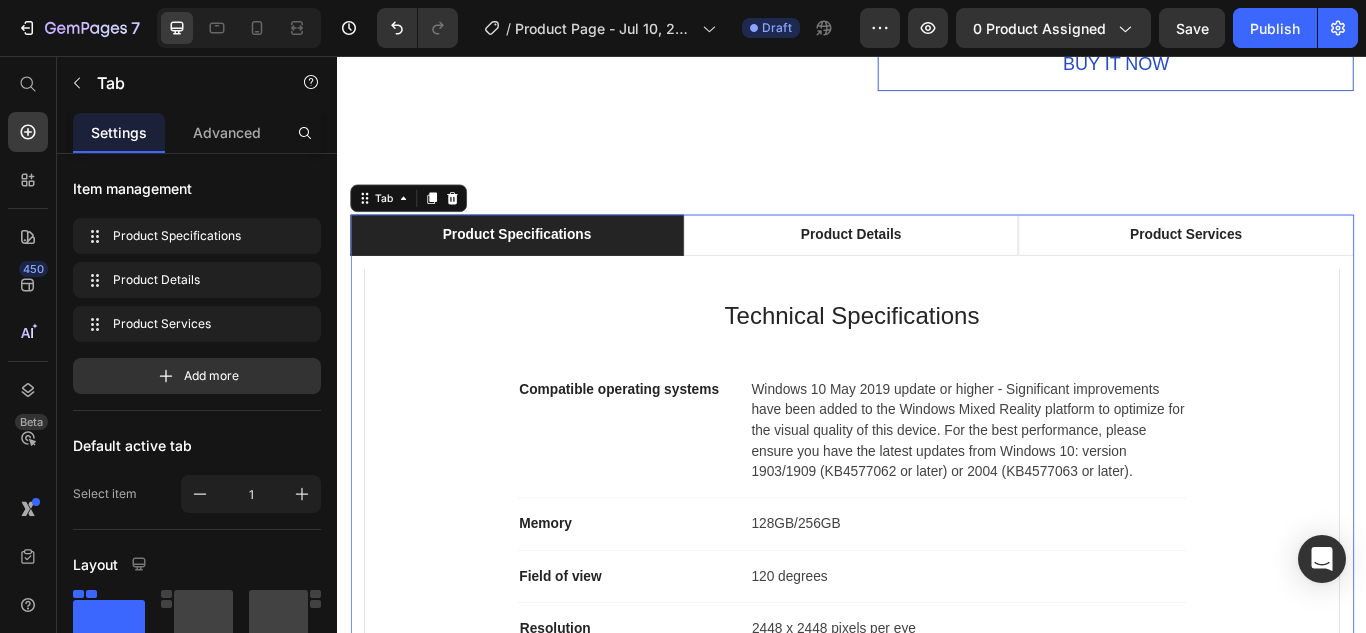 click on "Technical Specifications Heading Compatible operating systems Text block Windows 10 May 2019 update or higher - Significant improvements have been added to the Windows Mixed Reality platform to optimize for the visual quality of this device. For the best performance, please ensure you have the latest updates from Windows 10: version 1903/1909 (KB4577062 or later) or 2004 (KB4577063 or later). Text block Row Memory Text block 128GB/256GB Text block Row Field of view Text block 120 degrees Text block Row Resolution Text block 2448 x 2448 pixels per eye Text block Row Weight Text block 560 grams Text block Row Material Text block Magnesium alloy, plastic Text block Row Color Text block Black Text block Row Row What's Included Heading Image VR Headset Text block Image 2 Touch Controllers Text block Image Charging Cable Text block Image Power Adapter Text block Image Glasses Spacer Text block Icon List Image Row Row Professional Support Heading Image Installation Text block Text block Image 24/7 Support Desk Row" at bounding box center [937, 629] 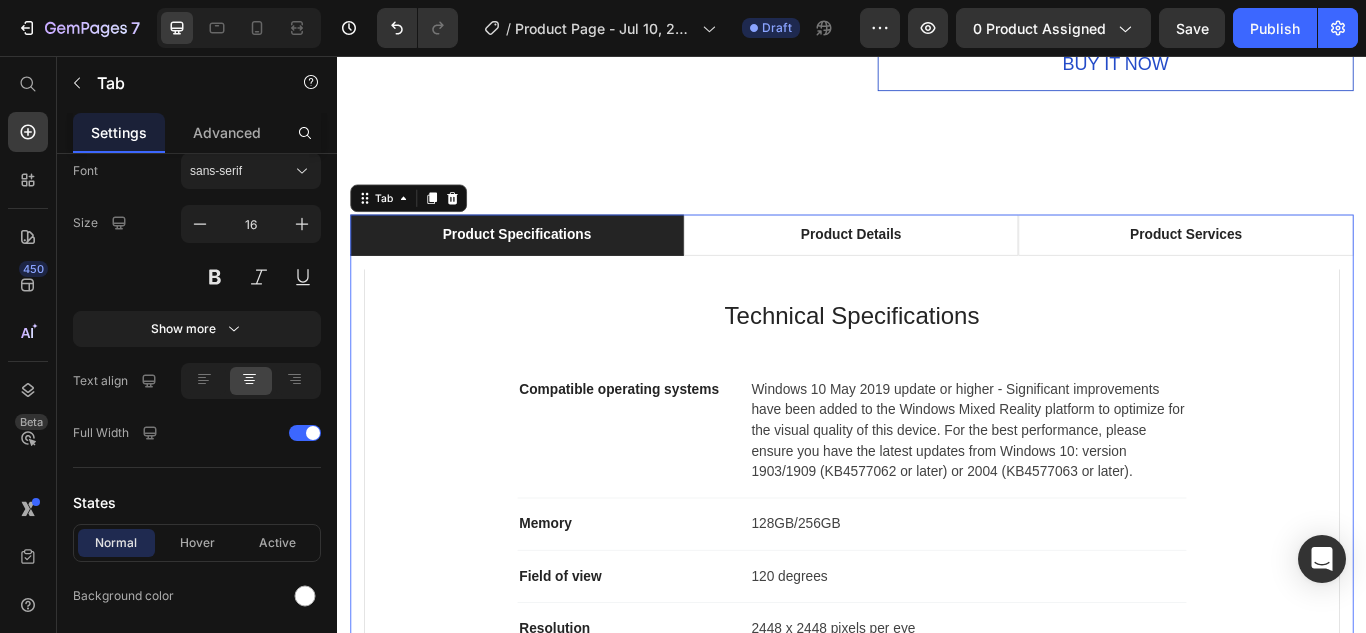 scroll, scrollTop: 985, scrollLeft: 0, axis: vertical 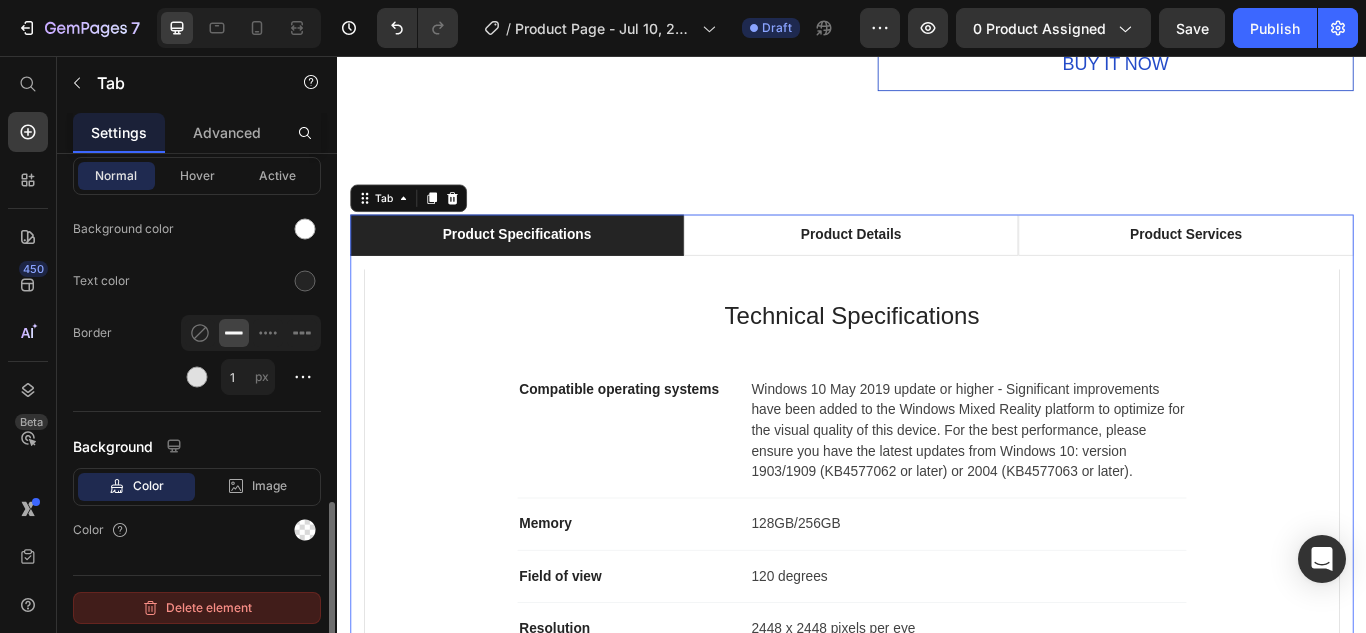 click on "Delete element" at bounding box center (197, 608) 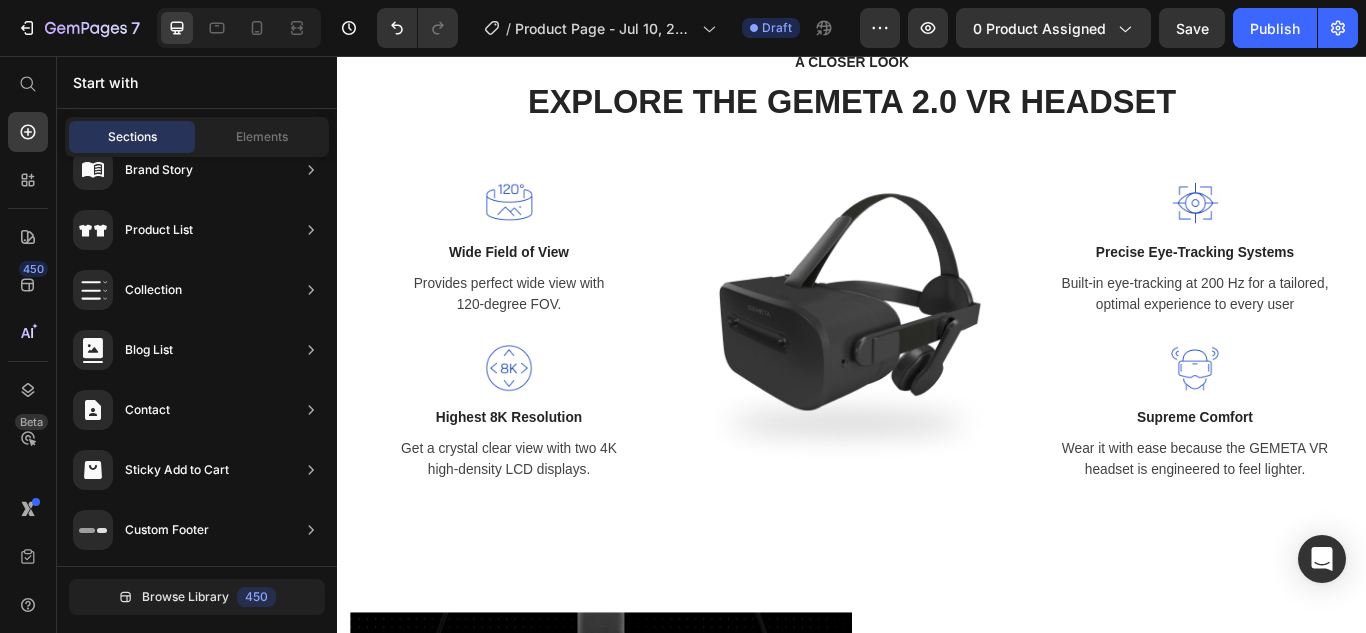 scroll, scrollTop: 1436, scrollLeft: 0, axis: vertical 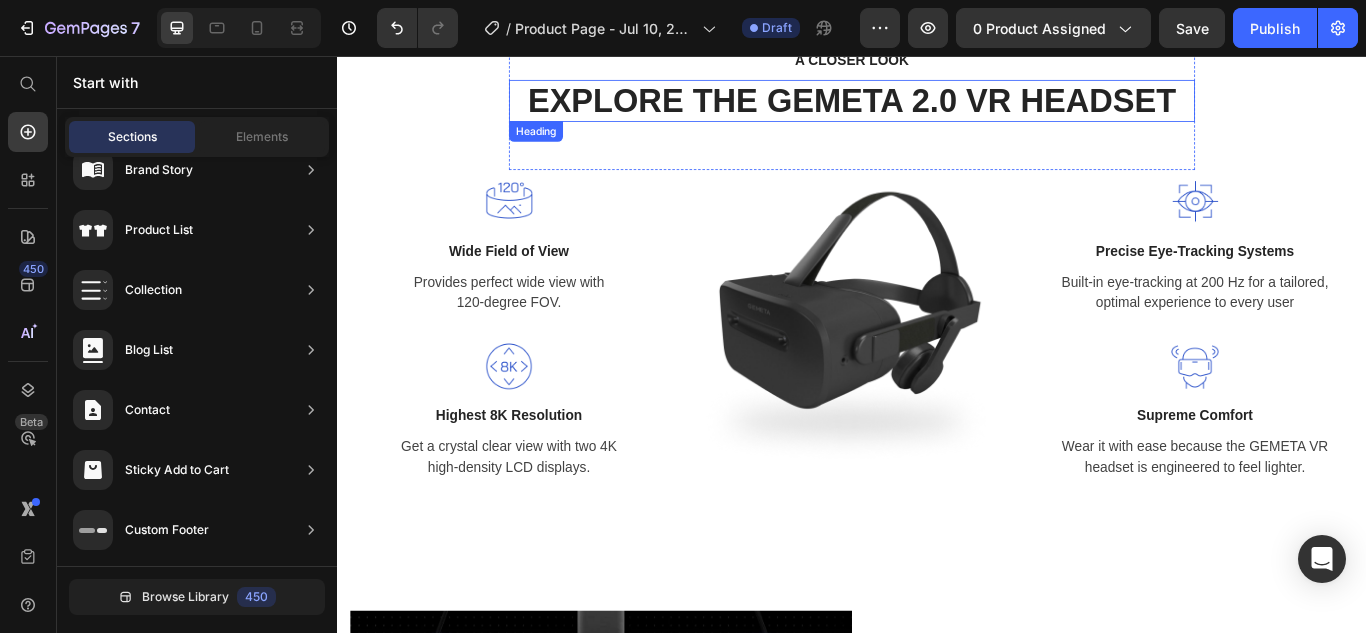 click on "EXPLORE THE GEMETA 2.0 VR HEADSET" at bounding box center [937, 109] 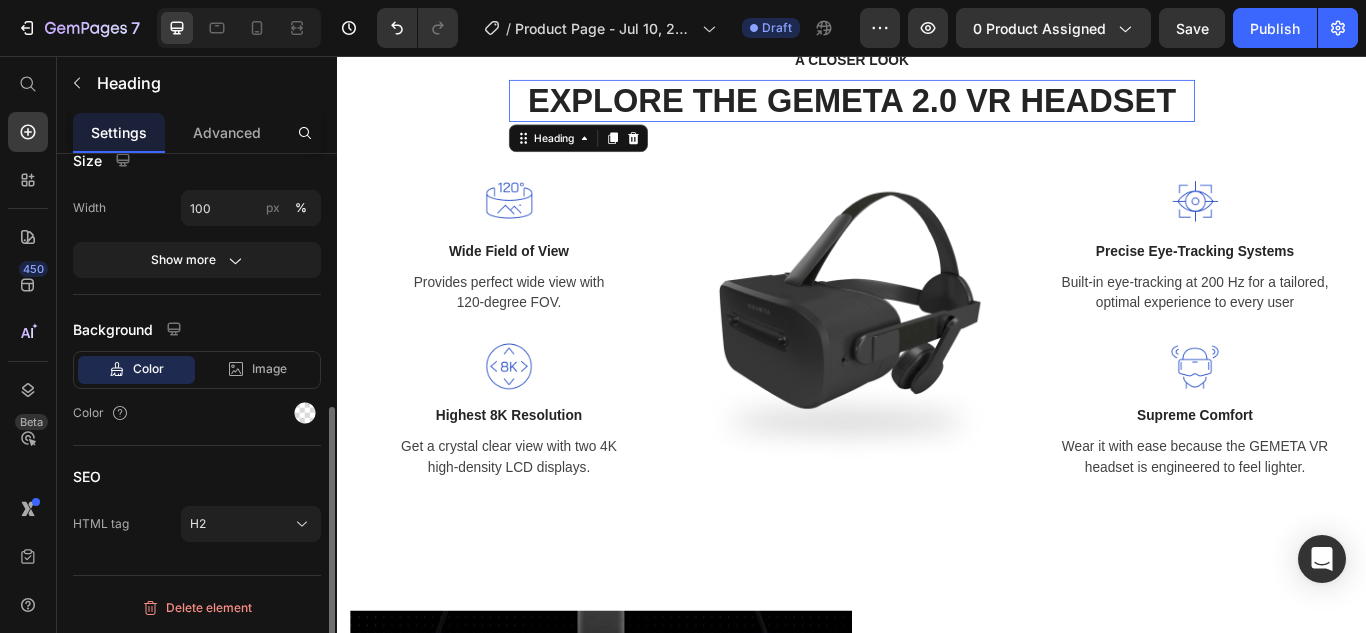 scroll, scrollTop: 0, scrollLeft: 0, axis: both 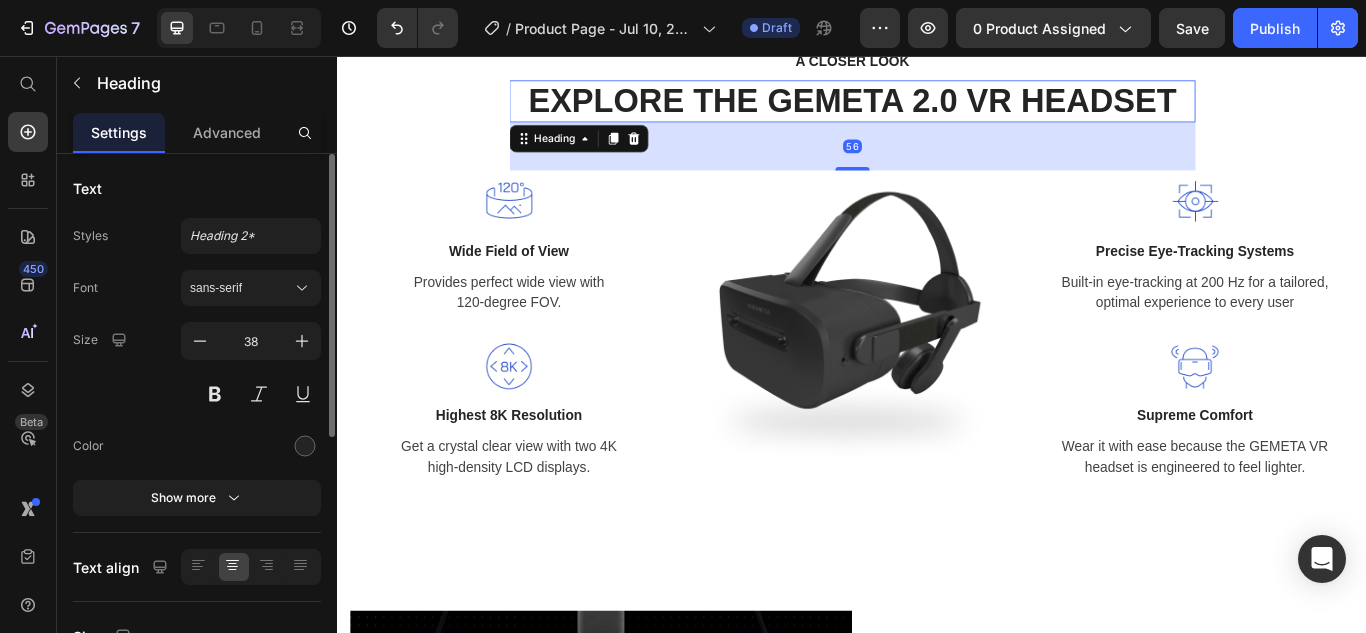 click on "EXPLORE THE GEMETA 2.0 VR HEADSET" at bounding box center (937, 109) 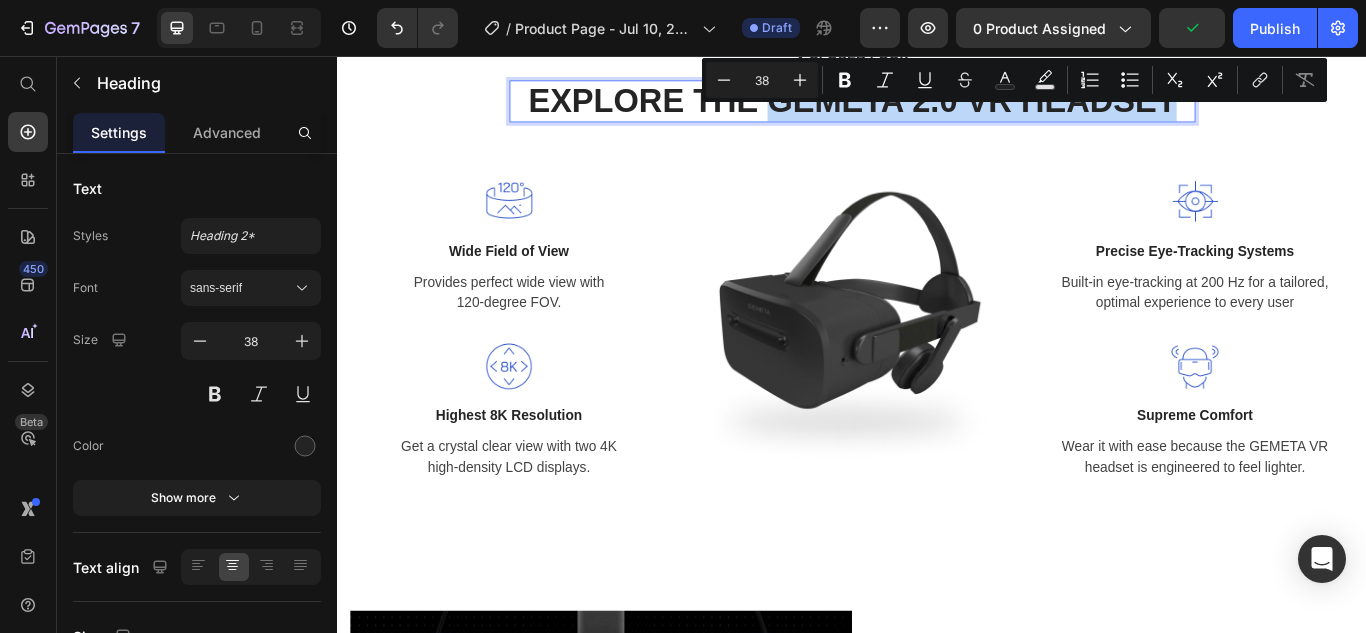 drag, startPoint x: 846, startPoint y: 108, endPoint x: 1304, endPoint y: 111, distance: 458.00983 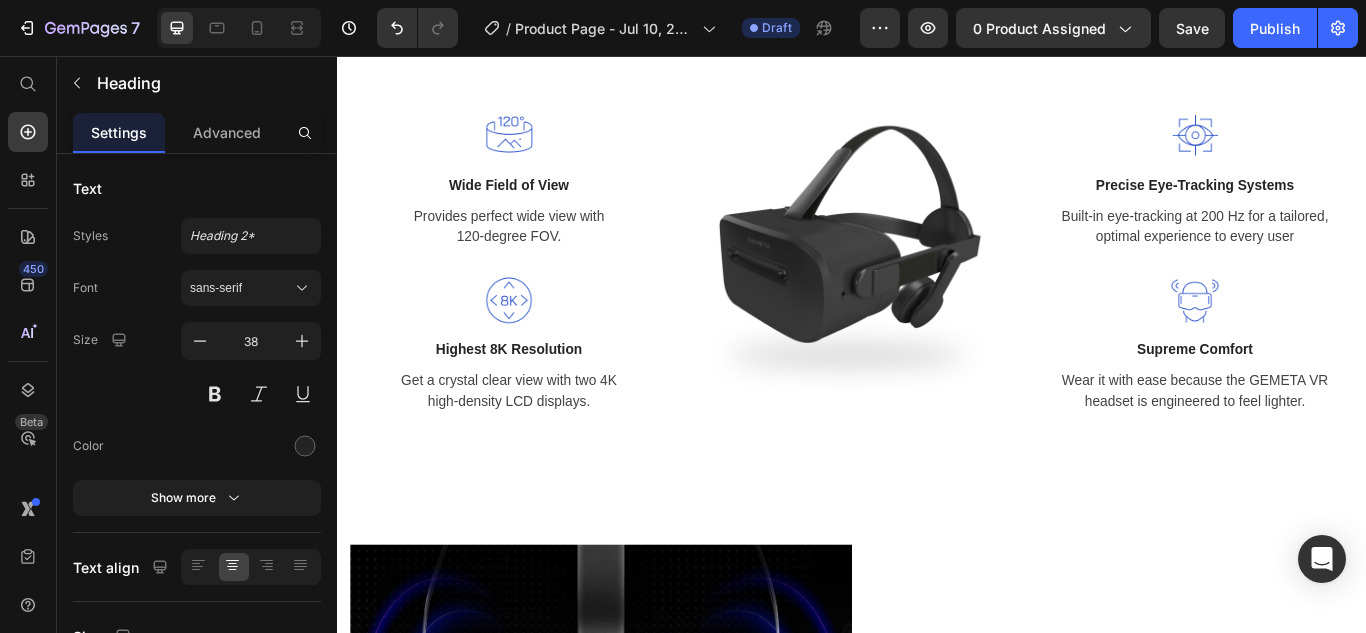 scroll, scrollTop: 1562, scrollLeft: 0, axis: vertical 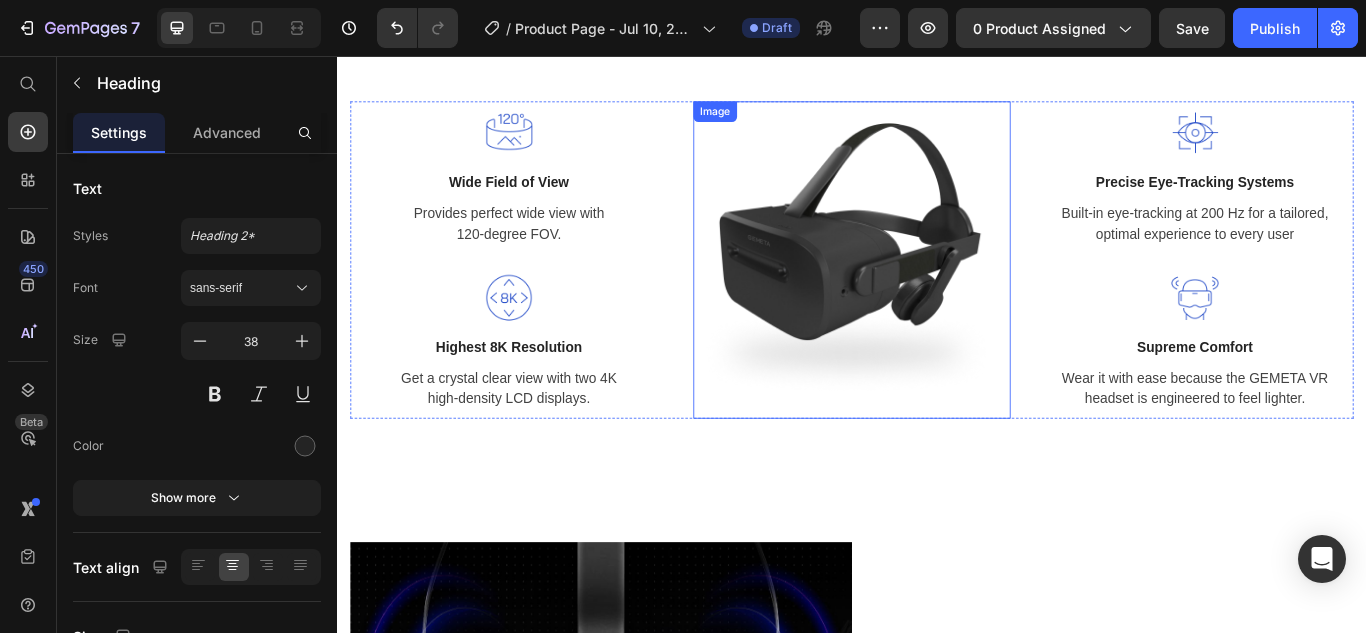 click at bounding box center [937, 294] 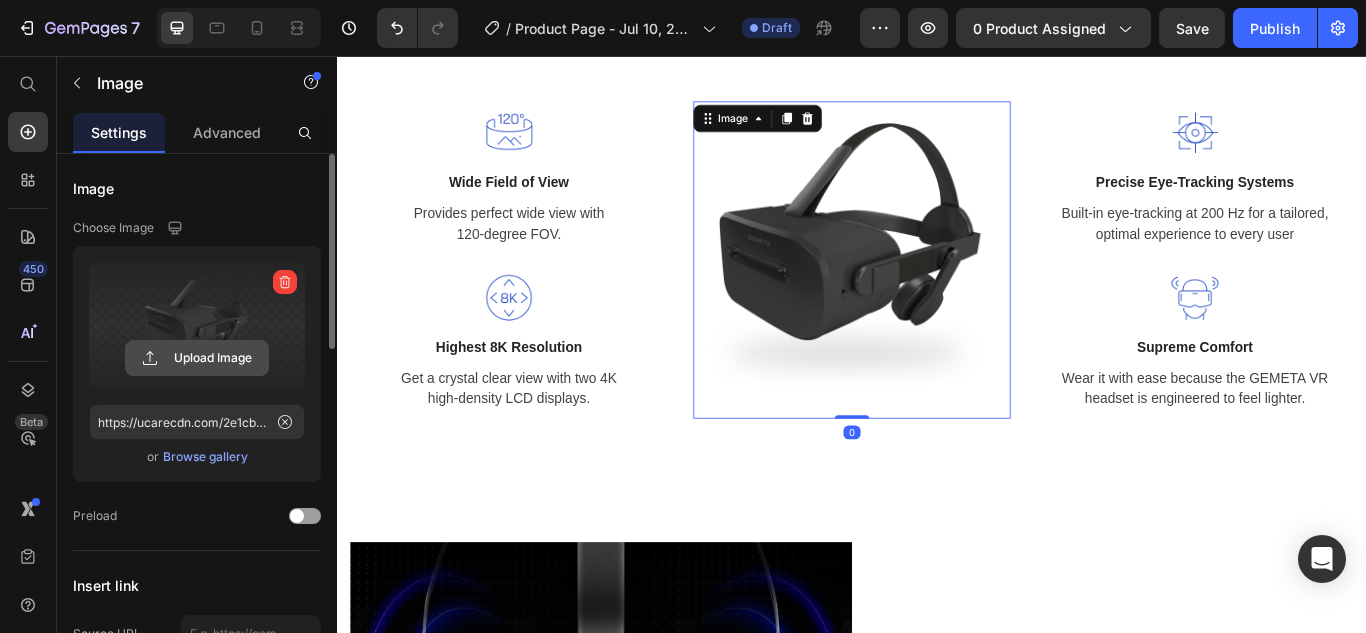 click 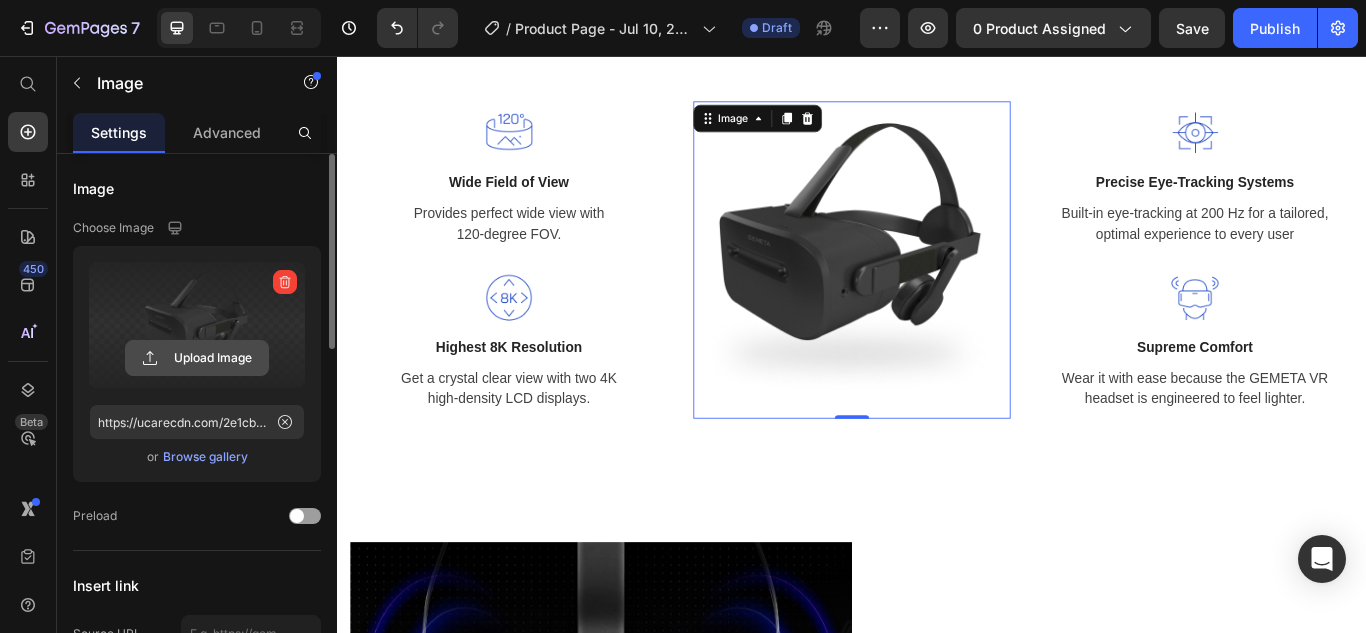 click 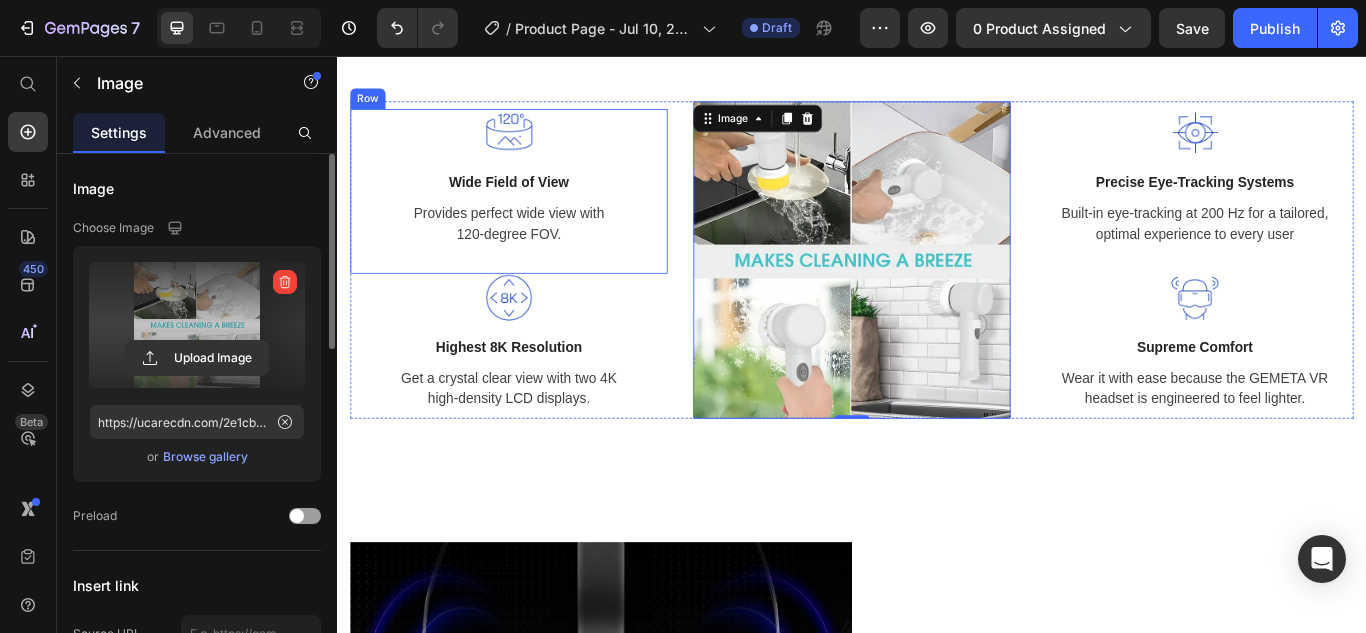 type on "https://cdn.shopify.com/s/files/1/0752/5977/3173/files/gempages_569525742161888236-ddd3c36b-d1b5-4656-9f9f-1b34453cd4e2.webp" 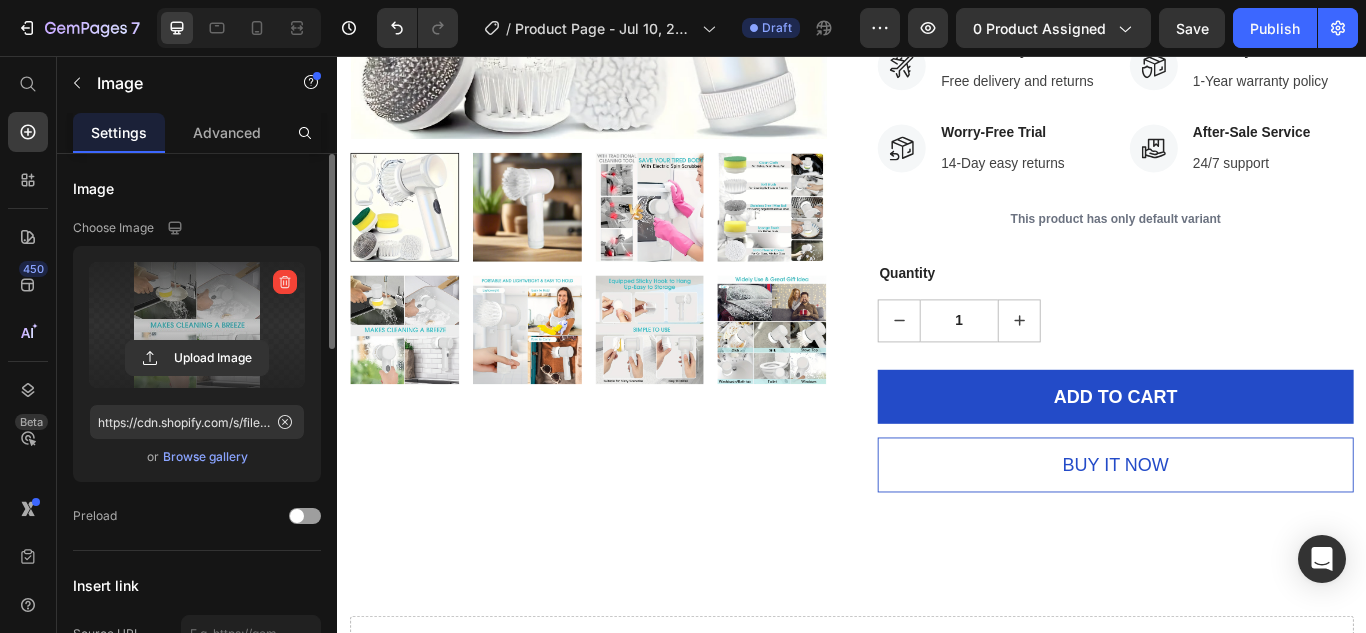 scroll, scrollTop: 572, scrollLeft: 0, axis: vertical 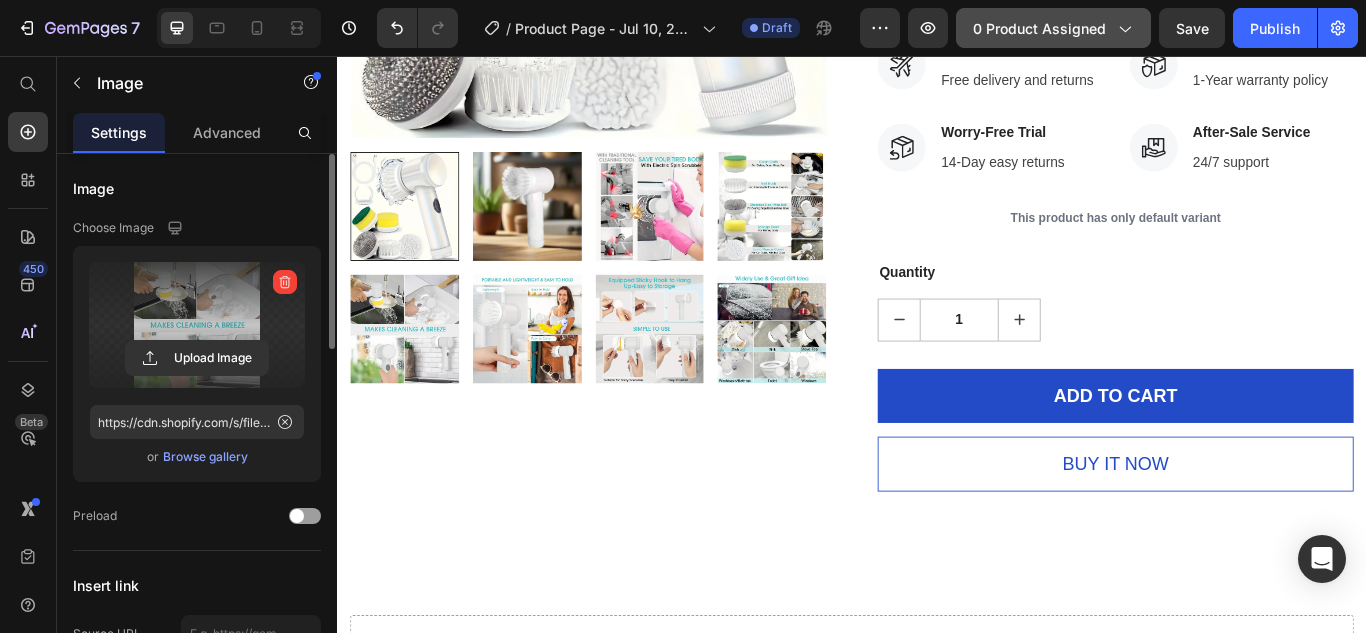 click on "0 product assigned" at bounding box center (1053, 28) 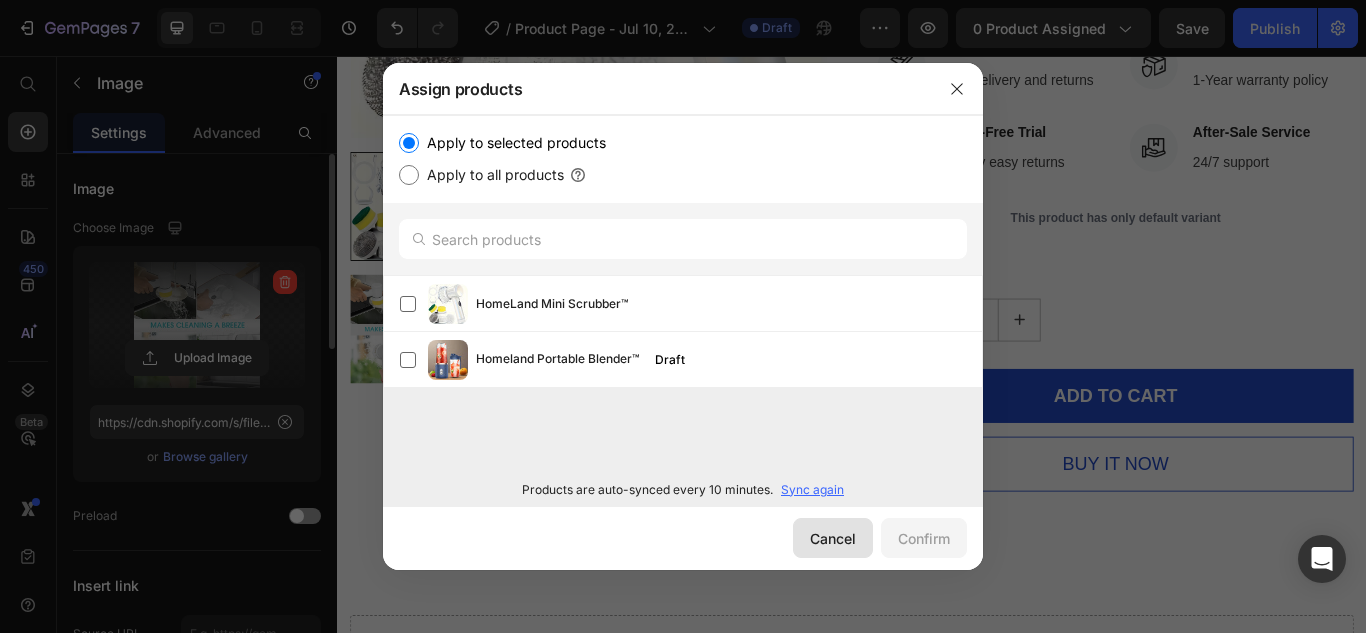 click on "Cancel" at bounding box center [833, 538] 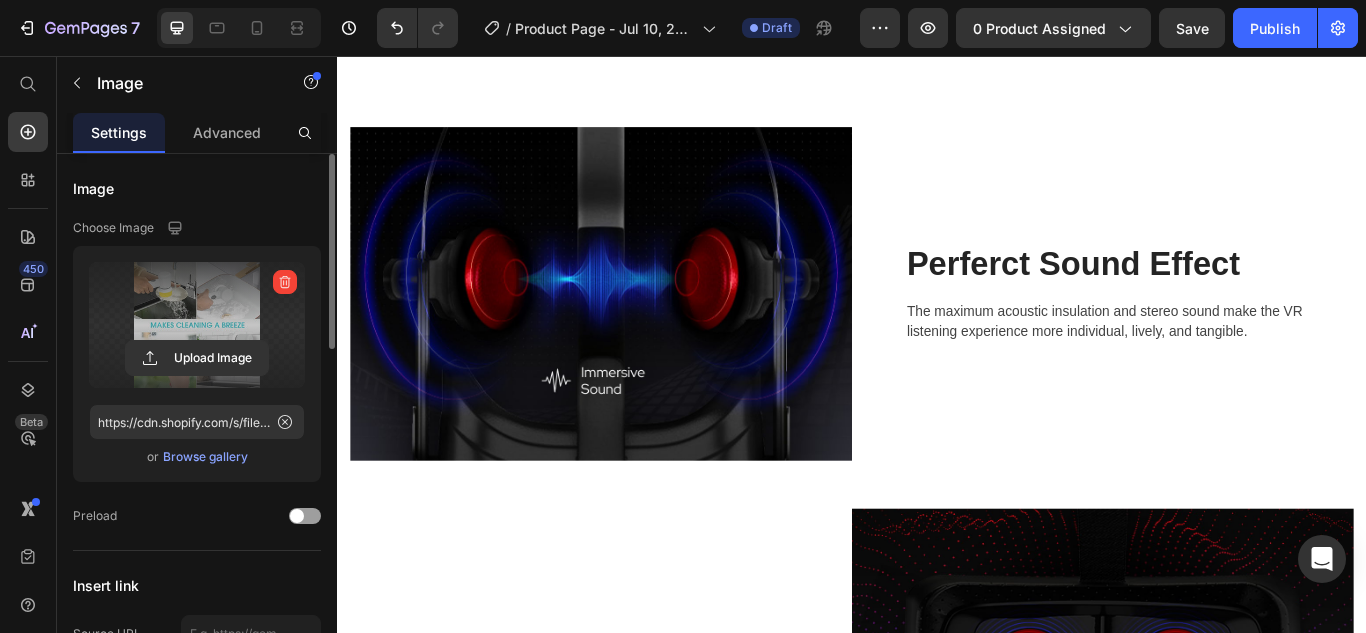 scroll, scrollTop: 2021, scrollLeft: 0, axis: vertical 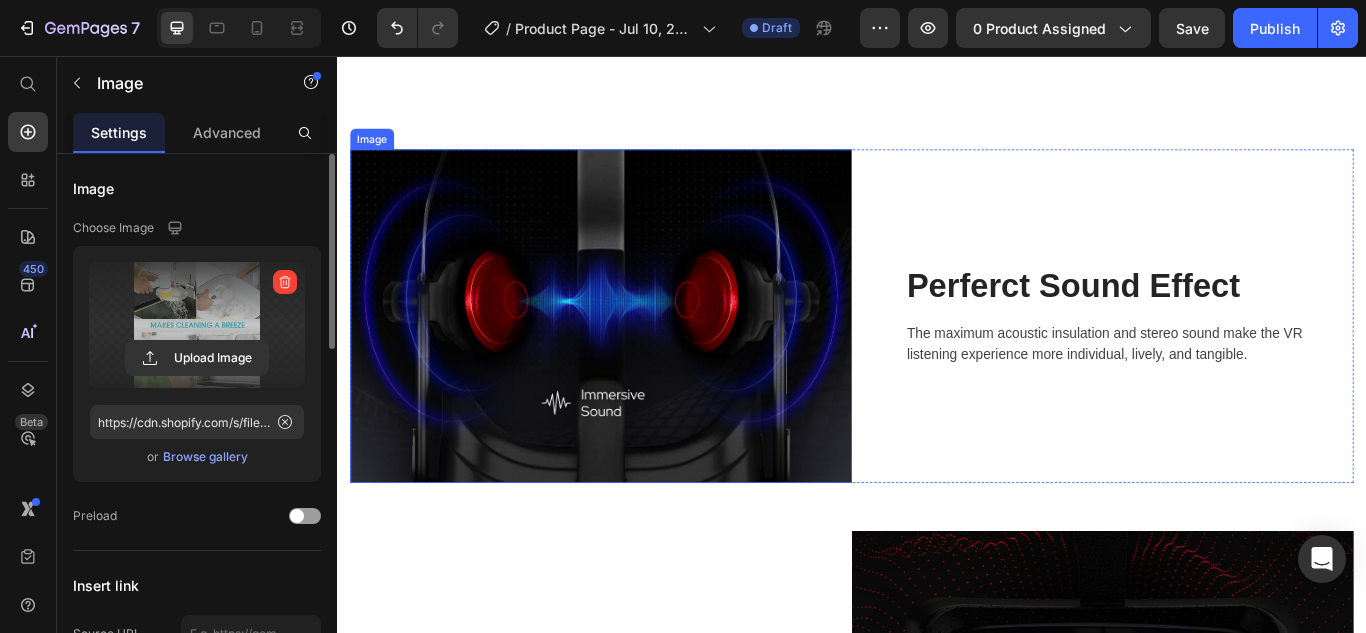 click at bounding box center (644, 359) 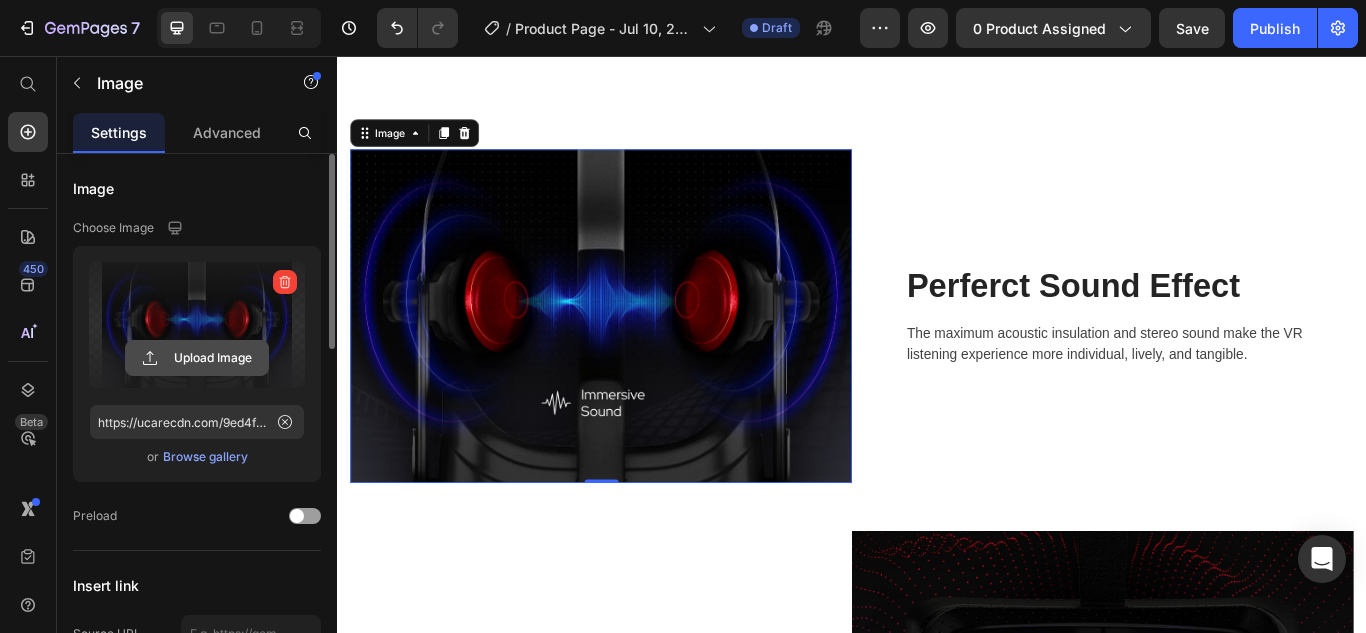 click 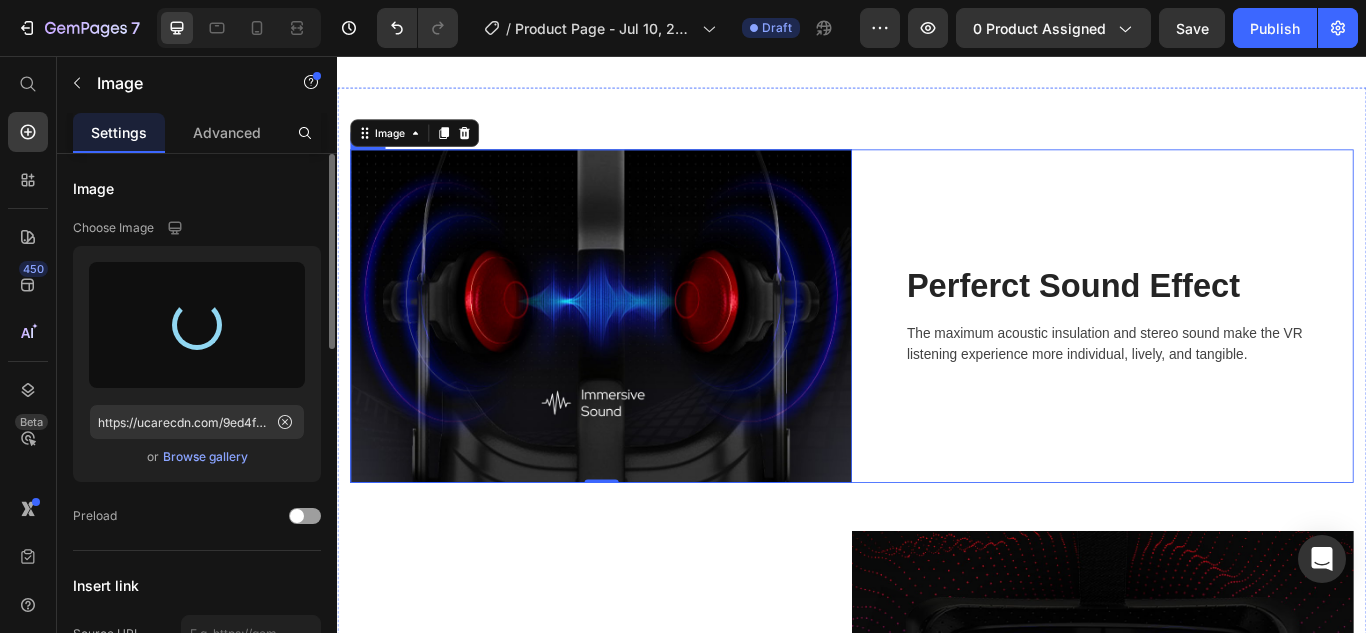 type on "https://cdn.shopify.com/s/files/1/0752/5977/3173/files/gempages_569525742161888236-4a4cbf26-debf-4e1a-9b0e-5a9dfae38351.webp" 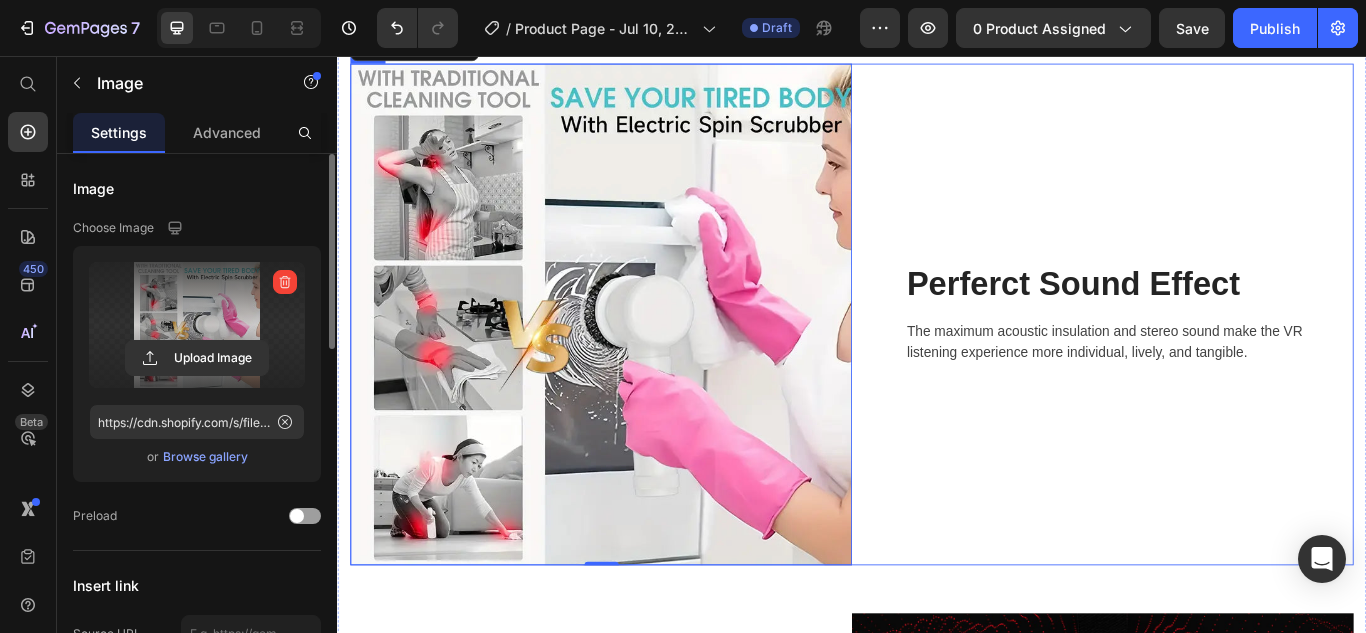 scroll, scrollTop: 2122, scrollLeft: 0, axis: vertical 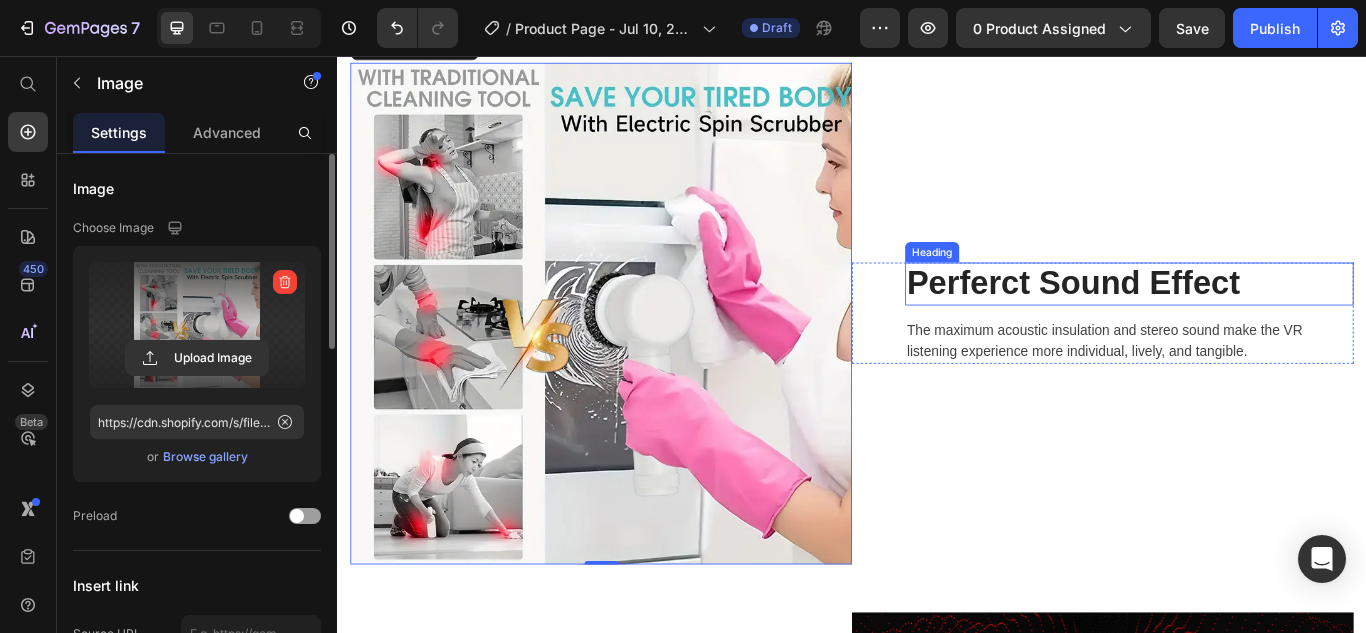 click on "Perferct Sound Effect" at bounding box center (1260, 322) 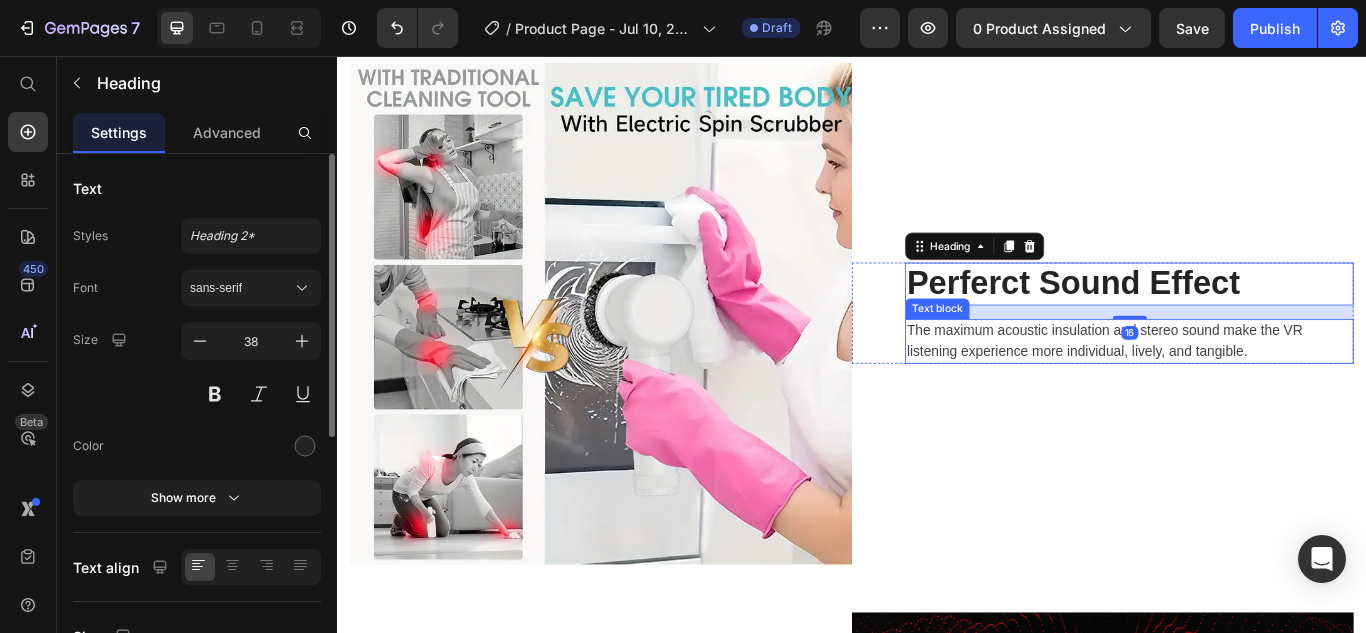 click on "The maximum acoustic insulation and stereo sound make the VR listening experience more individual, lively, and tangible." at bounding box center (1260, 389) 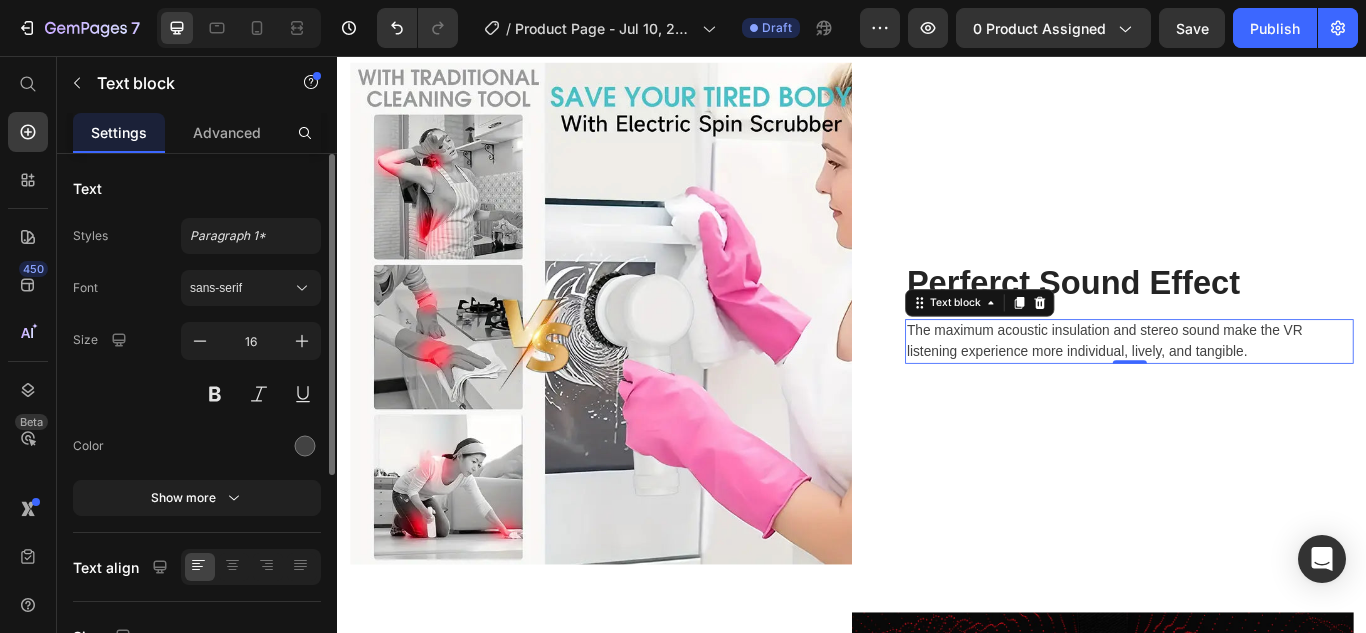 click on "The maximum acoustic insulation and stereo sound make the VR listening experience more individual, lively, and tangible." at bounding box center (1260, 389) 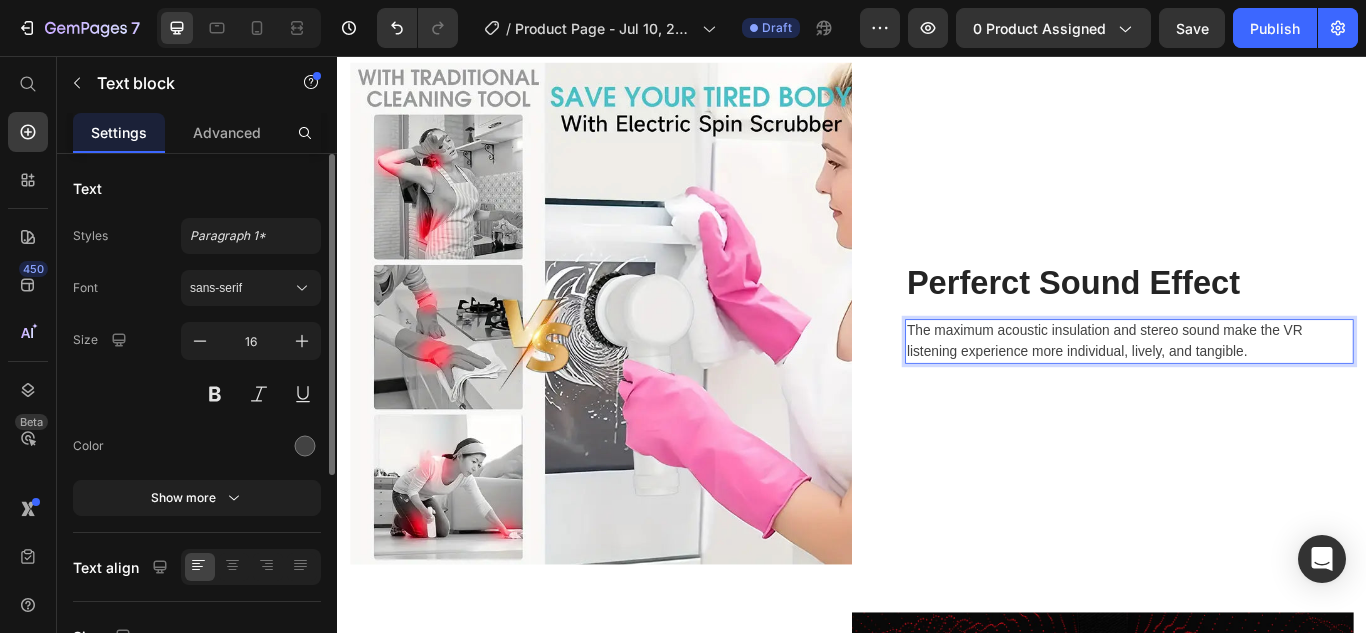 click on "The maximum acoustic insulation and stereo sound make the VR listening experience more individual, lively, and tangible." at bounding box center [1260, 389] 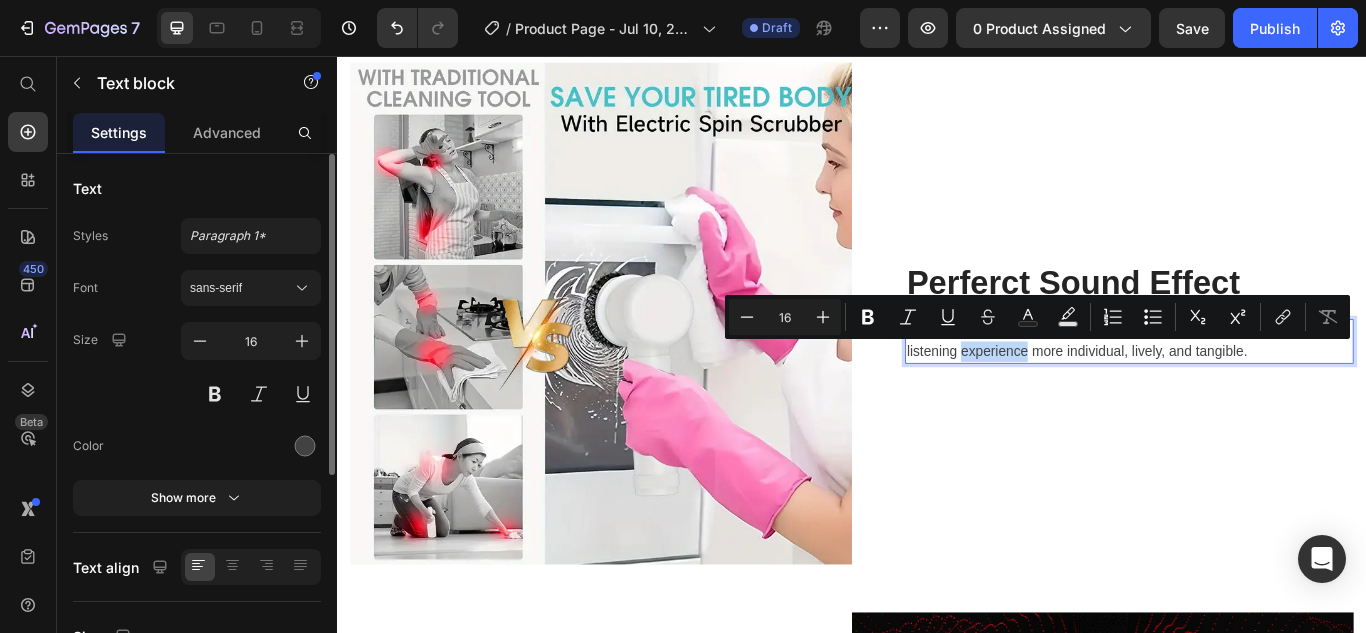 click on "The maximum acoustic insulation and stereo sound make the VR listening experience more individual, lively, and tangible." at bounding box center [1260, 389] 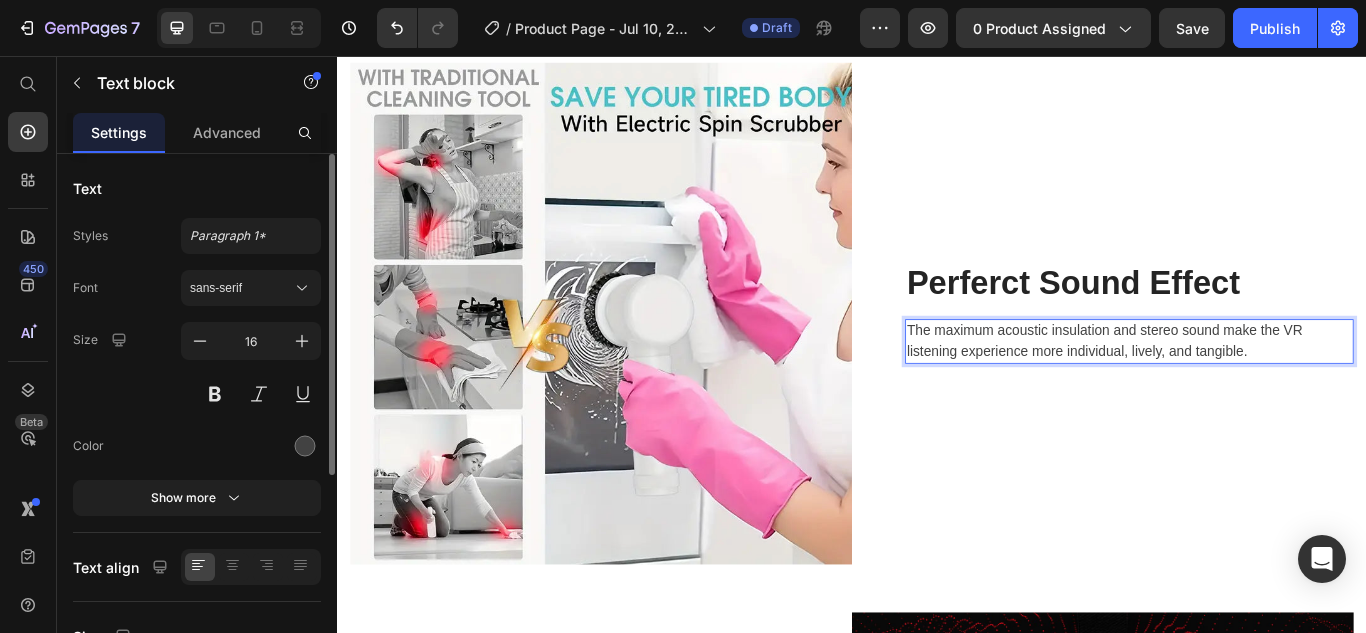 click on "The maximum acoustic insulation and stereo sound make the VR listening experience more individual, lively, and tangible." at bounding box center [1260, 389] 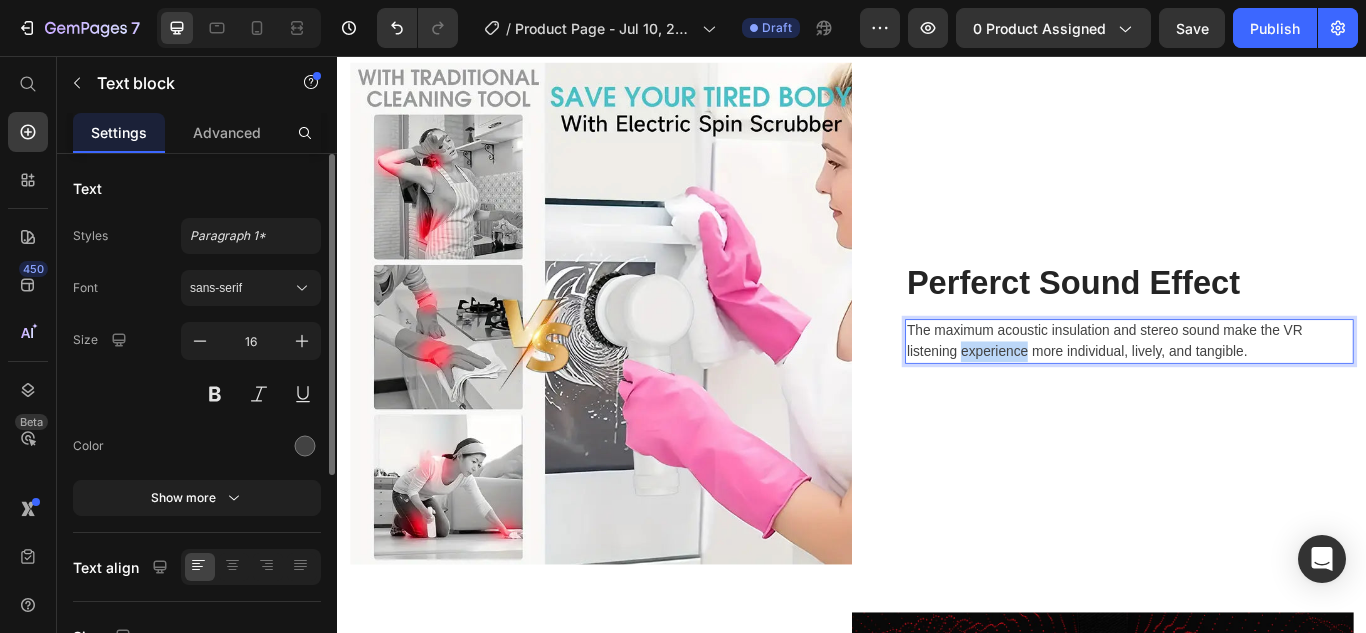 click on "The maximum acoustic insulation and stereo sound make the VR listening experience more individual, lively, and tangible." at bounding box center [1260, 389] 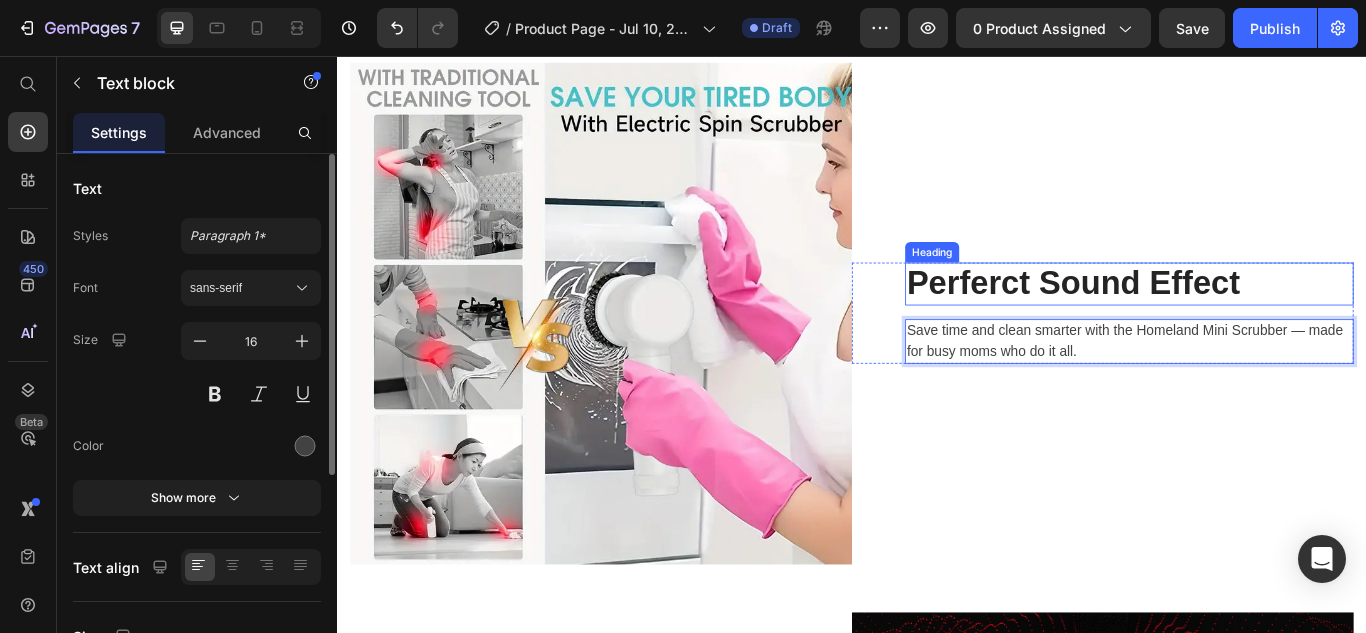 click on "Perferct Sound Effect" at bounding box center (1260, 322) 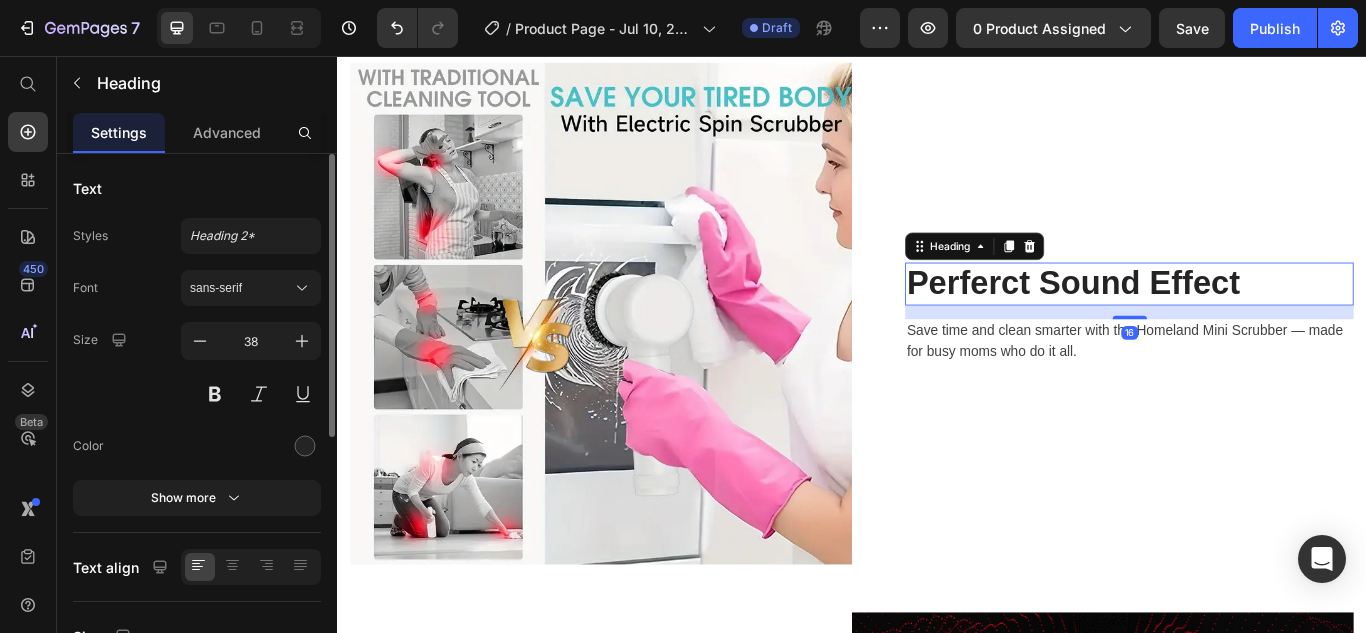 click on "Perferct Sound Effect" at bounding box center [1260, 322] 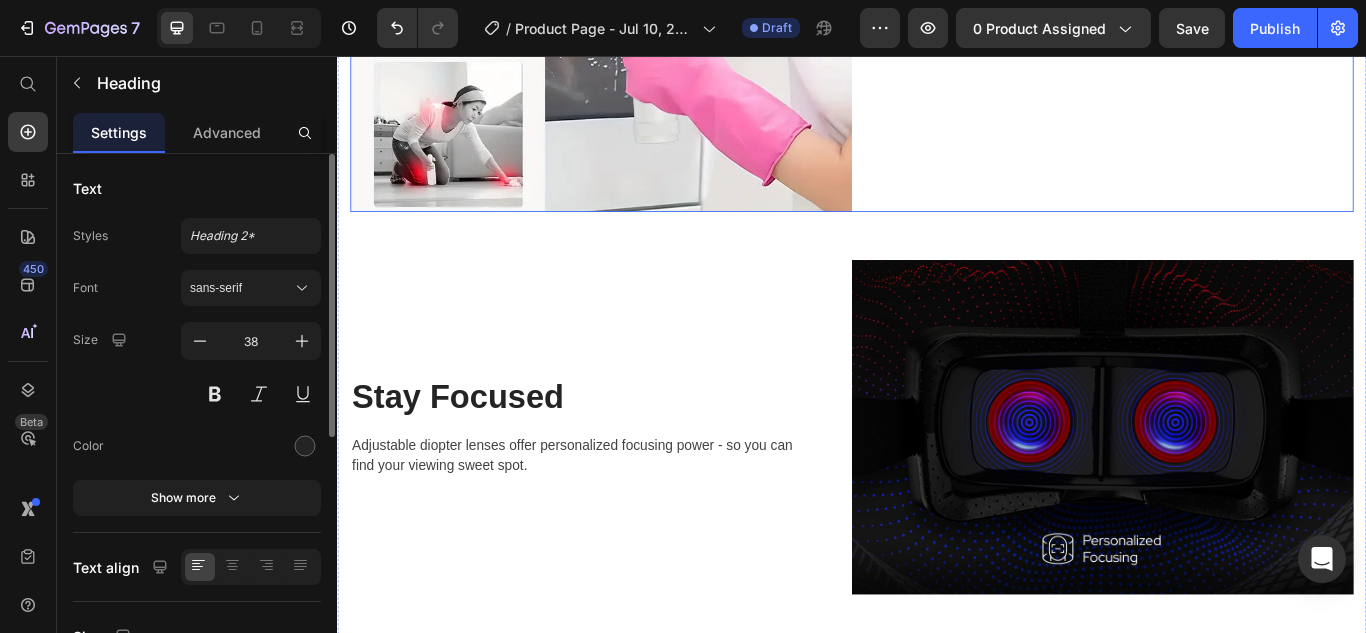 scroll, scrollTop: 2577, scrollLeft: 0, axis: vertical 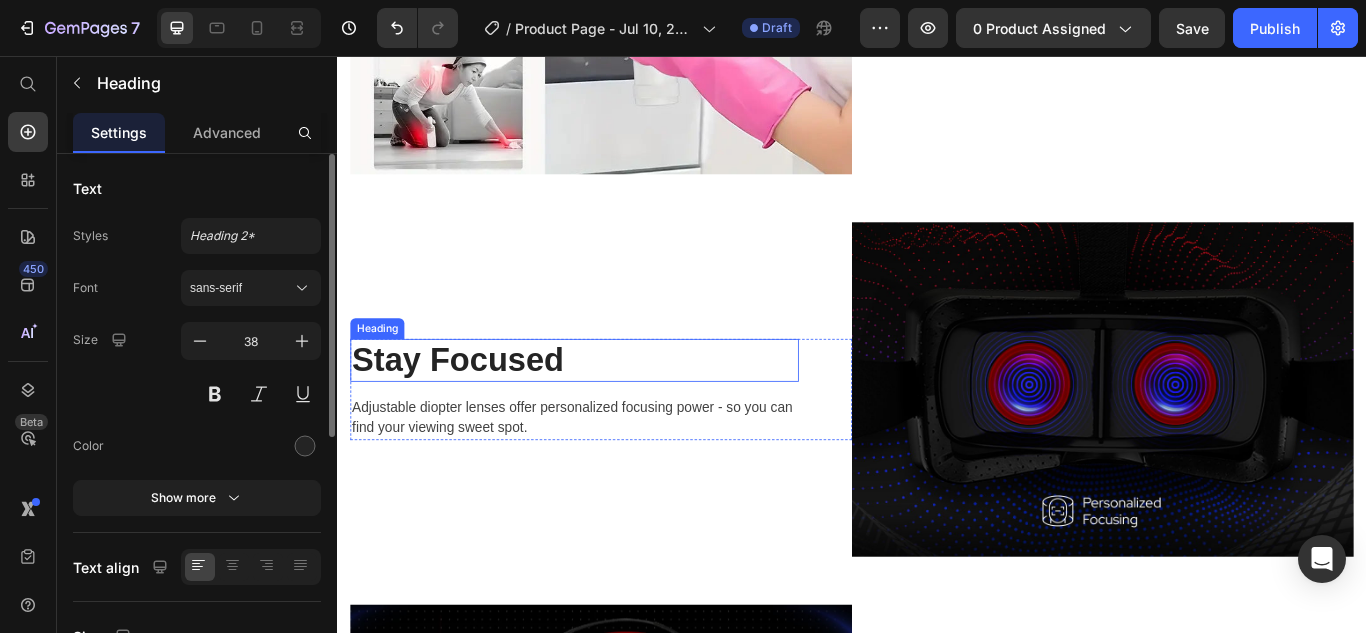 click on "Stay Focused" at bounding box center [613, 411] 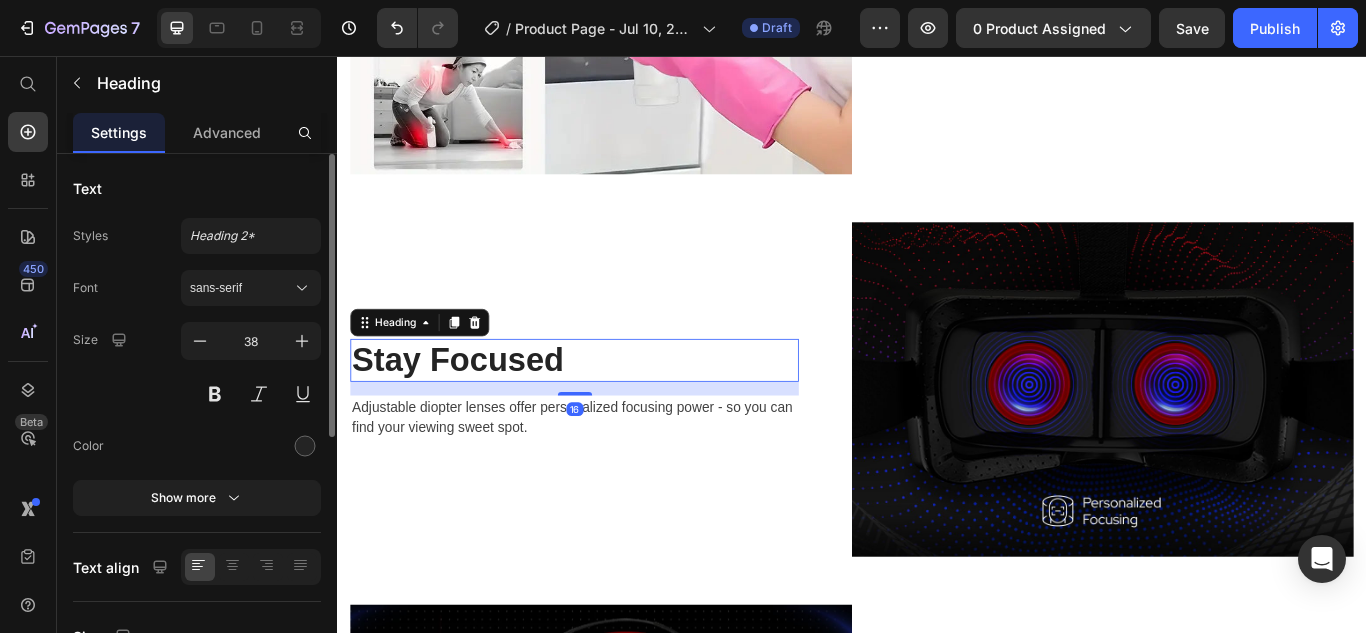 click on "Stay Focused" at bounding box center [613, 411] 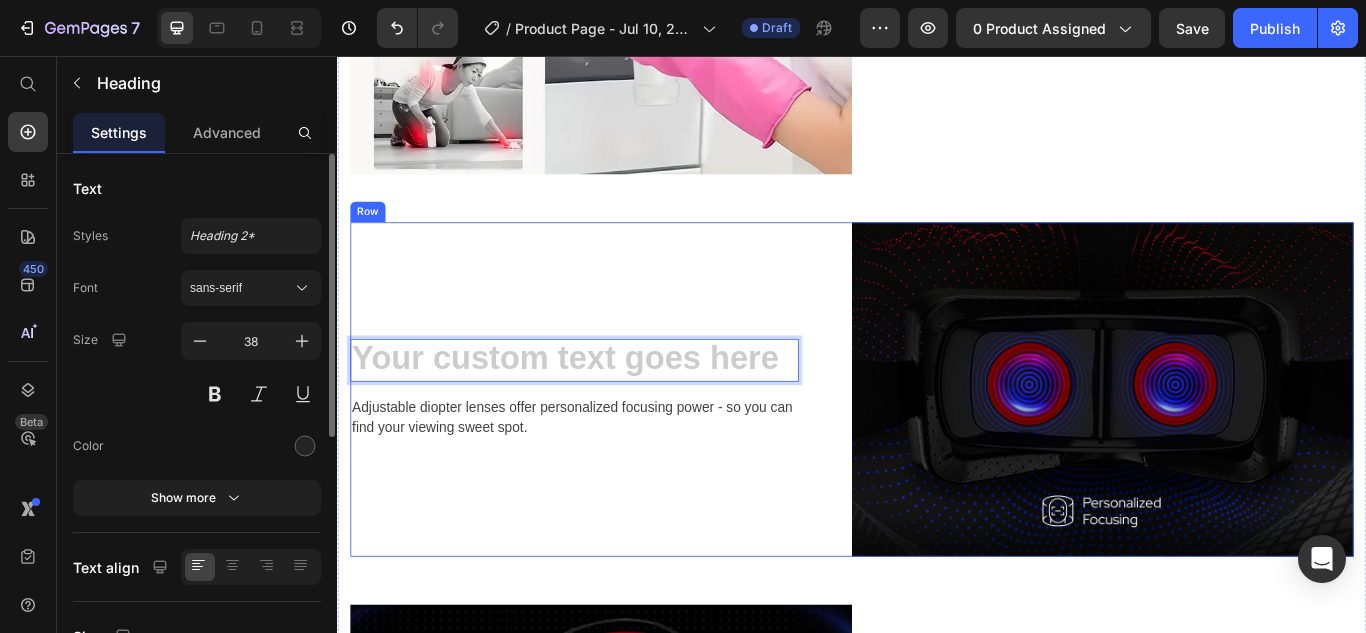 scroll, scrollTop: 2554, scrollLeft: 0, axis: vertical 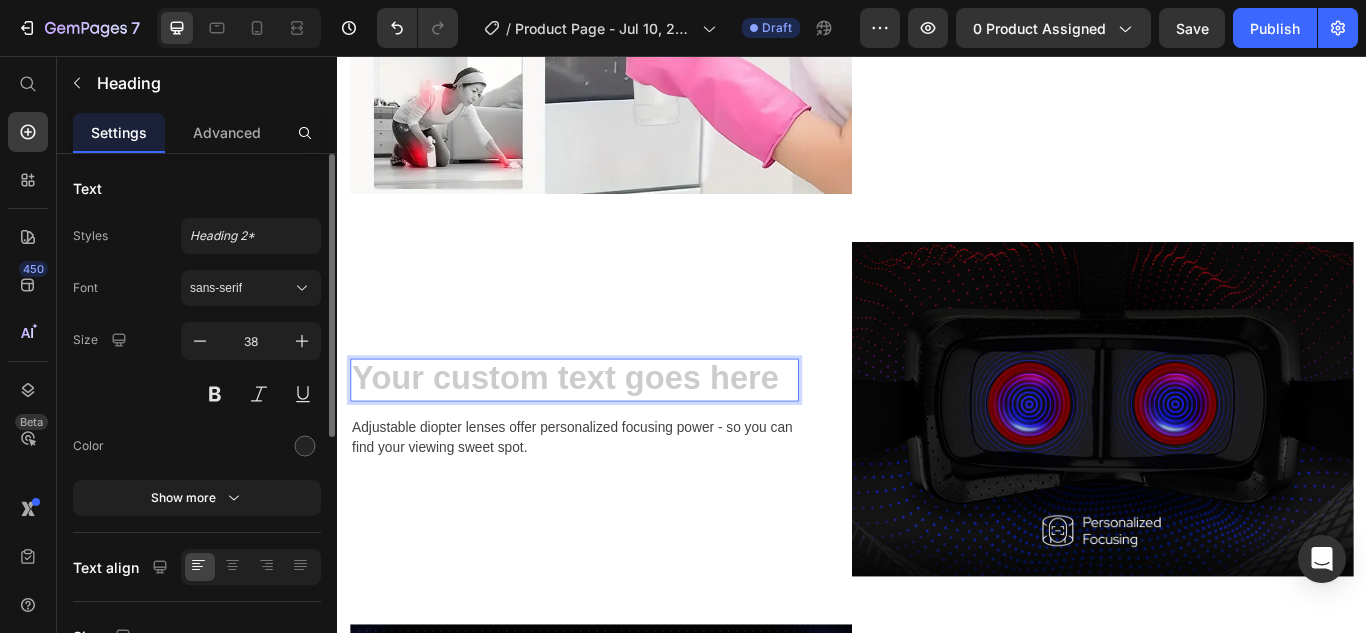 click at bounding box center (613, 434) 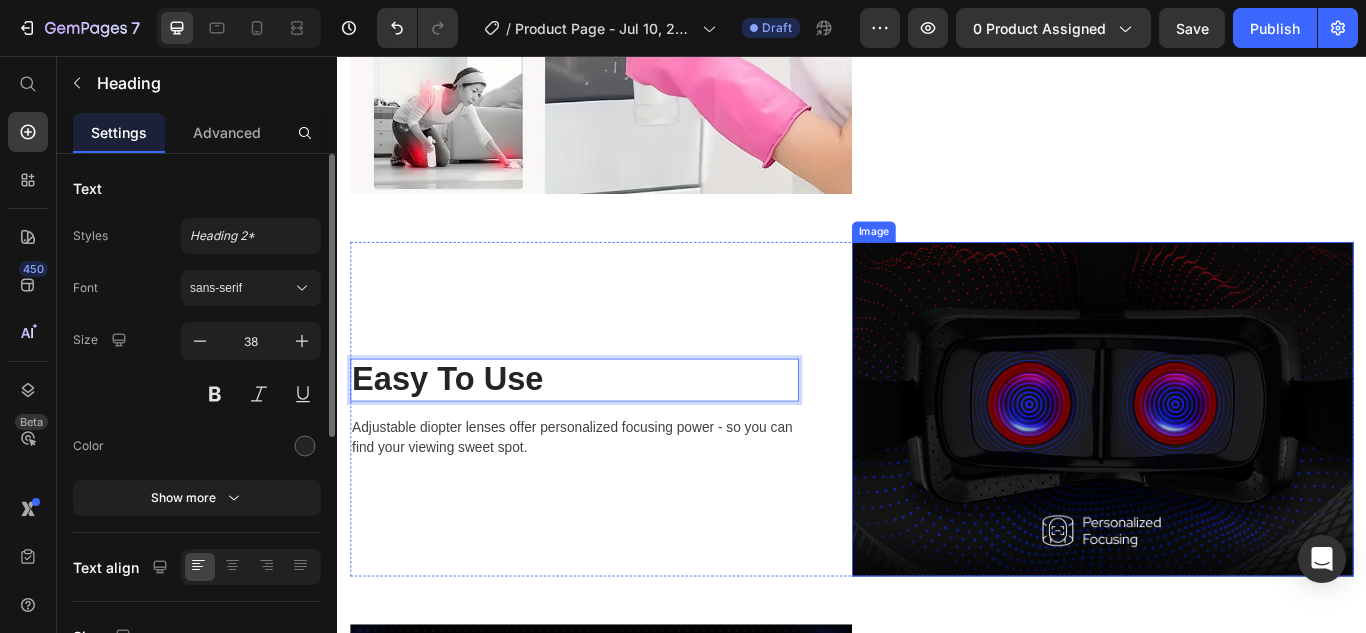click at bounding box center [1229, 468] 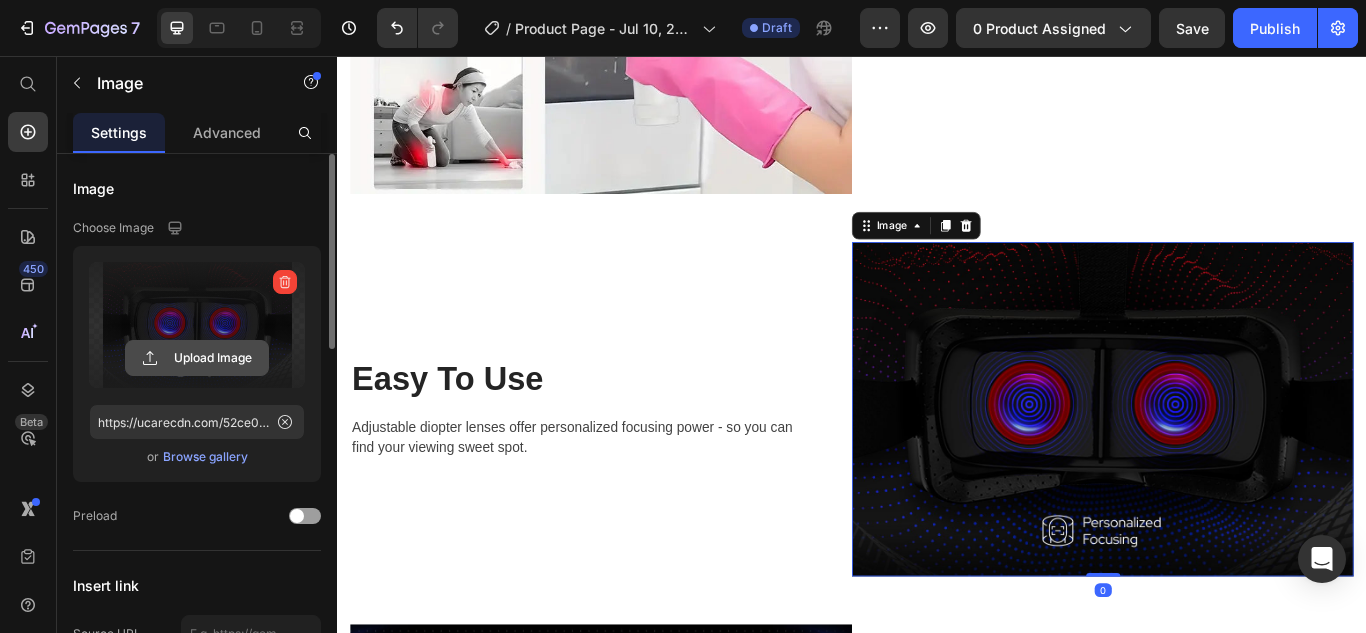 click 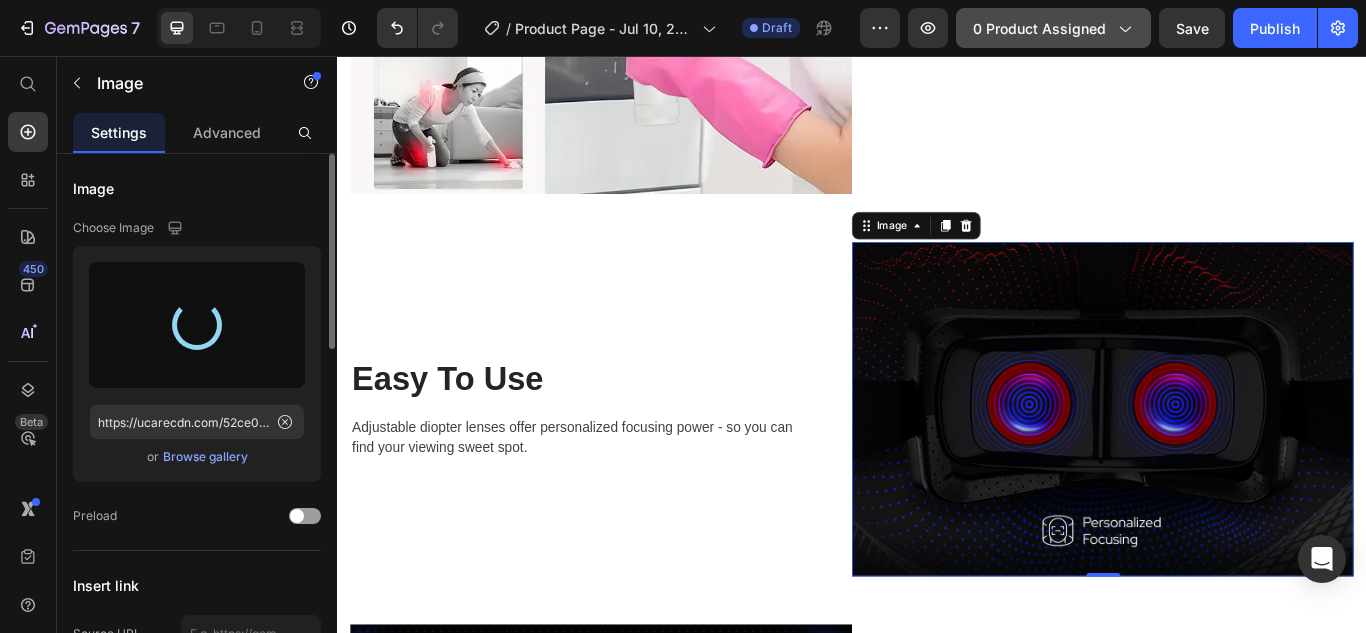 type on "https://cdn.shopify.com/s/files/1/0752/5977/3173/files/gempages_569525742161888236-4d12e4db-5380-4892-bd86-f13b670a20dd.webp" 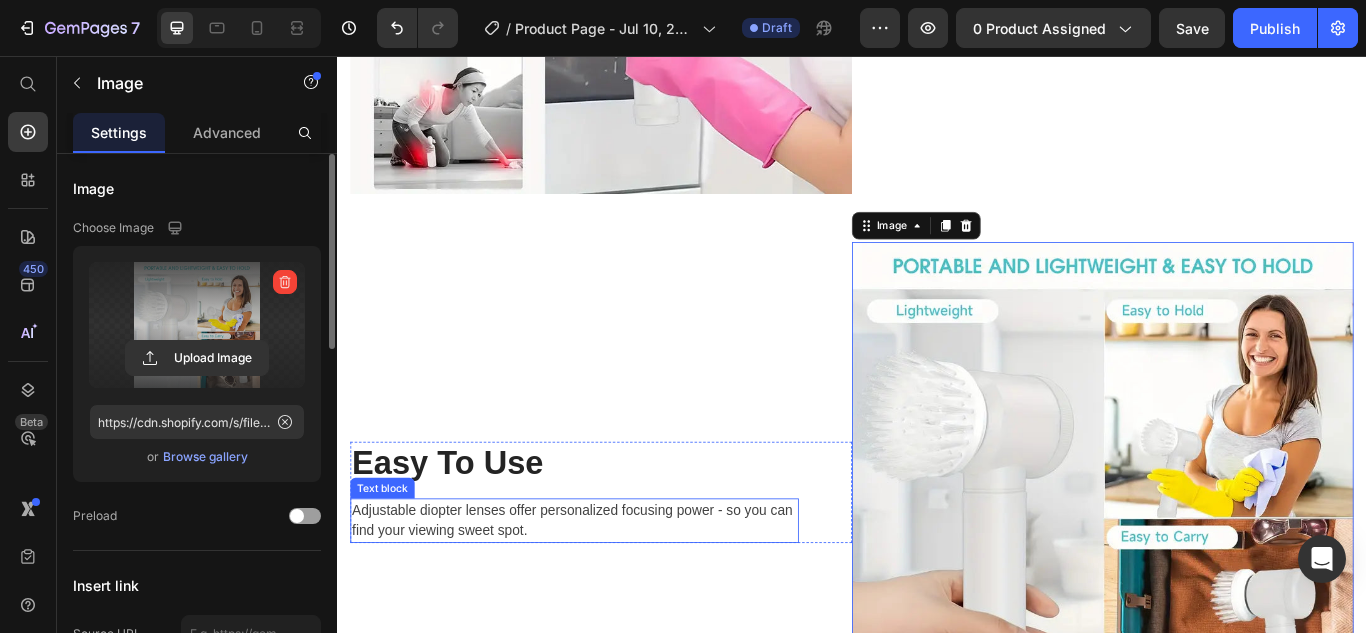 click on "Adjustable diopter lenses offer personalized focusing power - so you can find your viewing sweet spot." at bounding box center [613, 598] 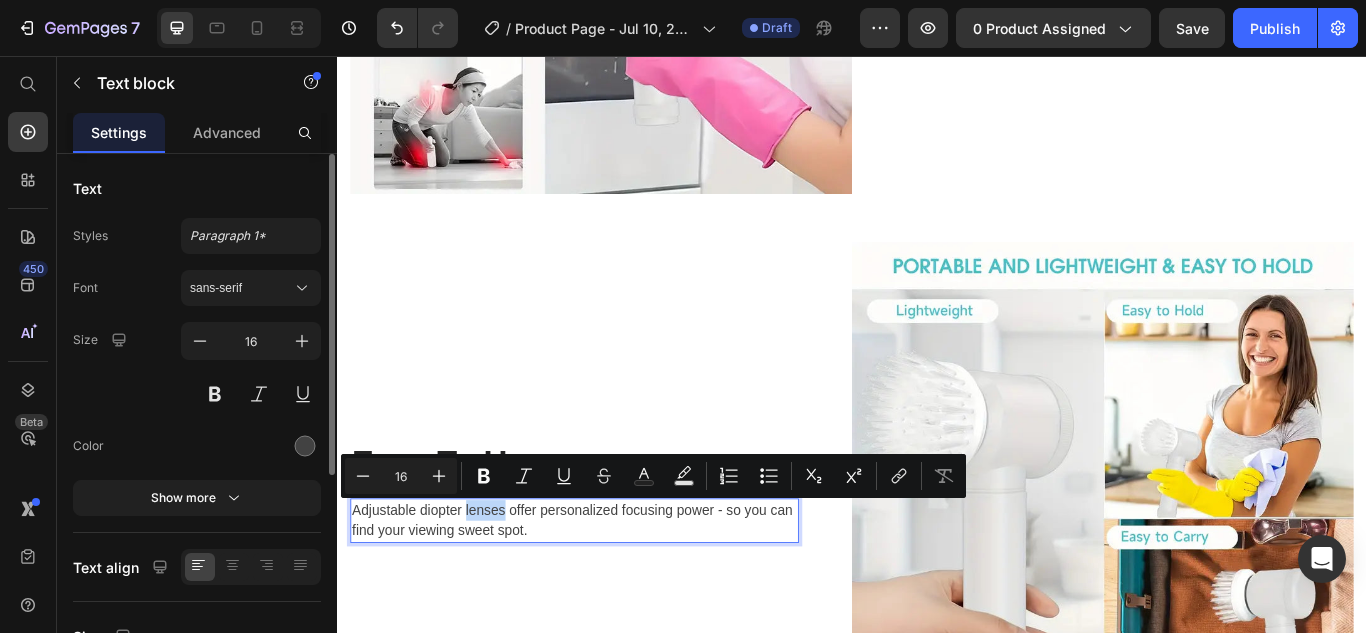 click on "Adjustable diopter lenses offer personalized focusing power - so you can find your viewing sweet spot." at bounding box center [613, 598] 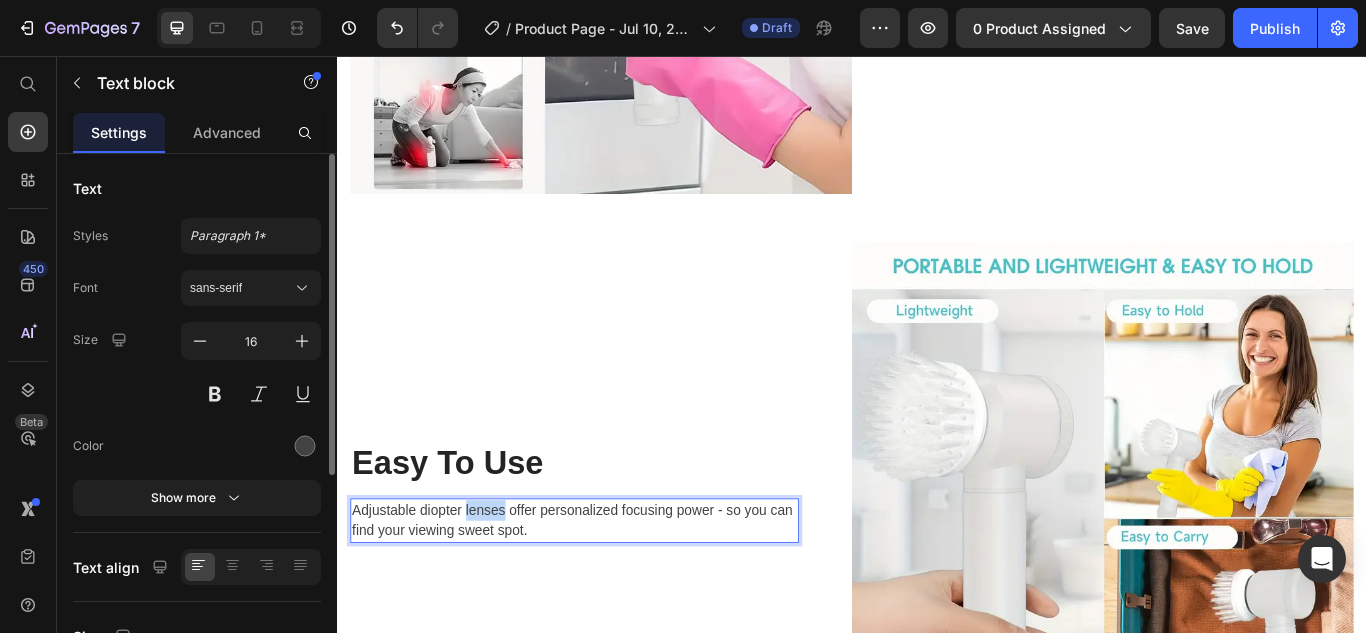 click on "Adjustable diopter lenses offer personalized focusing power - so you can find your viewing sweet spot." at bounding box center (613, 598) 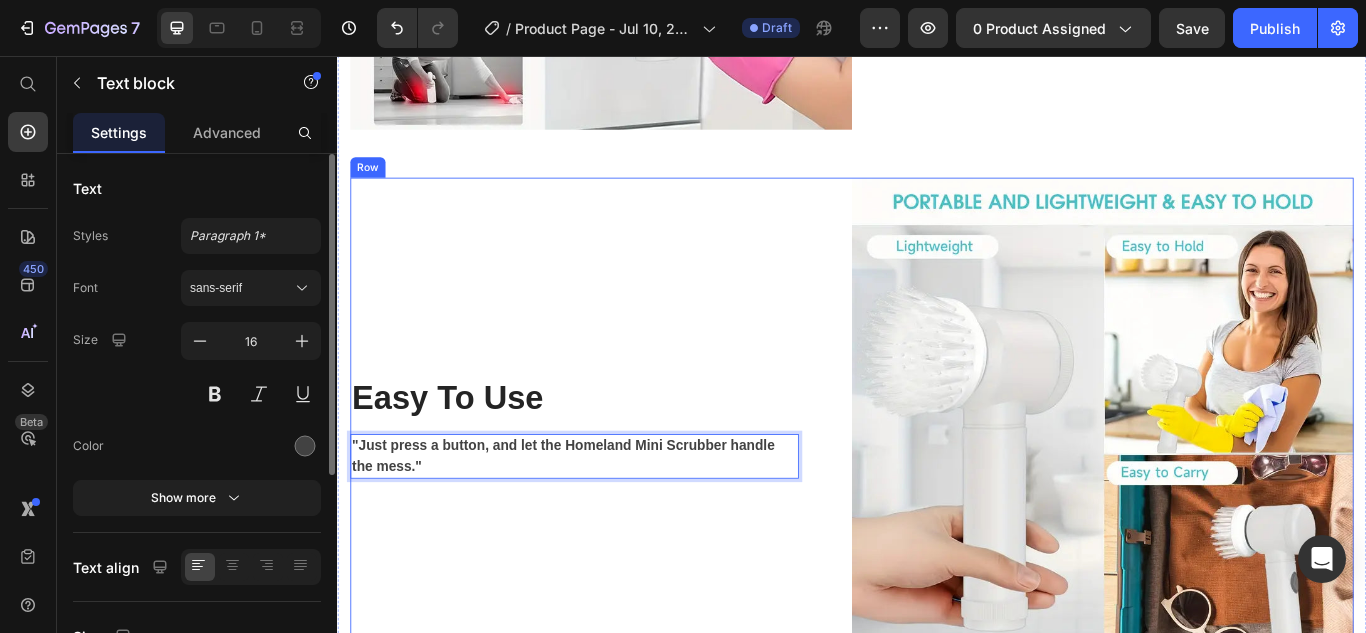 scroll, scrollTop: 2628, scrollLeft: 0, axis: vertical 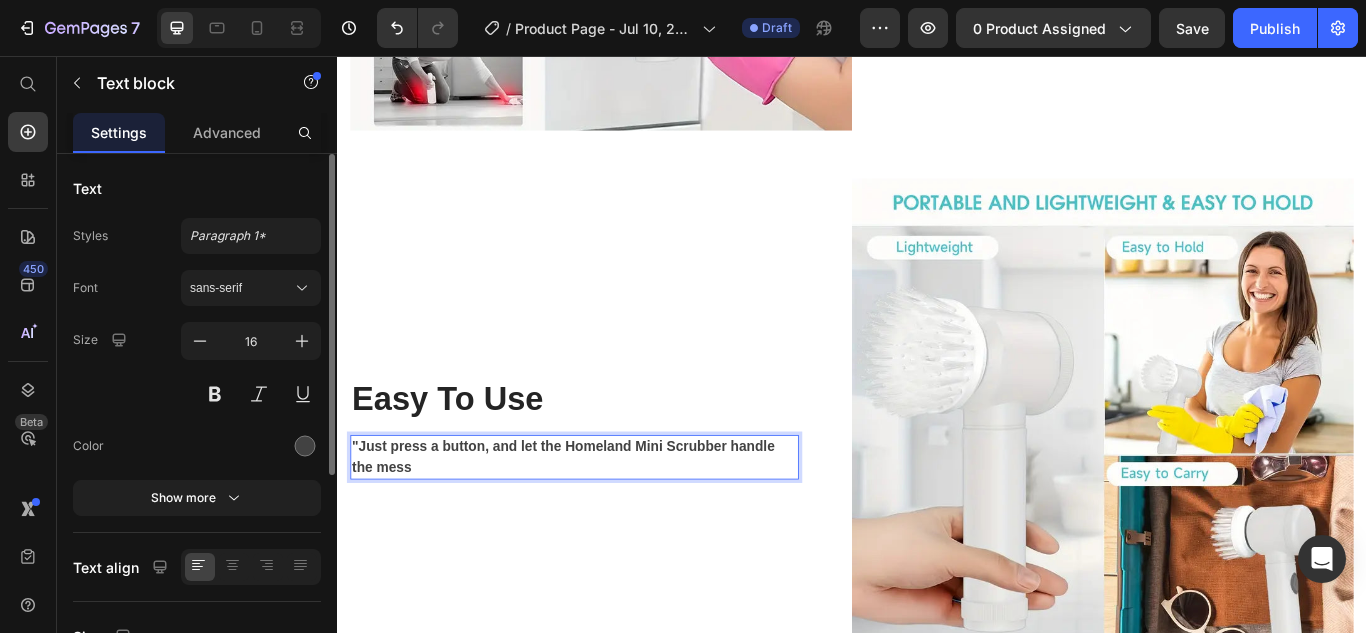 click on ""Just press a button, and let the Homeland Mini Scrubber handle the mess" at bounding box center [600, 523] 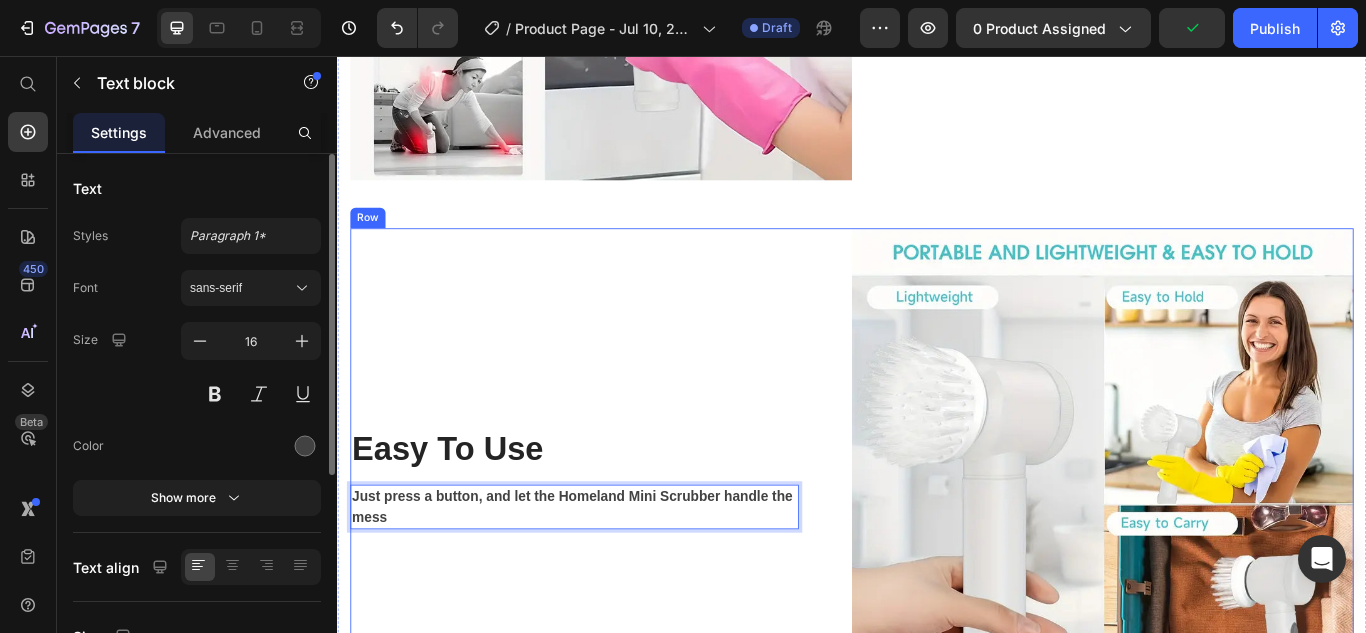 scroll, scrollTop: 2572, scrollLeft: 0, axis: vertical 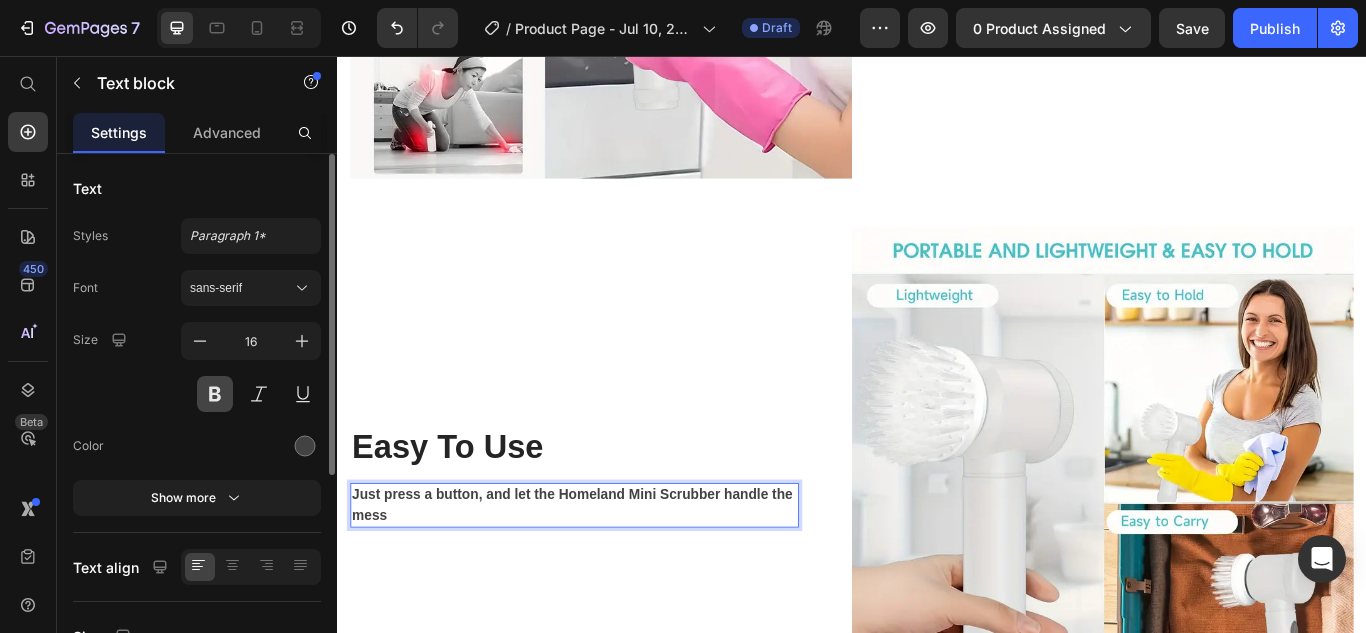 click at bounding box center (215, 394) 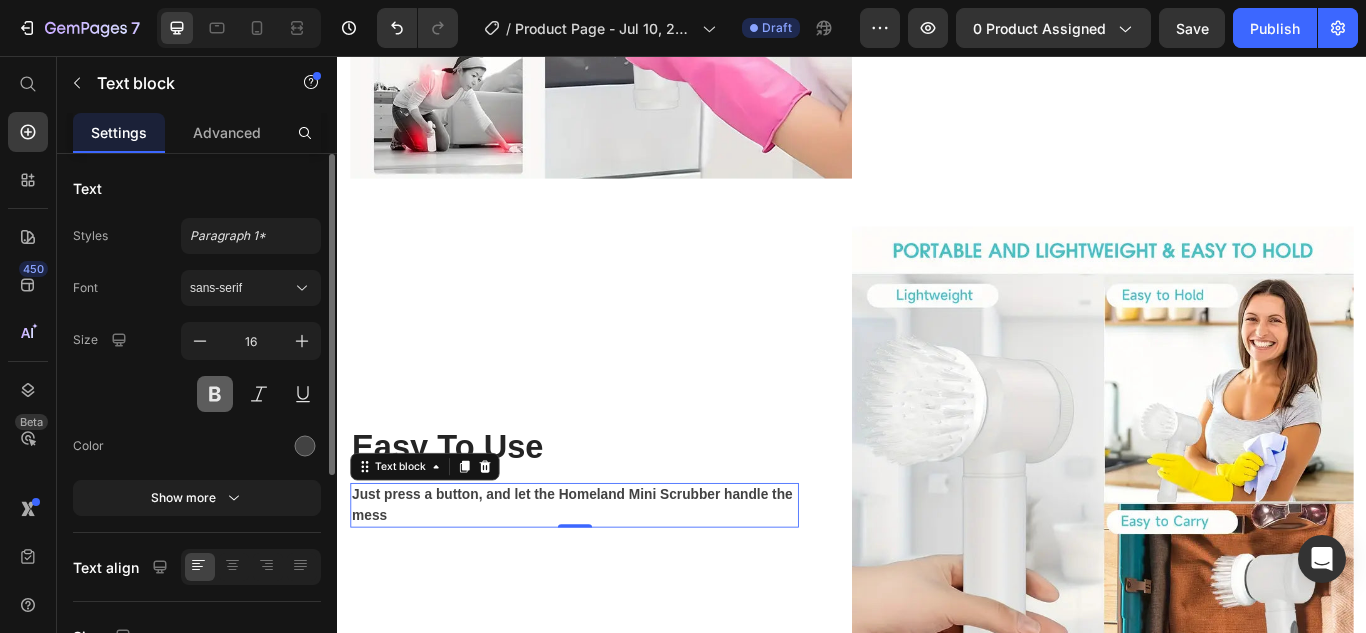 click at bounding box center [215, 394] 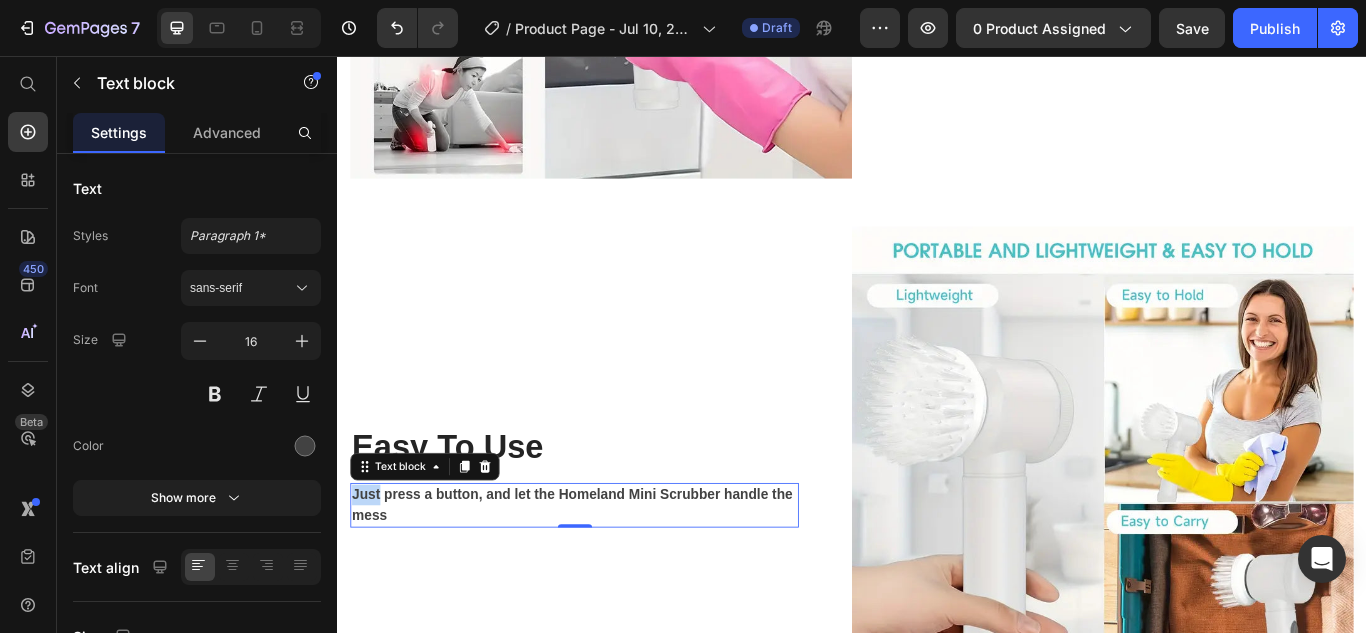 click on "Just press a button, and let the Homeland Mini Scrubber handle the mess" at bounding box center (611, 579) 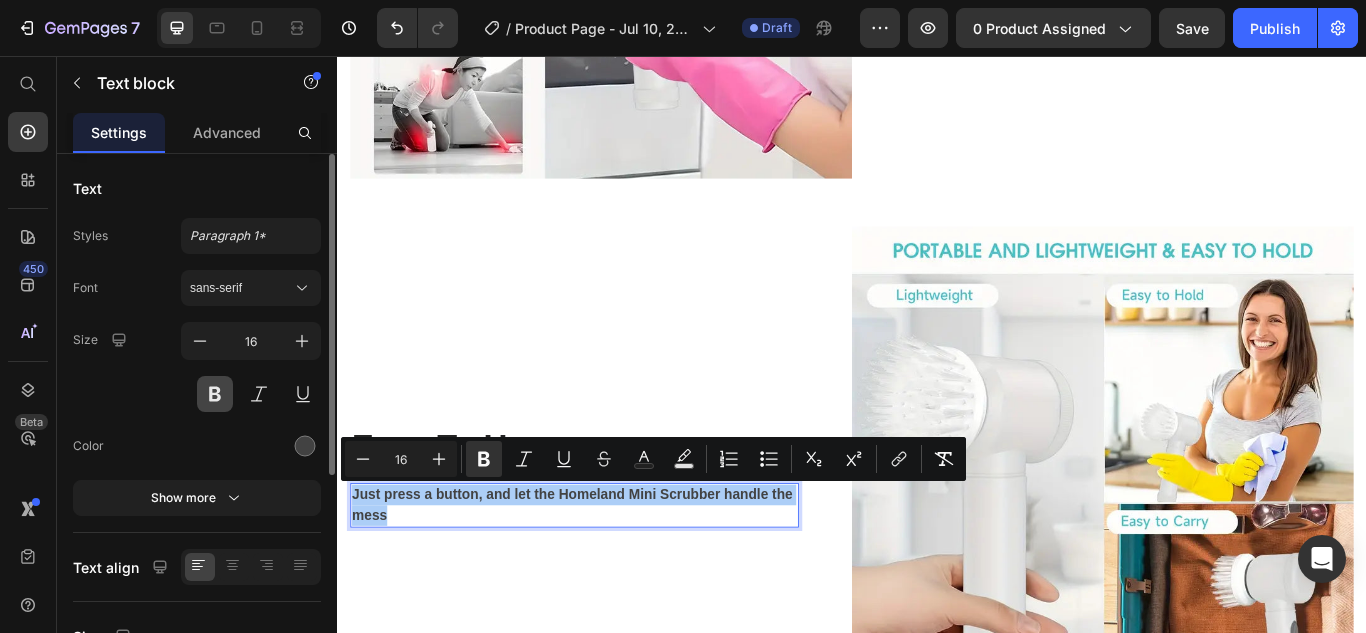 click at bounding box center [215, 394] 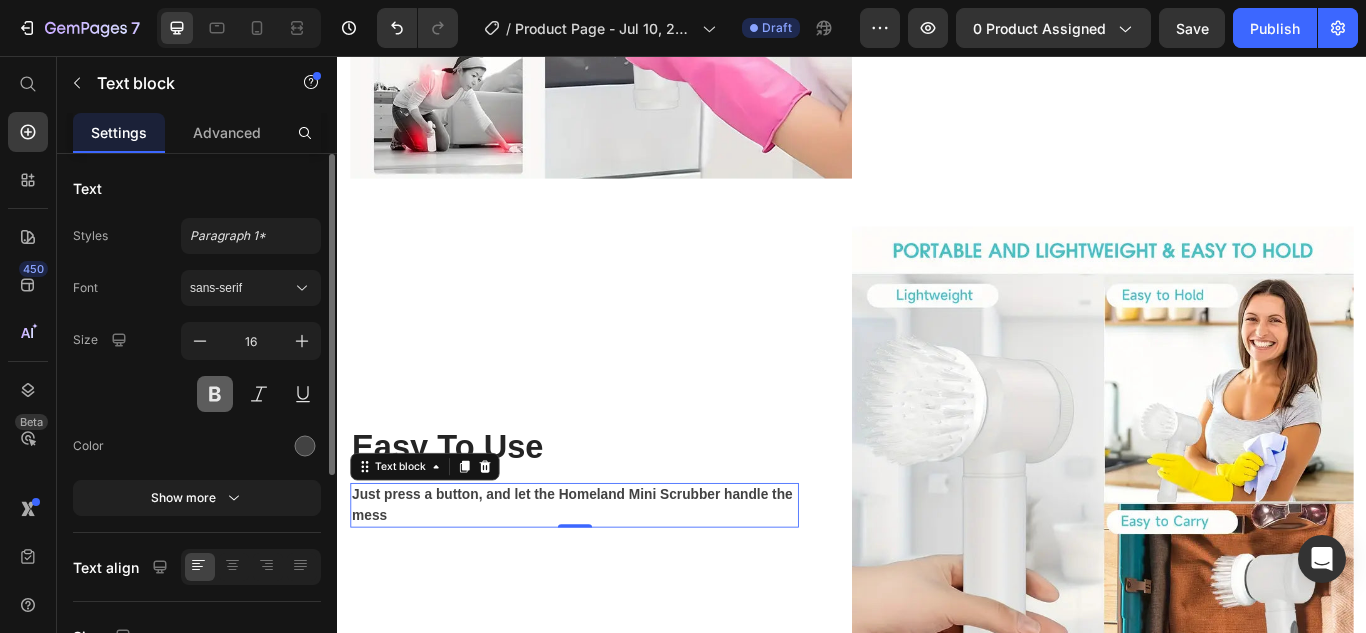 click at bounding box center (215, 394) 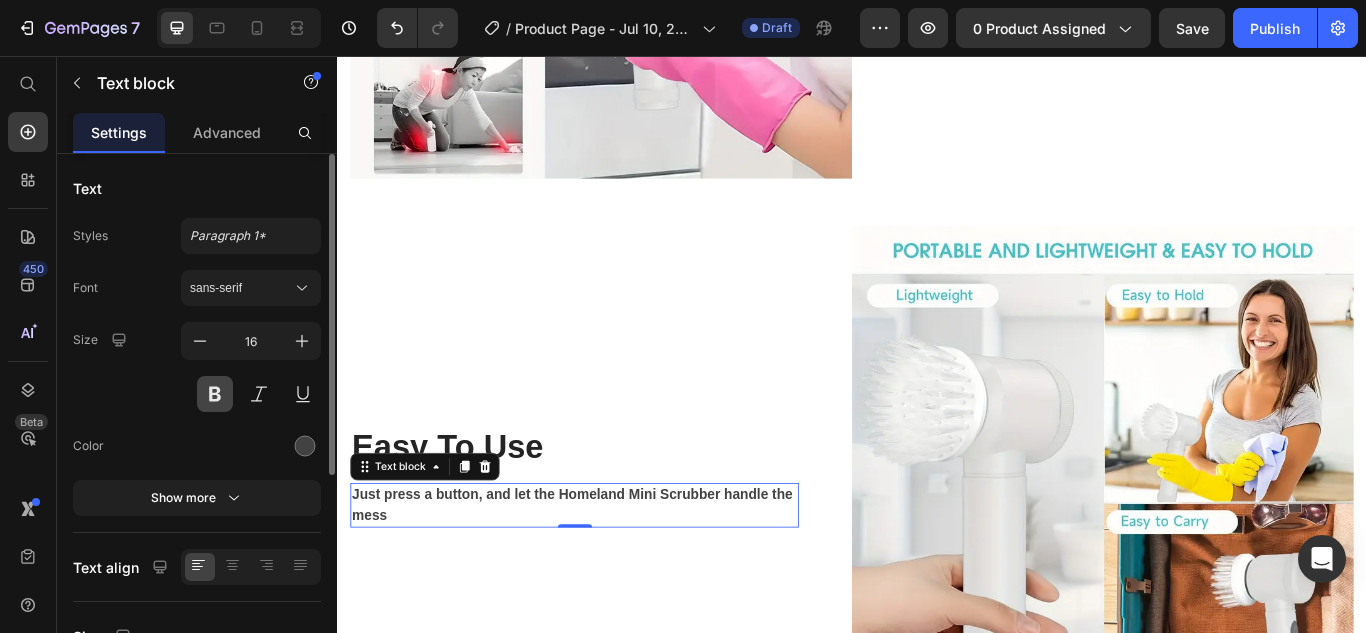 click at bounding box center (215, 394) 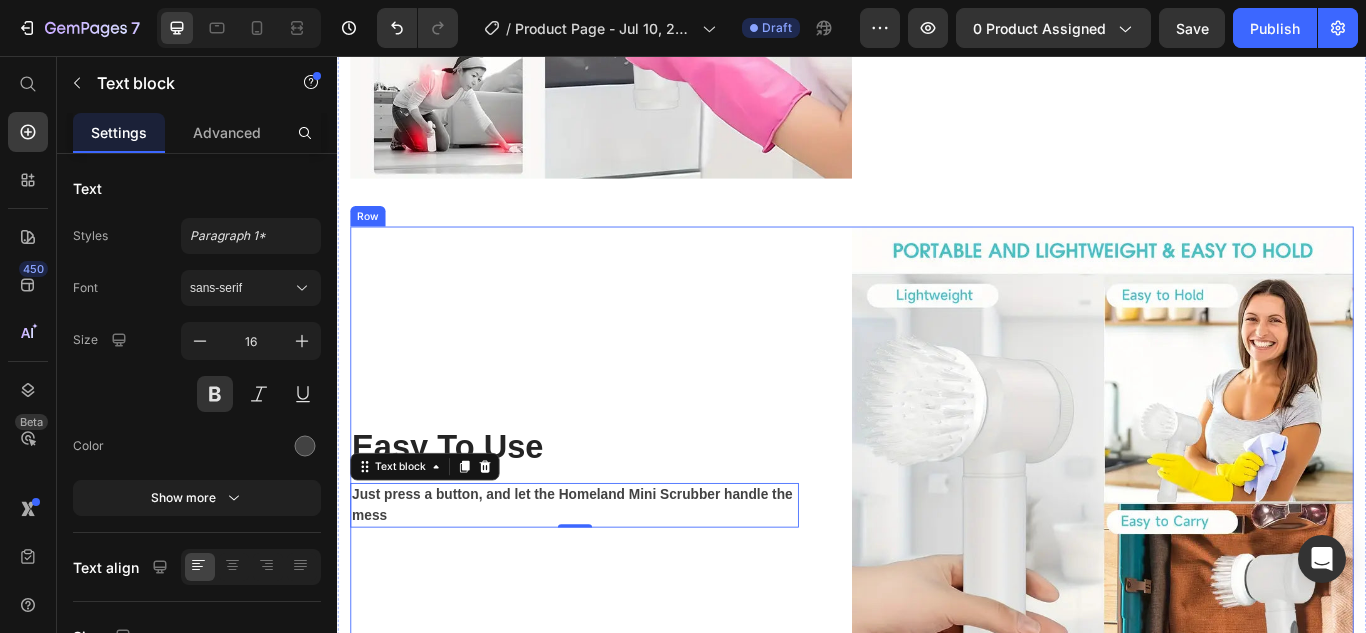 click on "Easy To Use Heading Just press a button, and let the Homeland Mini Scrubber handle the mess Text block   0 Row" at bounding box center (644, 547) 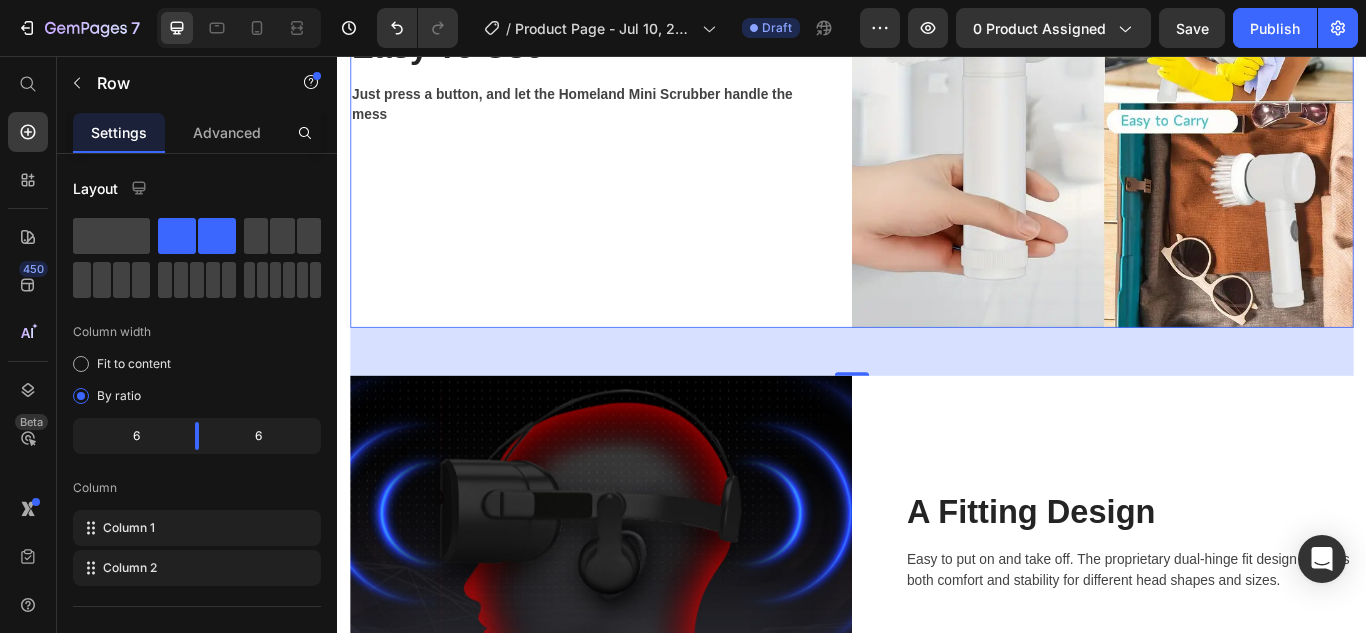 scroll, scrollTop: 3168, scrollLeft: 0, axis: vertical 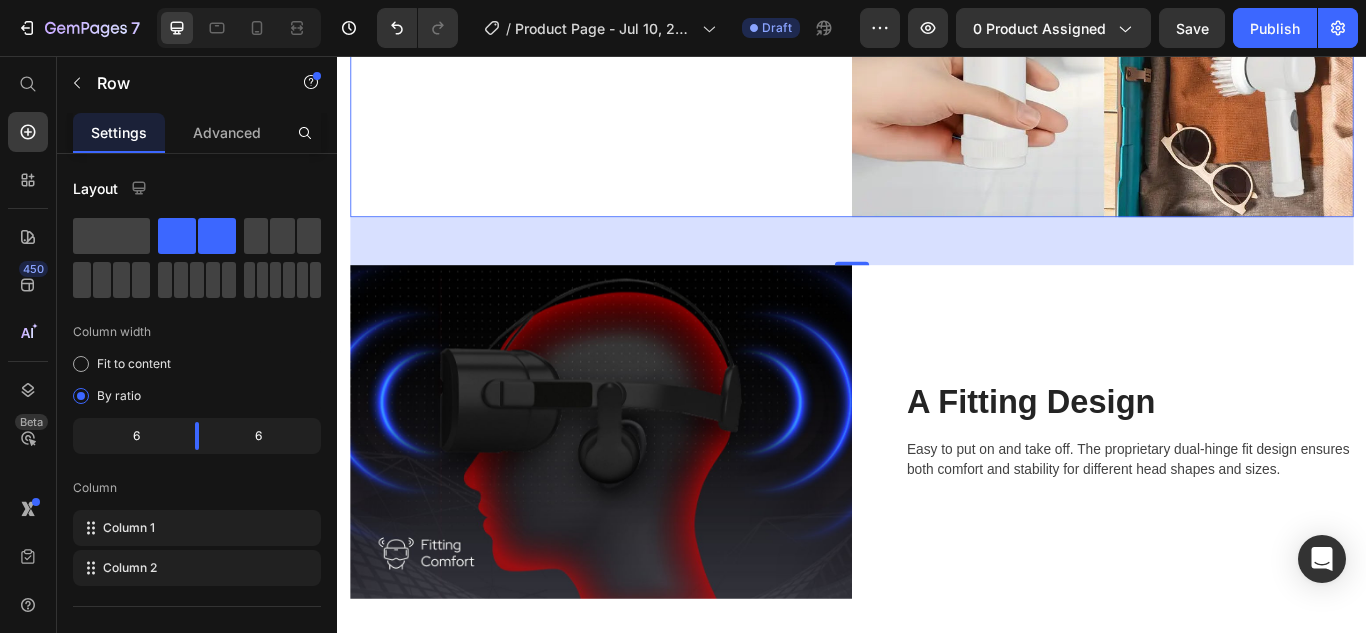 click at bounding box center [644, 494] 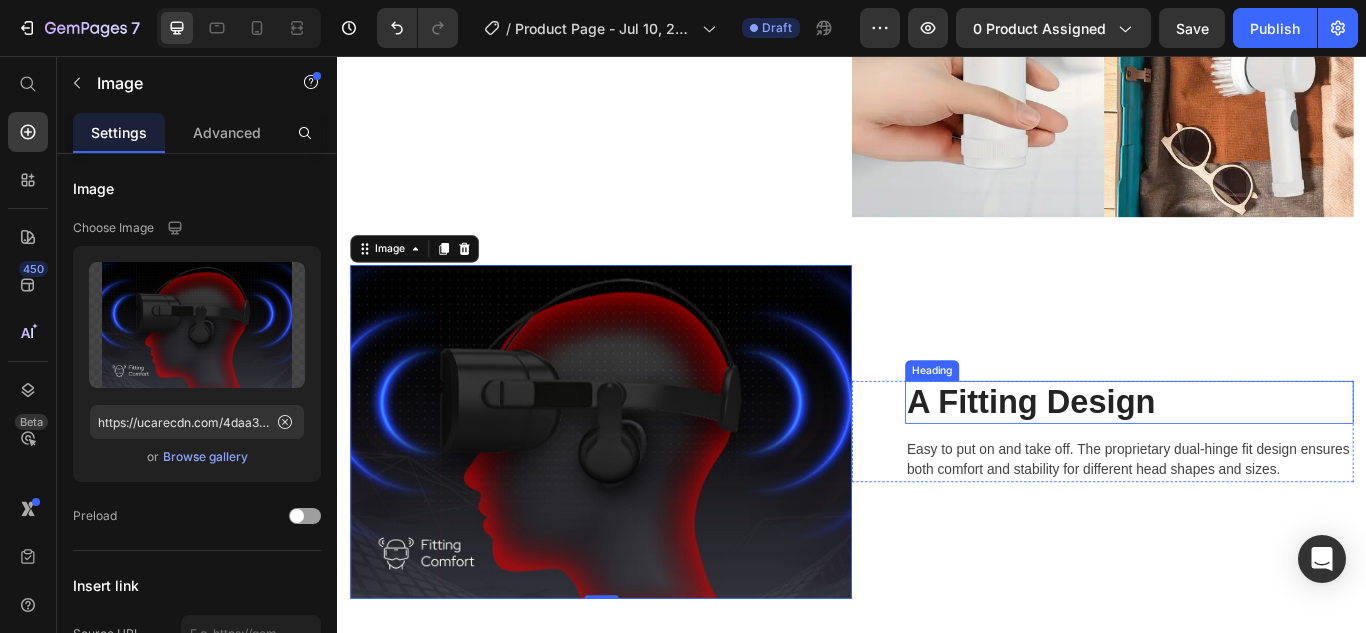 click on "A Fitting Design" at bounding box center [1260, 460] 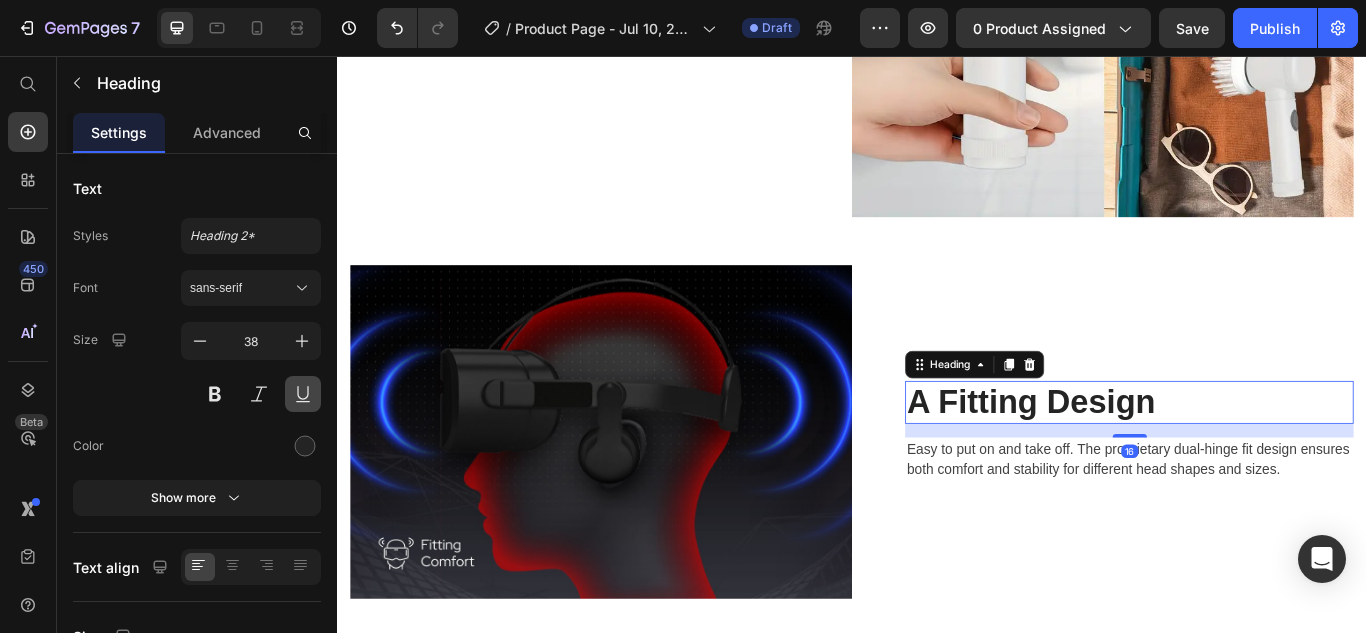 scroll, scrollTop: 476, scrollLeft: 0, axis: vertical 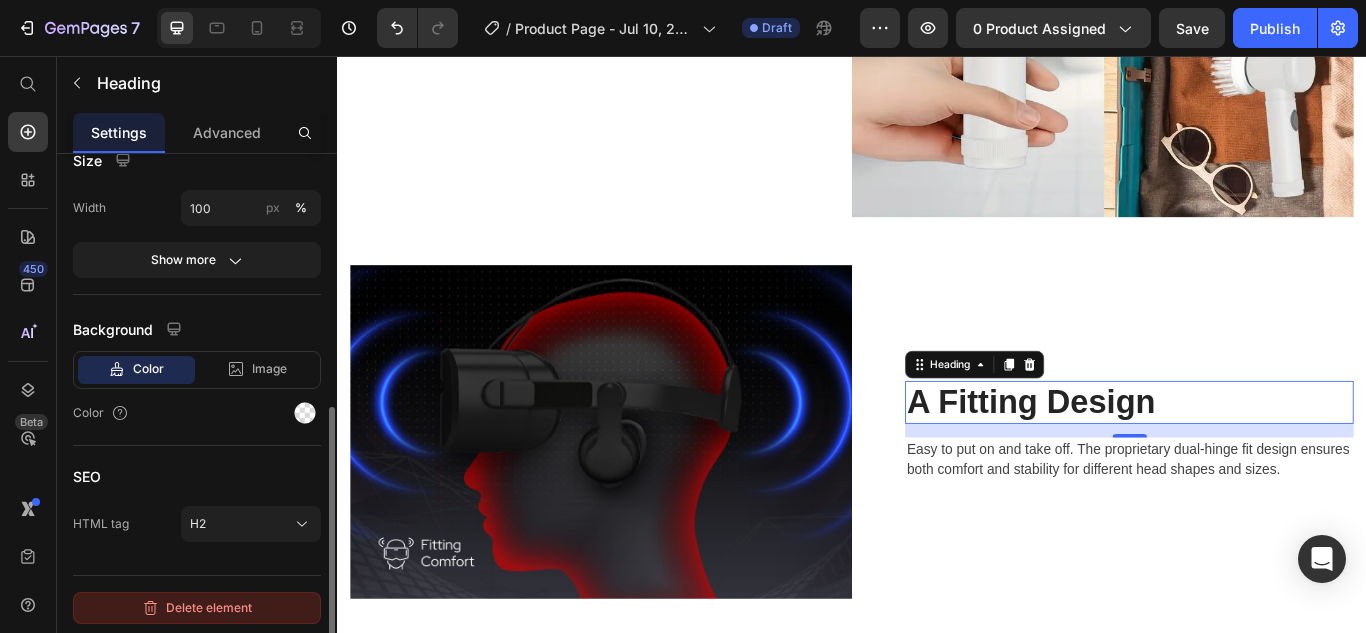 click on "Delete element" at bounding box center [197, 608] 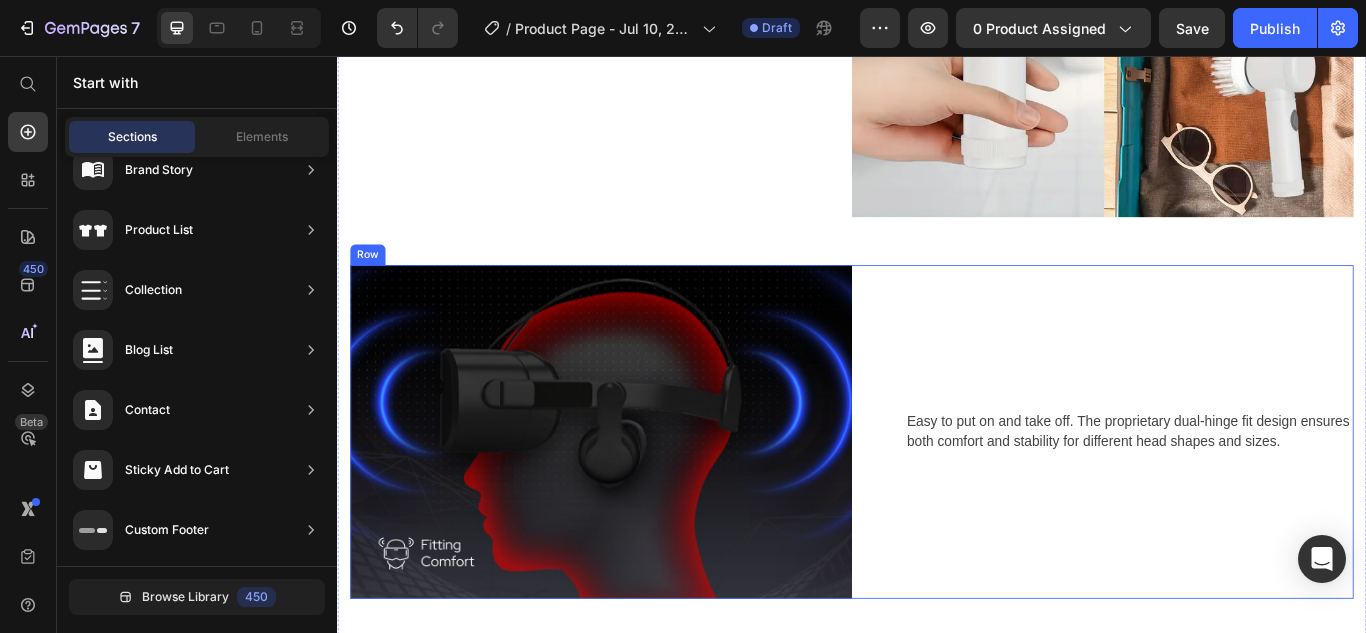 click on "Easy to put on and take off. The proprietary dual-hinge fit design ensures both comfort and stability for different head shapes and sizes. Text block Row" at bounding box center [1229, 494] 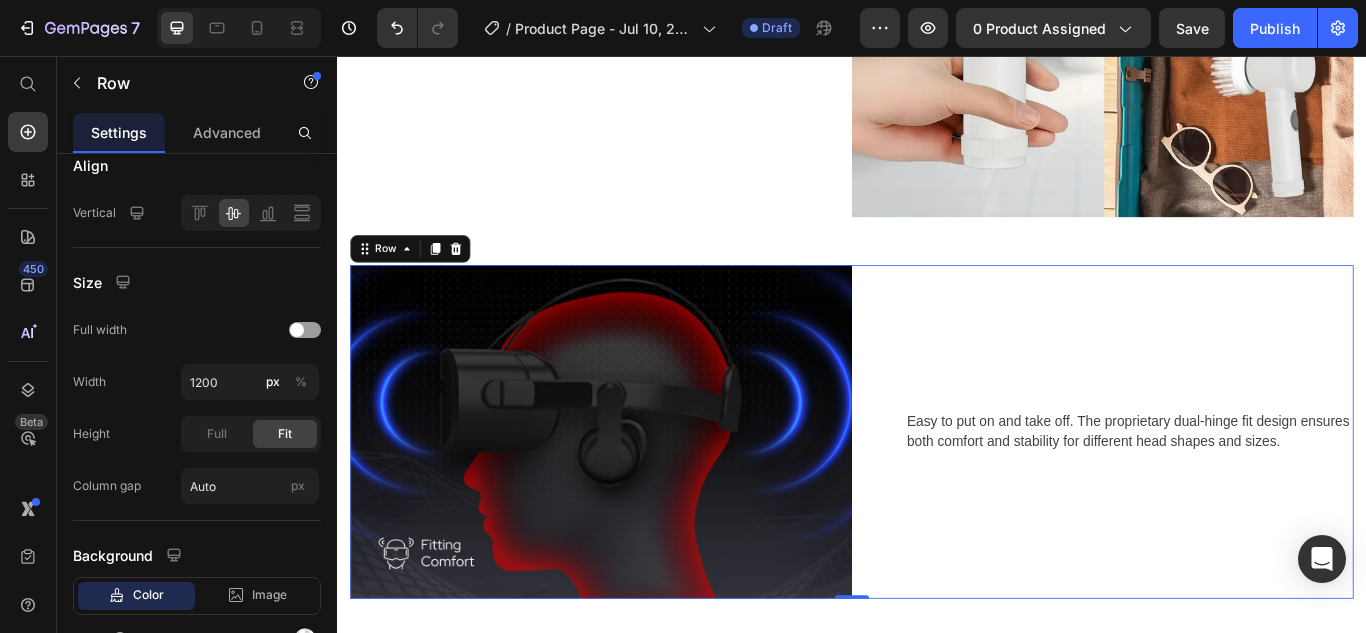 scroll, scrollTop: 0, scrollLeft: 0, axis: both 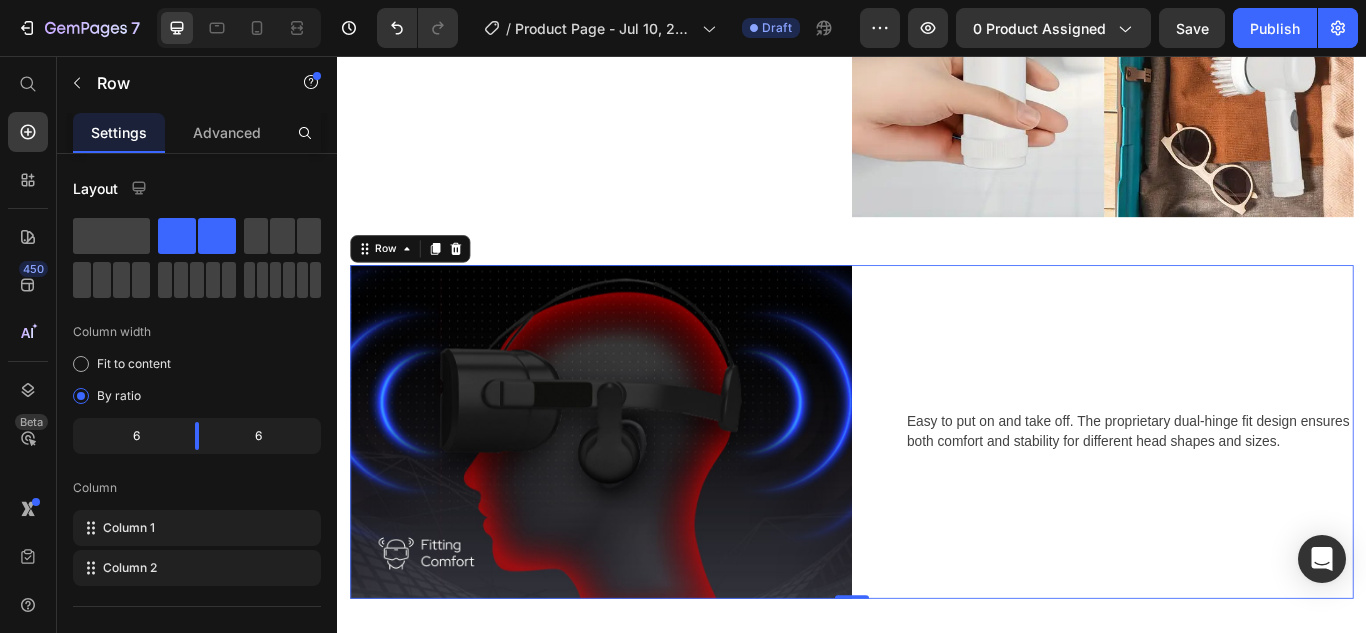 click on "Easy to put on and take off. The proprietary dual-hinge fit design ensures both comfort and stability for different head shapes and sizes. Text block Row" at bounding box center [1229, 494] 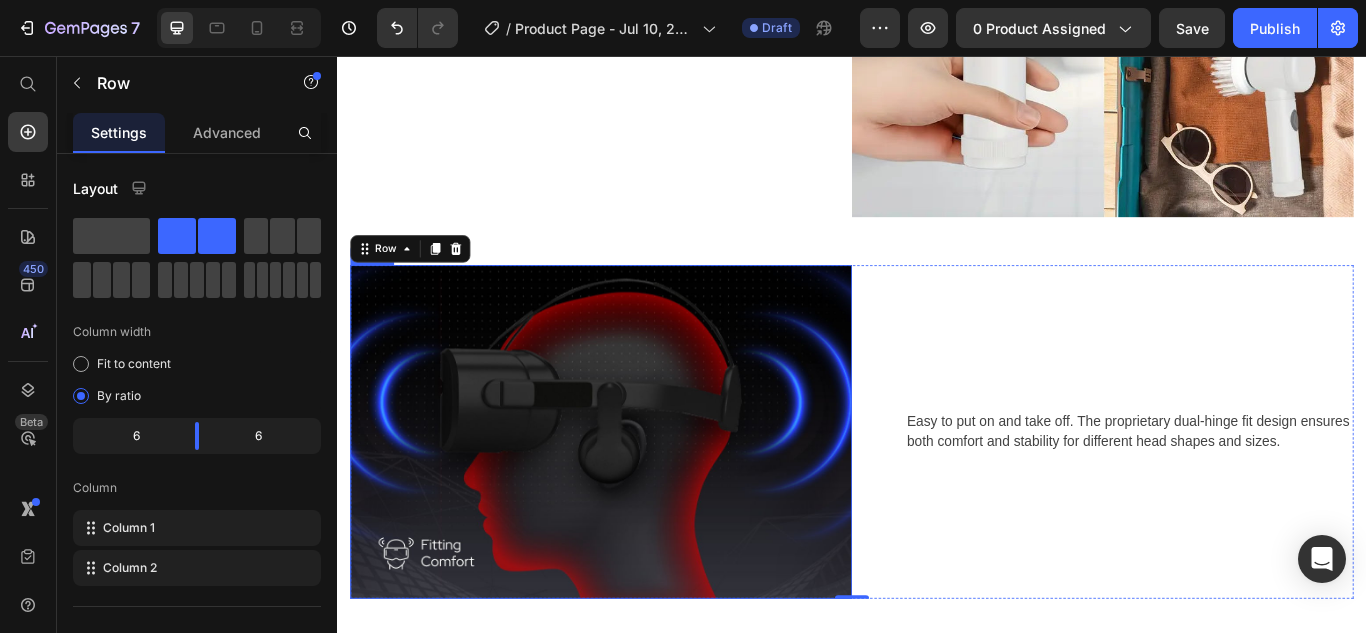 click at bounding box center [644, 494] 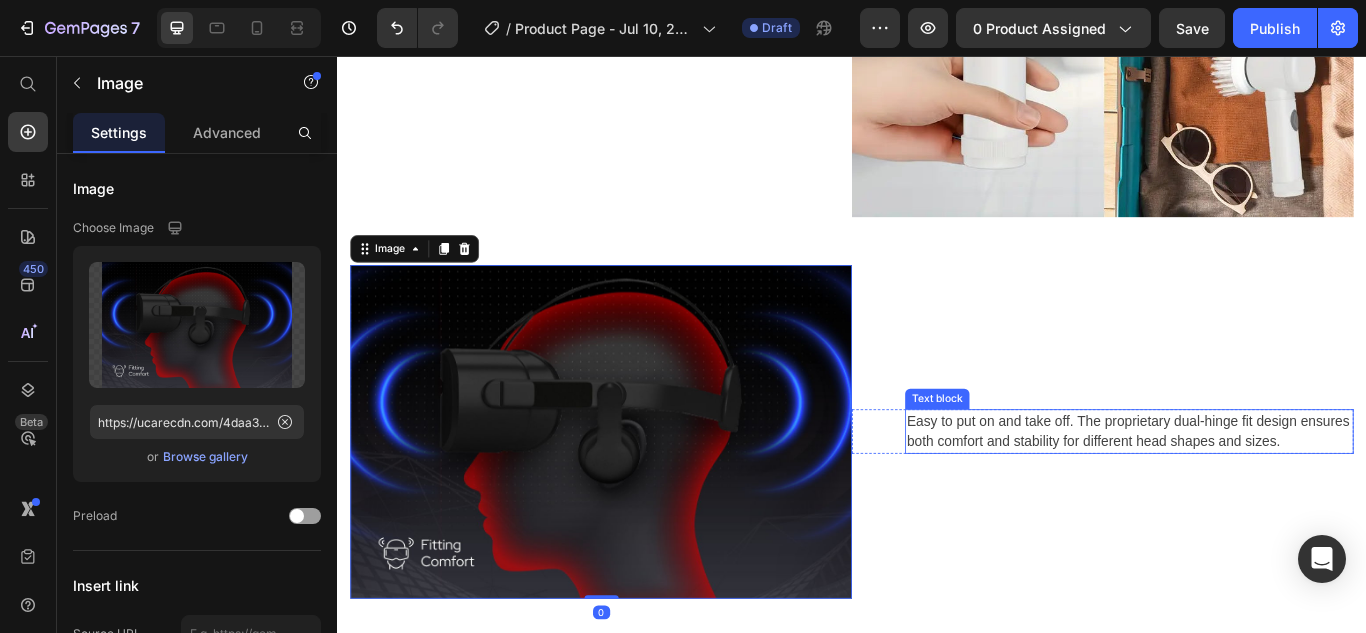 scroll, scrollTop: 3504, scrollLeft: 0, axis: vertical 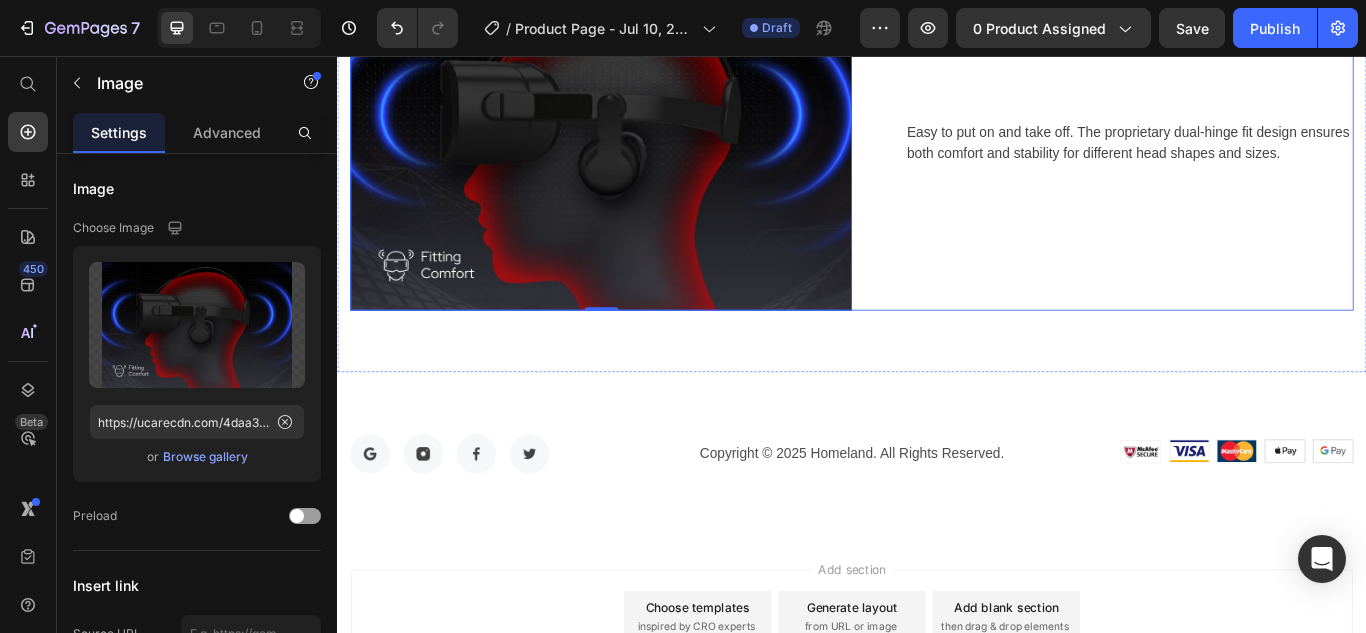 click on "Easy to put on and take off. The proprietary dual-hinge fit design ensures both comfort and stability for different head shapes and sizes. Text block Row" at bounding box center [1229, 158] 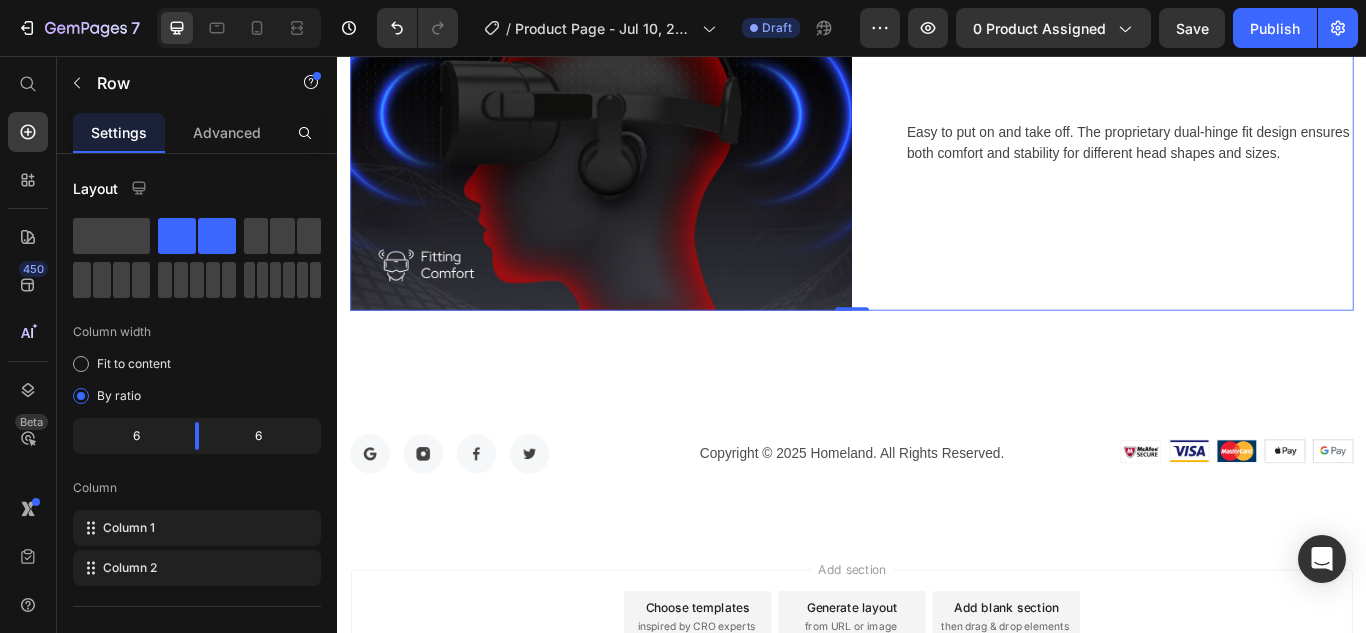 click at bounding box center [644, 158] 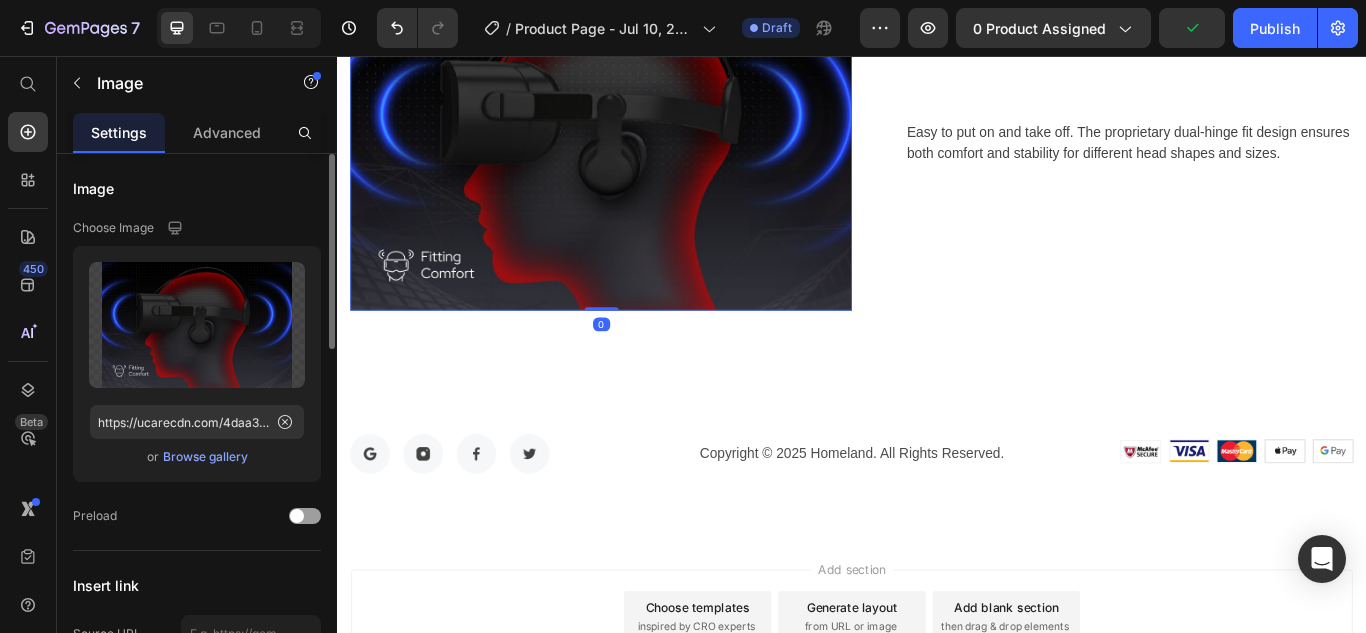 scroll, scrollTop: 935, scrollLeft: 0, axis: vertical 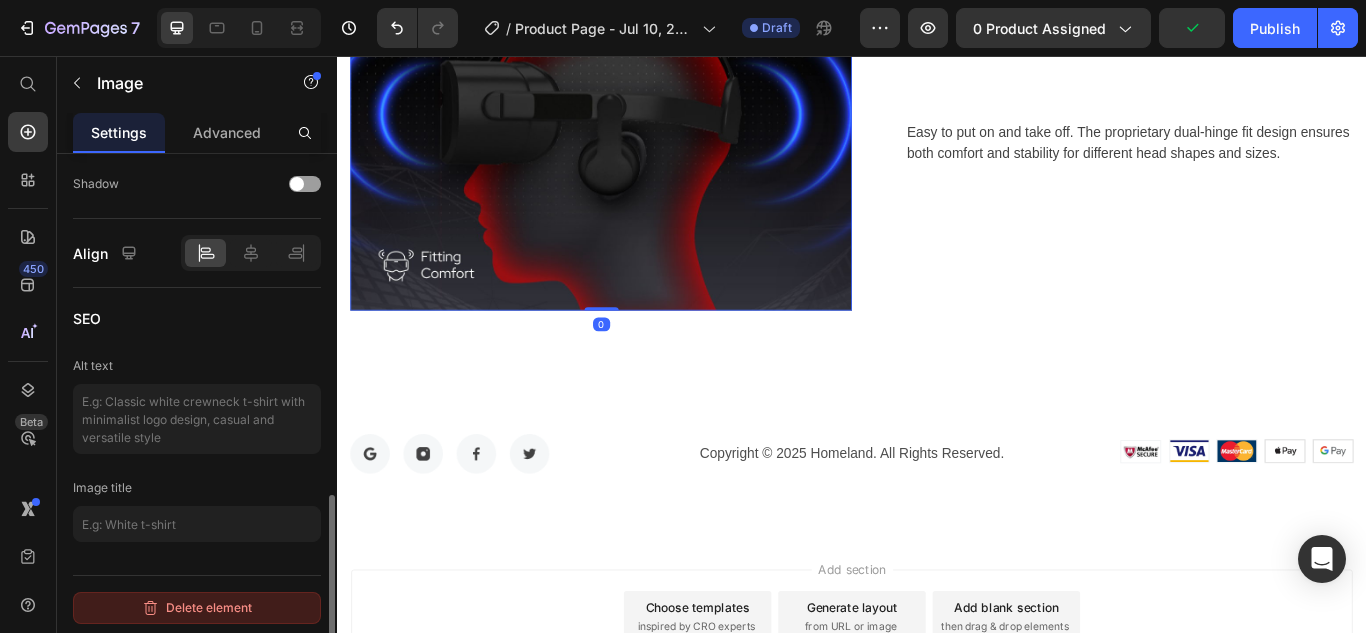 click on "Delete element" at bounding box center (197, 608) 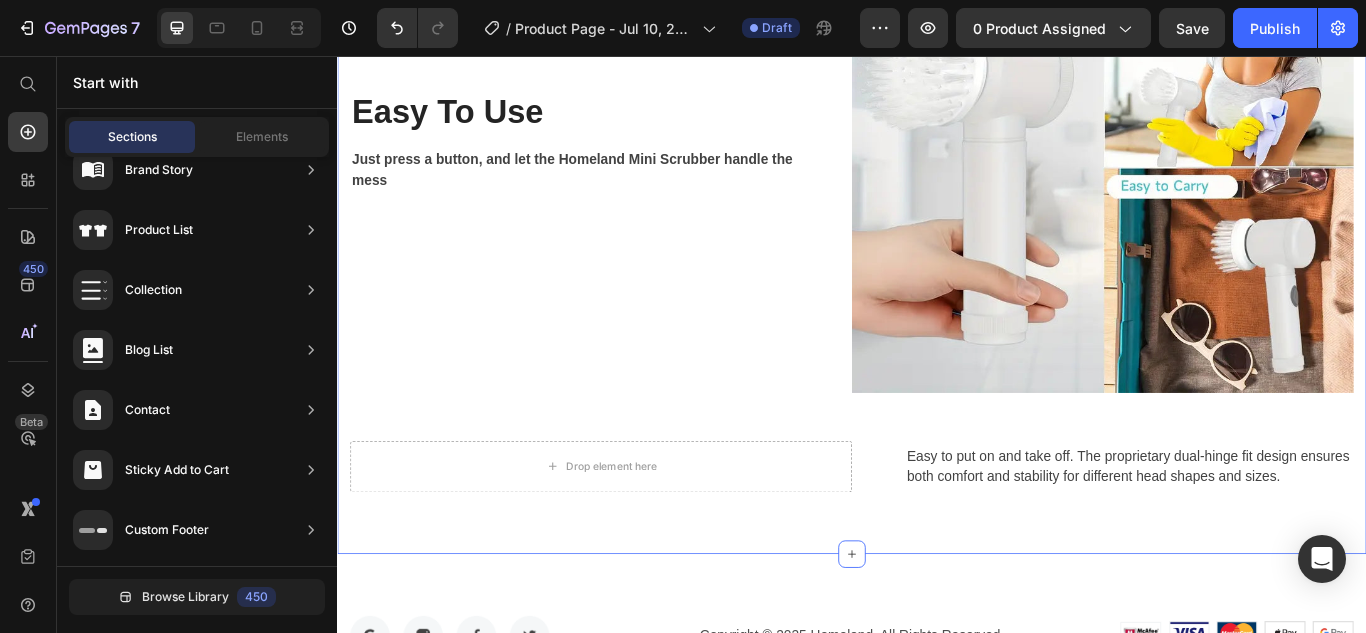 scroll, scrollTop: 2962, scrollLeft: 0, axis: vertical 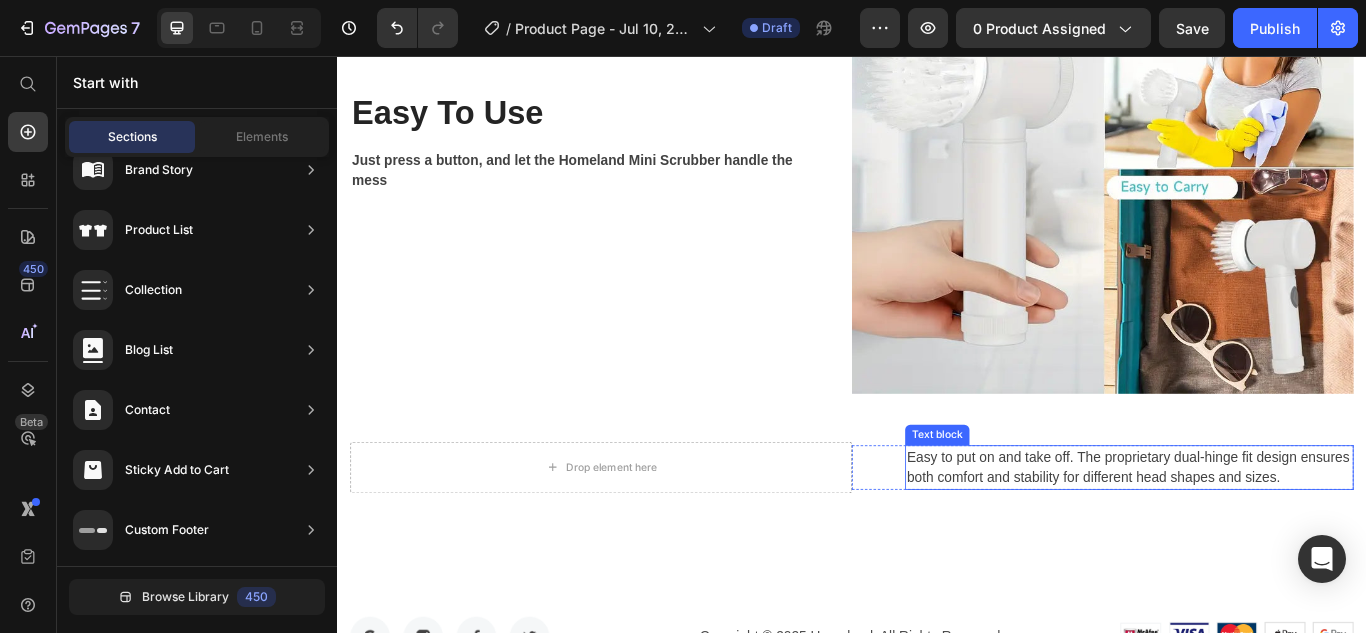 click on "Easy to put on and take off. The proprietary dual-hinge fit design ensures both comfort and stability for different head shapes and sizes." at bounding box center (1260, 536) 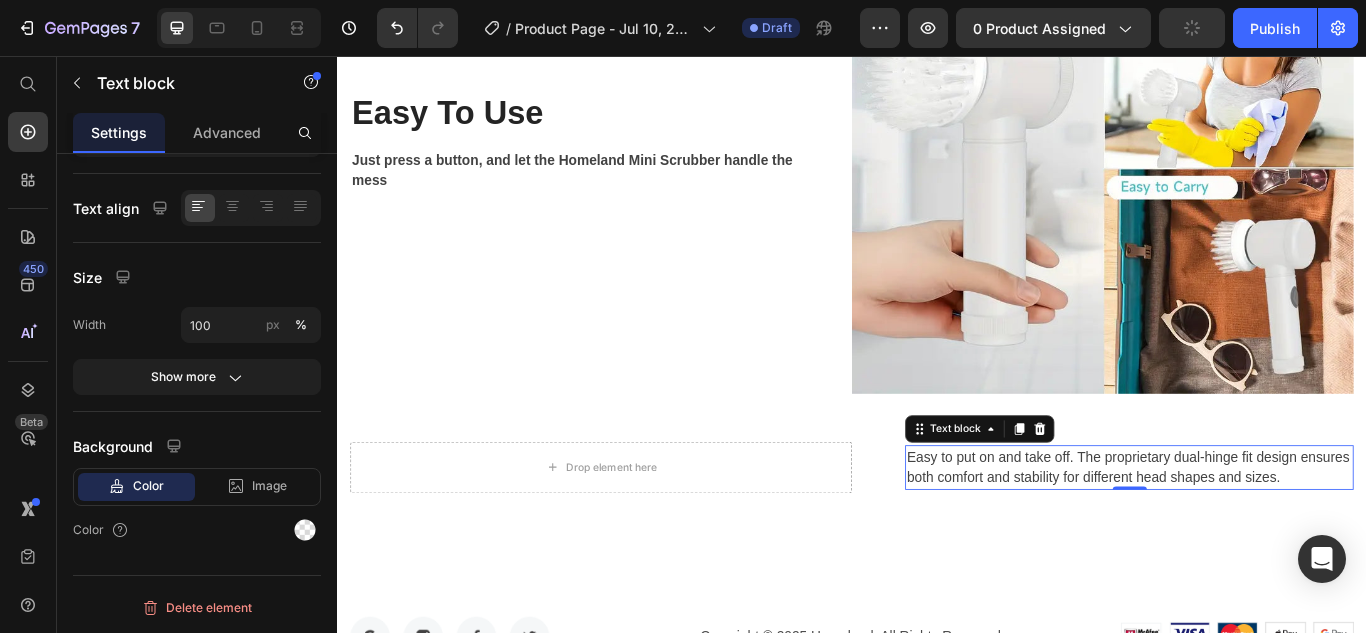 scroll, scrollTop: 0, scrollLeft: 0, axis: both 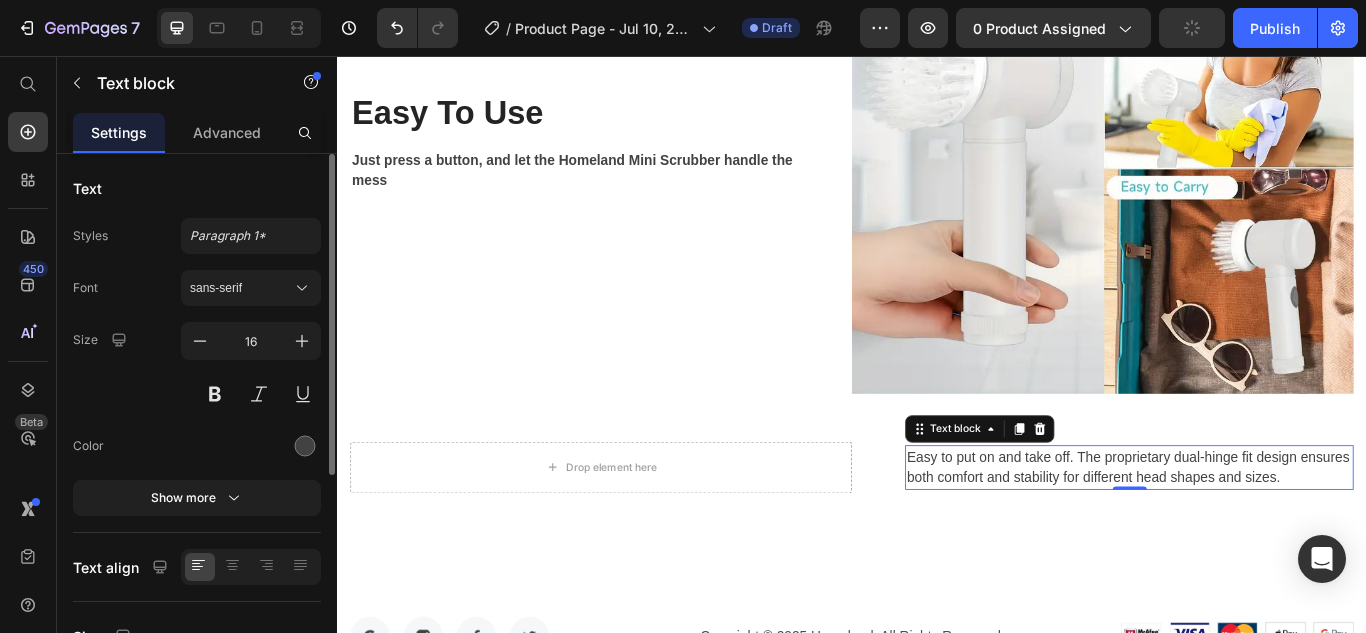 click on "Easy to put on and take off. The proprietary dual-hinge fit design ensures both comfort and stability for different head shapes and sizes." at bounding box center (1260, 536) 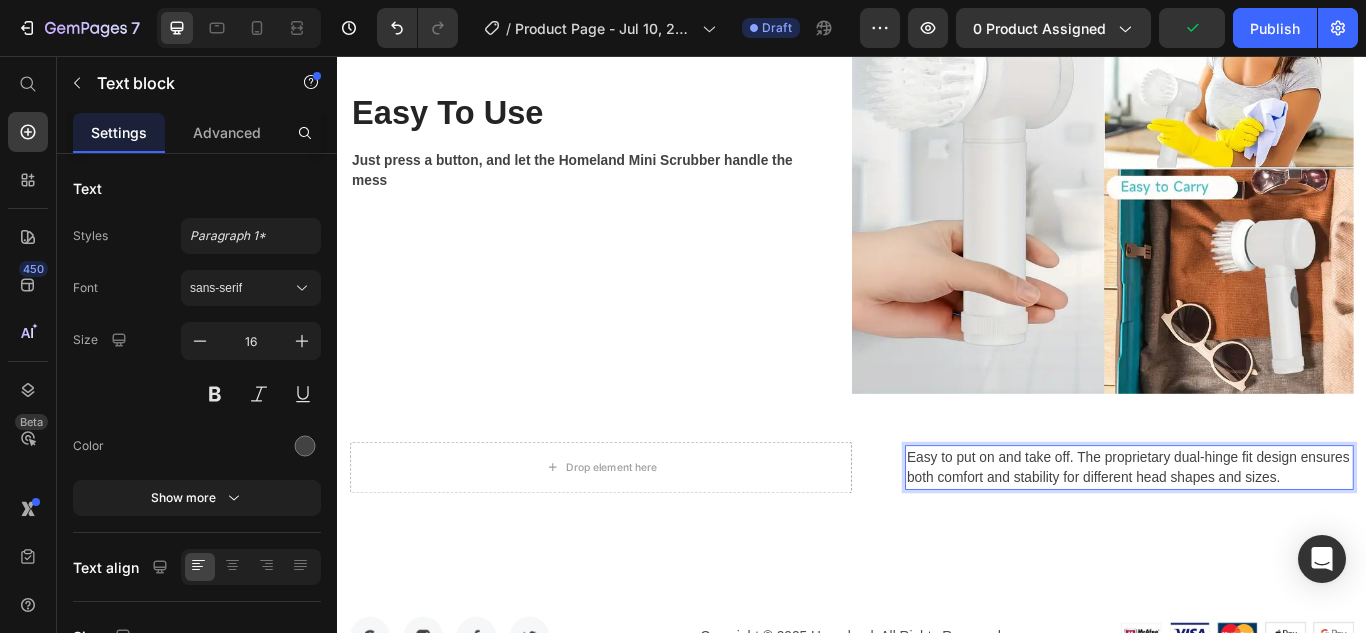 click on "Easy to put on and take off. The proprietary dual-hinge fit design ensures both comfort and stability for different head shapes and sizes." at bounding box center (1260, 536) 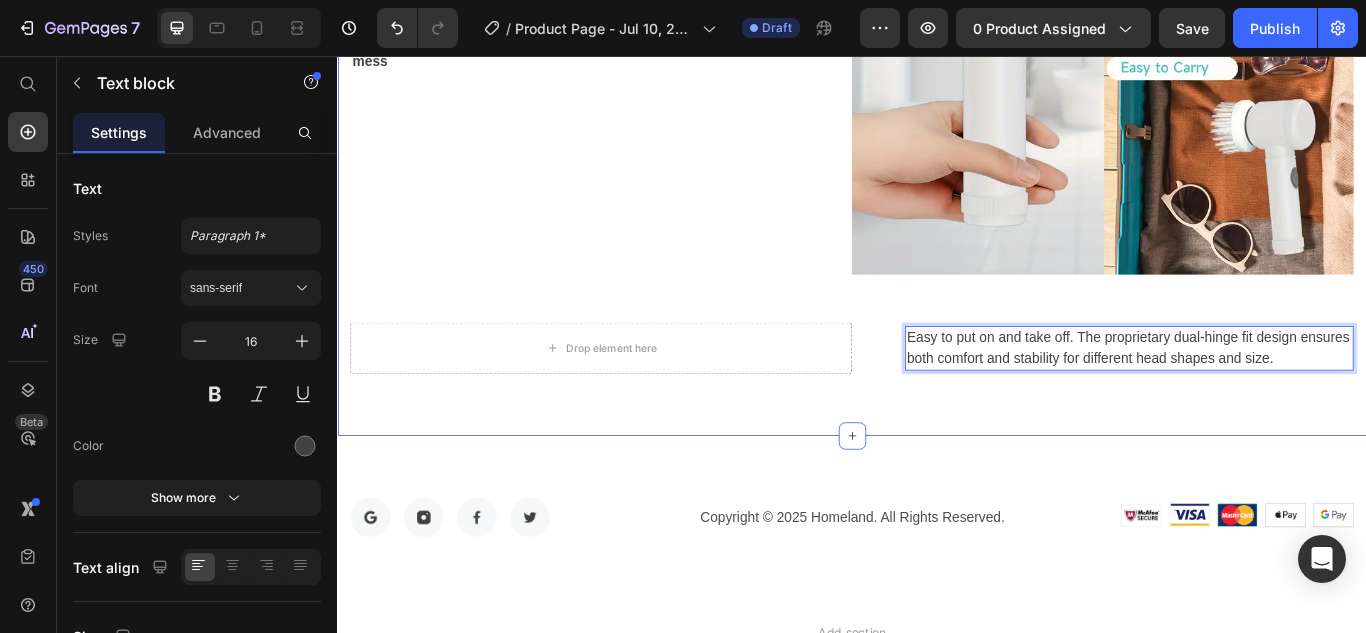 scroll, scrollTop: 3104, scrollLeft: 0, axis: vertical 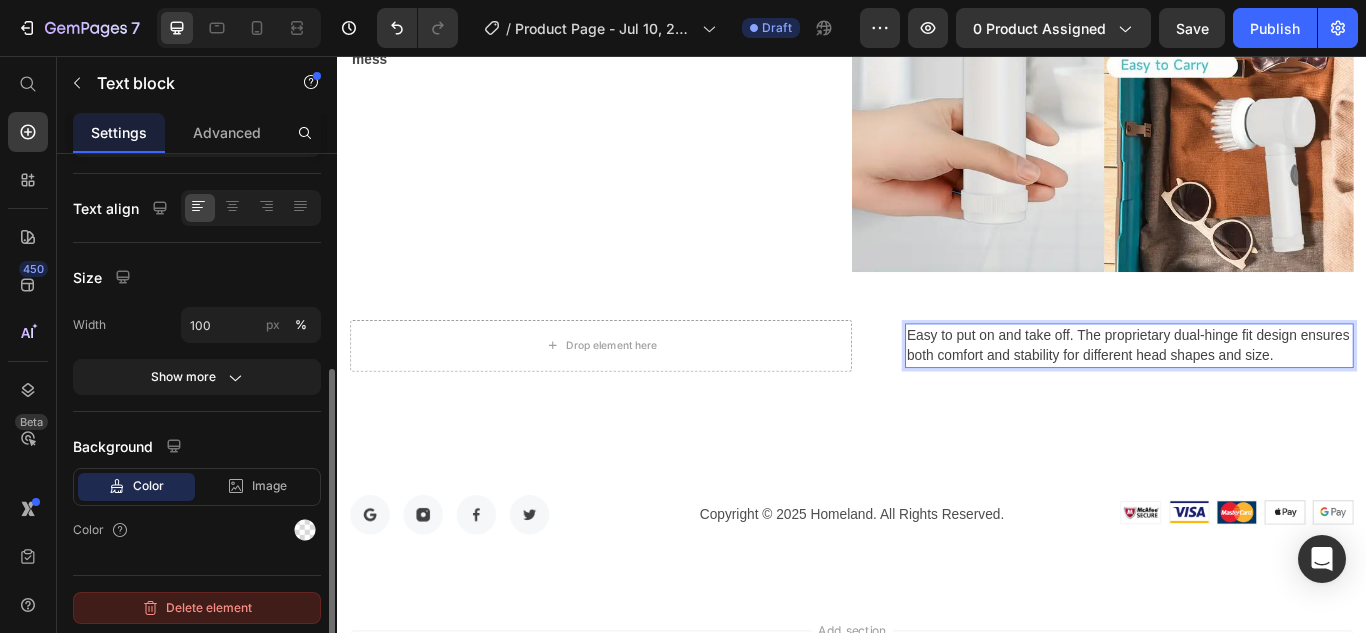 click on "Delete element" at bounding box center (197, 608) 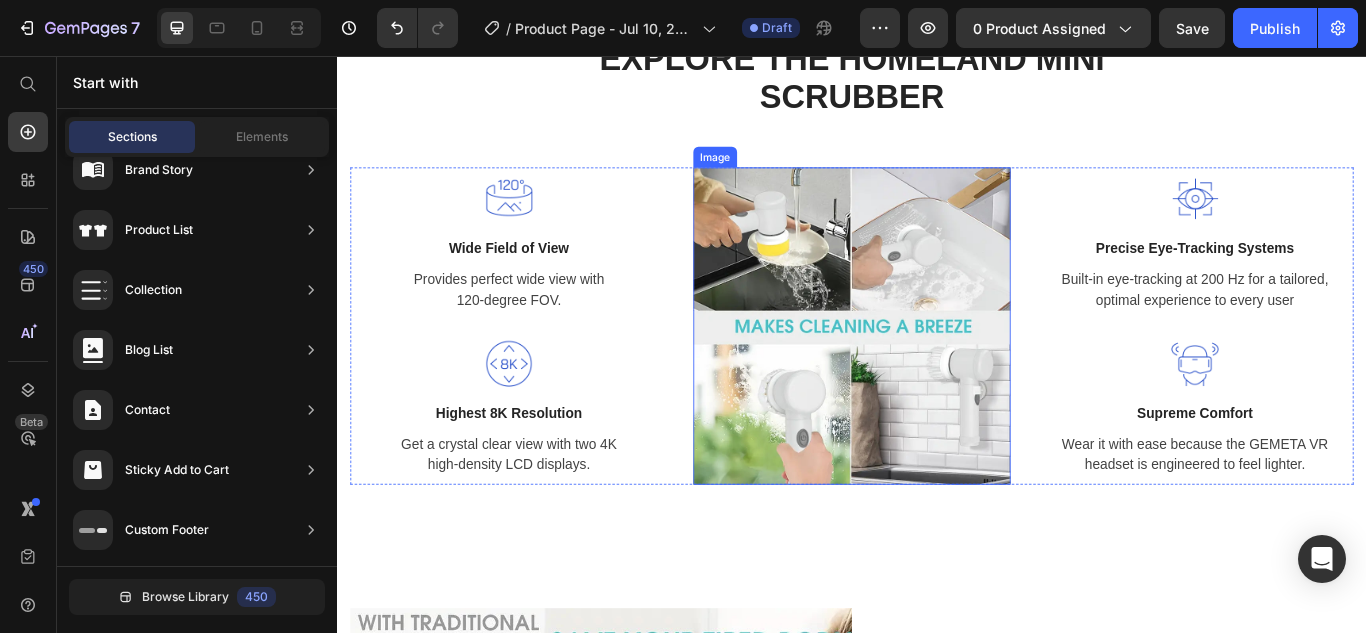 scroll, scrollTop: 1448, scrollLeft: 0, axis: vertical 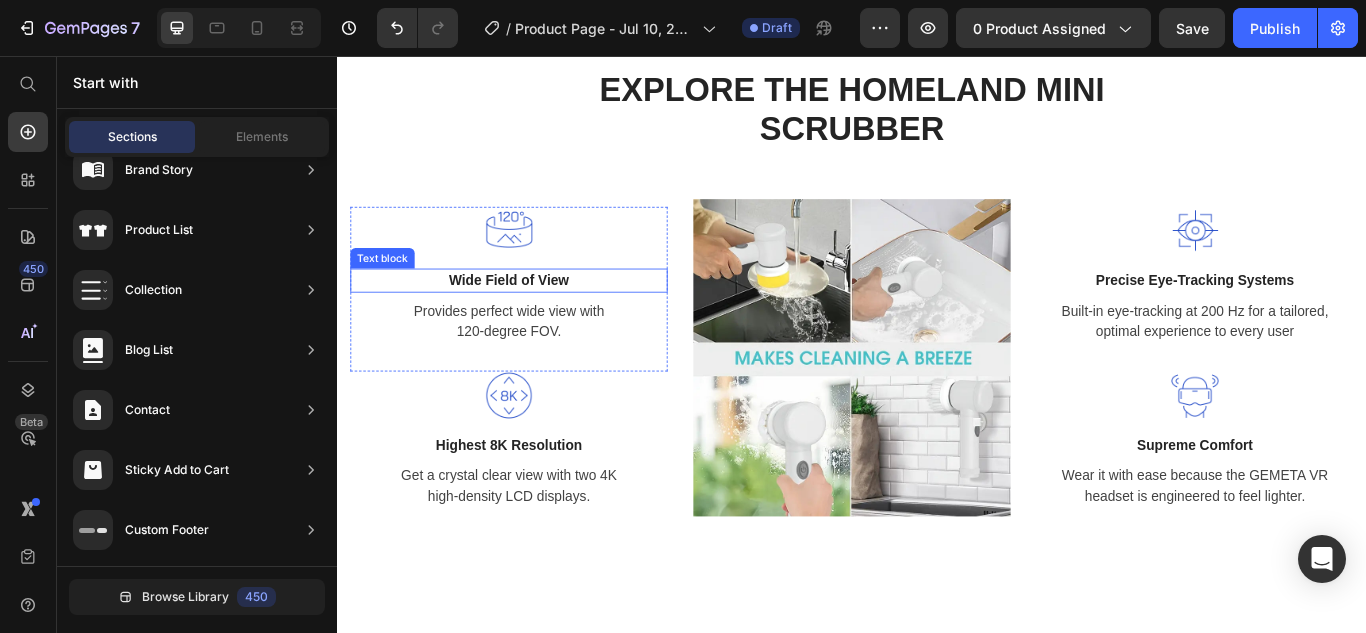 click on "Wide Field of View" at bounding box center (537, 318) 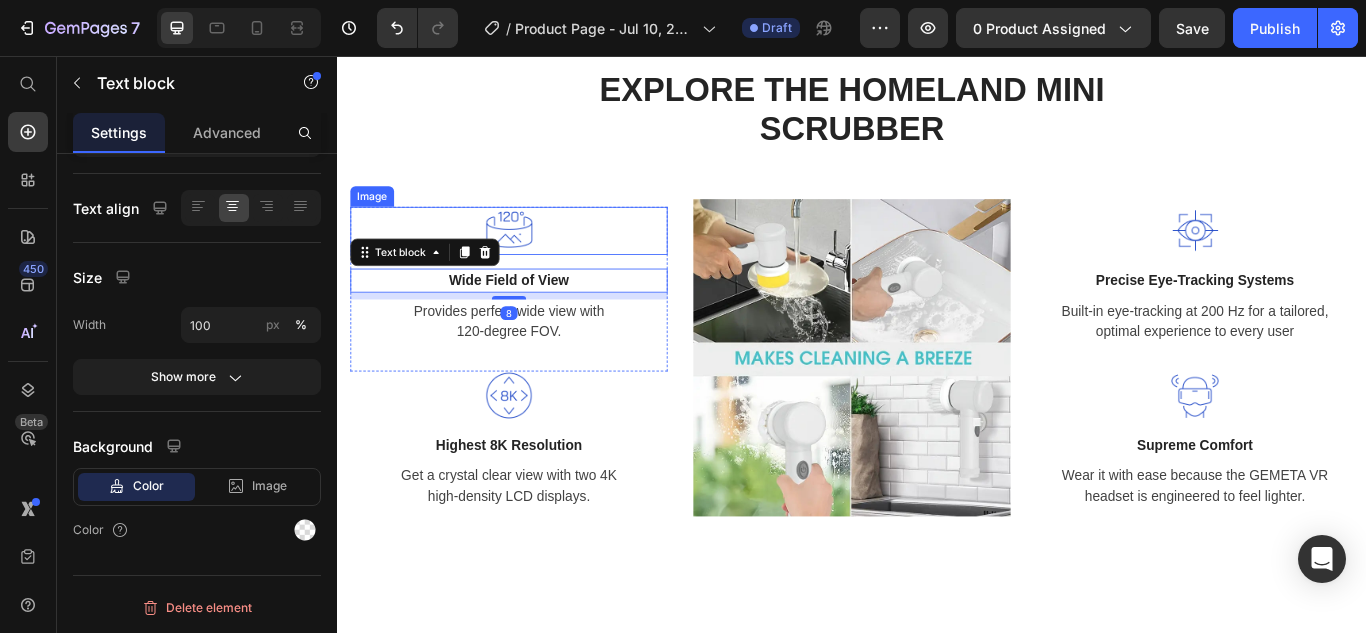 click at bounding box center (537, 260) 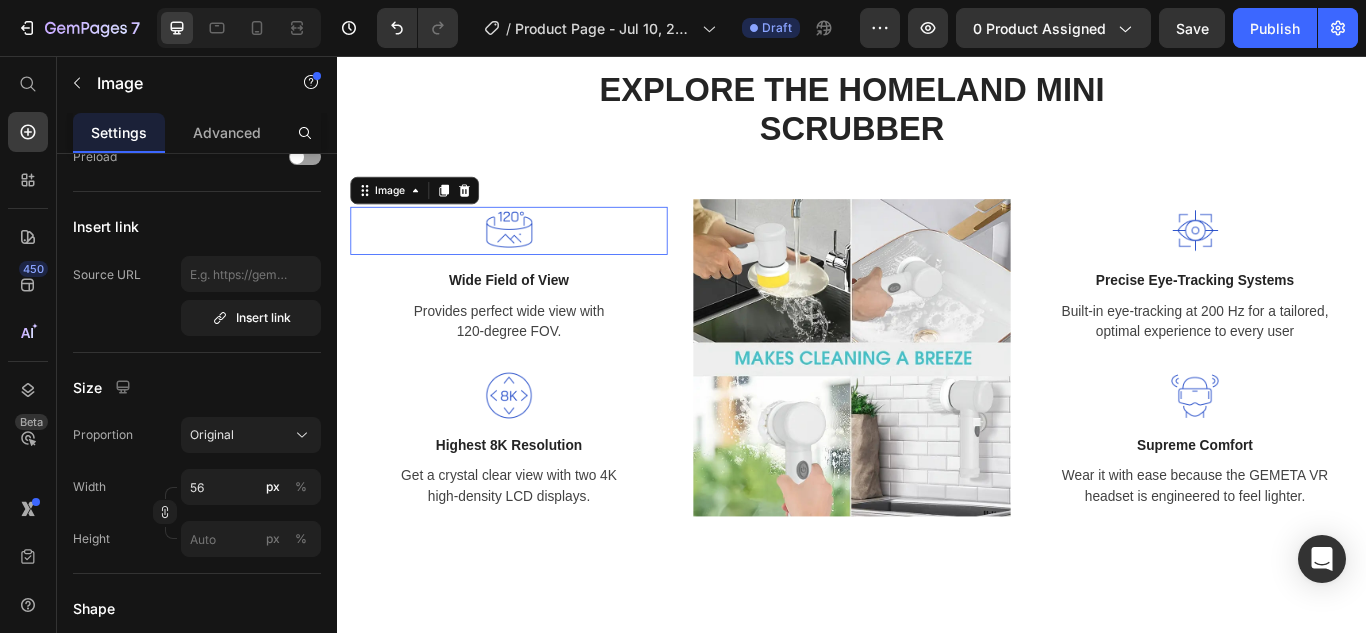 scroll, scrollTop: 0, scrollLeft: 0, axis: both 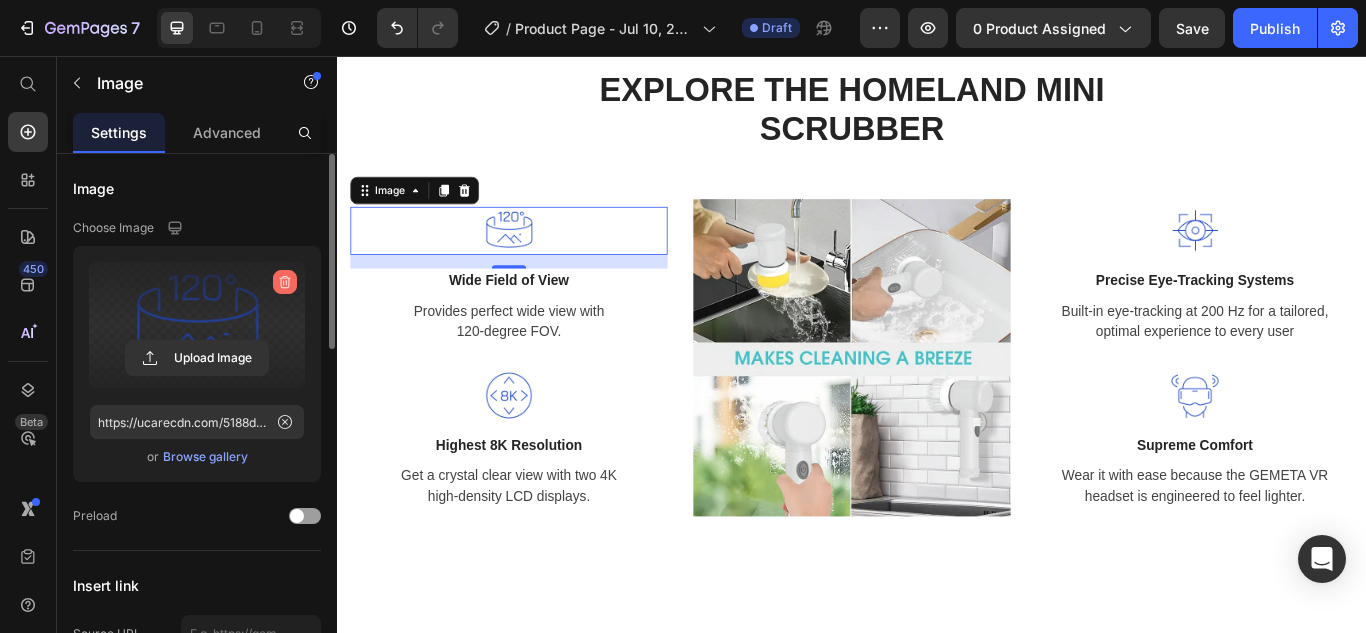click 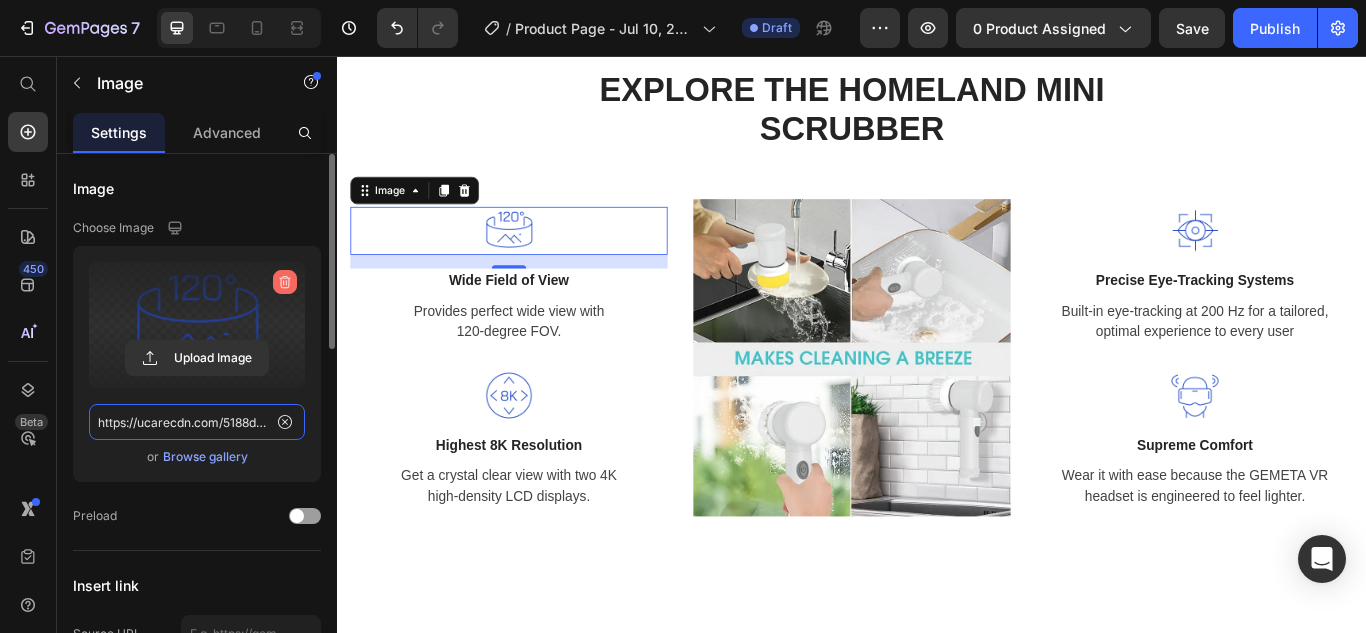 type 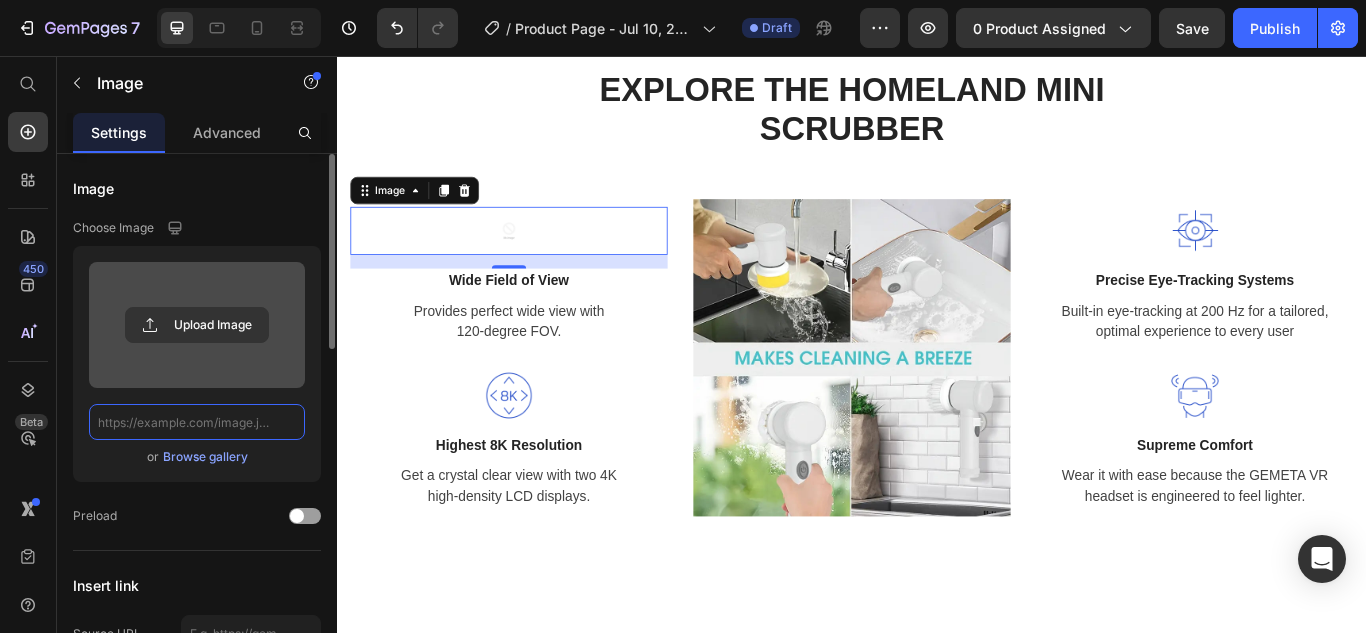 scroll, scrollTop: 0, scrollLeft: 0, axis: both 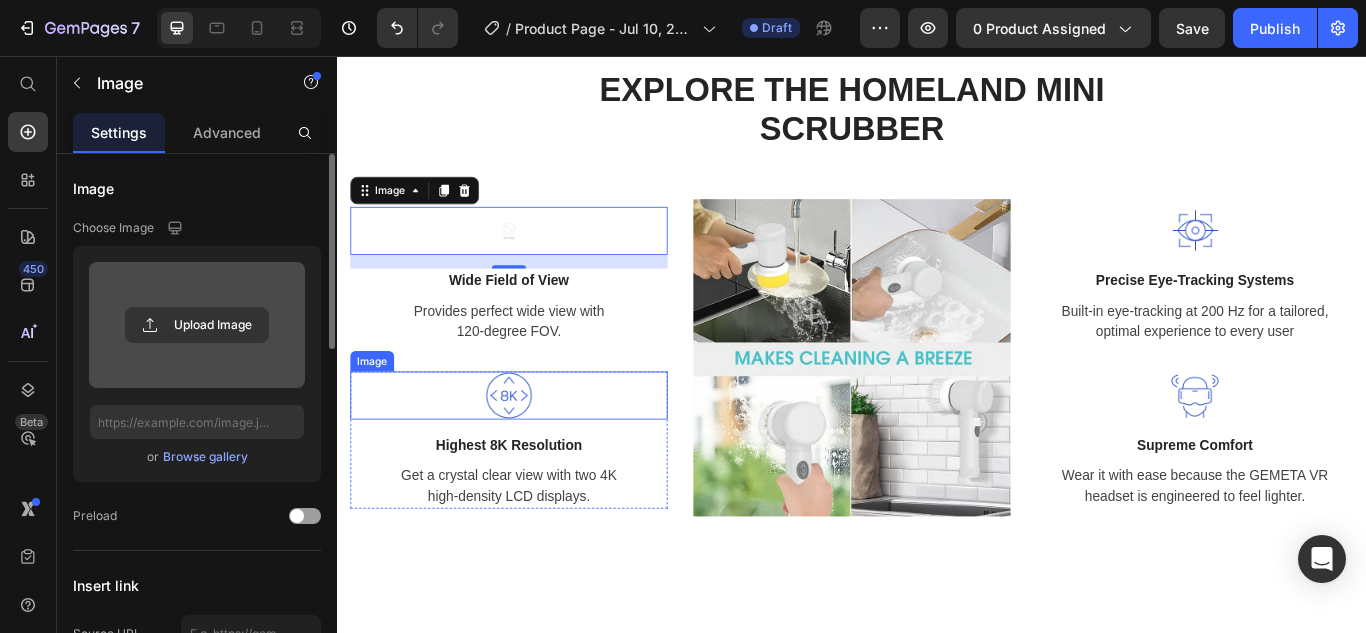 click at bounding box center [537, 452] 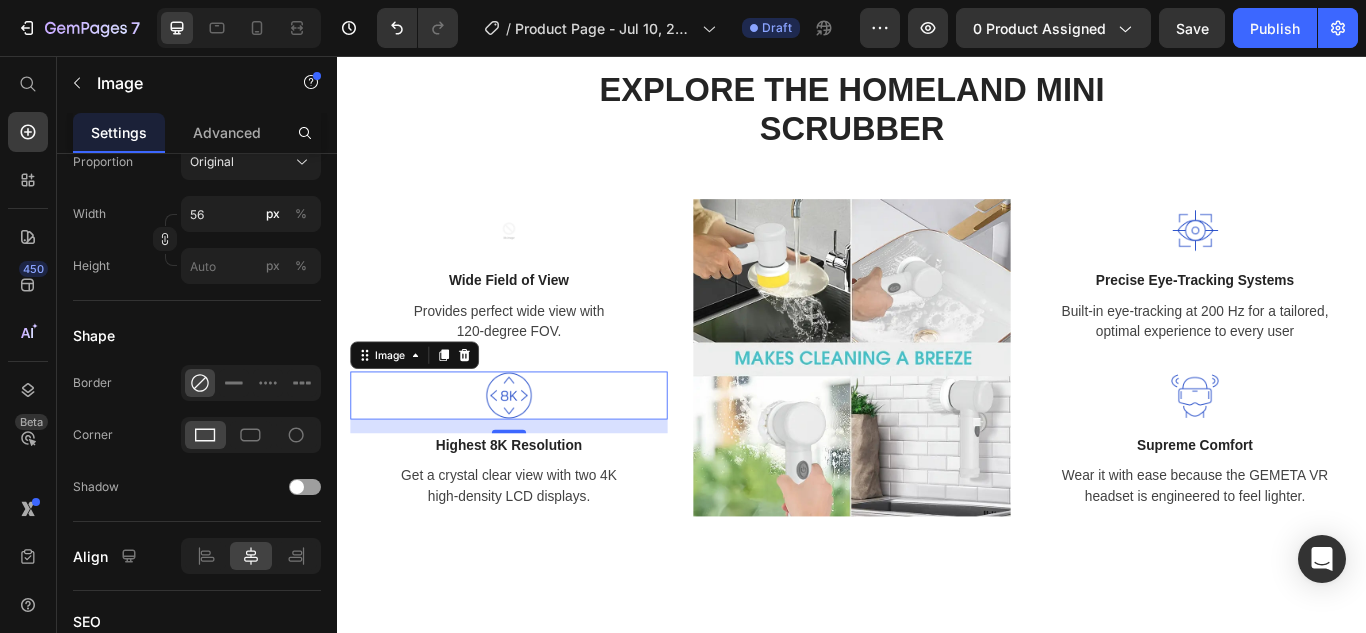 scroll, scrollTop: 935, scrollLeft: 0, axis: vertical 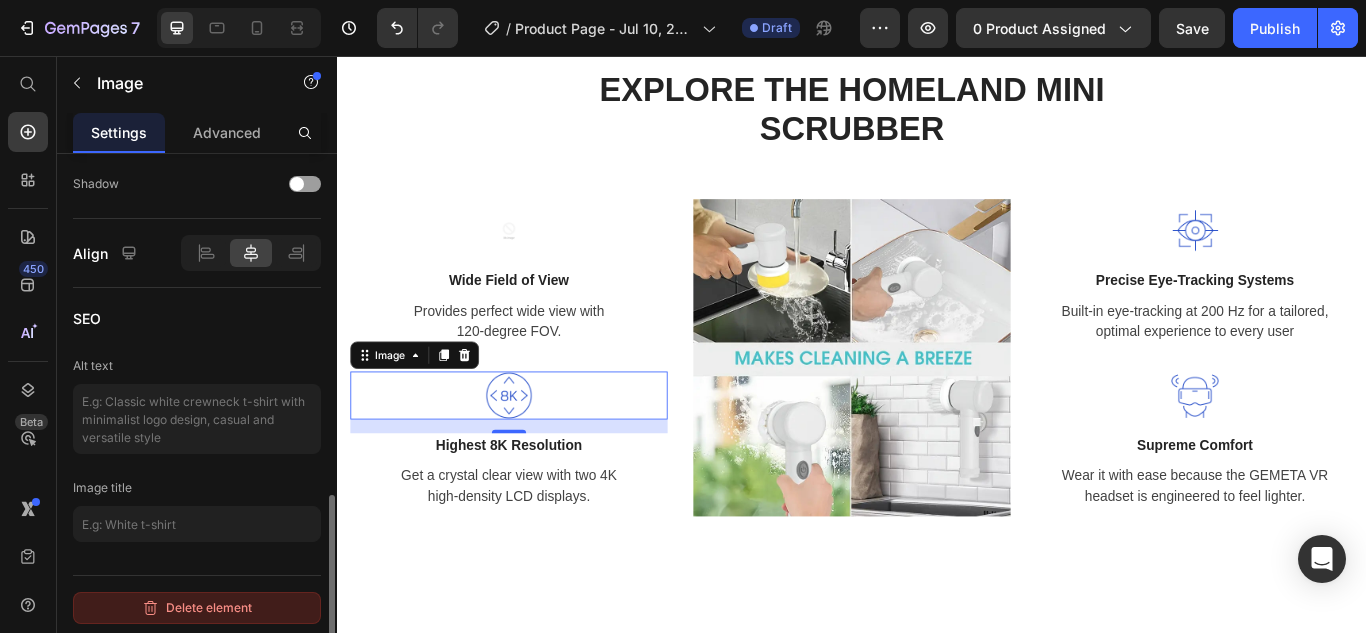 click on "Delete element" at bounding box center (197, 608) 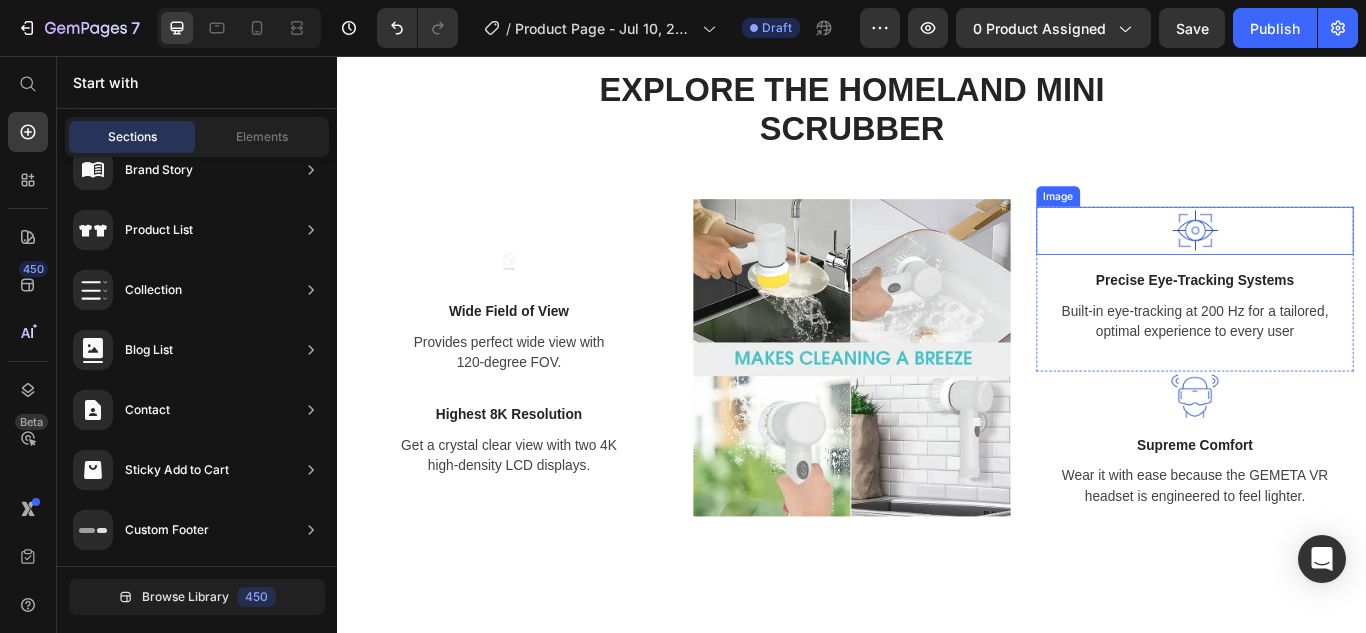 click at bounding box center [1337, 260] 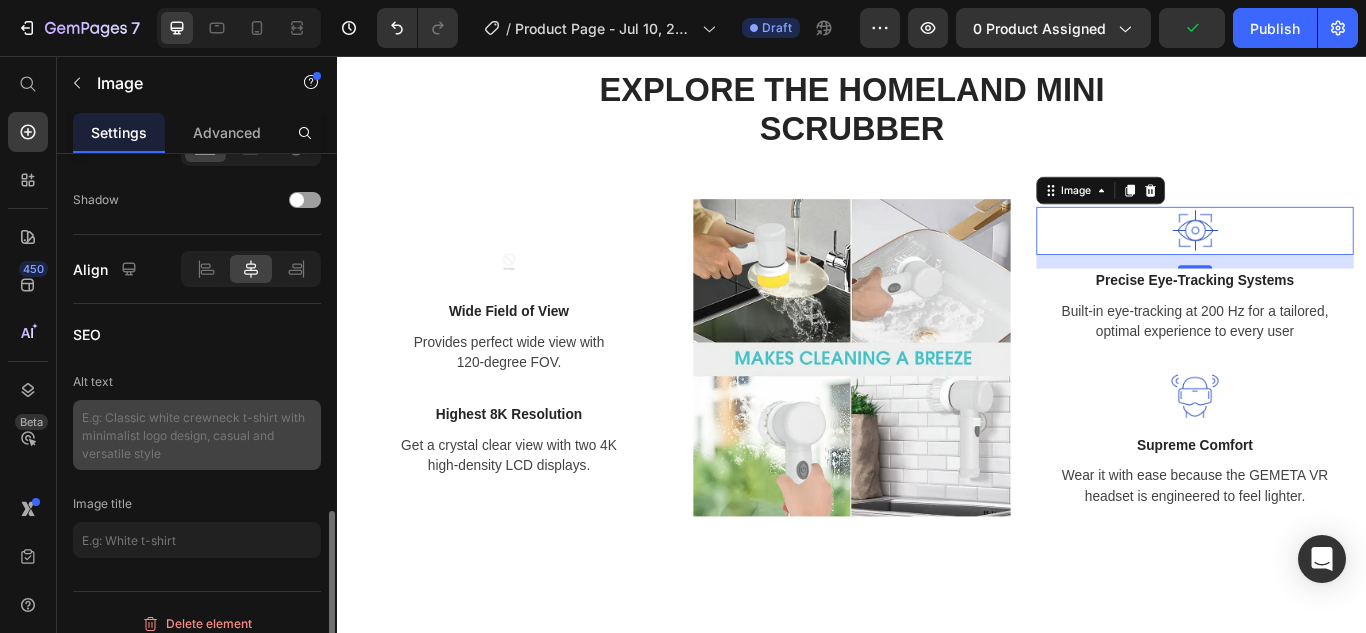 scroll, scrollTop: 935, scrollLeft: 0, axis: vertical 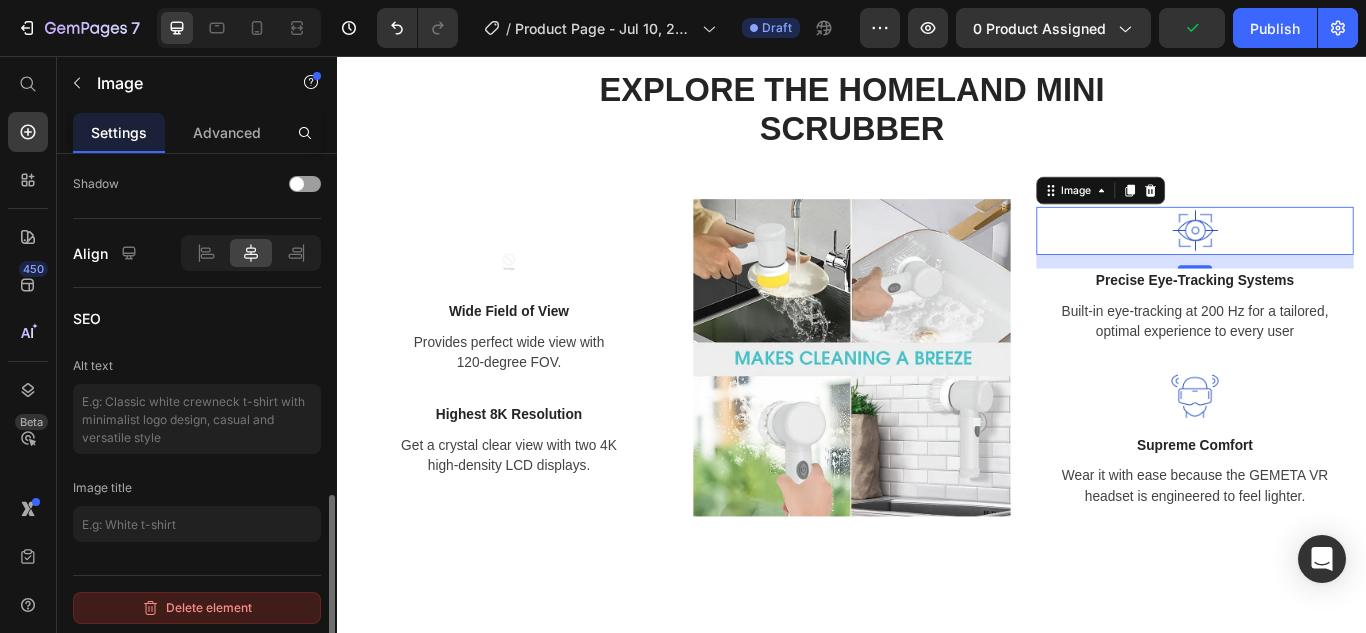 click on "Delete element" at bounding box center [197, 608] 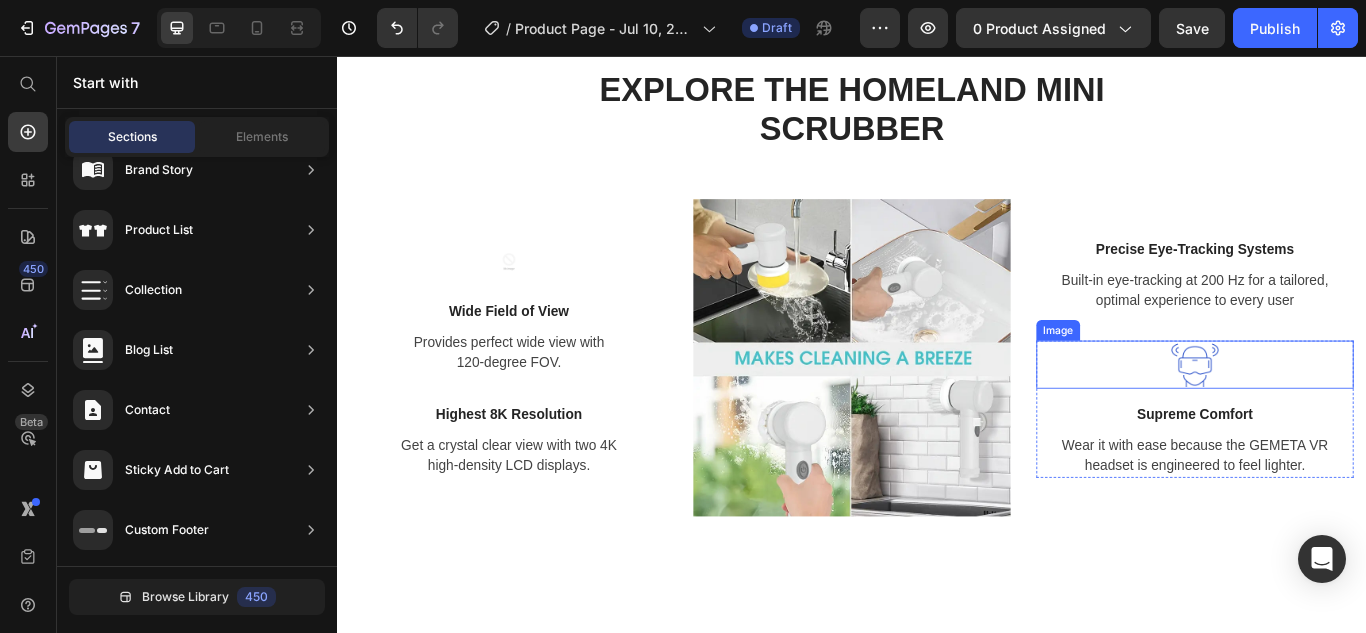 click at bounding box center (1337, 416) 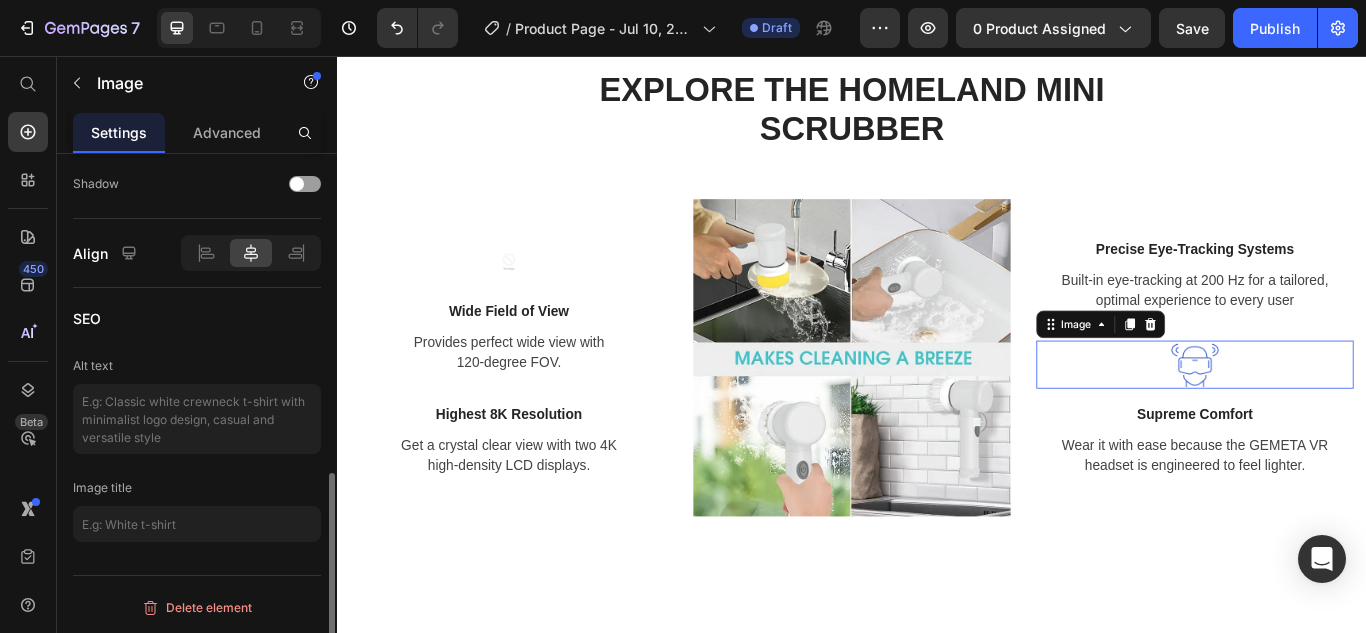 scroll, scrollTop: 919, scrollLeft: 0, axis: vertical 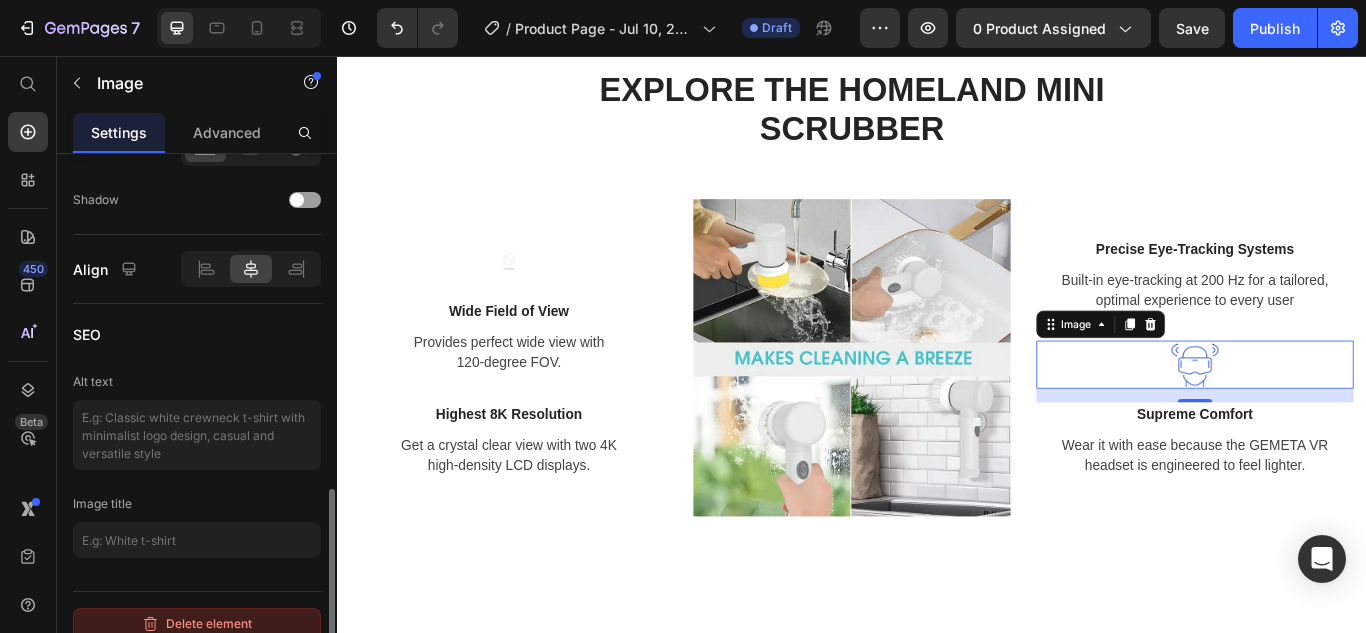 click on "Delete element" at bounding box center [197, 624] 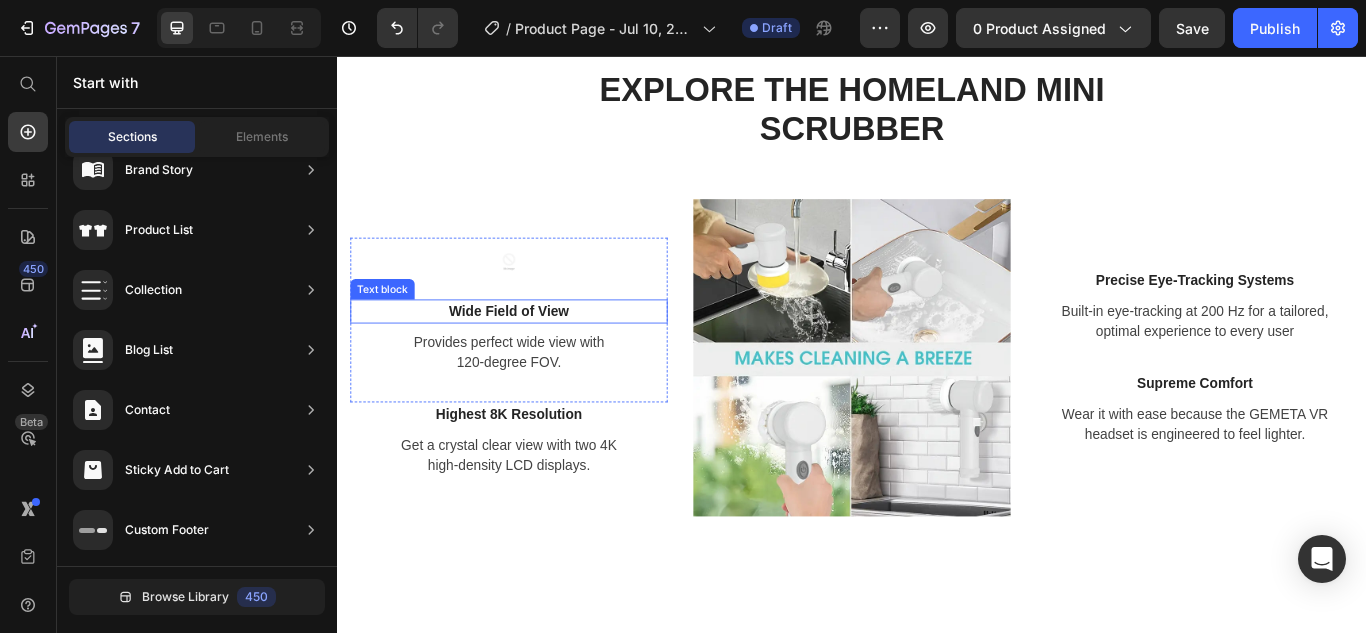 click on "Wide Field of View" at bounding box center [537, 354] 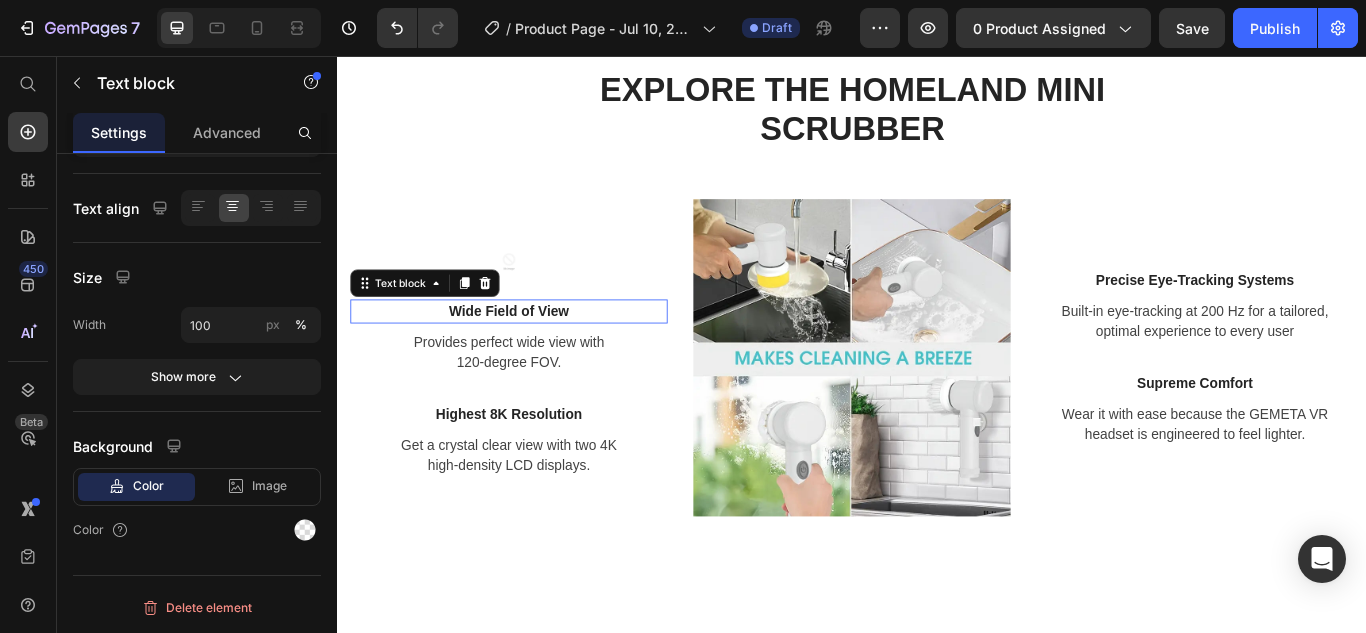 scroll, scrollTop: 0, scrollLeft: 0, axis: both 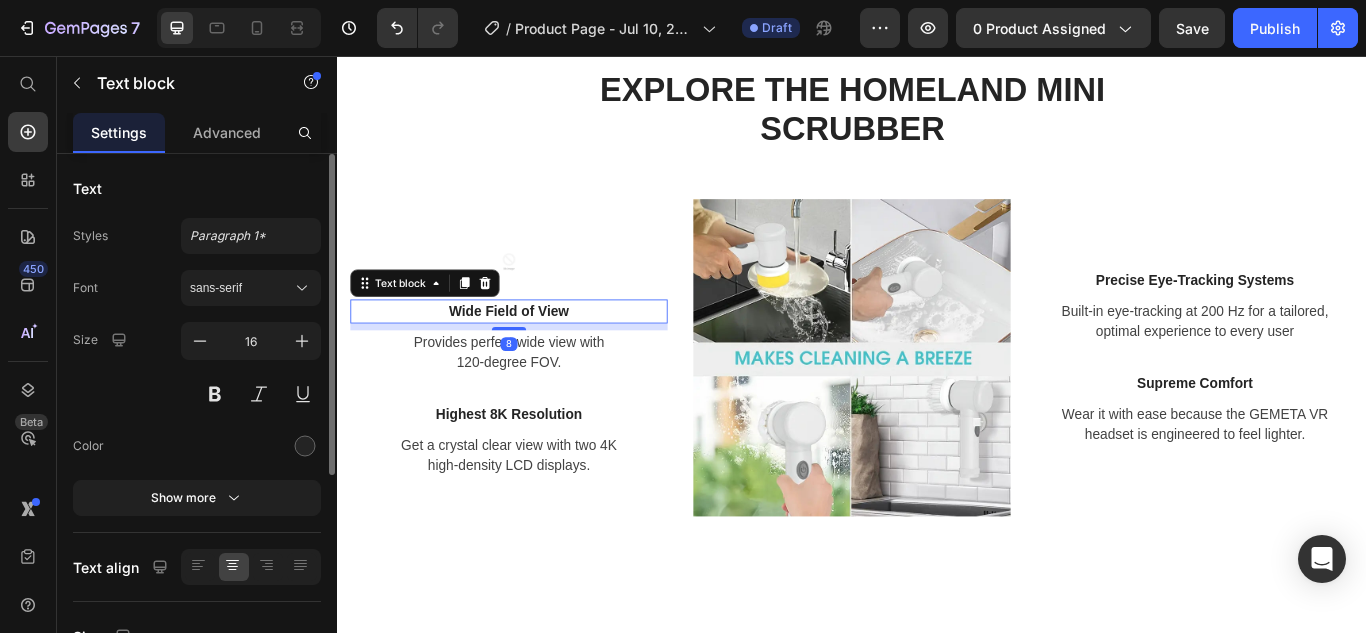 click on "Wide Field of View" at bounding box center [537, 354] 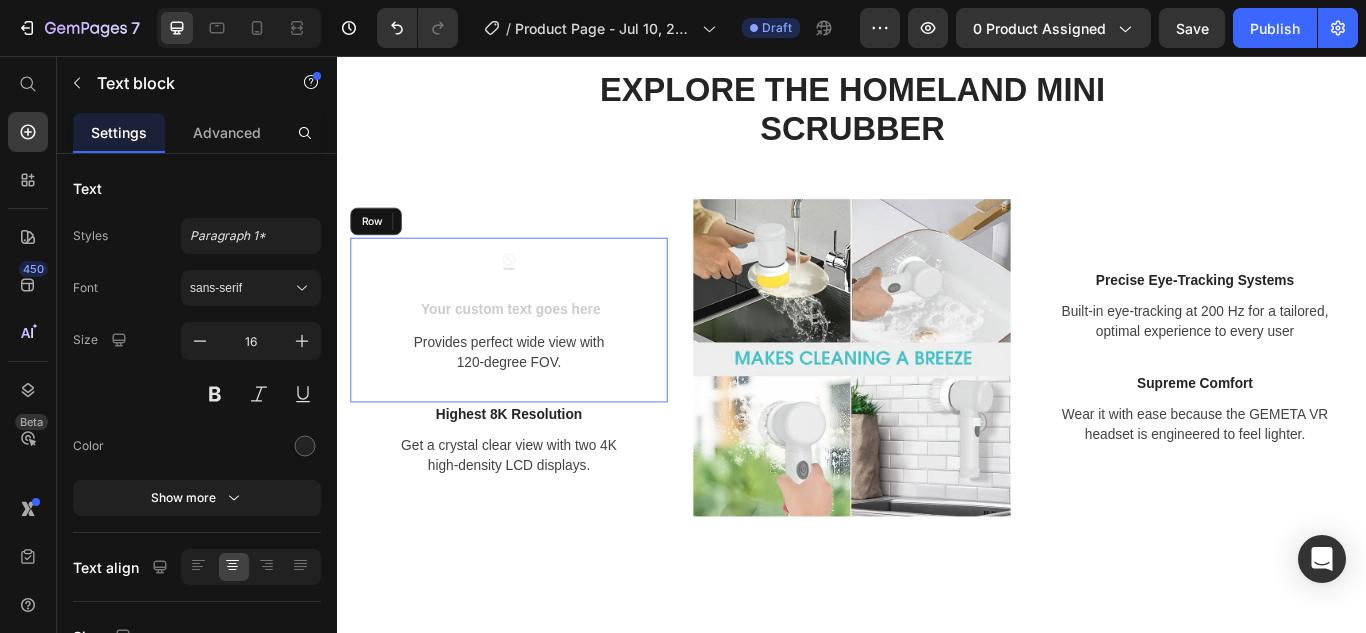 scroll, scrollTop: 1436, scrollLeft: 0, axis: vertical 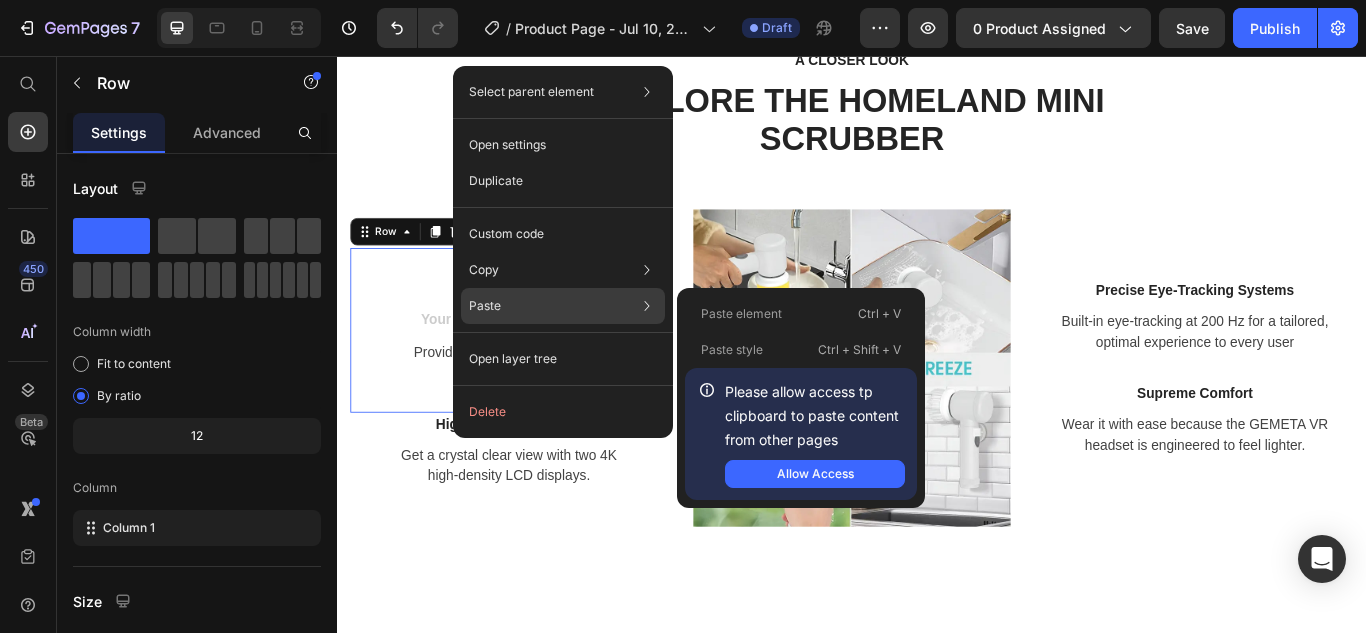 click on "Paste" at bounding box center [485, 306] 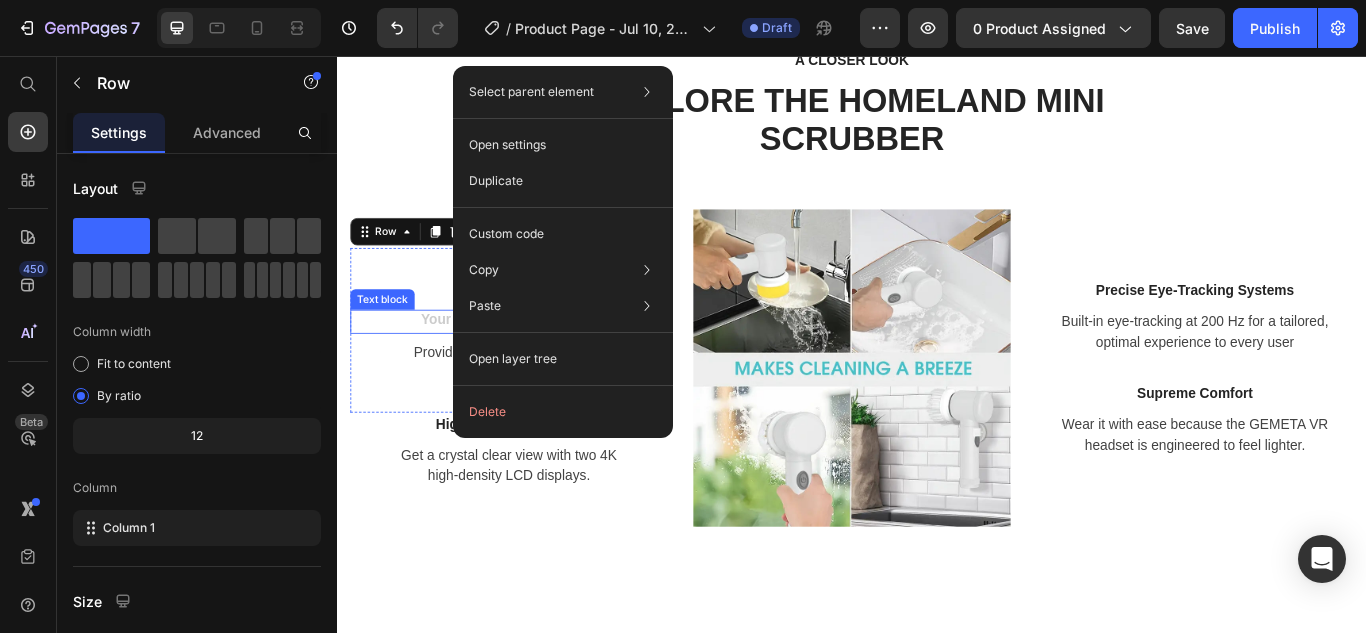 click at bounding box center (537, 366) 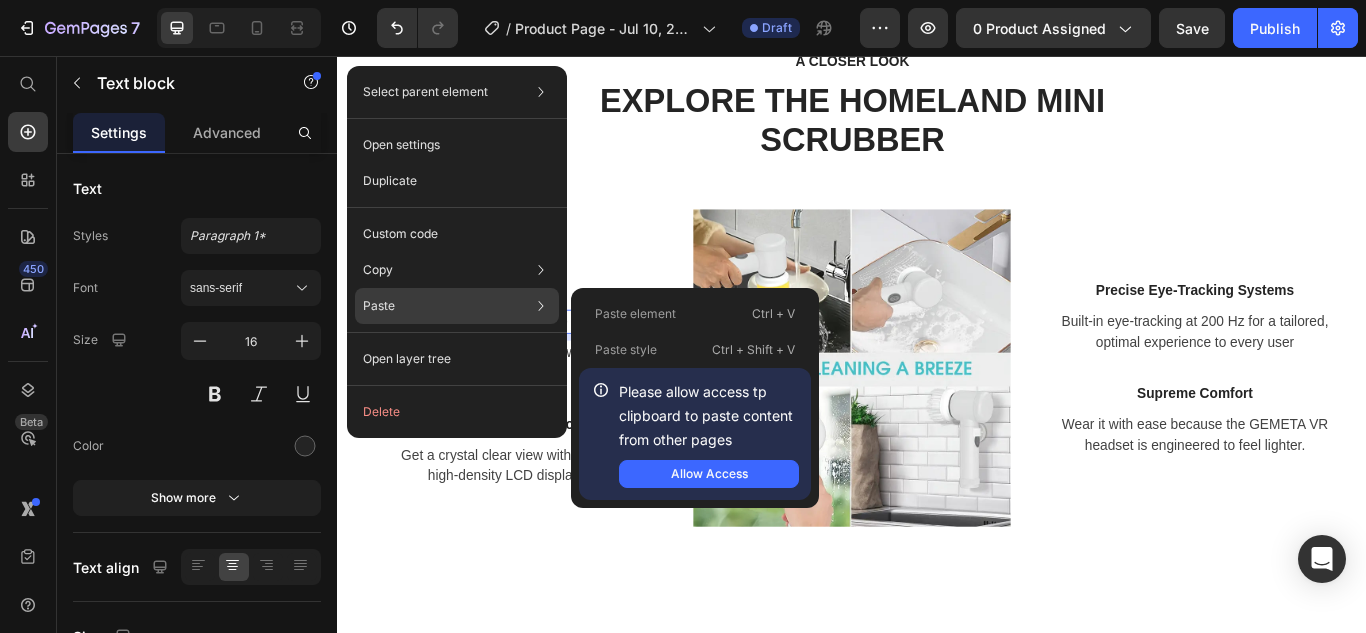 click on "Paste Paste element  Ctrl + V Paste style  Ctrl + Shift + V  Please allow access tp clipboard to paste content from other pages  Allow Access" 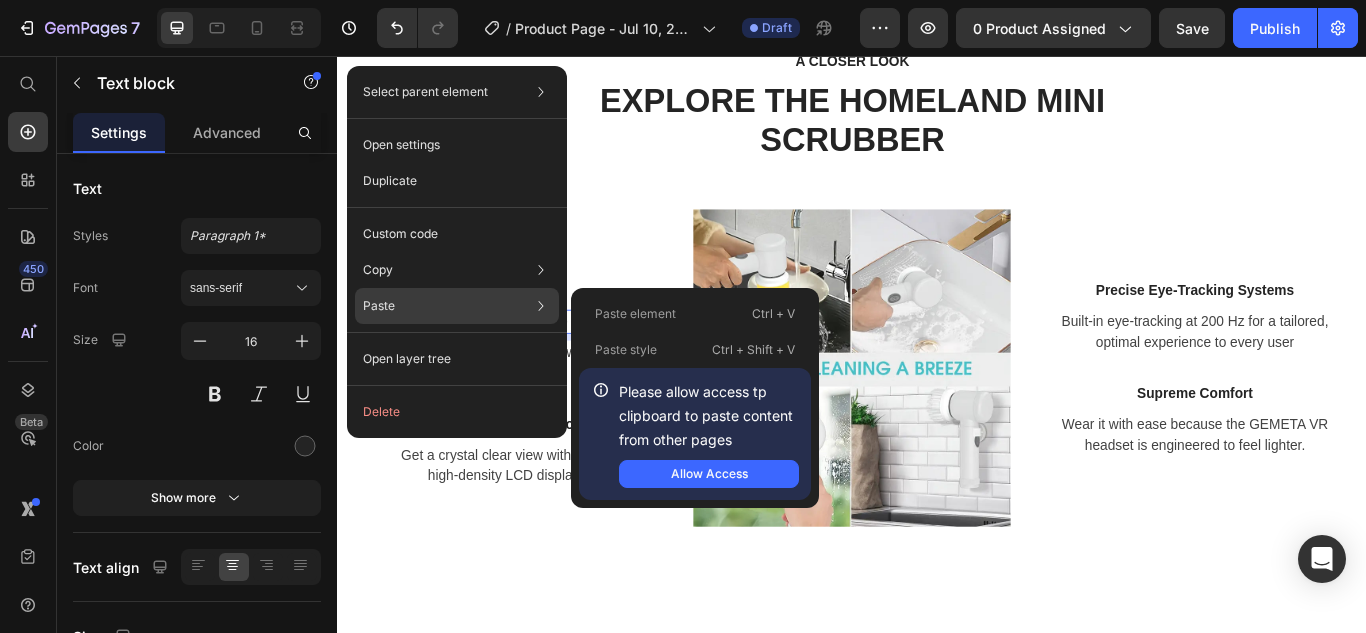 click on "Paste Paste element  Ctrl + V Paste style  Ctrl + Shift + V  Please allow access tp clipboard to paste content from other pages  Allow Access" 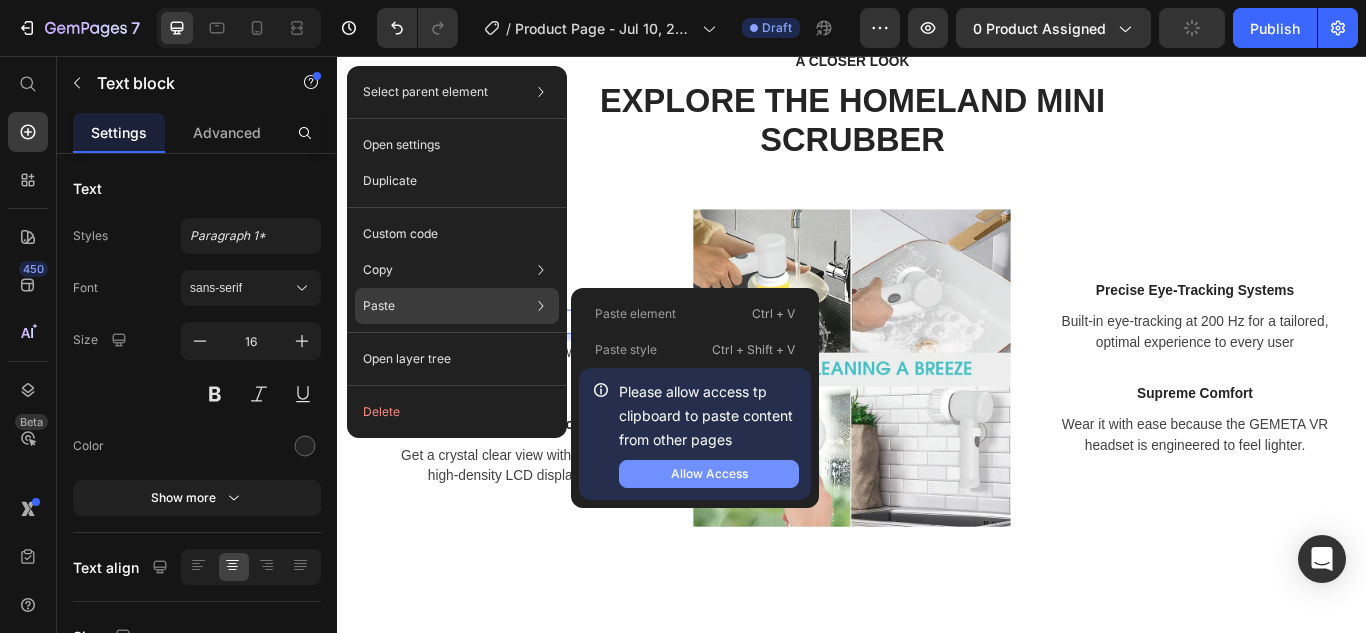 click on "Allow Access" at bounding box center [709, 474] 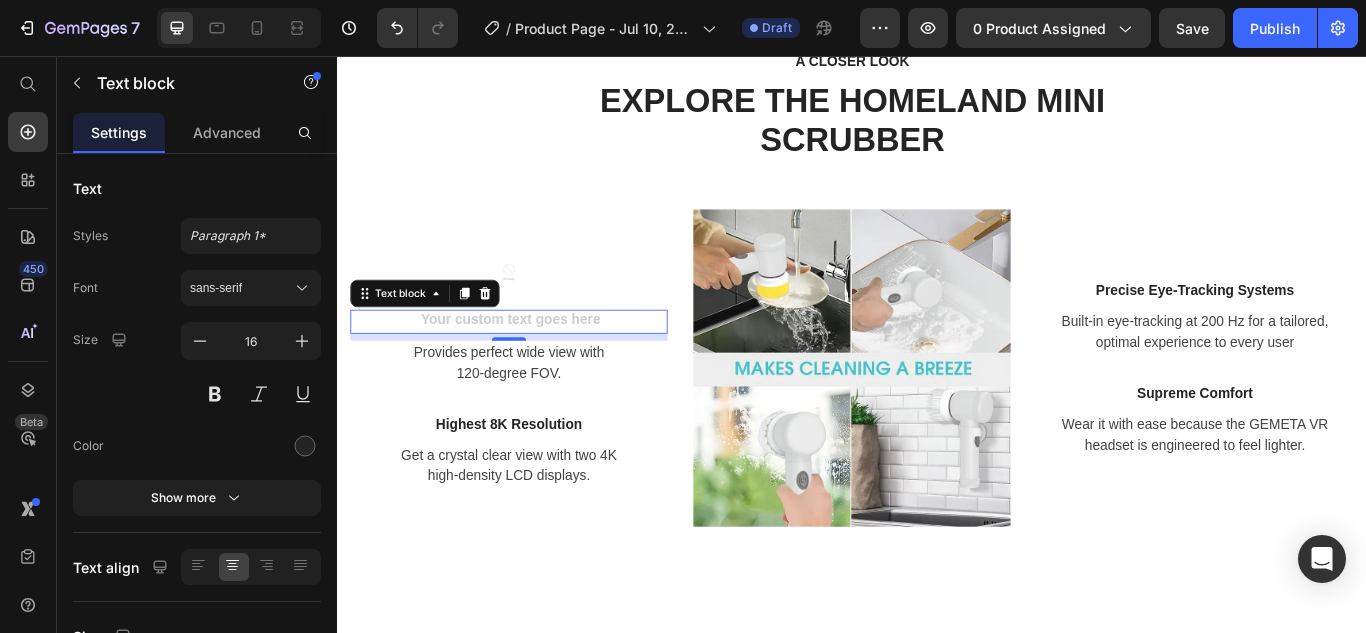 click at bounding box center (537, 366) 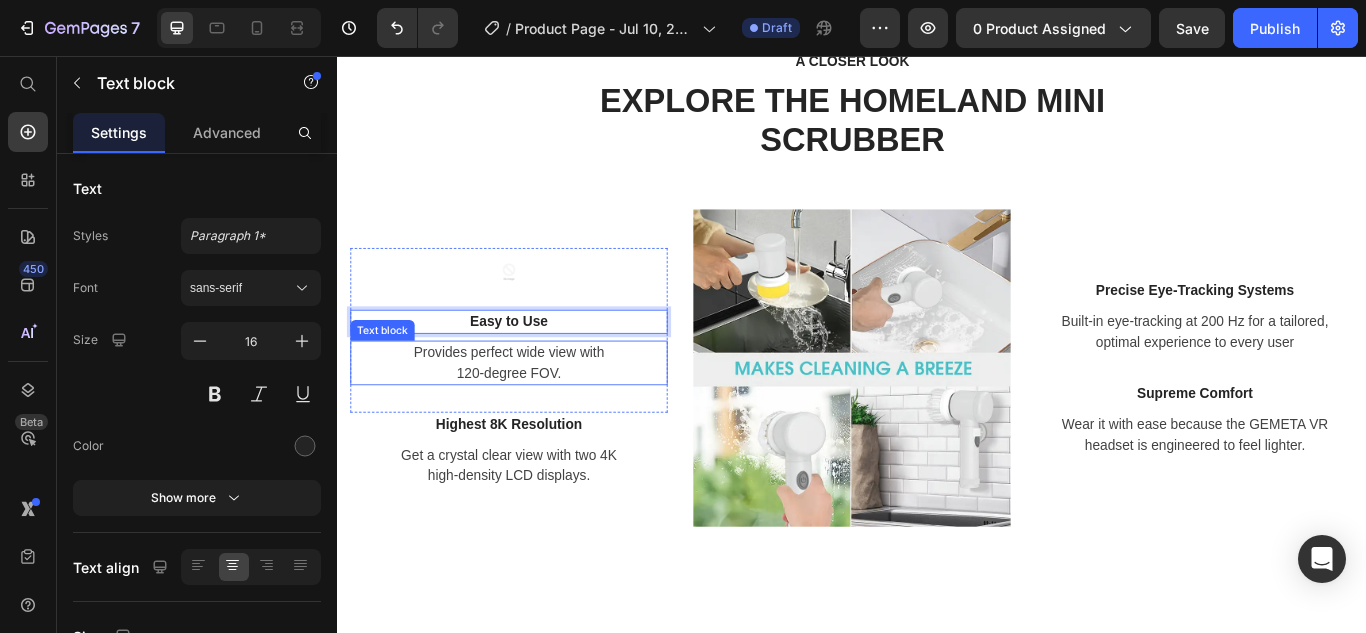 click on "Provides perfect wide view with  120-degree FOV." at bounding box center (537, 414) 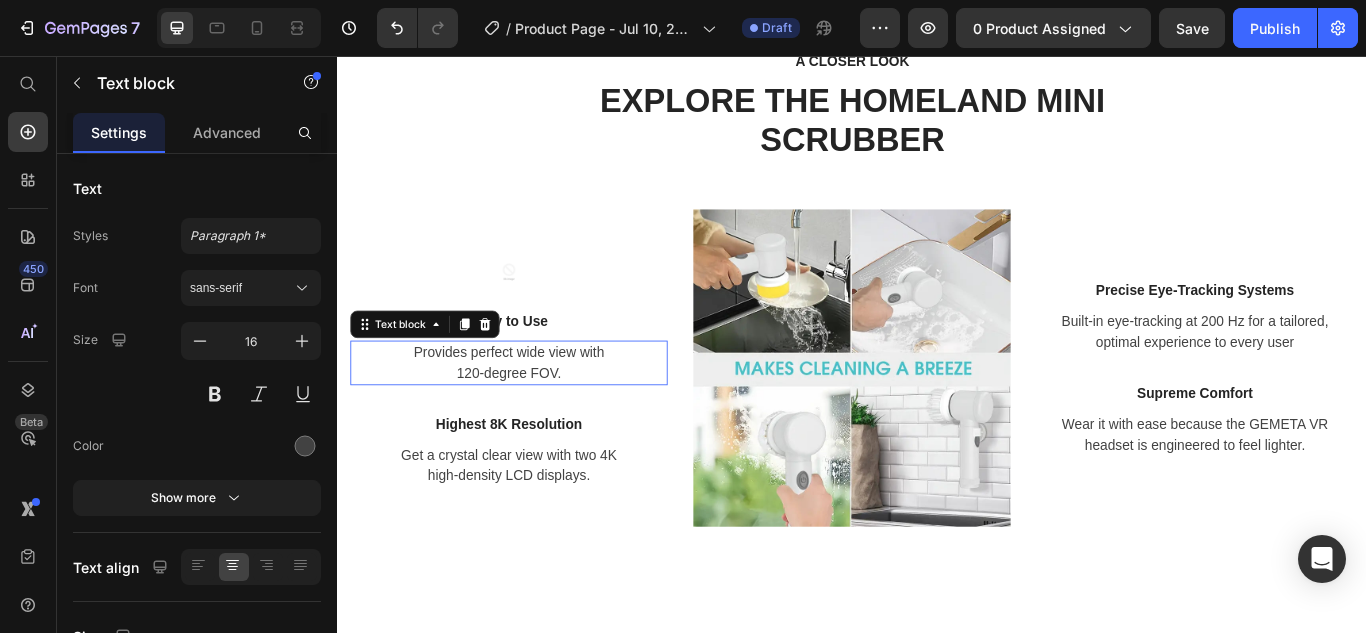click on "Provides perfect wide view with  120-degree FOV." at bounding box center [537, 414] 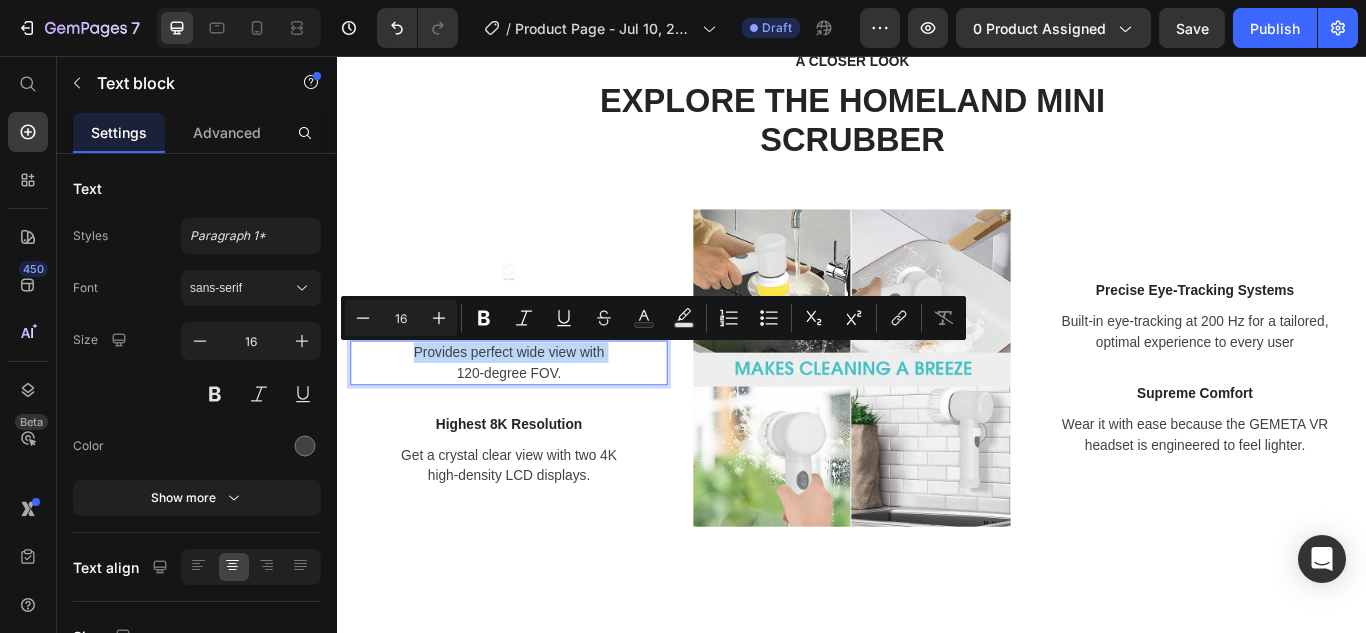 click on "Provides perfect wide view with  120-degree FOV." at bounding box center (537, 414) 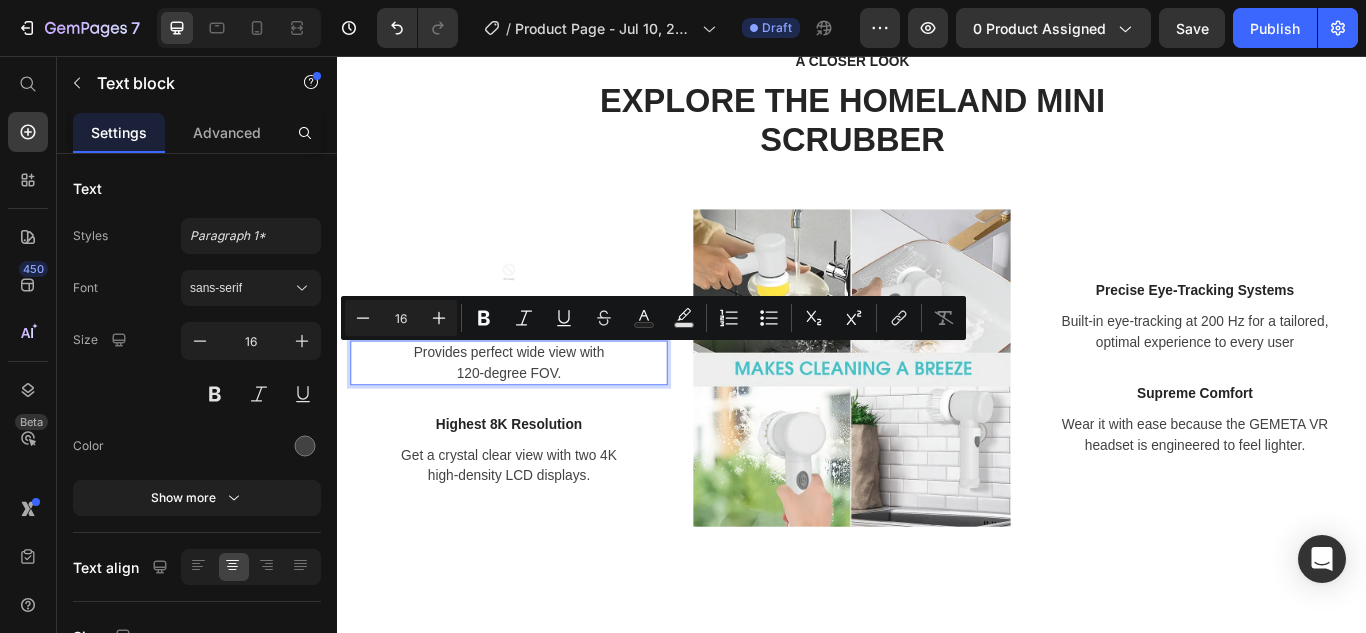 click on "Provides perfect wide view with  120-degree FOV." at bounding box center [537, 414] 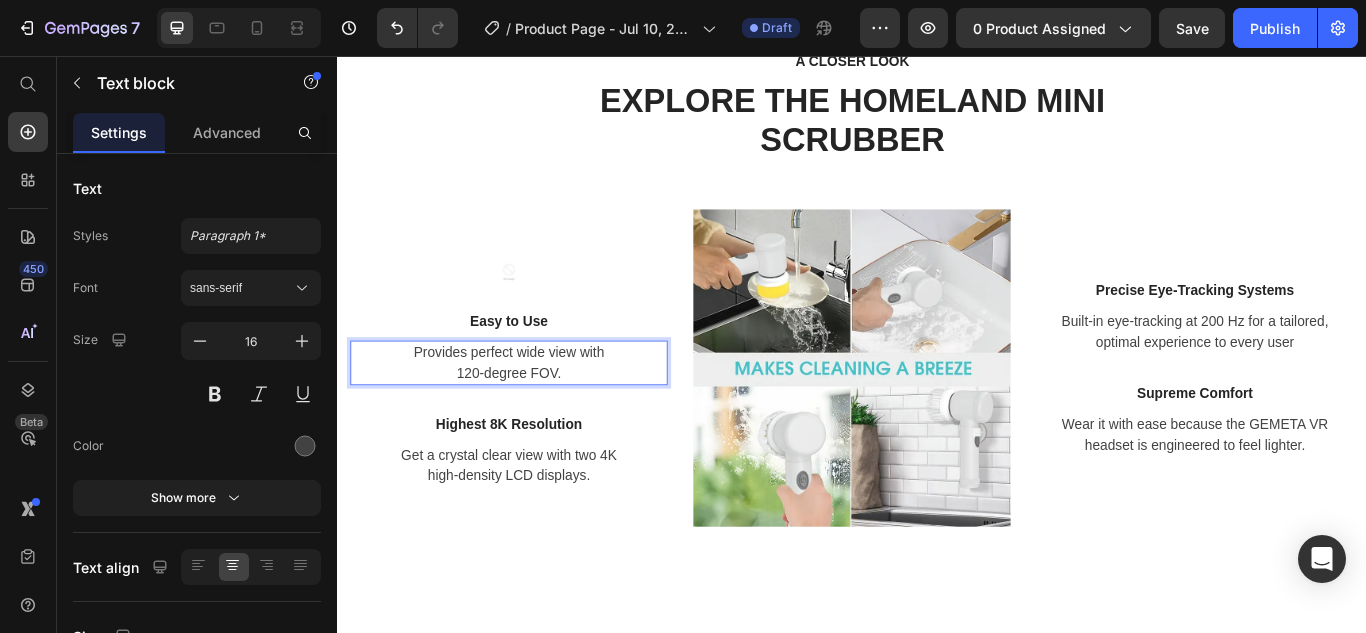 click on "Provides perfect wide view with  120-degree FOV." at bounding box center [537, 414] 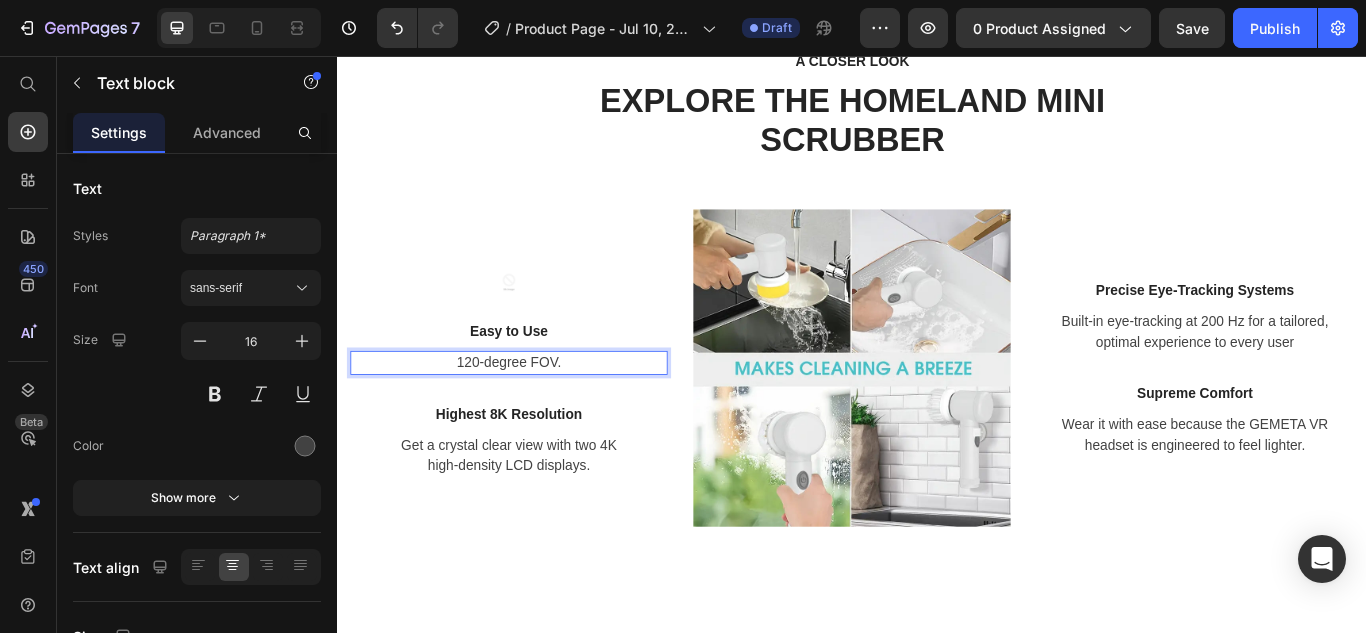 scroll, scrollTop: 1448, scrollLeft: 0, axis: vertical 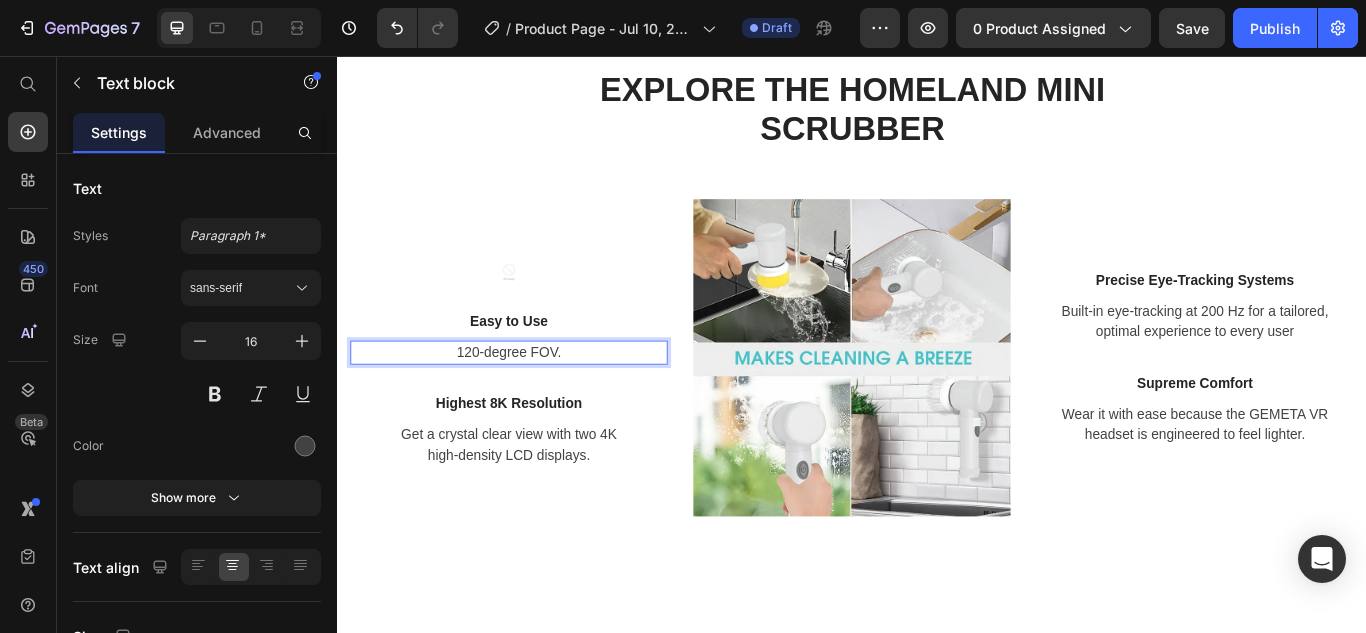 click on "120-degree FOV." at bounding box center [537, 402] 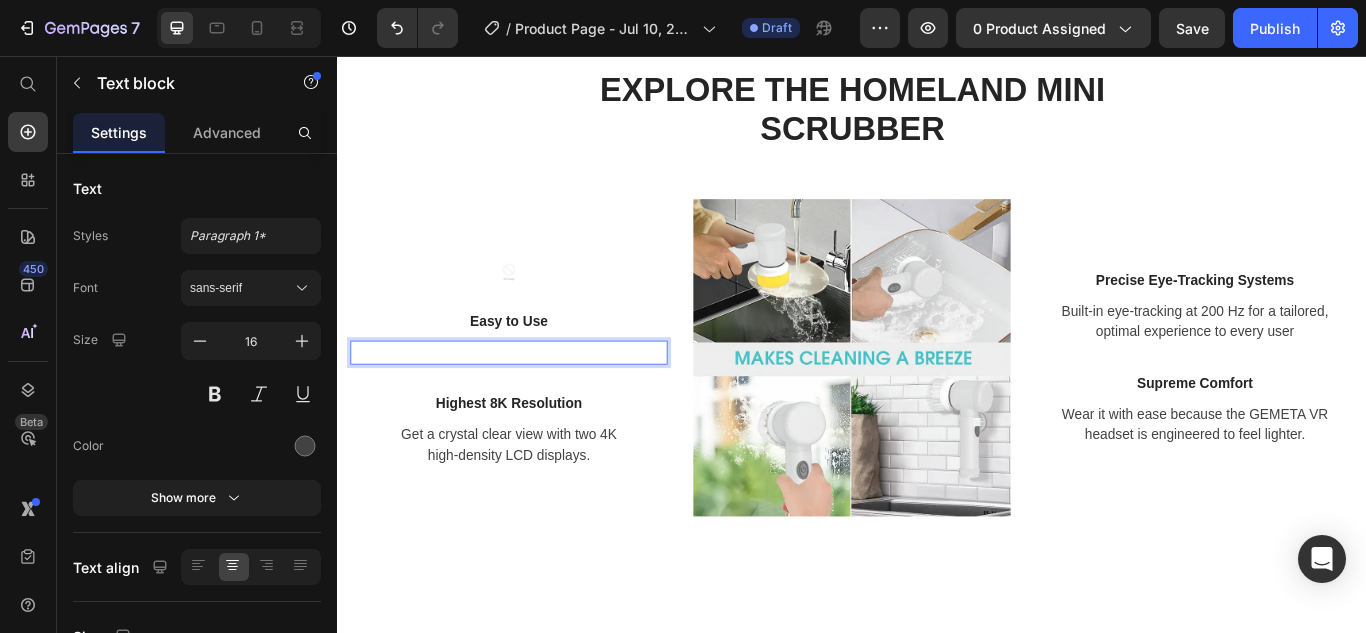scroll, scrollTop: 1436, scrollLeft: 0, axis: vertical 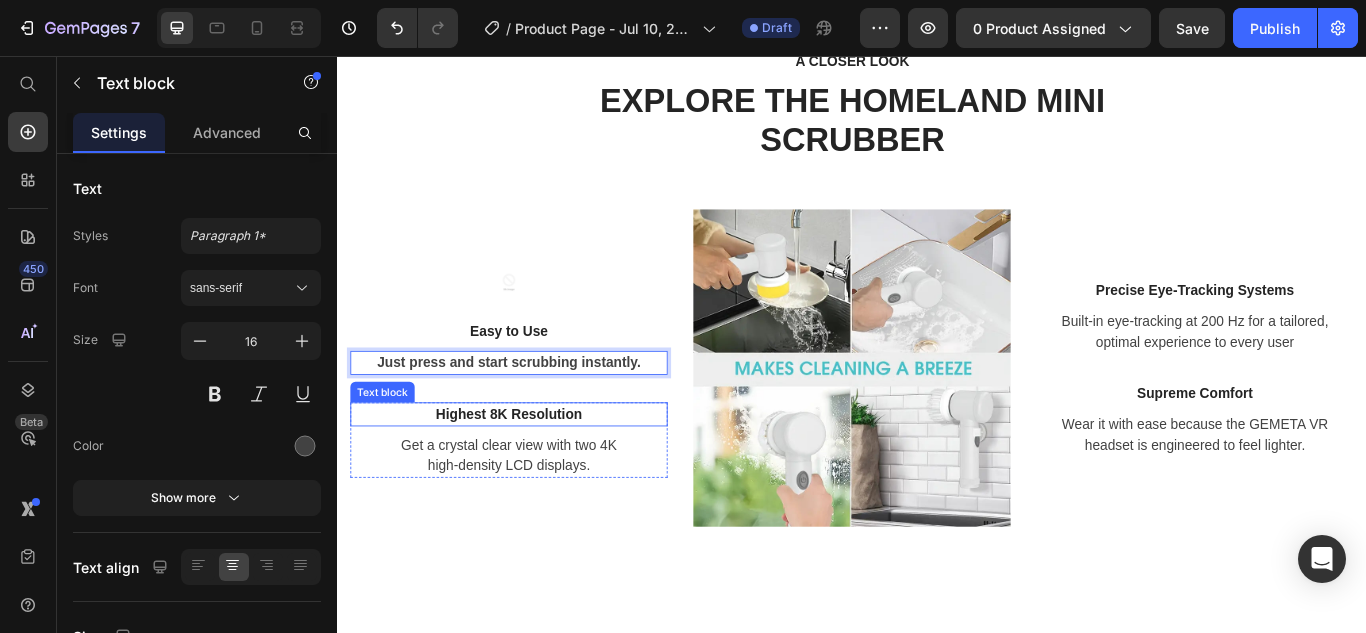 click on "Highest 8K Resolution" at bounding box center [537, 474] 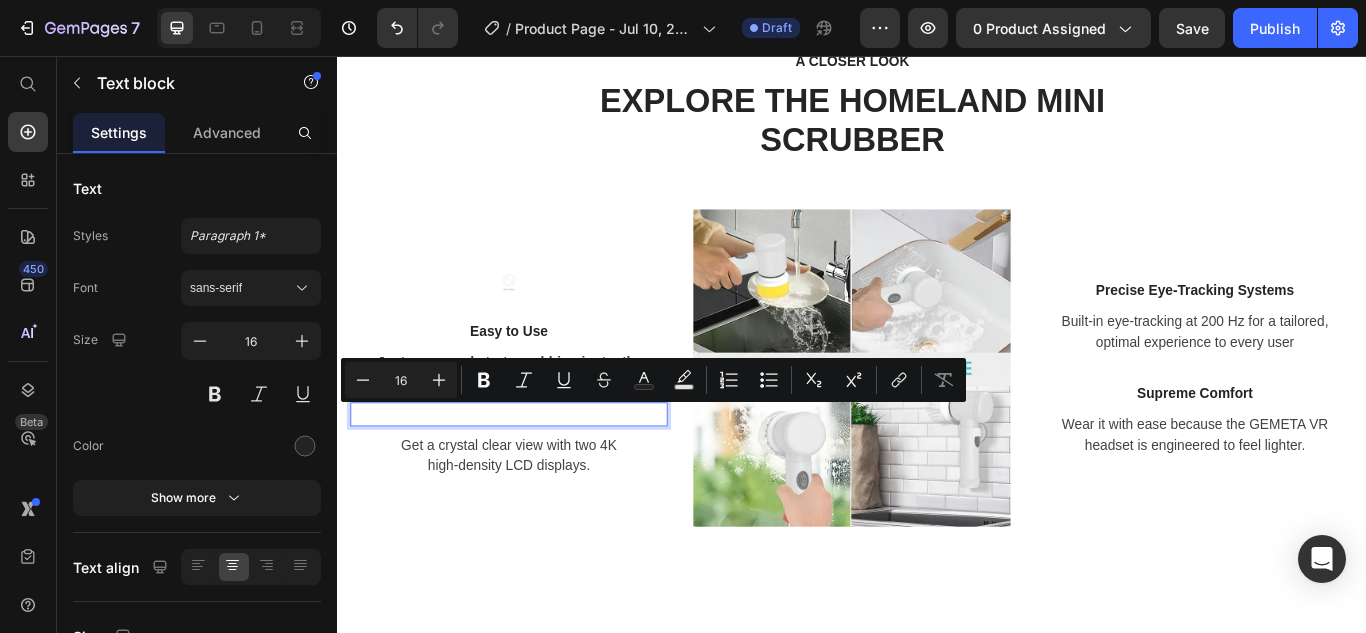 scroll, scrollTop: 1424, scrollLeft: 0, axis: vertical 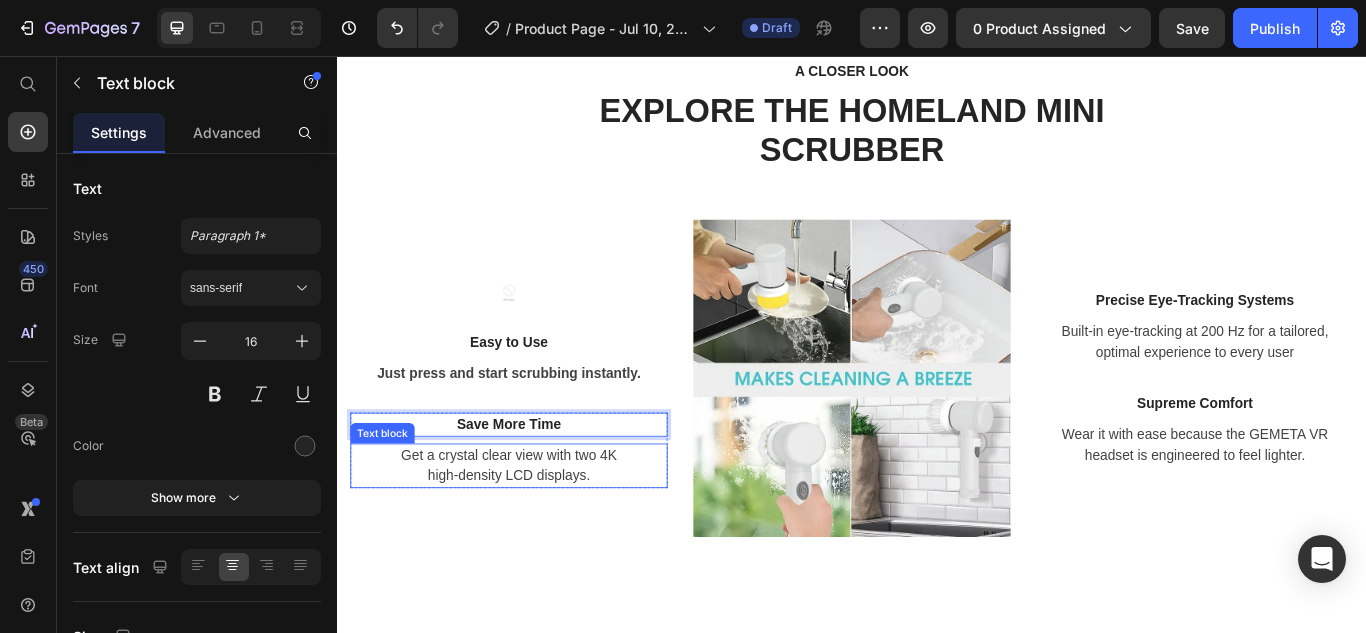 click on "Get a crystal clear view with two 4K  high-density LCD displays." at bounding box center [537, 534] 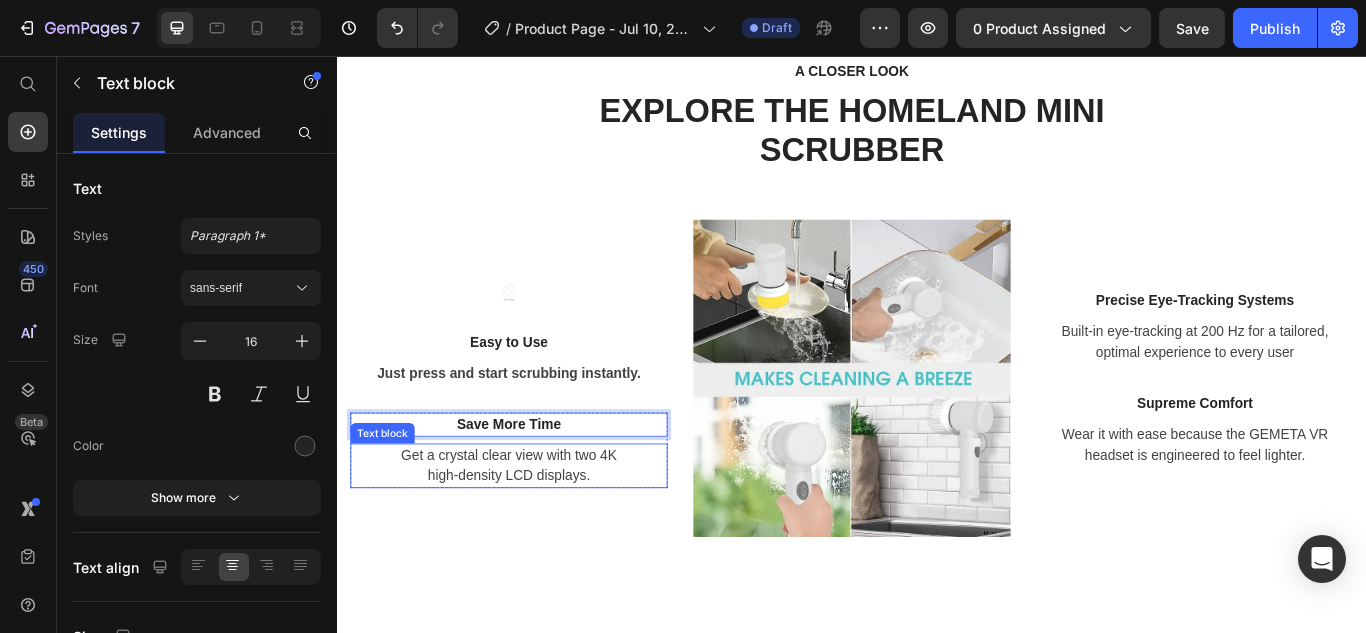 click on "Get a crystal clear view with two 4K  high-density LCD displays." at bounding box center [537, 534] 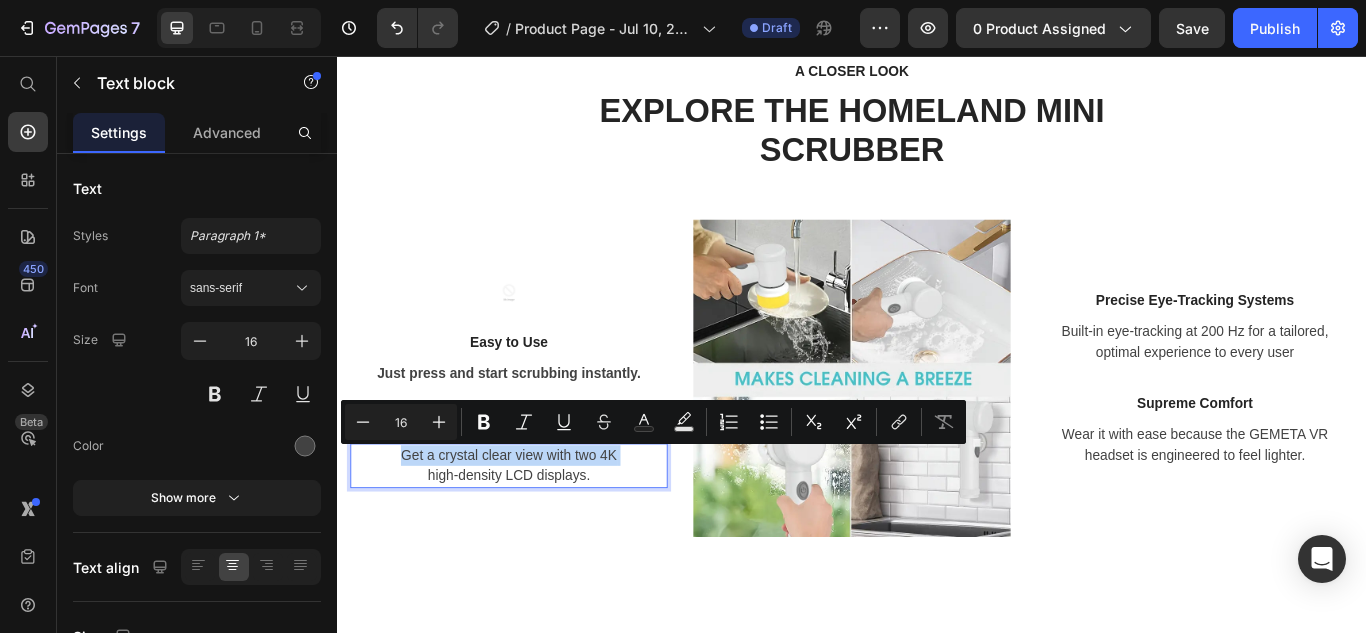 click on "Get a crystal clear view with two 4K  high-density LCD displays." at bounding box center (537, 534) 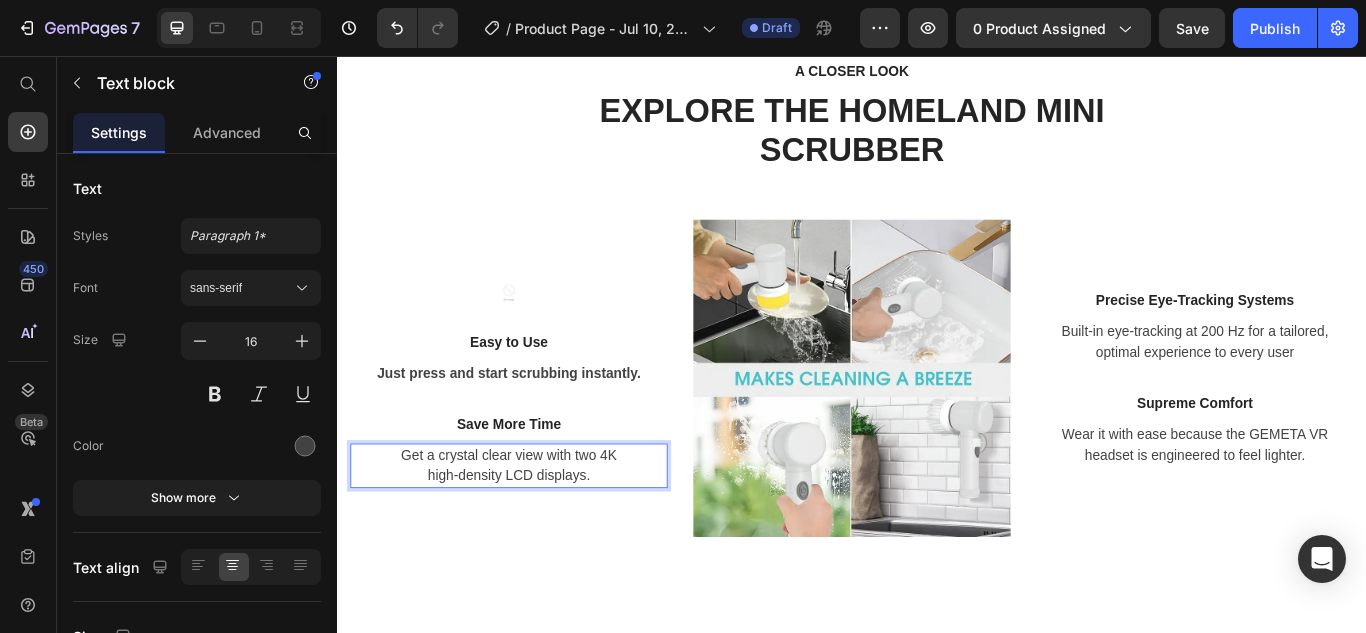 click on "Get a crystal clear view with two 4K  high-density LCD displays." at bounding box center [537, 534] 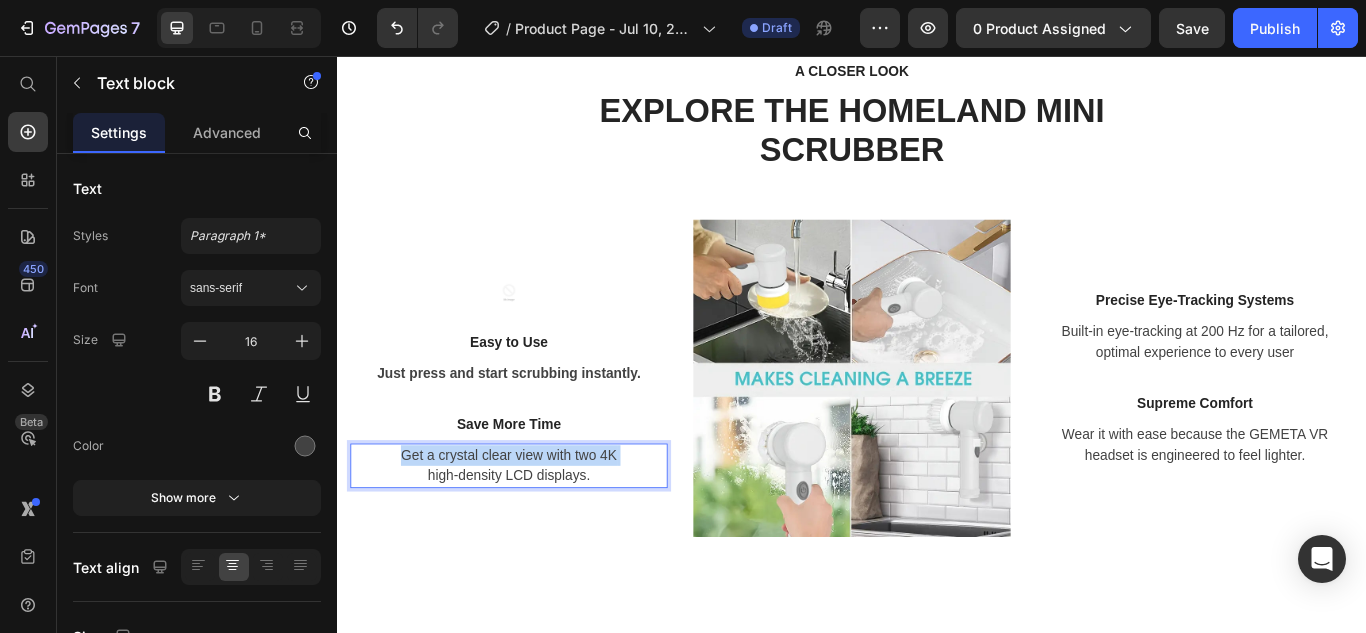 click on "Get a crystal clear view with two 4K  high-density LCD displays." at bounding box center (537, 534) 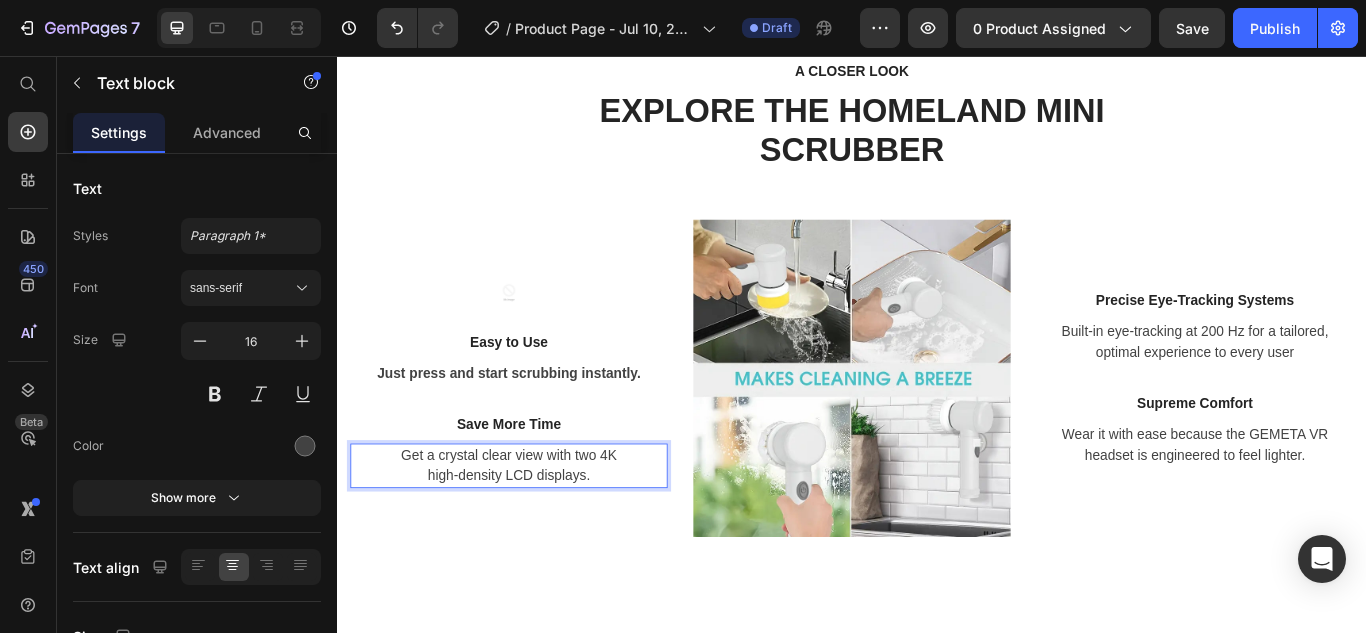 click on "Get a crystal clear view with two 4K  high-density LCD displays." at bounding box center (537, 534) 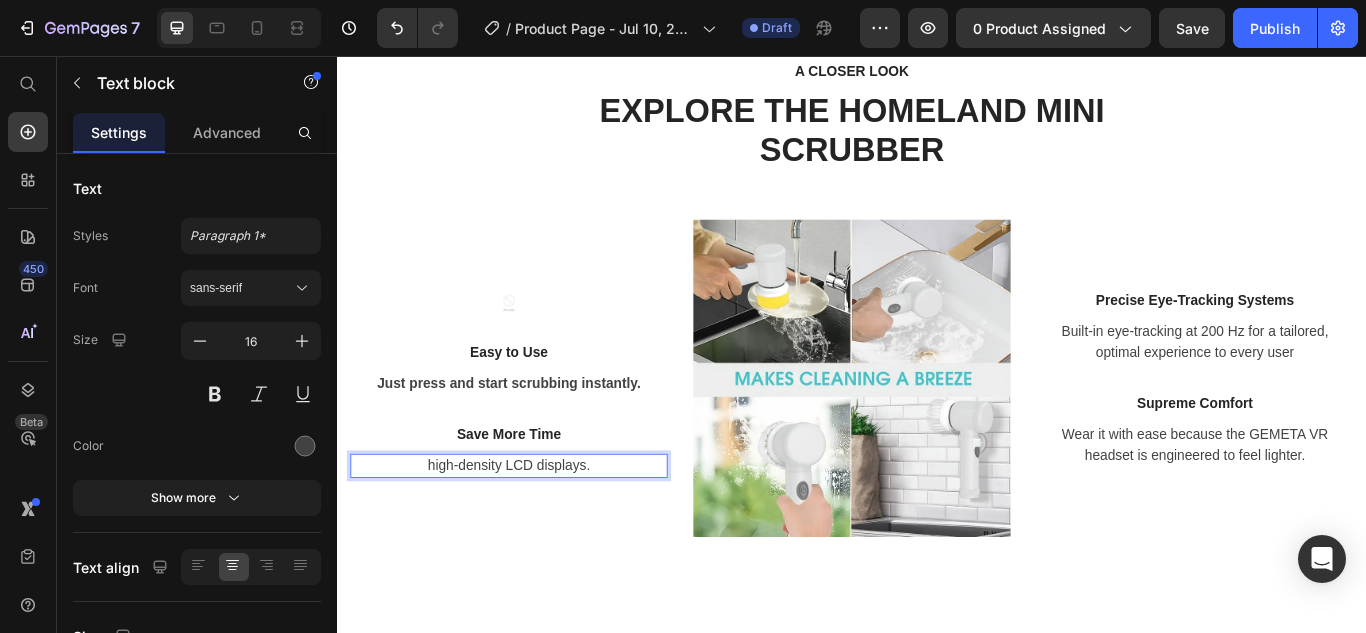 scroll, scrollTop: 1436, scrollLeft: 0, axis: vertical 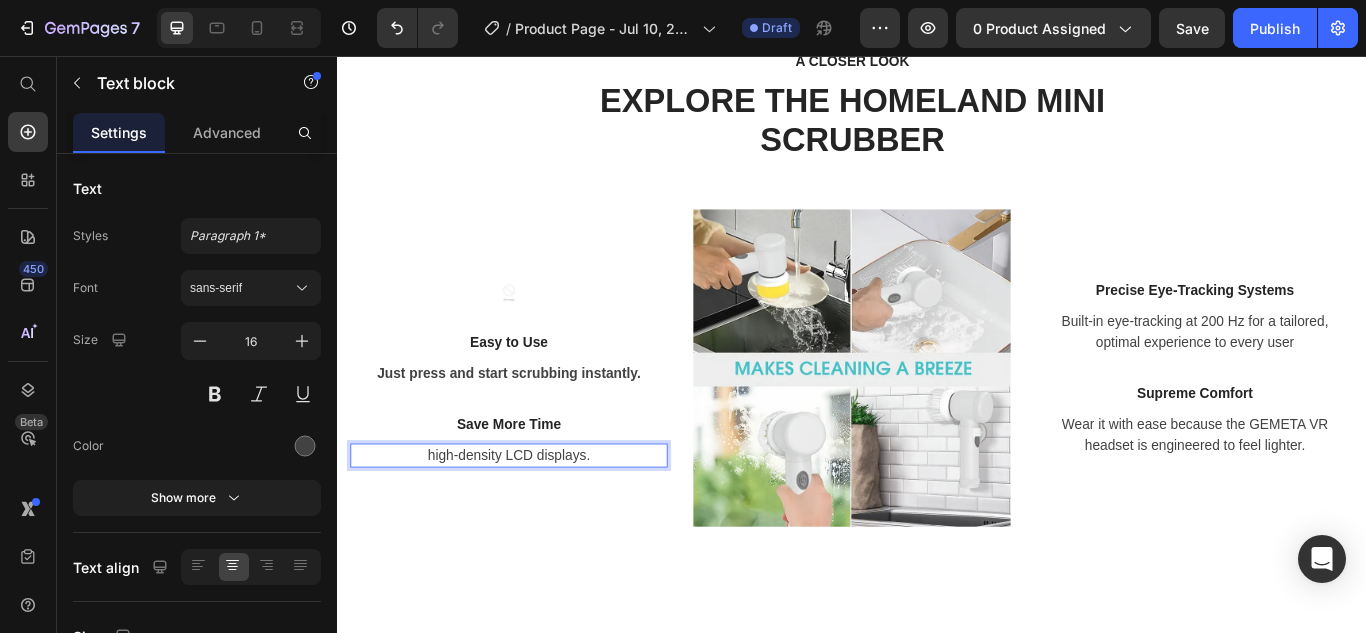 click on "high-density LCD displays." at bounding box center [537, 522] 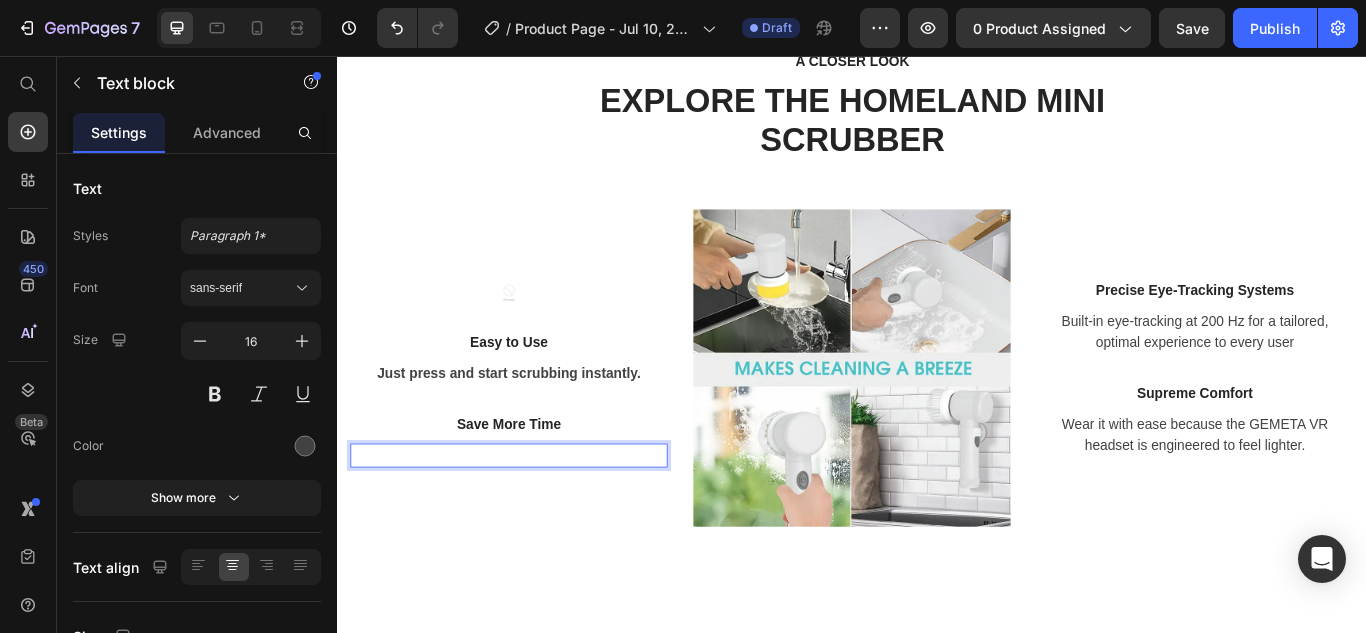 scroll, scrollTop: 1424, scrollLeft: 0, axis: vertical 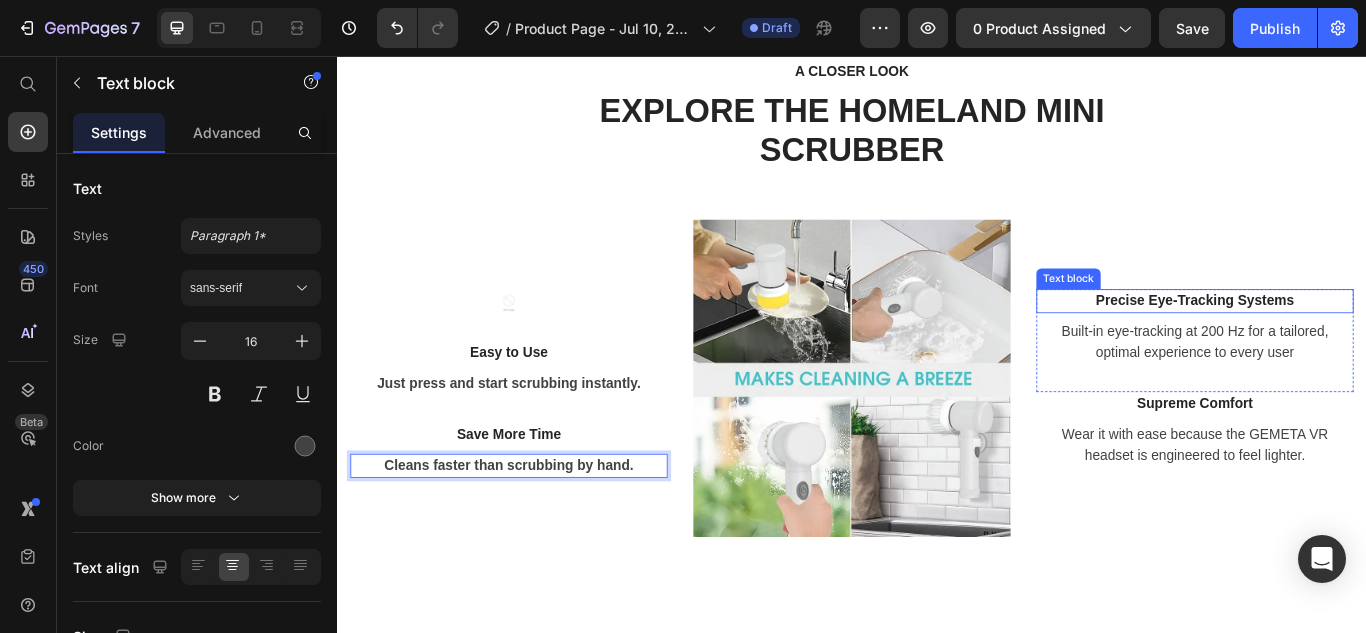 click on "Precise Eye-Tracking Systems" at bounding box center [1337, 342] 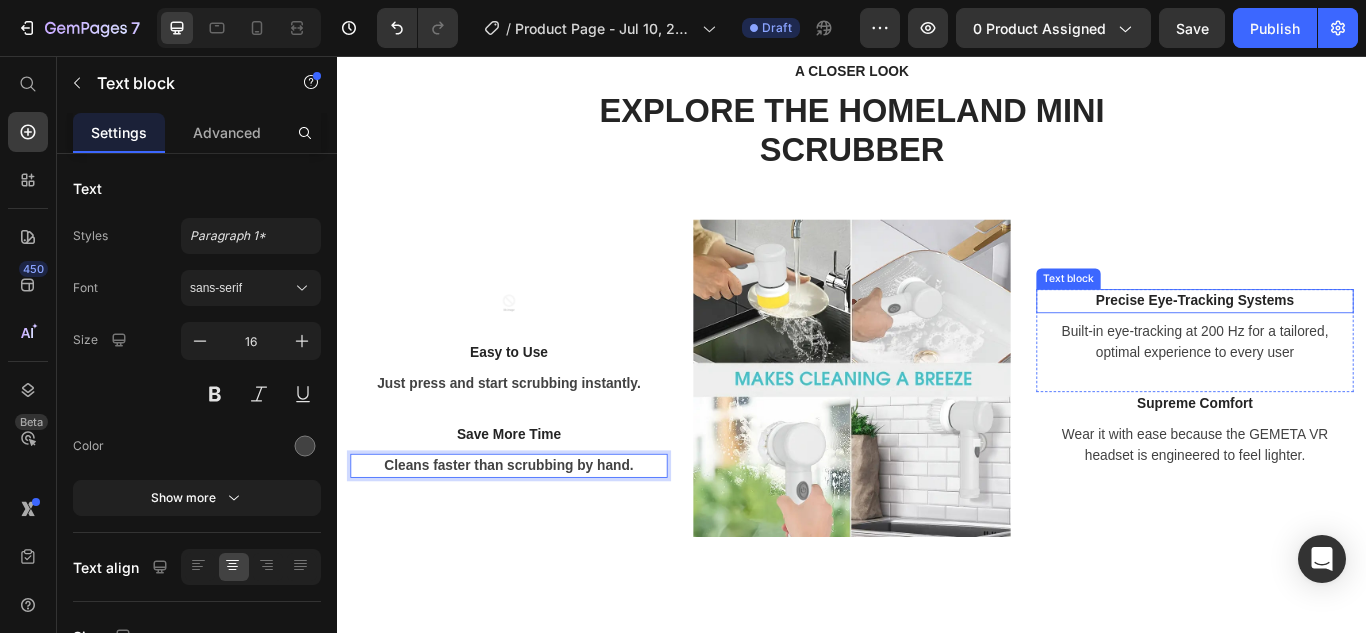 click on "Precise Eye-Tracking Systems" at bounding box center [1337, 342] 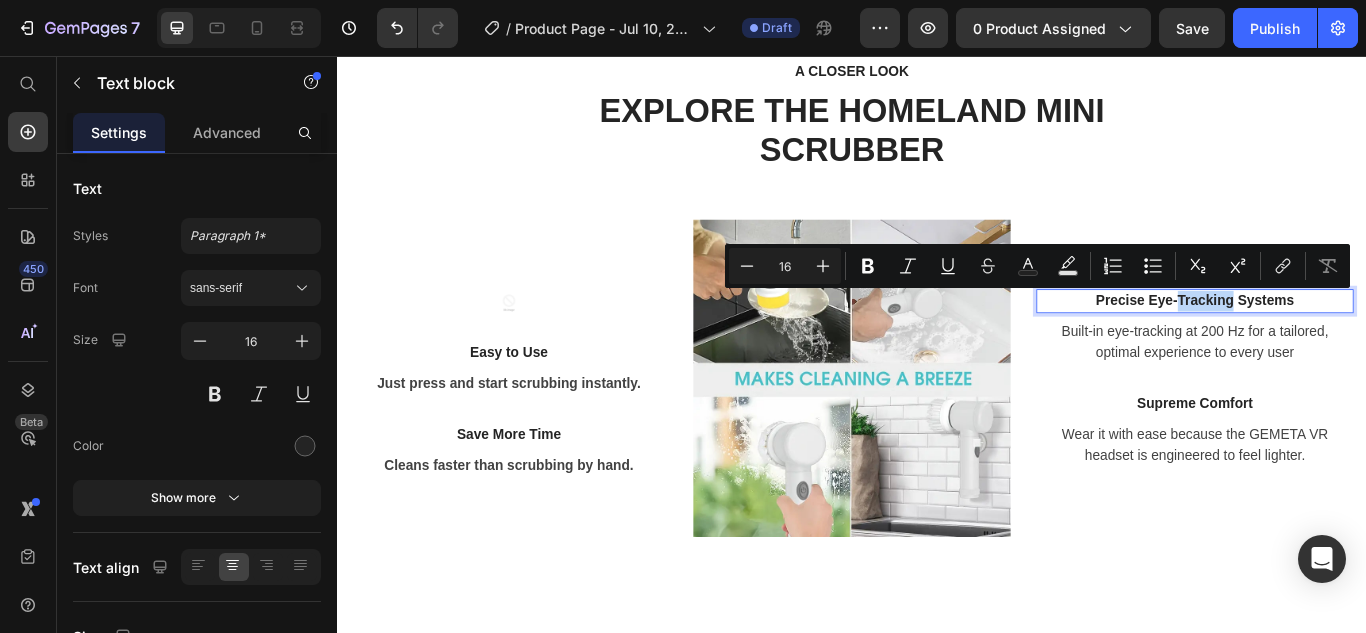 click on "Precise Eye-Tracking Systems" at bounding box center [1337, 342] 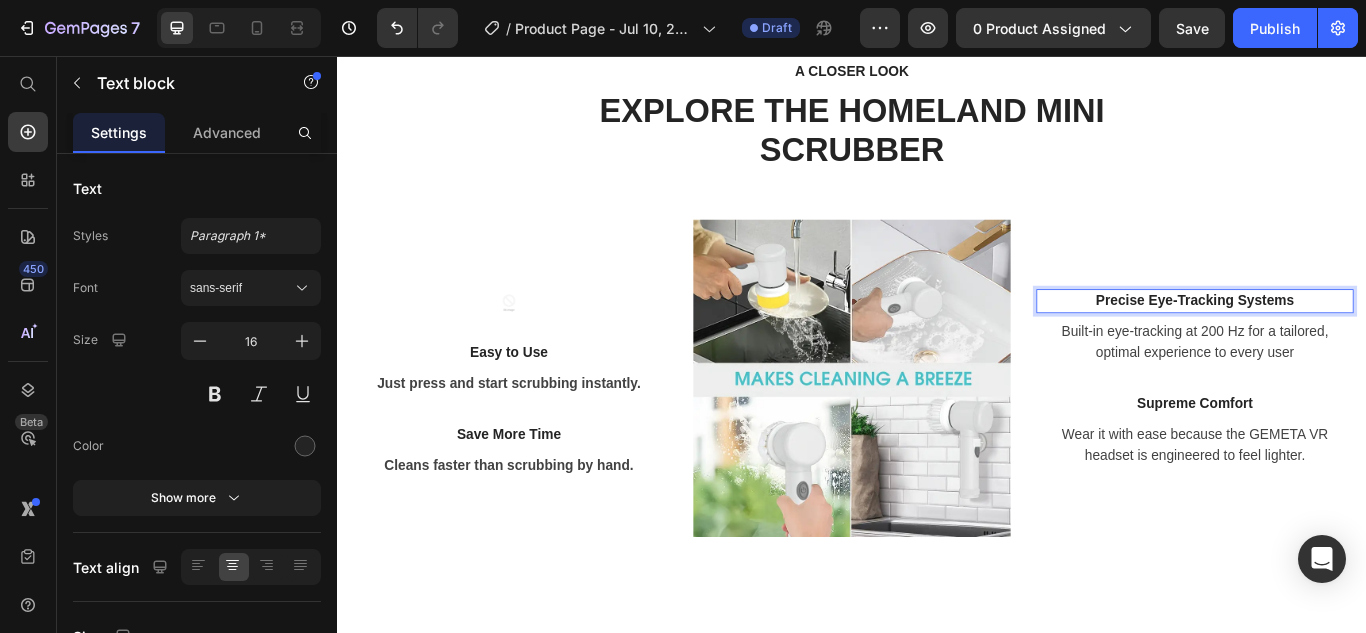 click on "Precise Eye-Tracking Systems" at bounding box center (1337, 342) 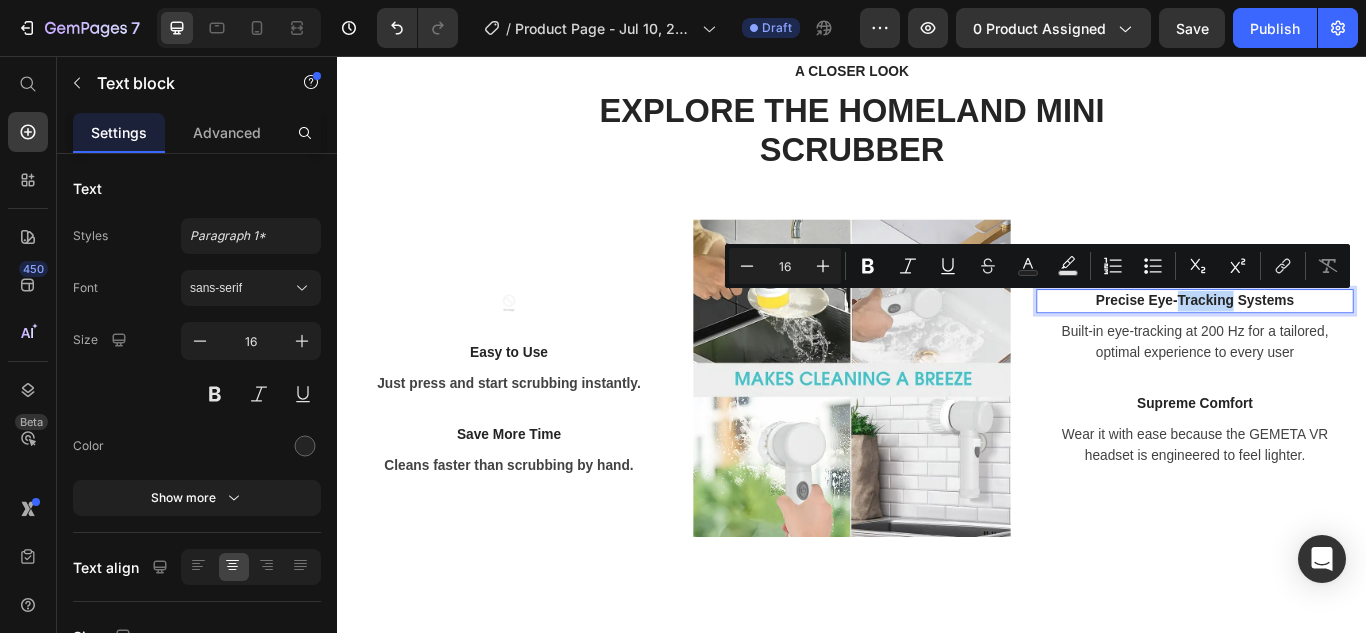 click on "Precise Eye-Tracking Systems" at bounding box center (1337, 342) 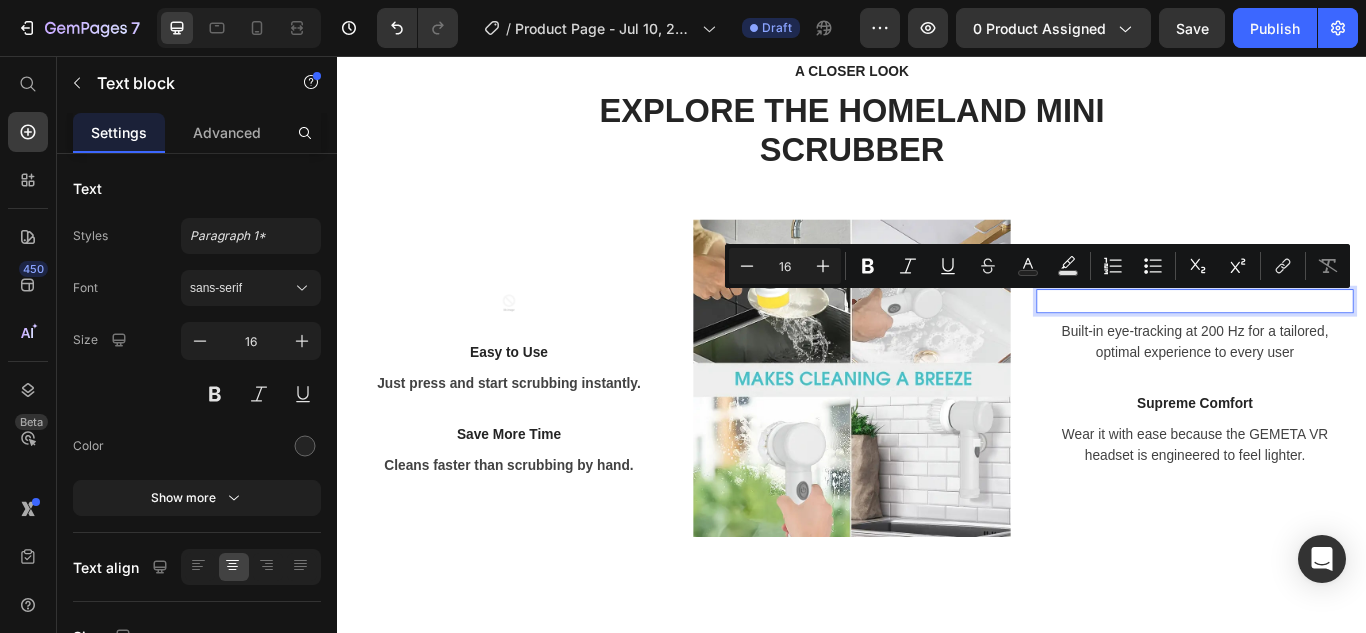 scroll, scrollTop: 1412, scrollLeft: 0, axis: vertical 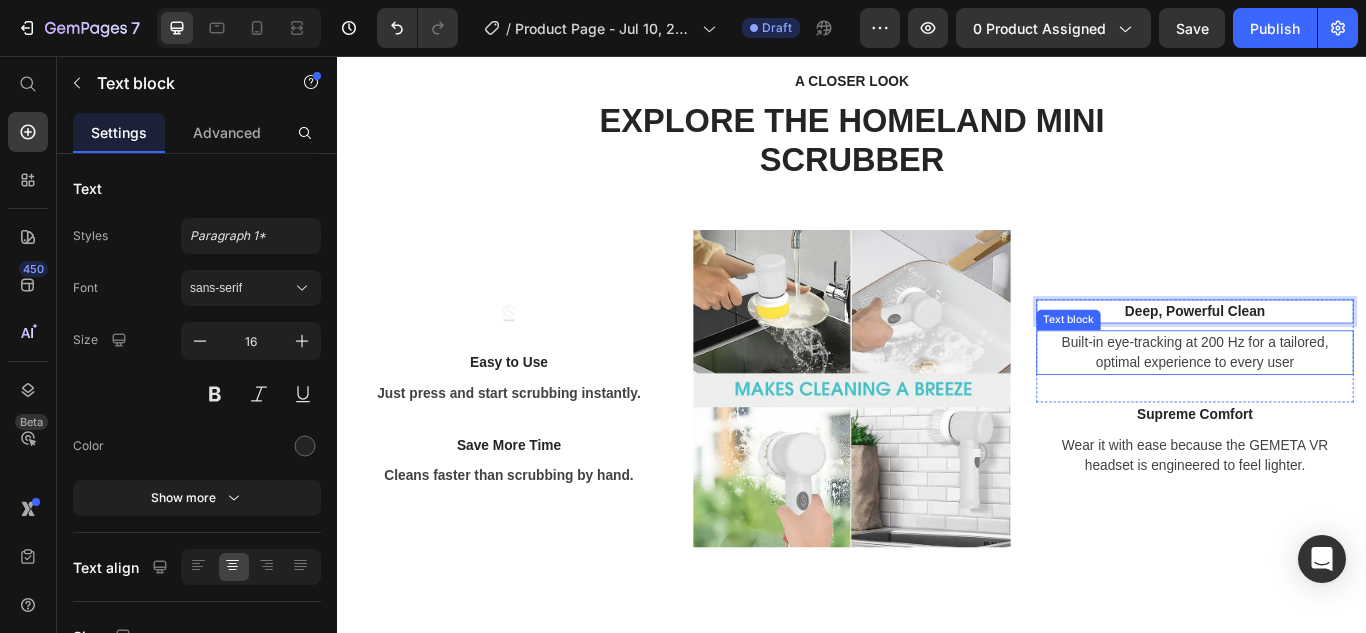 click on "Built-in eye-tracking at 200 Hz for a tailored, optimal experience to every user" at bounding box center (1337, 402) 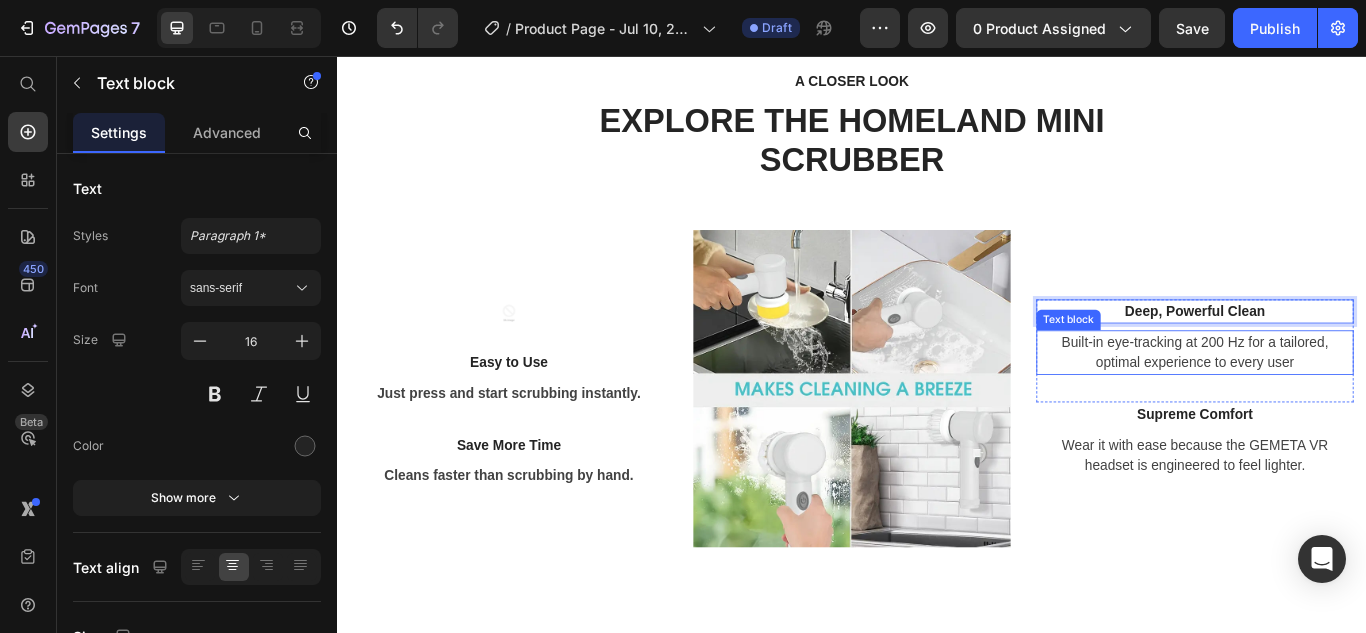 click on "Built-in eye-tracking at 200 Hz for a tailored, optimal experience to every user" at bounding box center (1337, 402) 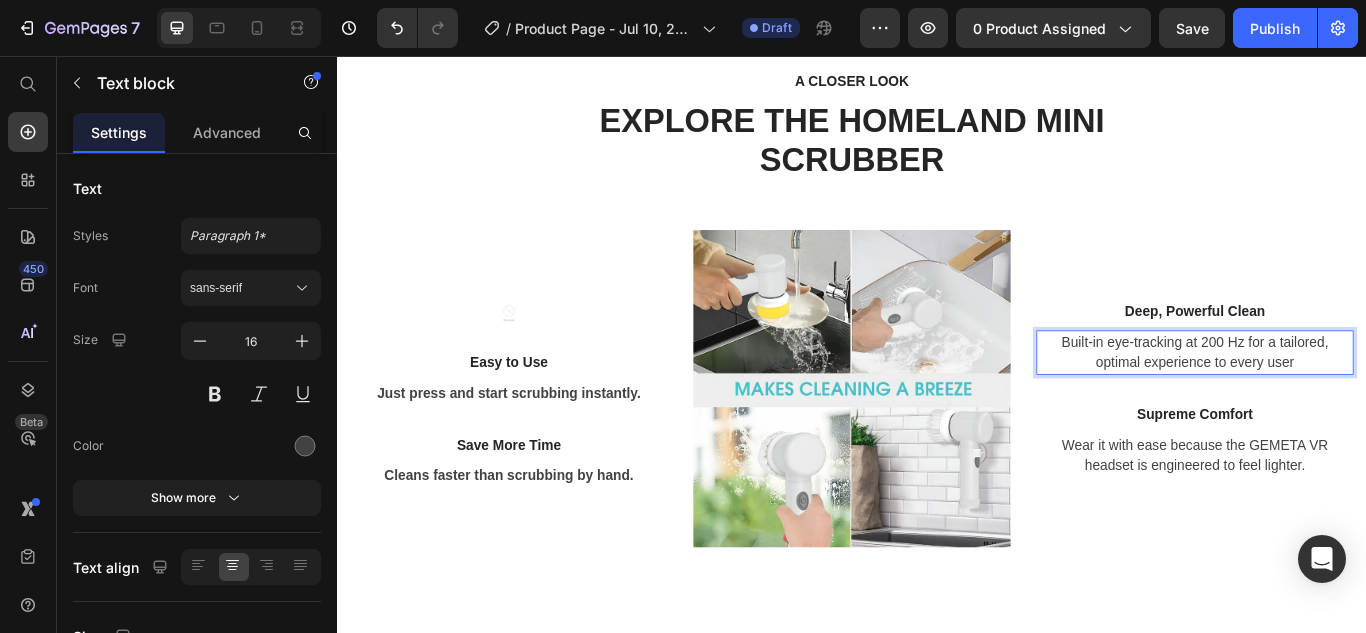 click on "Built-in eye-tracking at 200 Hz for a tailored, optimal experience to every user" at bounding box center [1337, 402] 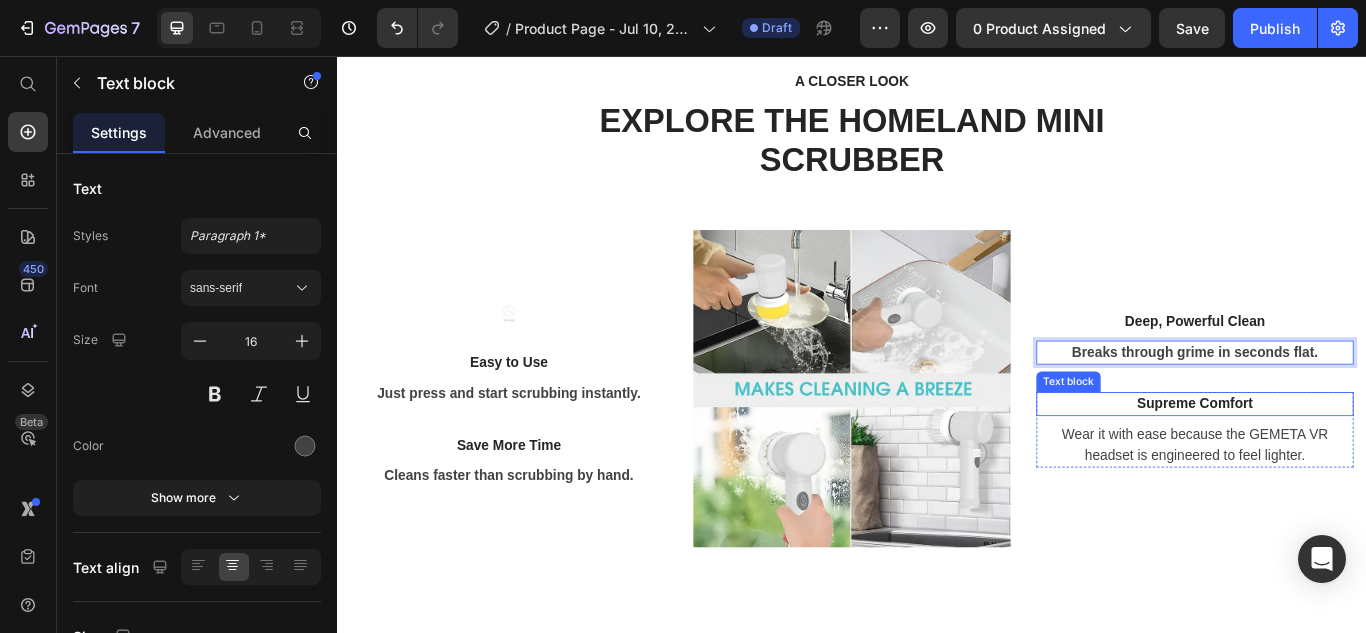 click on "Supreme Comfort" at bounding box center [1337, 462] 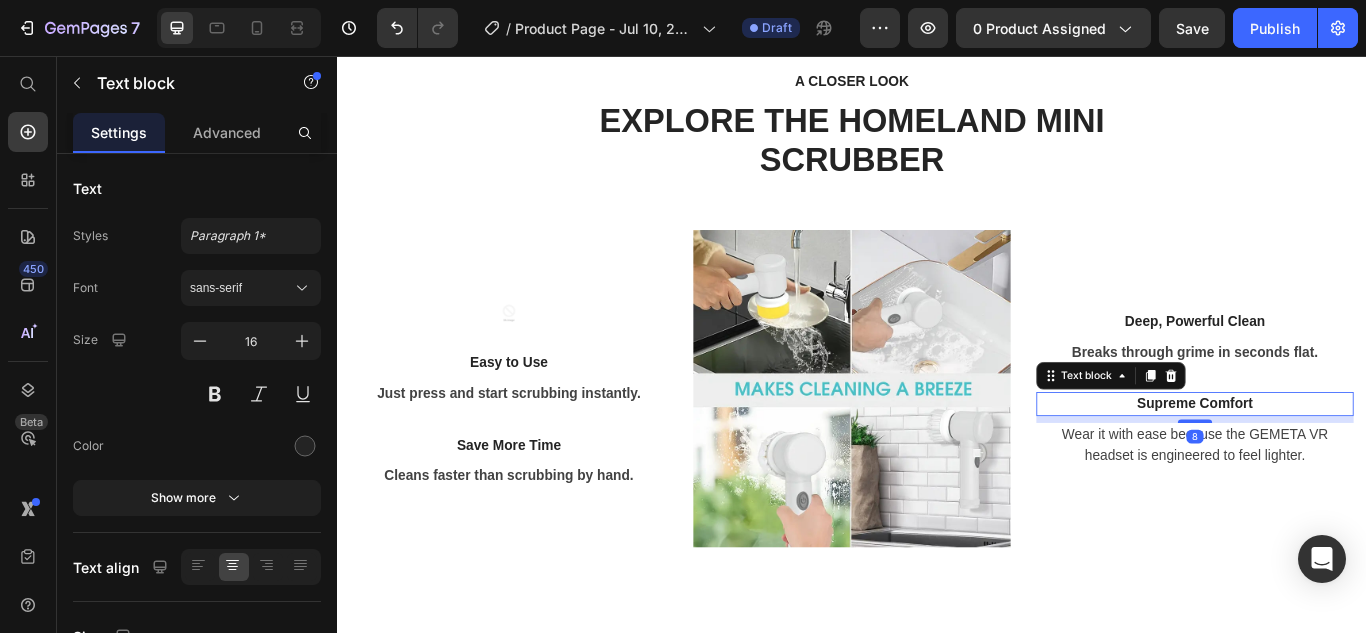 click on "Supreme Comfort" at bounding box center (1337, 462) 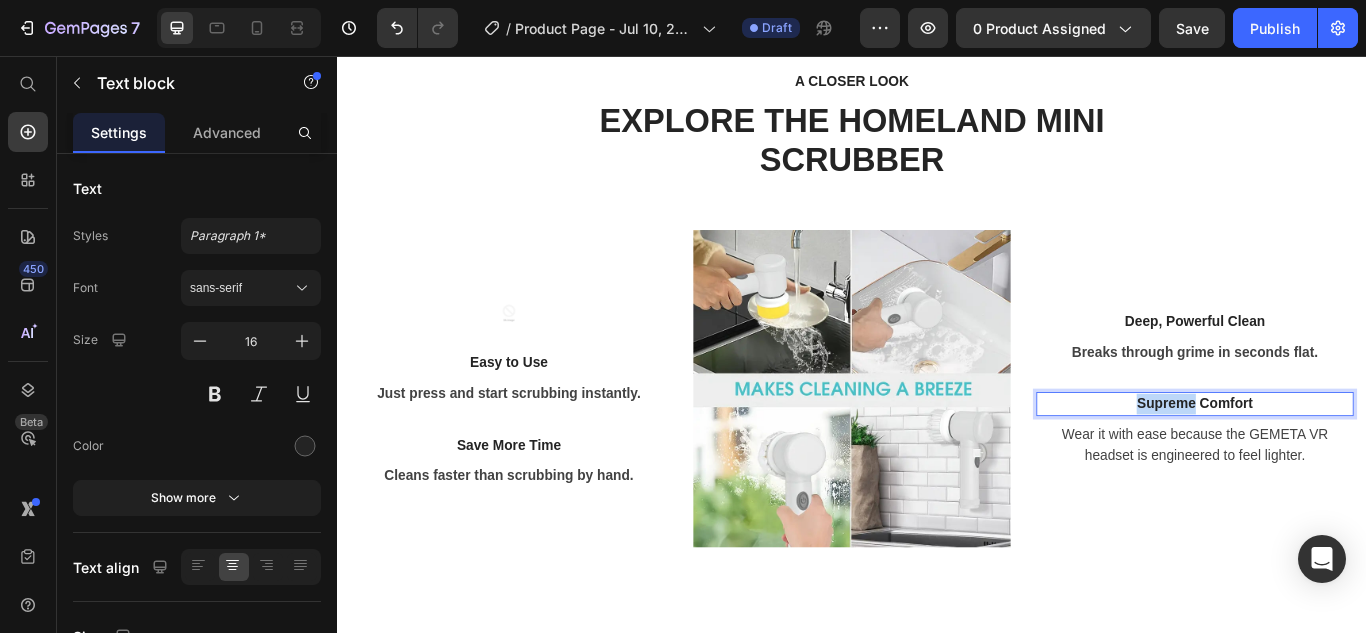 click on "Supreme Comfort" at bounding box center (1337, 462) 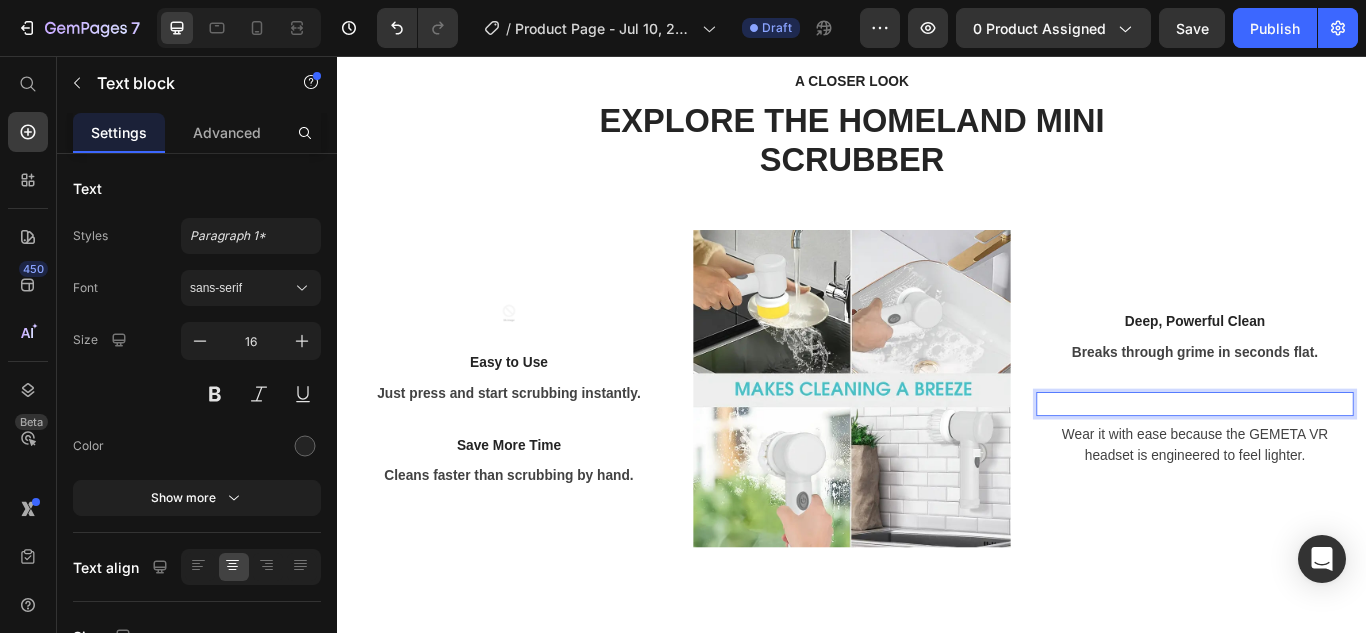 scroll, scrollTop: 1400, scrollLeft: 0, axis: vertical 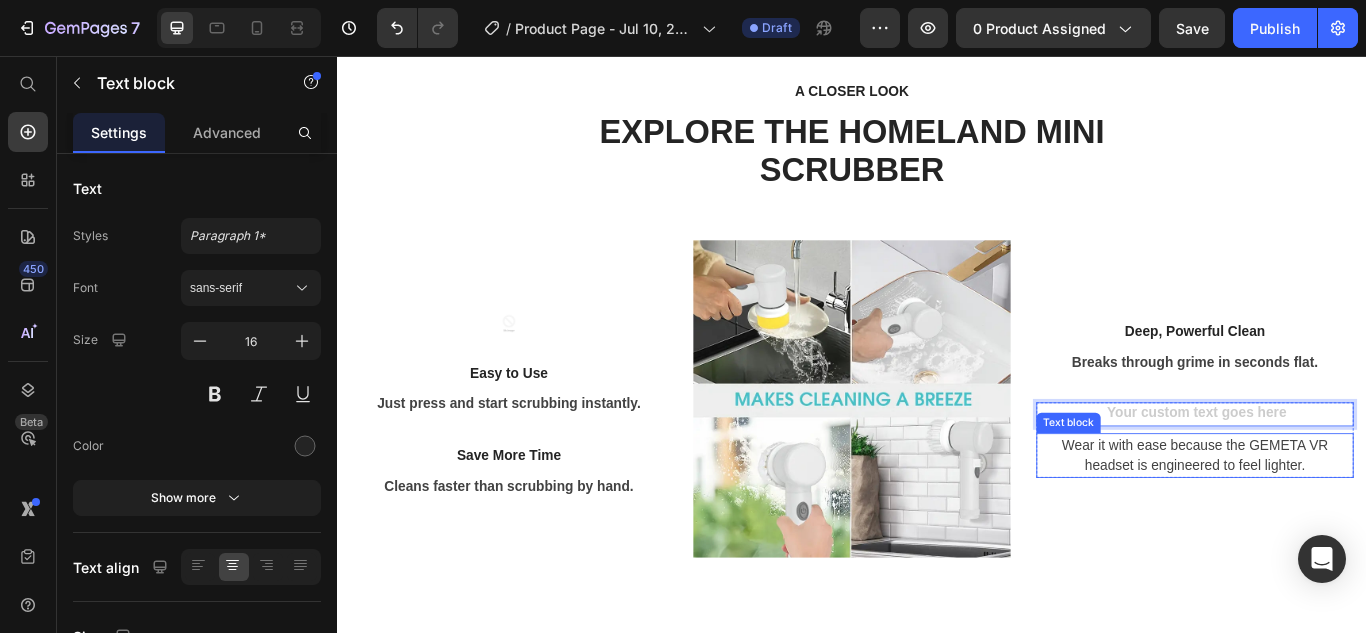 click on "Wear it with ease because the GEMETA VR headset is engineered to feel lighter." at bounding box center [1337, 522] 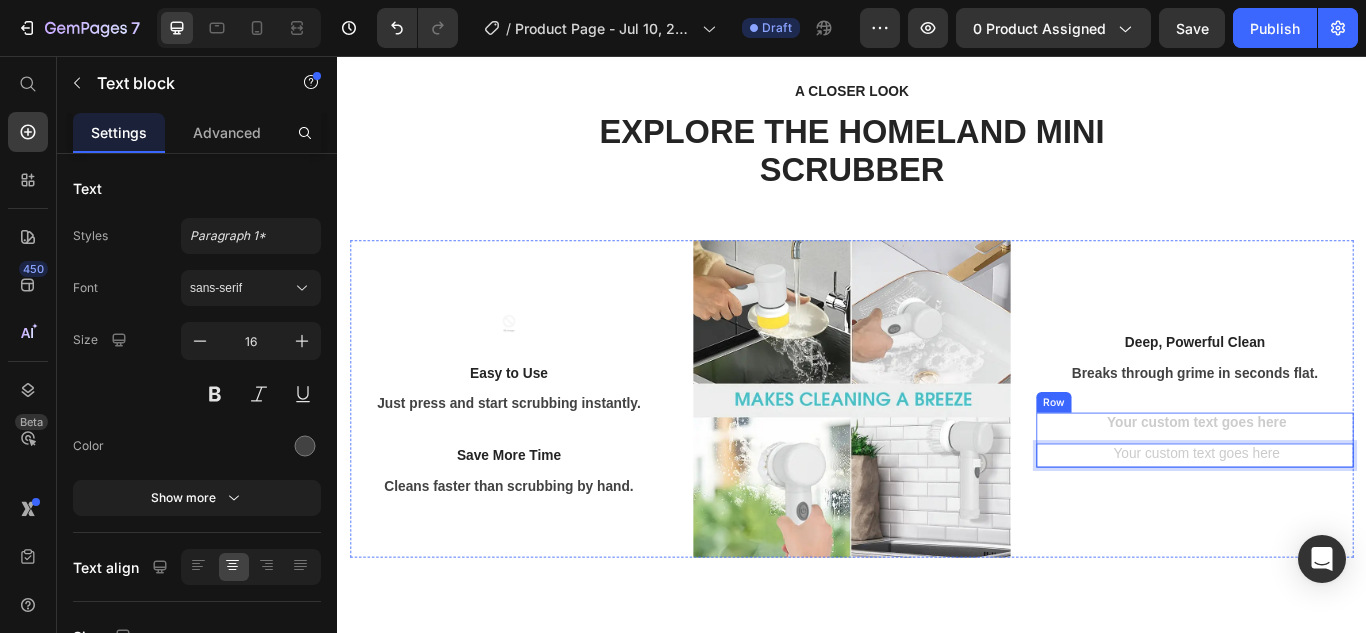 click at bounding box center [1337, 486] 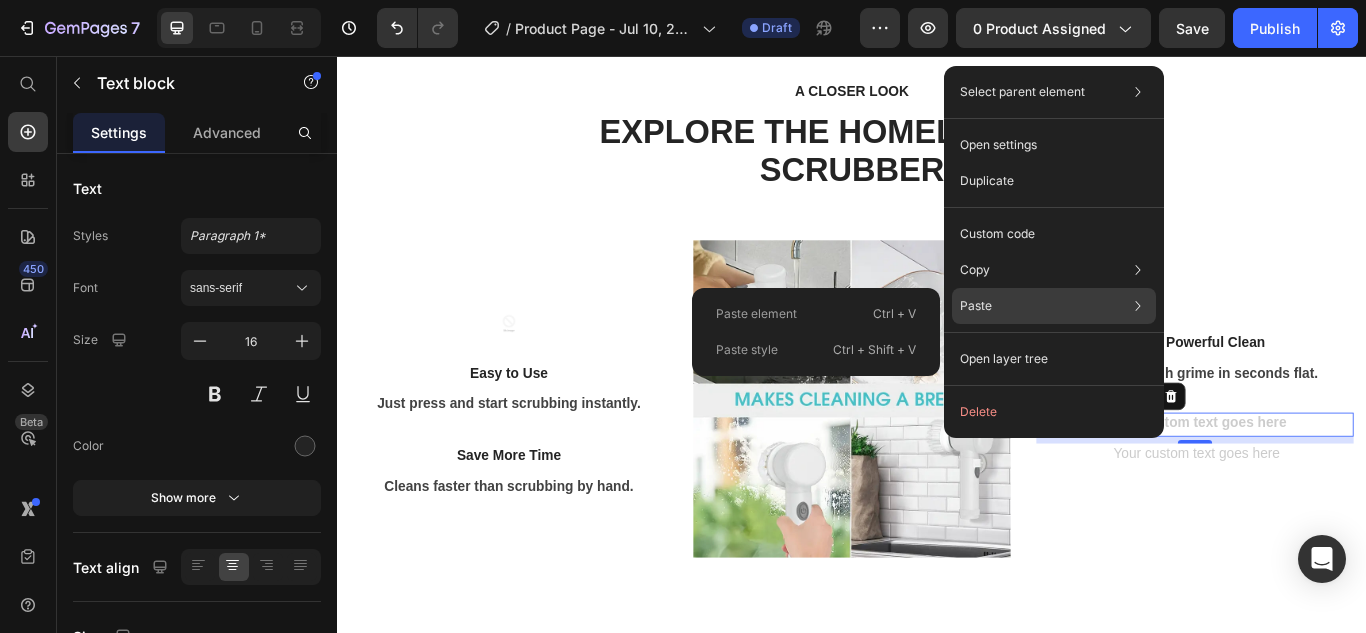click on "Paste Paste element  Ctrl + V Paste style  Ctrl + Shift + V" 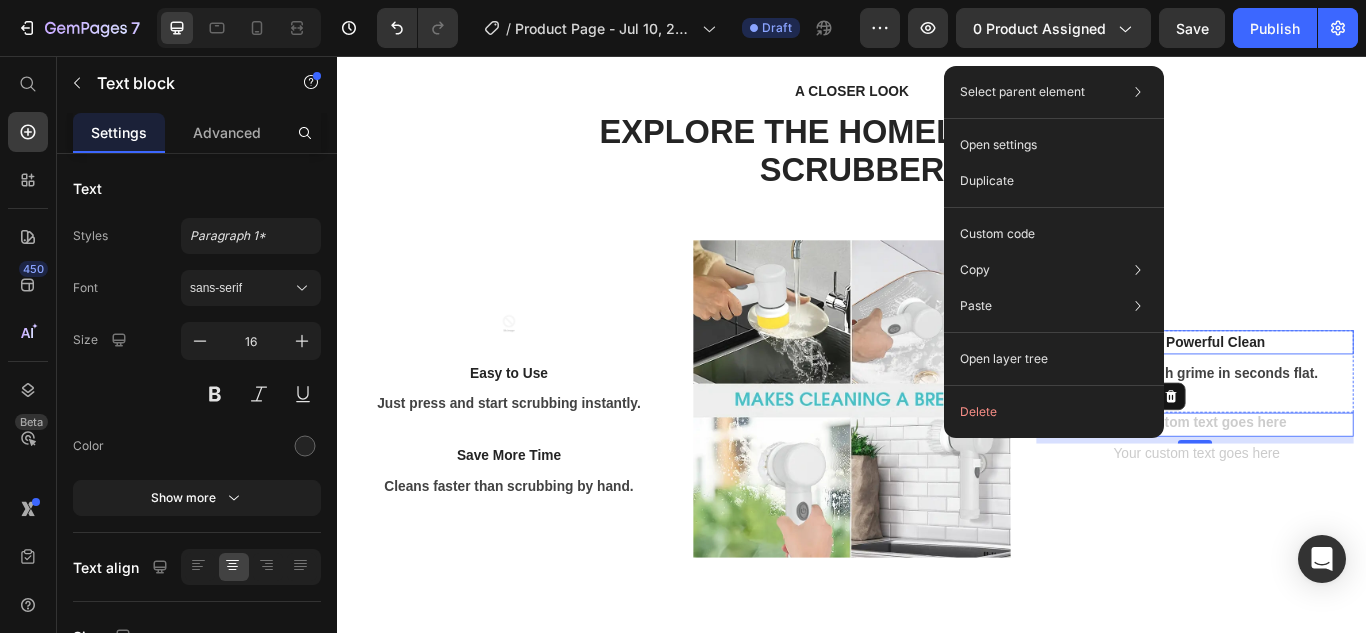 click on "Deep, Powerful Clean" at bounding box center (1337, 390) 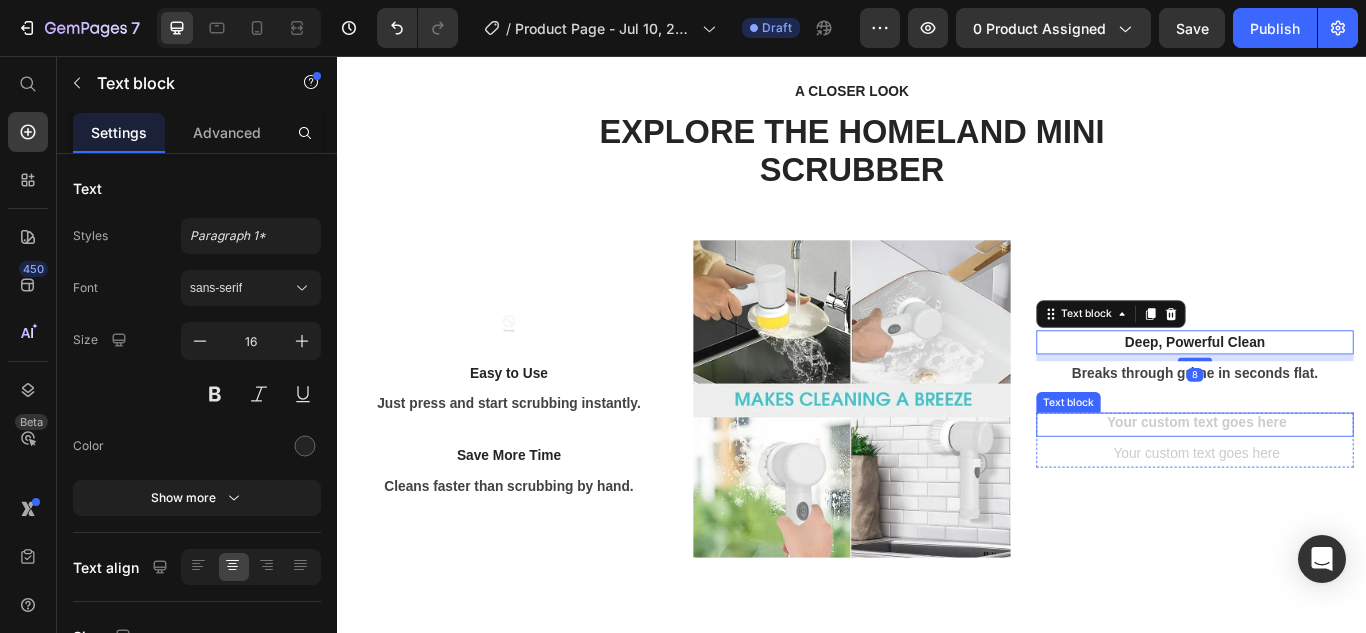 click at bounding box center [1337, 486] 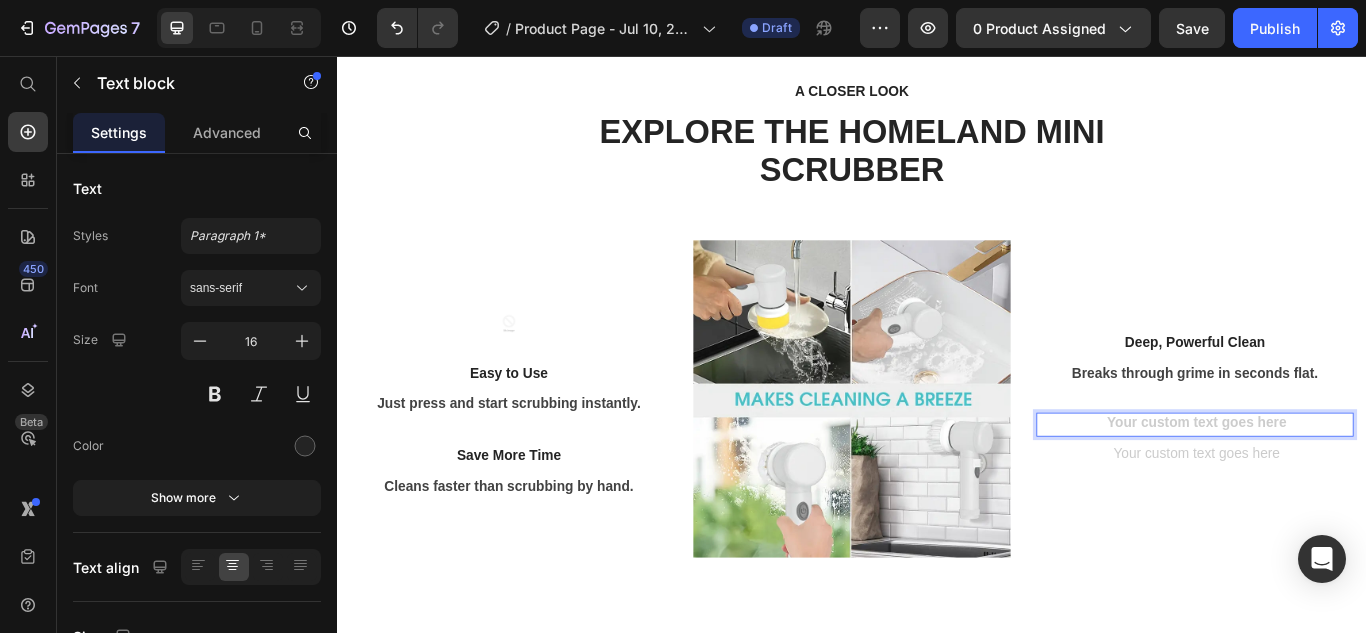 click at bounding box center (1337, 486) 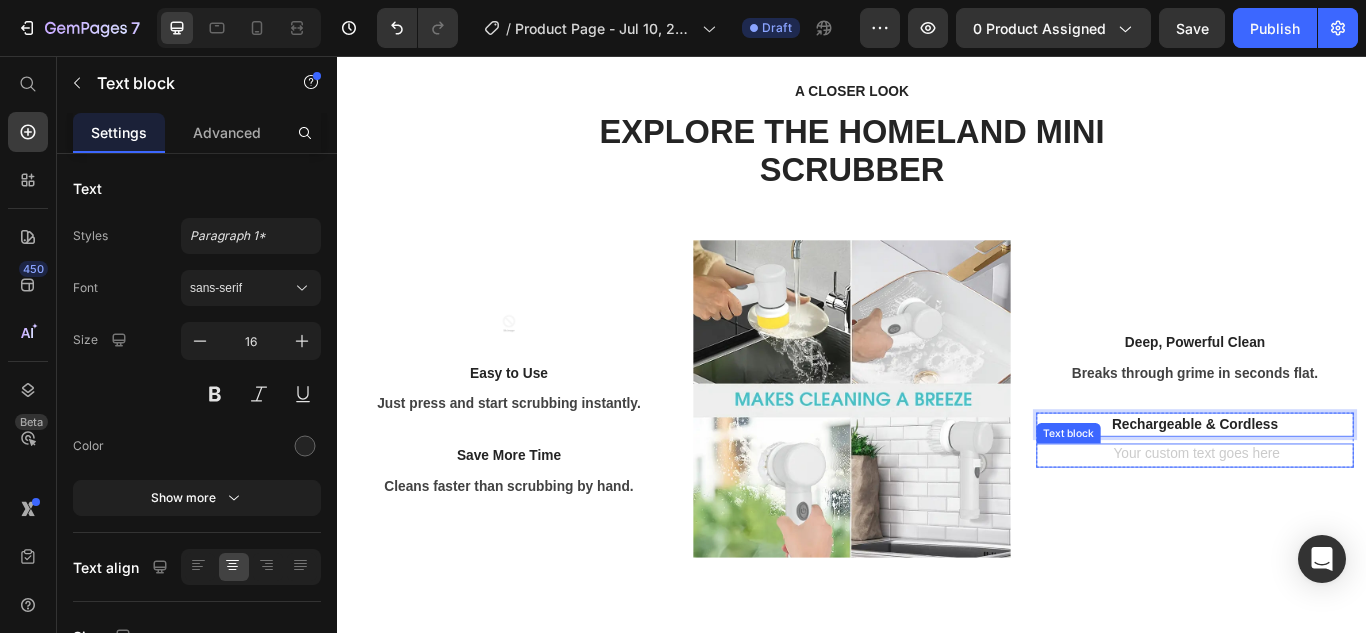 click at bounding box center [1337, 522] 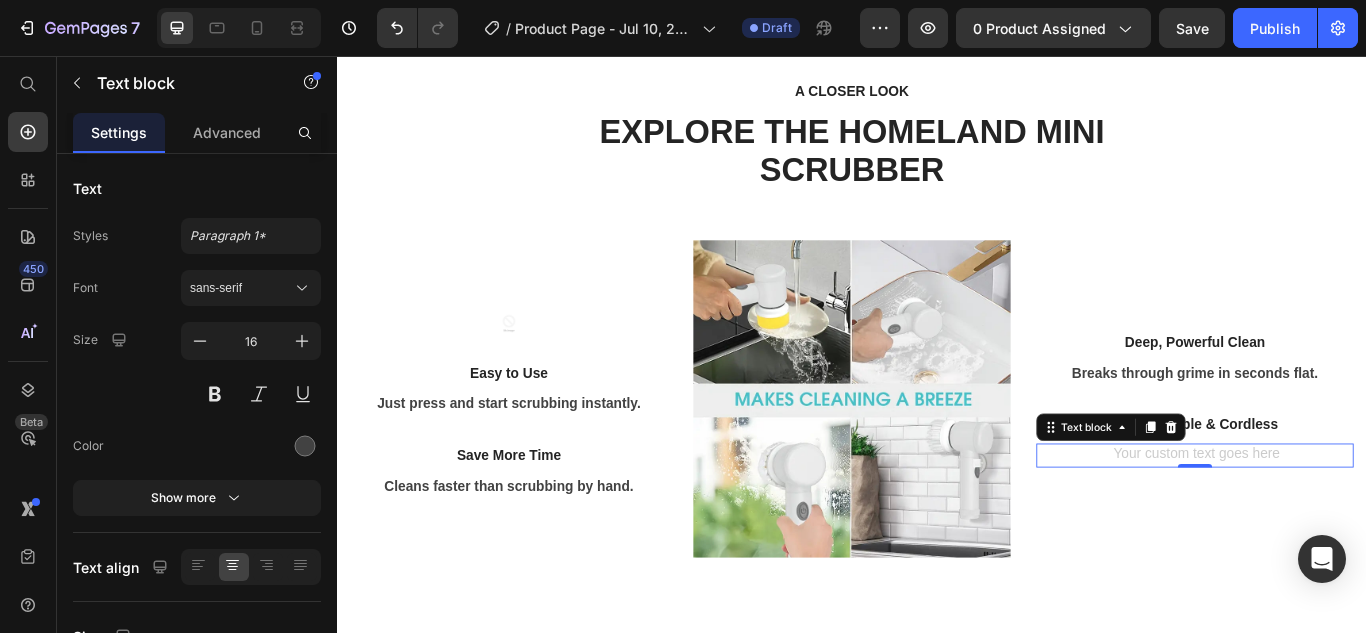 click at bounding box center [1337, 522] 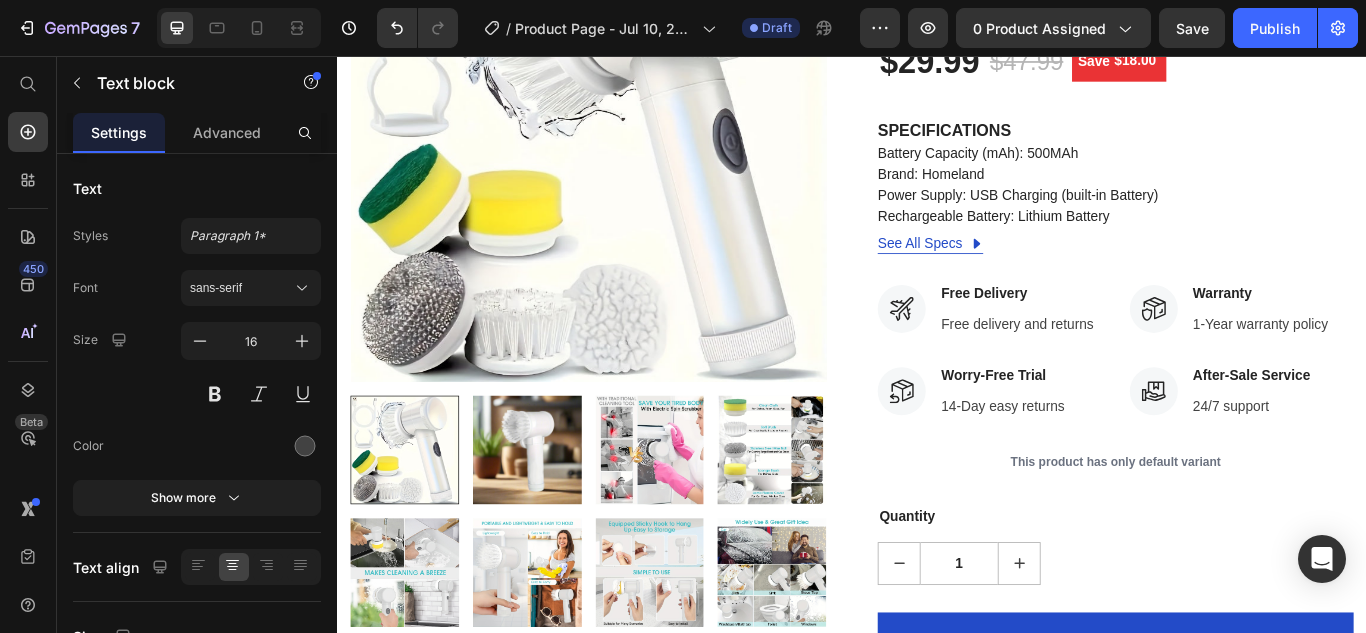 scroll, scrollTop: 291, scrollLeft: 0, axis: vertical 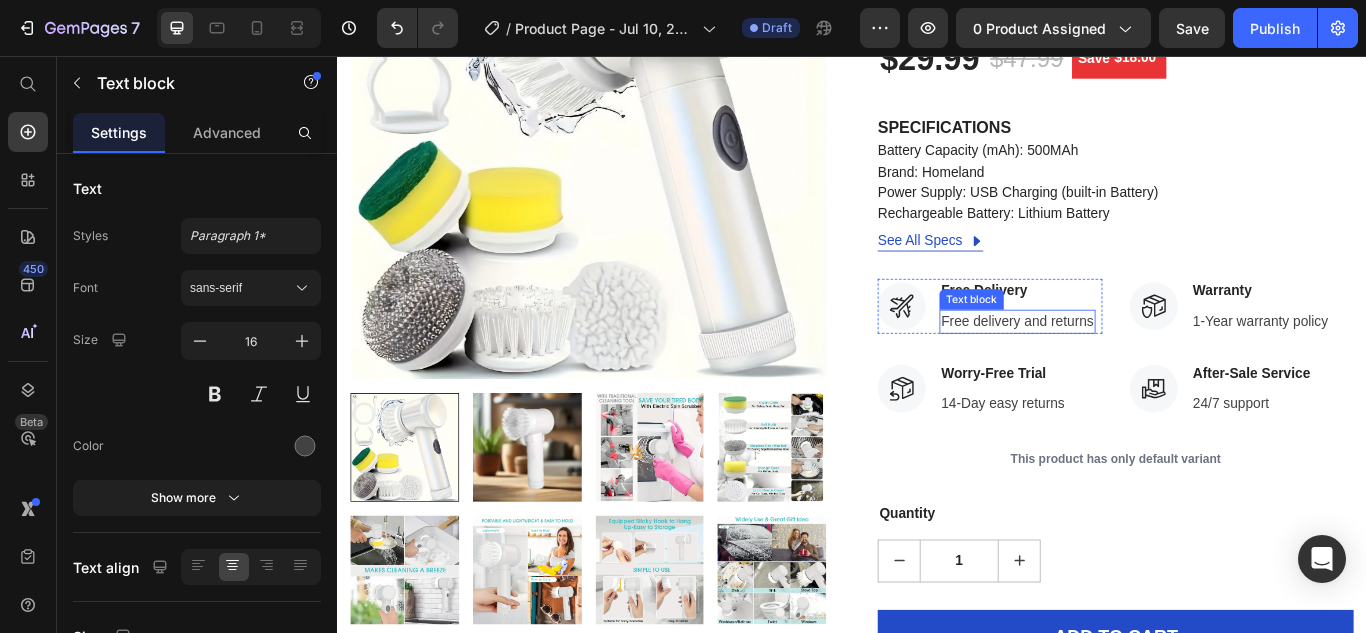 click on "Free delivery and returns" at bounding box center (1130, 366) 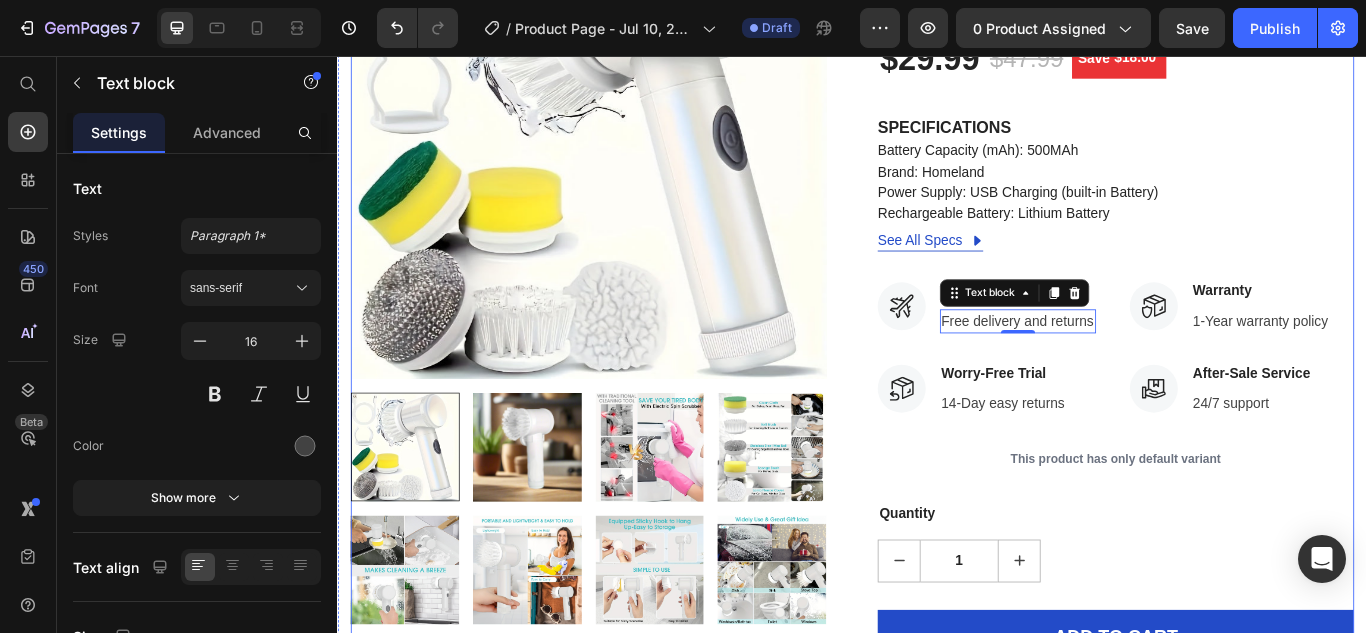 click on "See All Specs Button Row" at bounding box center [1244, 272] 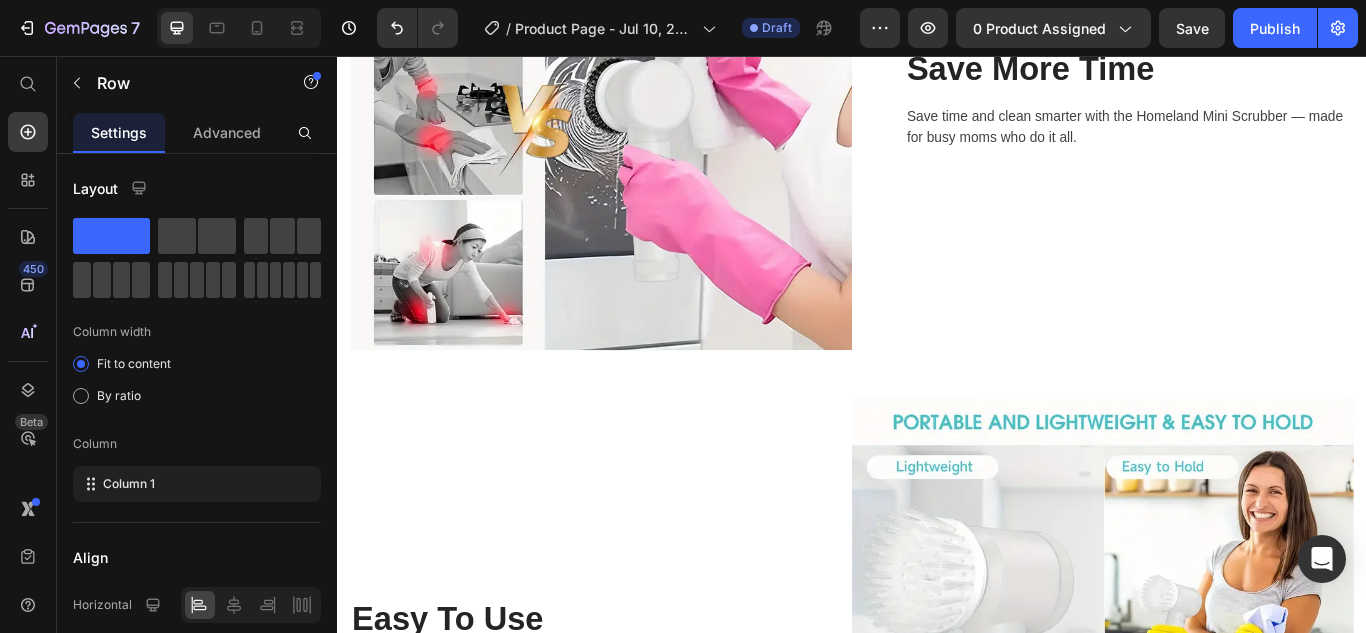 scroll, scrollTop: 2380, scrollLeft: 0, axis: vertical 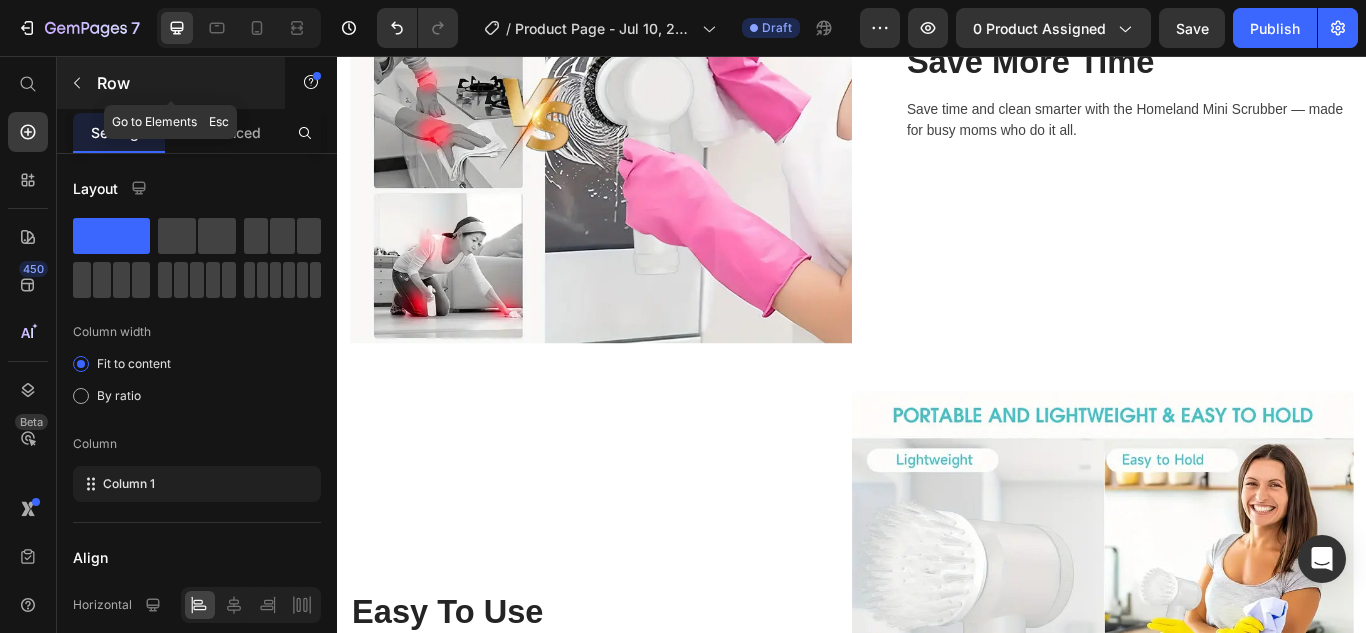 click 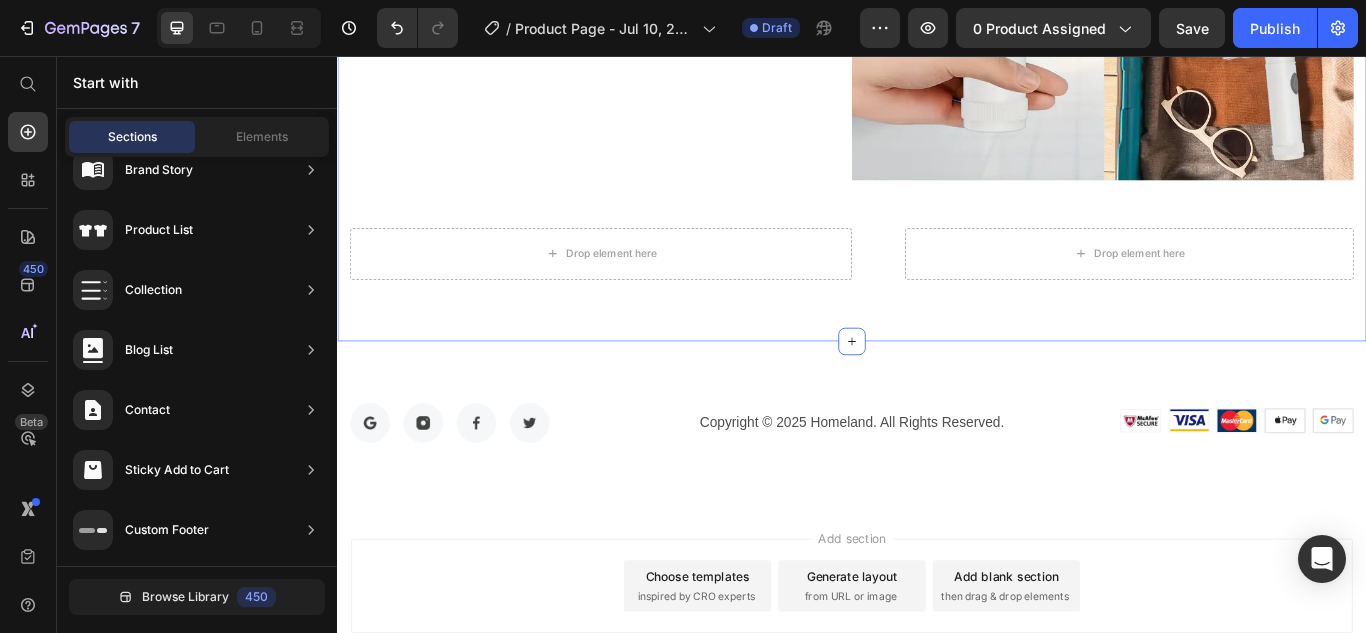 scroll, scrollTop: 3214, scrollLeft: 0, axis: vertical 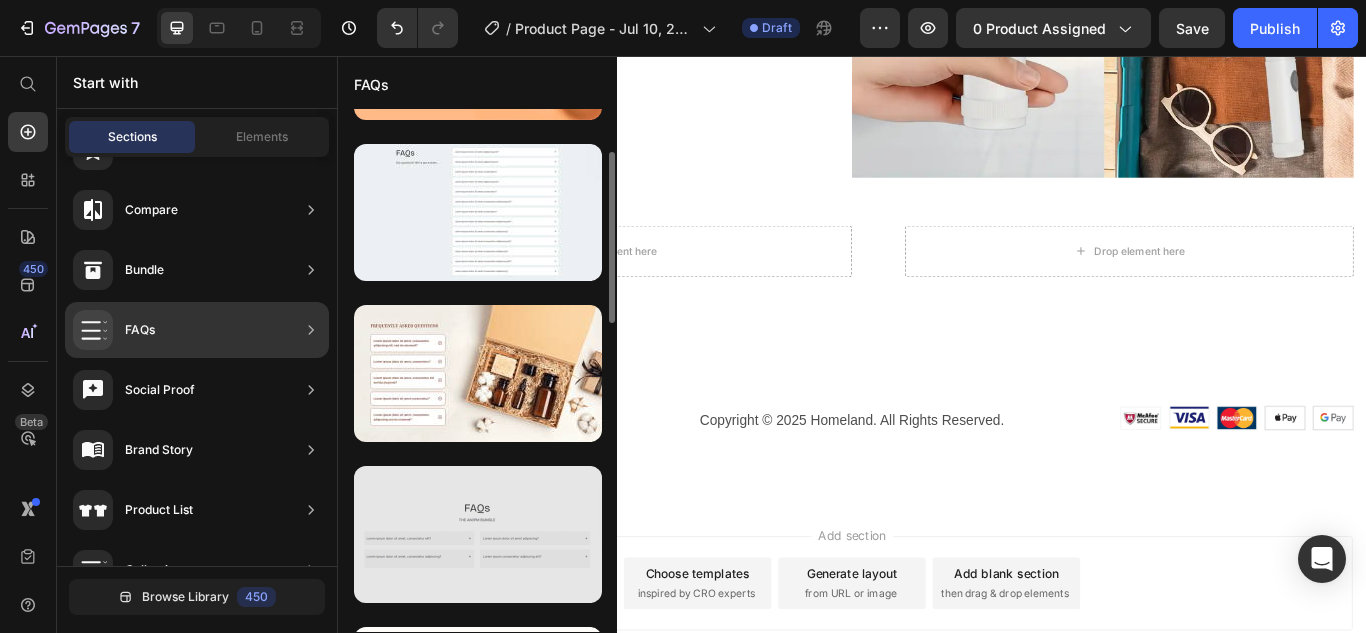 click at bounding box center (478, 534) 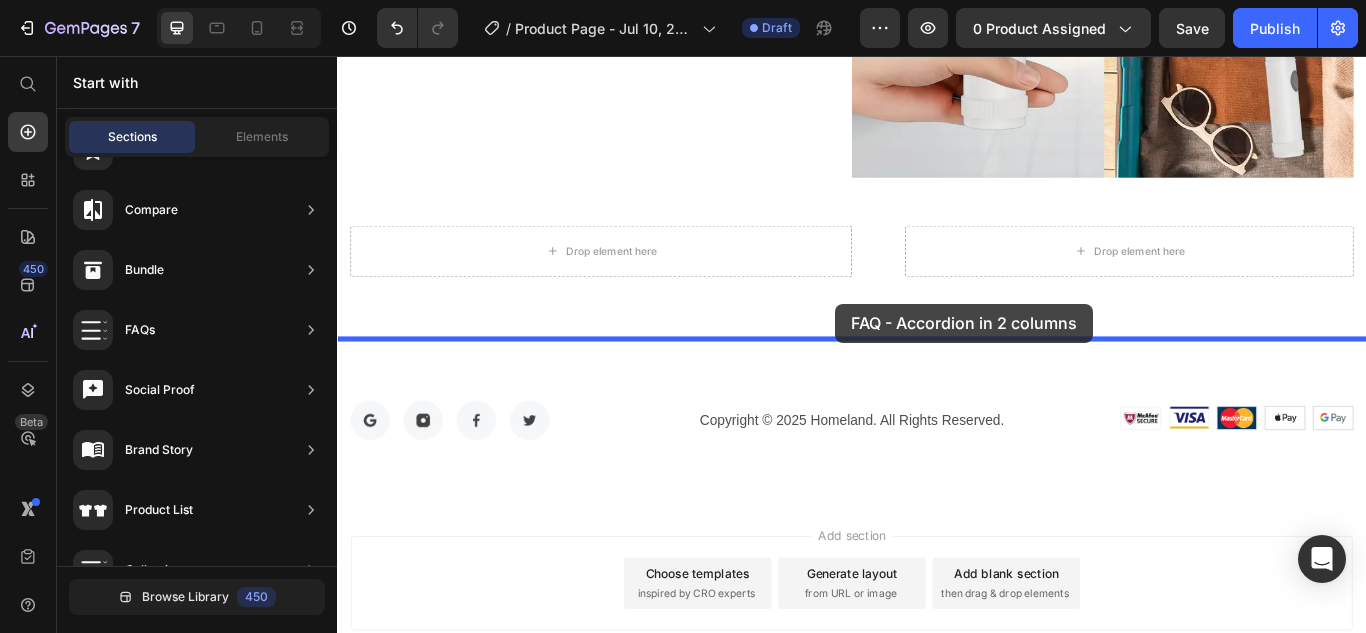 drag, startPoint x: 836, startPoint y: 559, endPoint x: 919, endPoint y: 344, distance: 230.46475 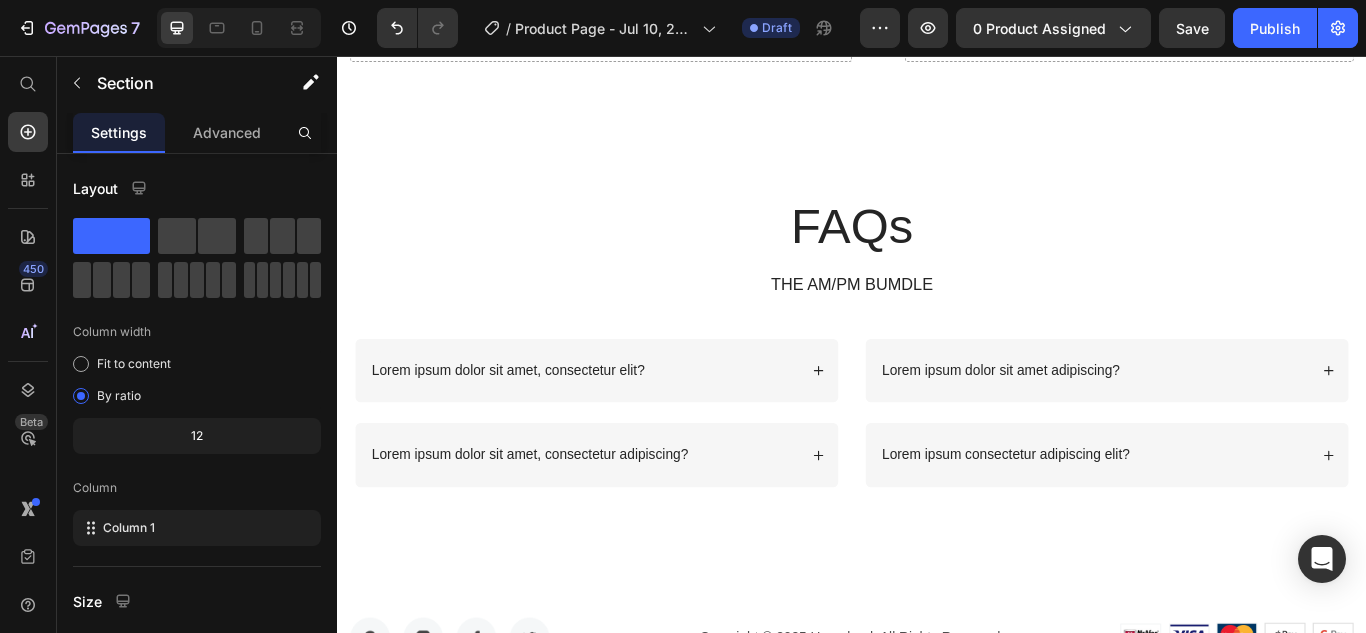 scroll, scrollTop: 3474, scrollLeft: 0, axis: vertical 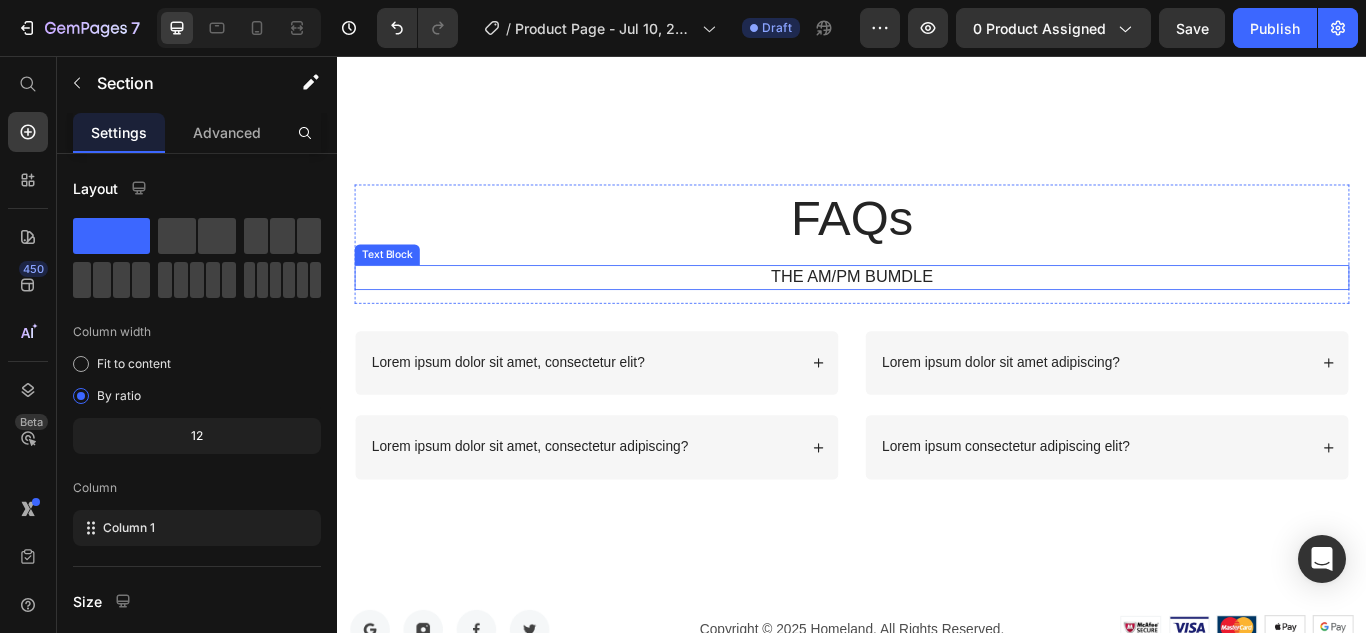 click on "THE AM/PM BUMDLE" at bounding box center [937, 314] 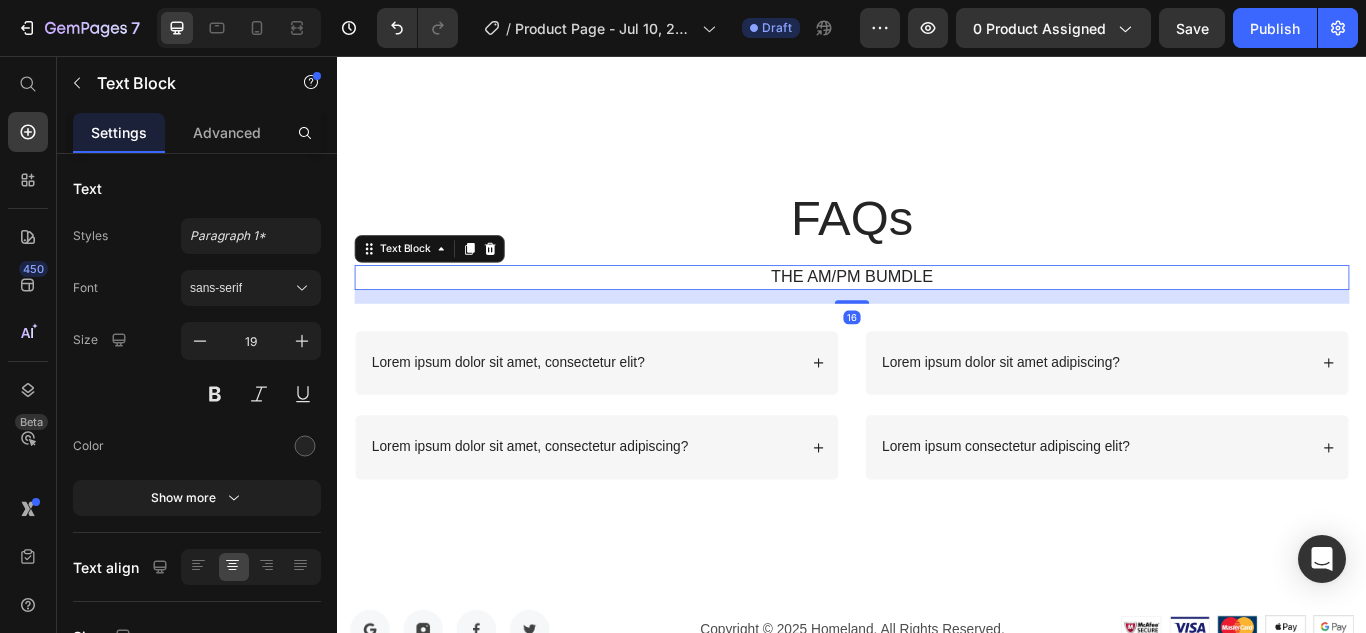 click on "THE AM/PM BUMDLE" at bounding box center [937, 314] 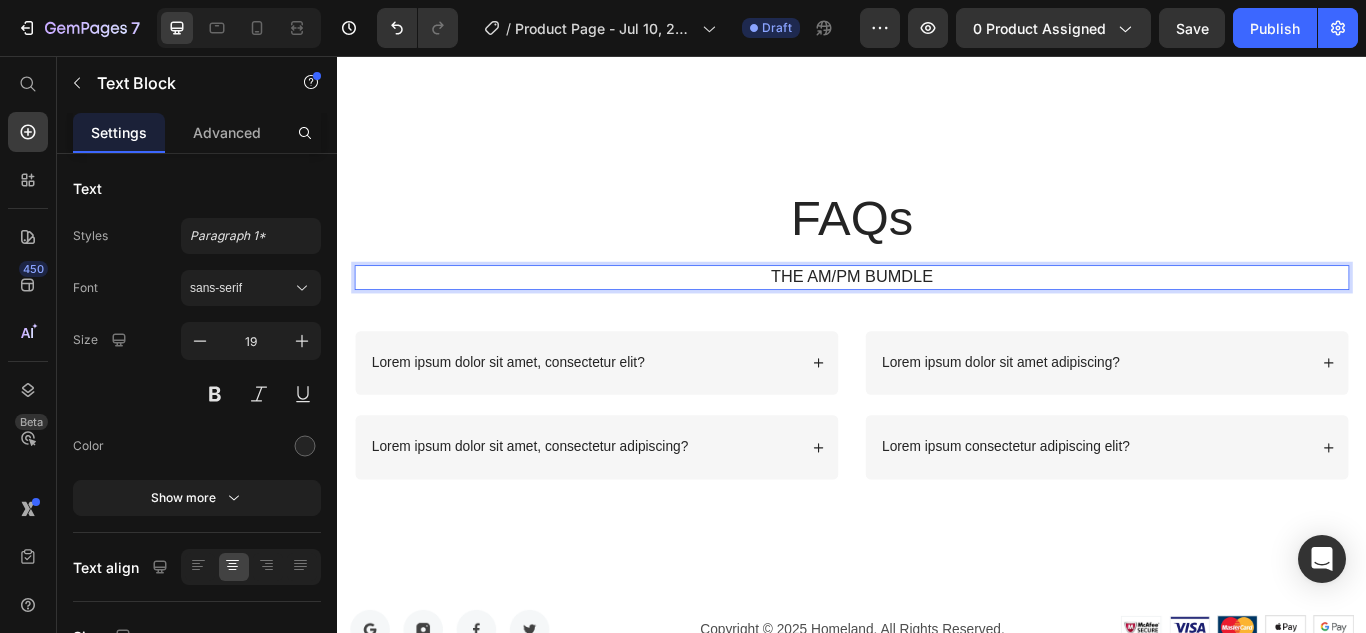 click on "THE AM/PM BUMDLE" at bounding box center [937, 314] 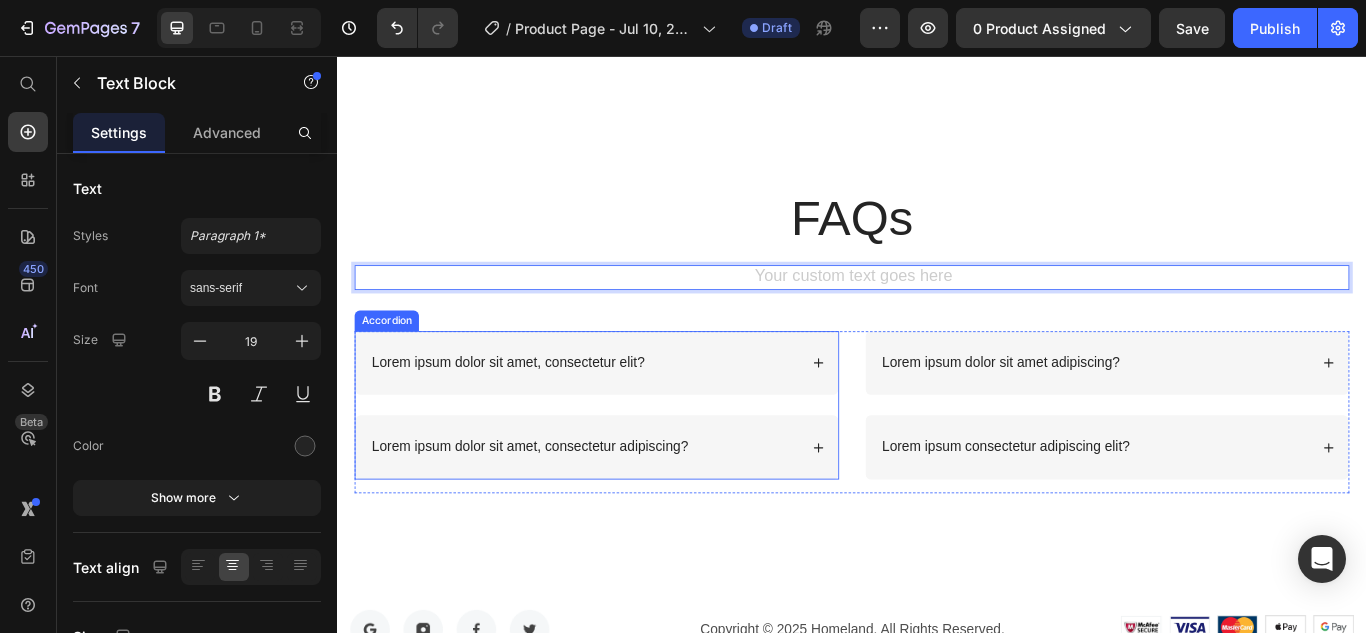 click on "Lorem ipsum dolor sit amet, consectetur elit?" at bounding box center (624, 414) 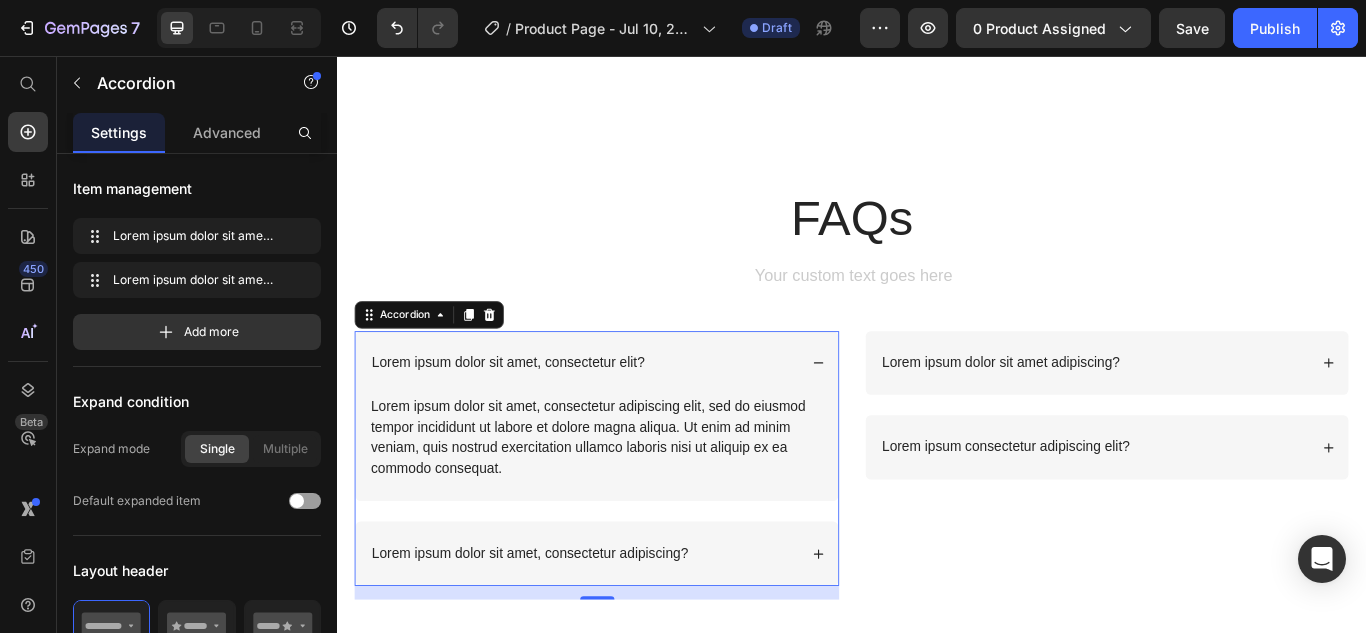 click on "Lorem ipsum dolor sit amet, consectetur elit?" at bounding box center [624, 414] 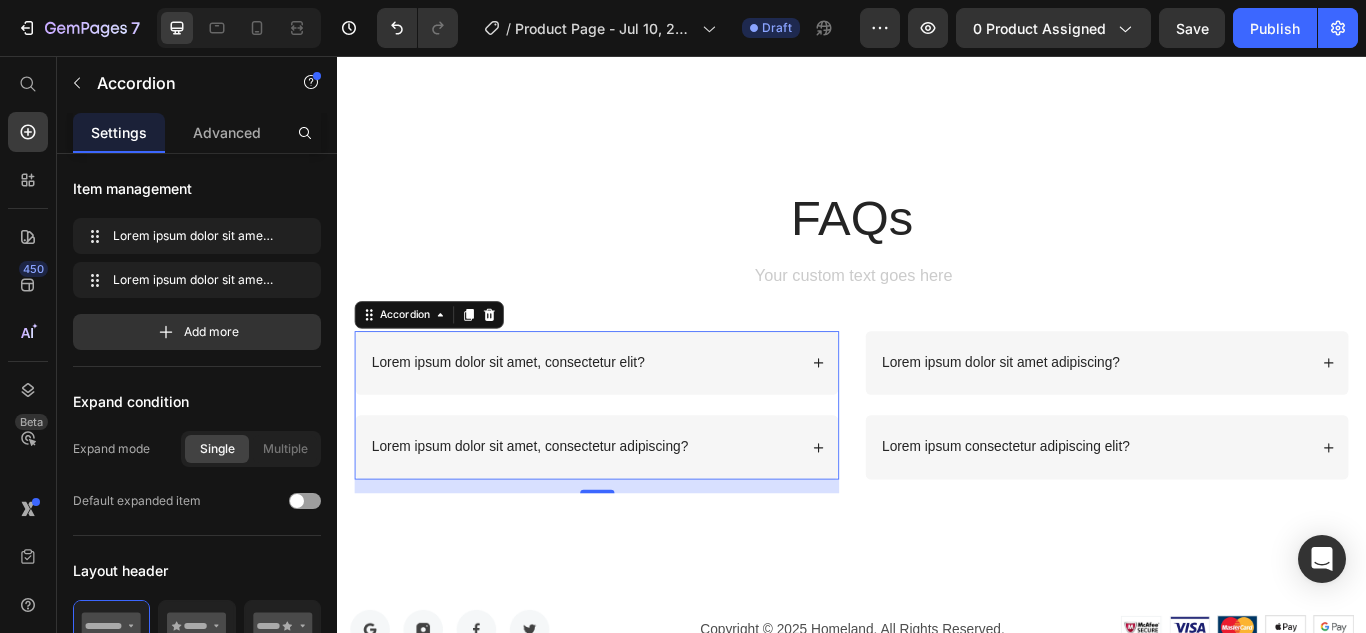 click on "Lorem ipsum dolor sit amet, consectetur elit?" at bounding box center (624, 414) 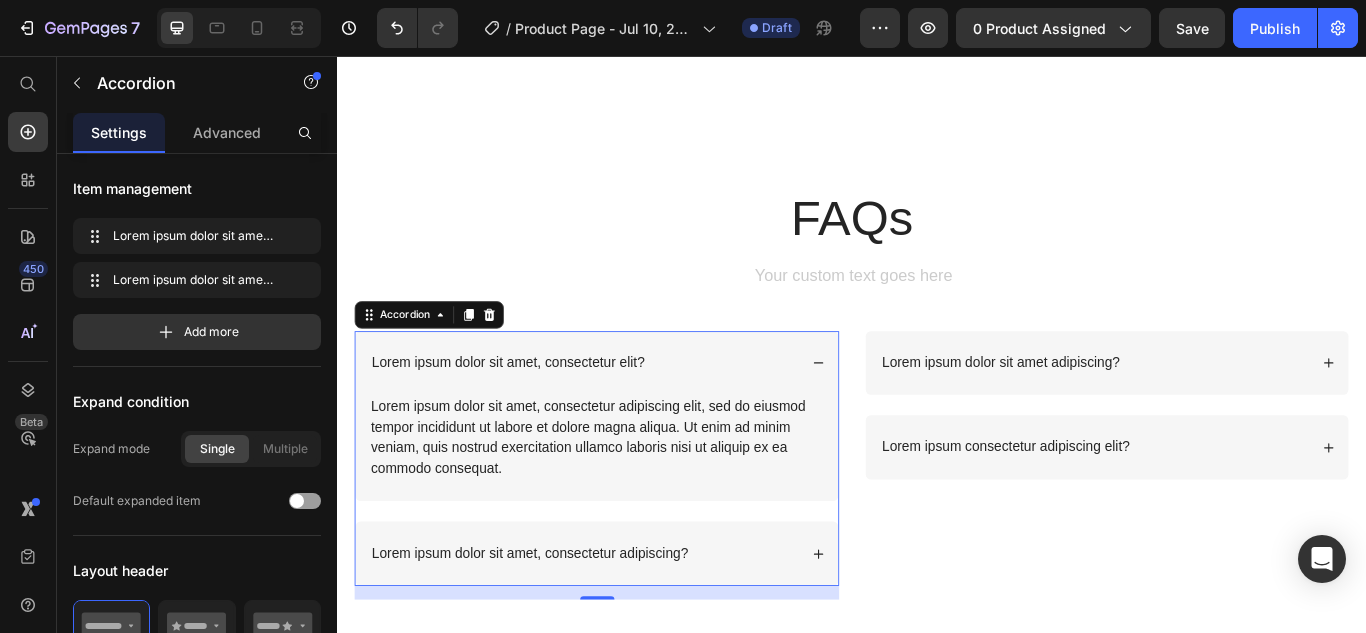 click on "Lorem ipsum dolor sit amet, consectetur elit?" at bounding box center [536, 414] 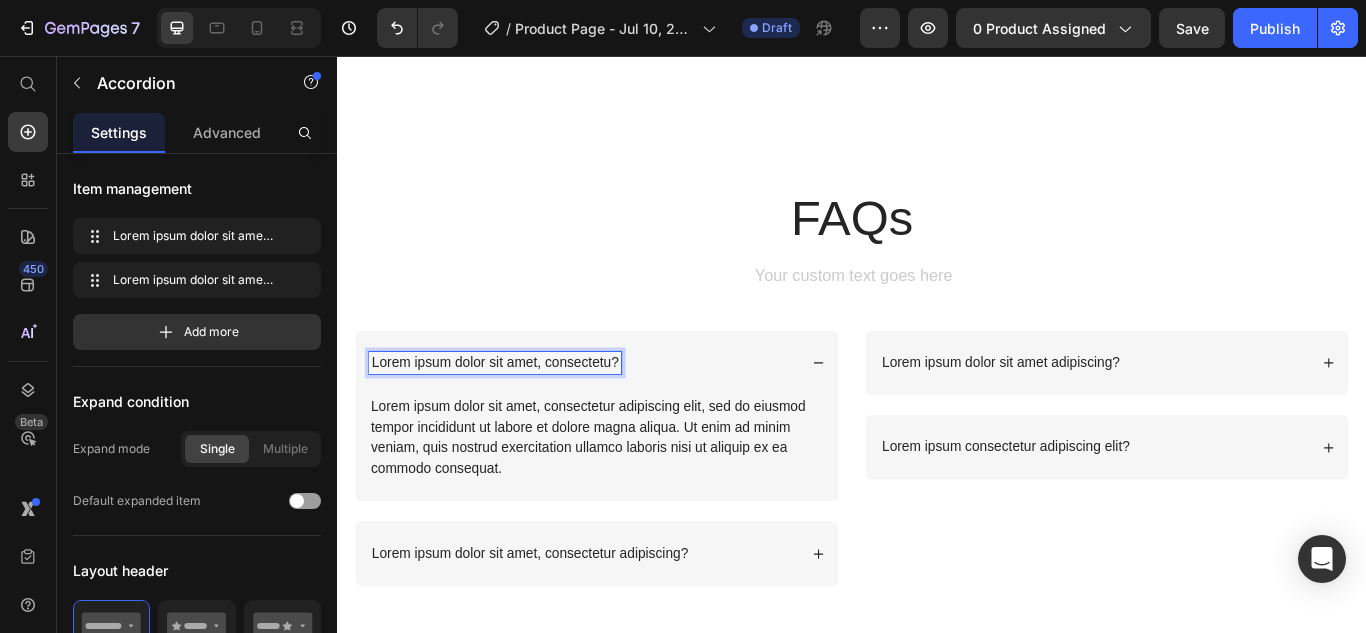 click on "Lorem ipsum dolor sit amet, consectetu?" at bounding box center (521, 414) 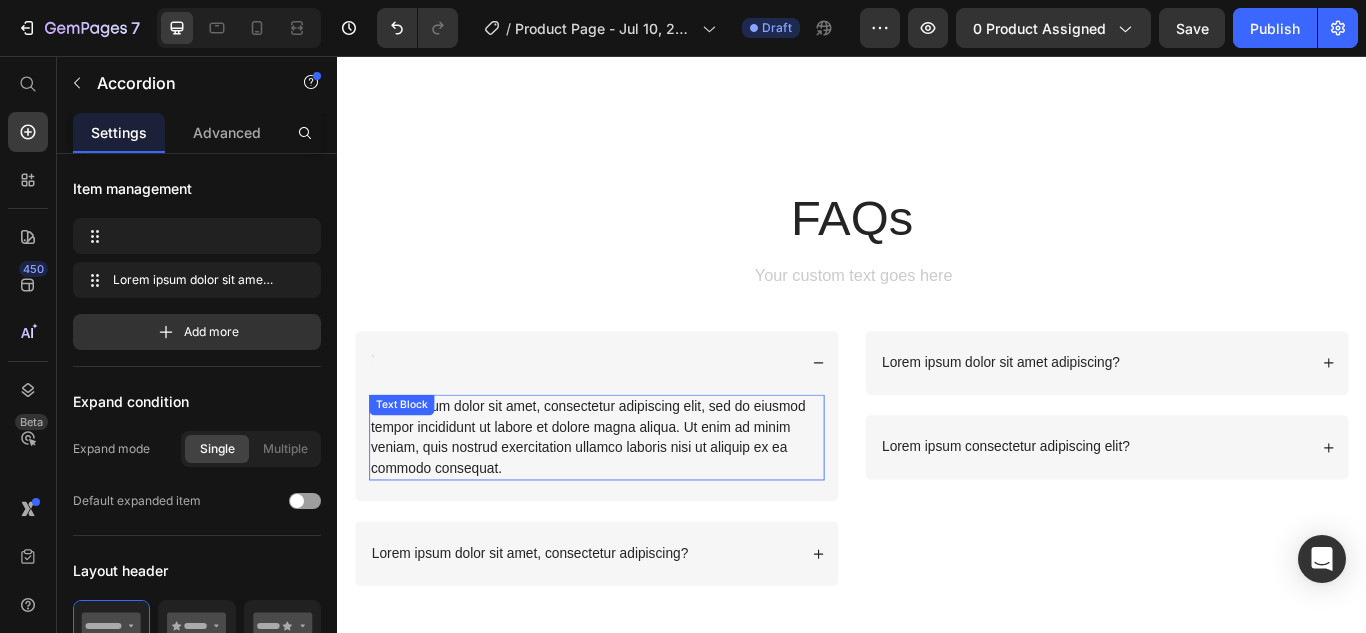 scroll, scrollTop: 3470, scrollLeft: 0, axis: vertical 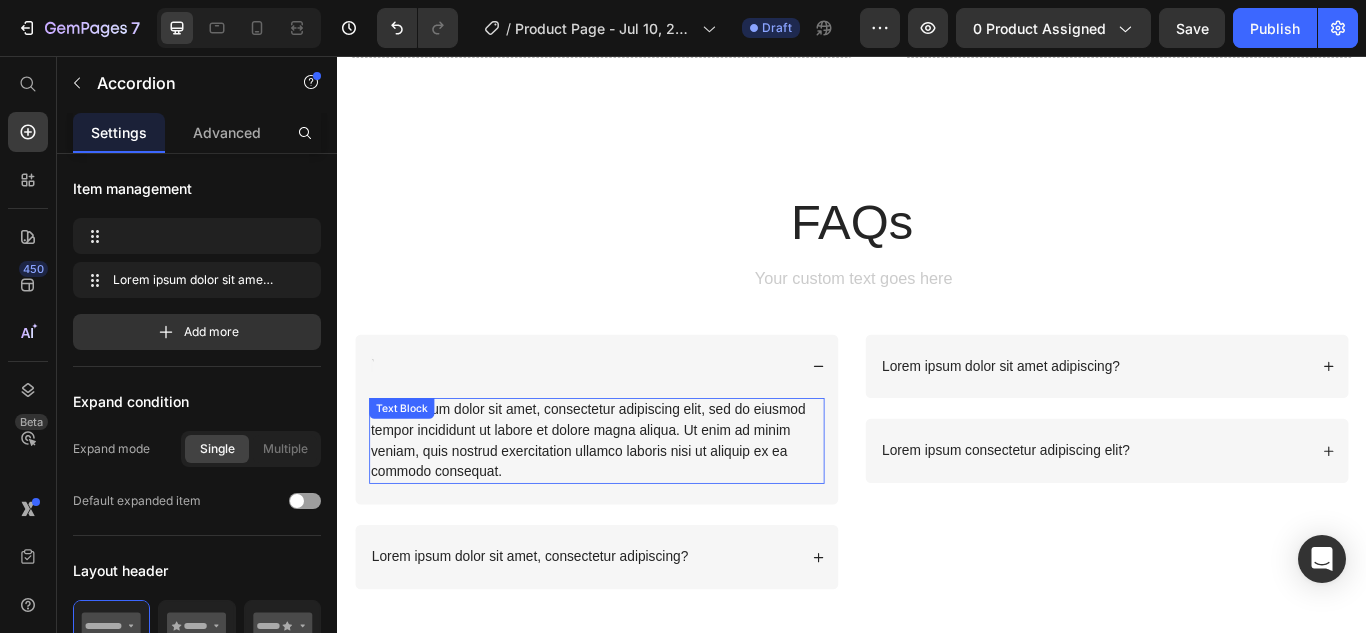 click on "Lorem ipsum dolor sit amet, consectetur adipiscing elit, sed do eiusmod tempor incididunt ut labore et dolore magna aliqua. Ut enim ad minim veniam, quis nostrud exercitation ullamco laboris nisi ut aliquip ex ea commodo consequat." at bounding box center (639, 505) 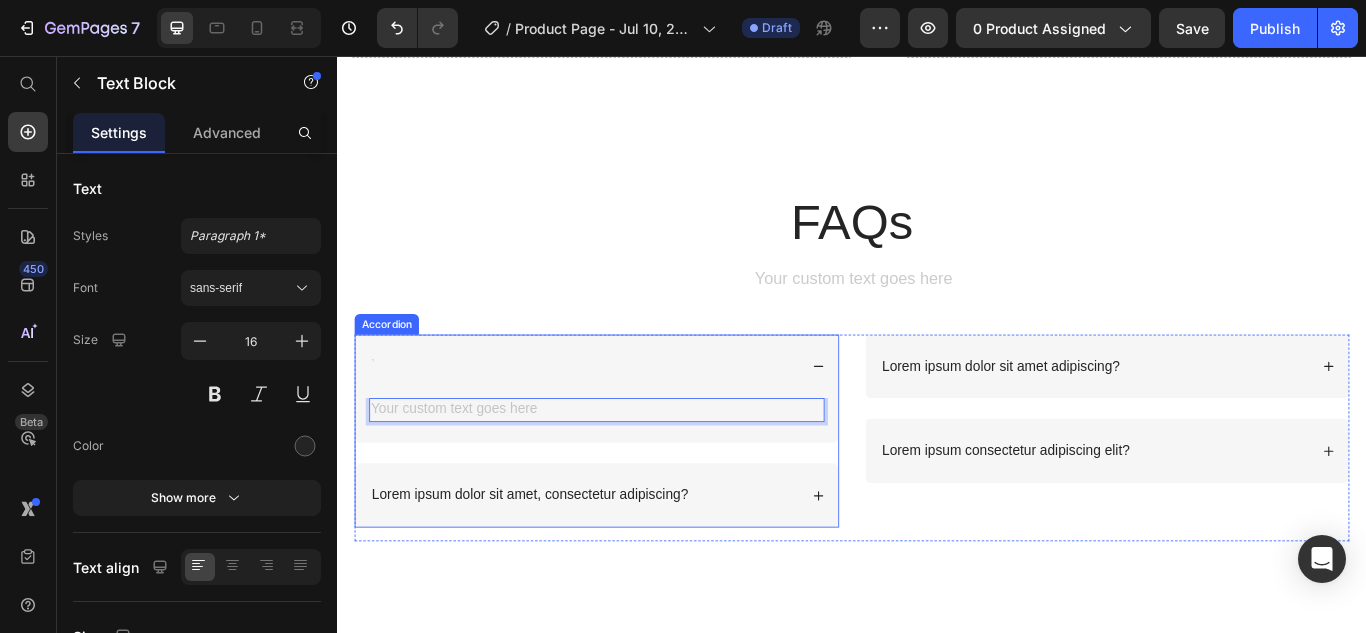 click at bounding box center (624, 418) 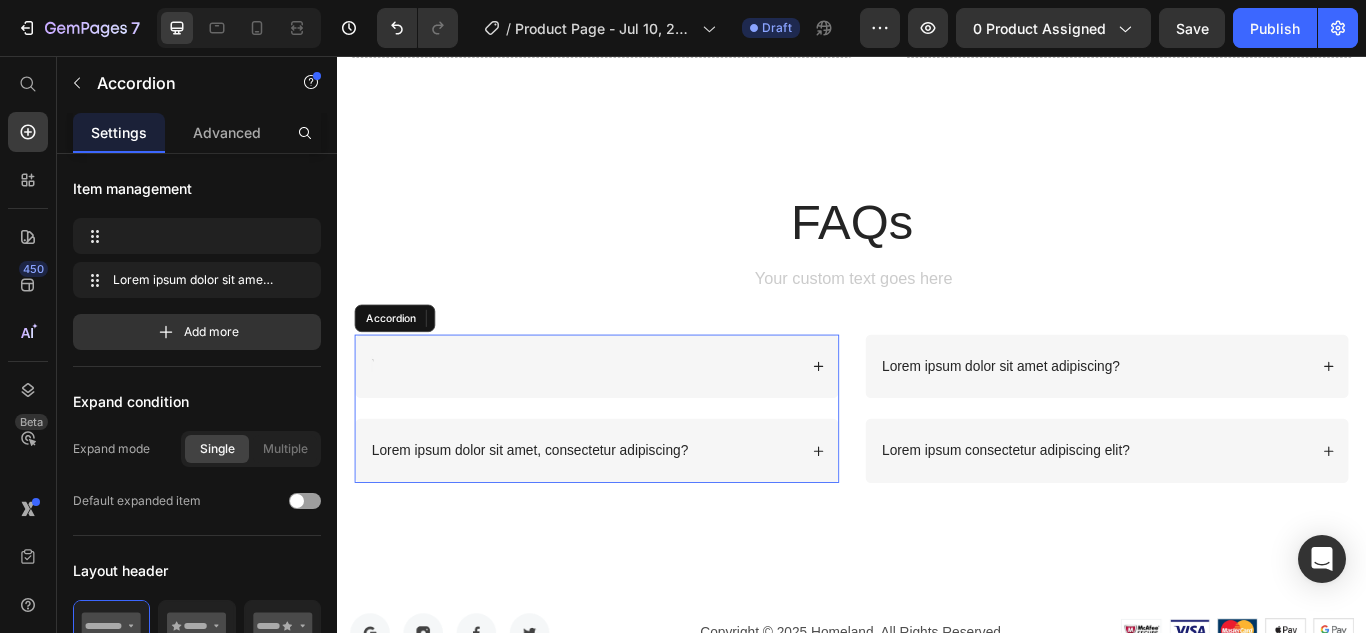 click at bounding box center [624, 418] 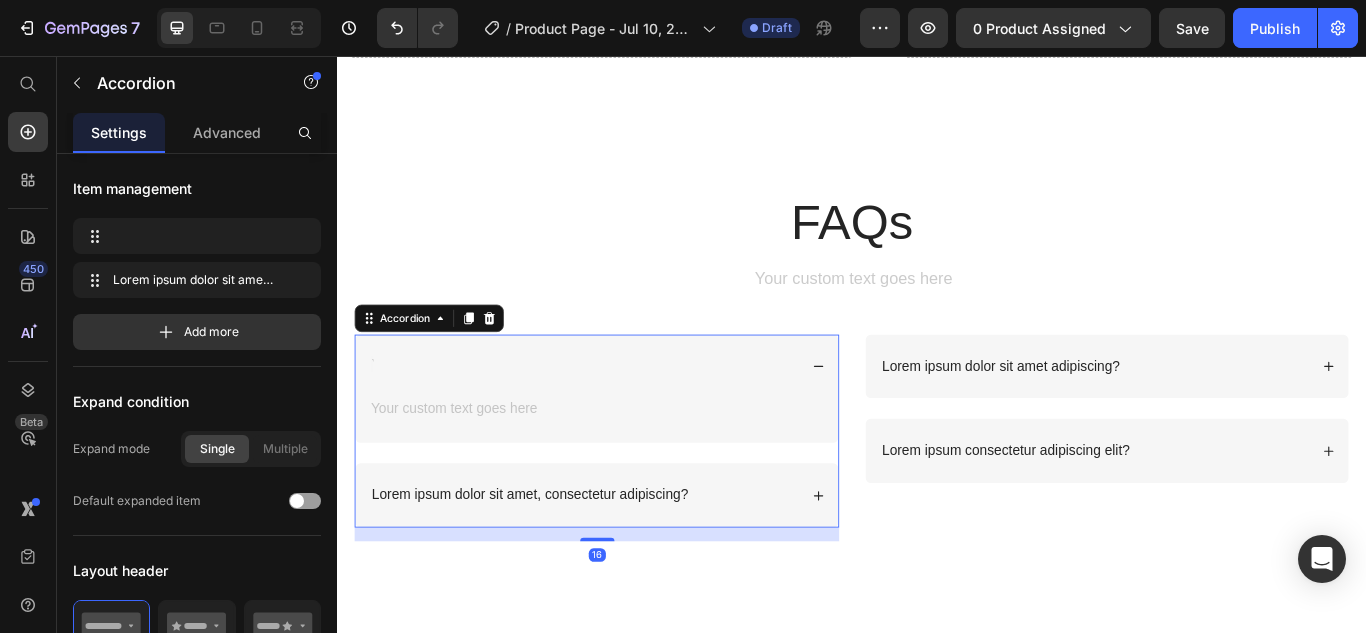 click at bounding box center (624, 418) 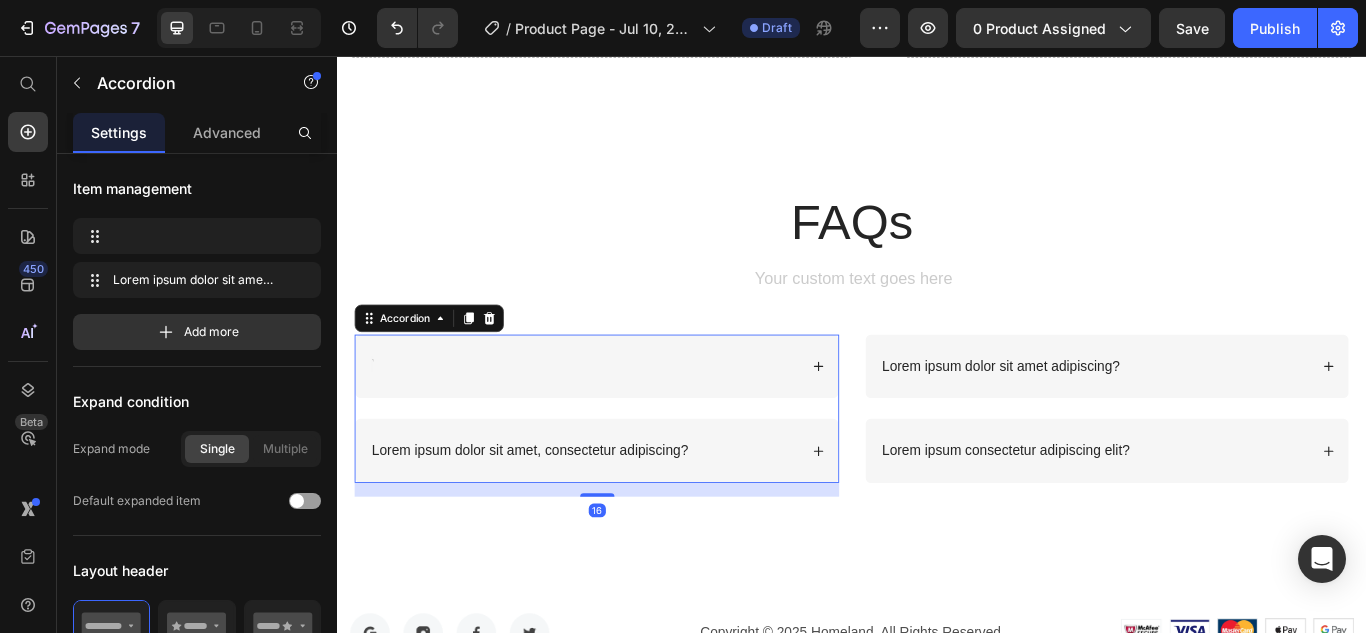 click at bounding box center (624, 418) 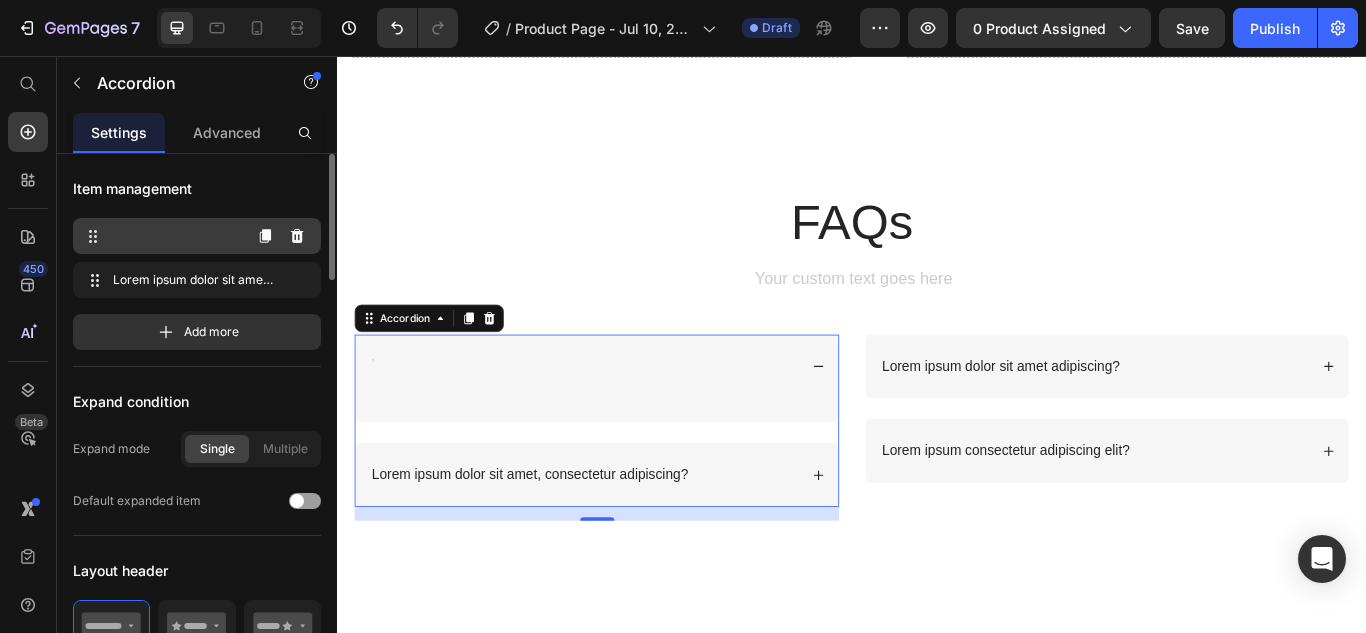 click at bounding box center [161, 236] 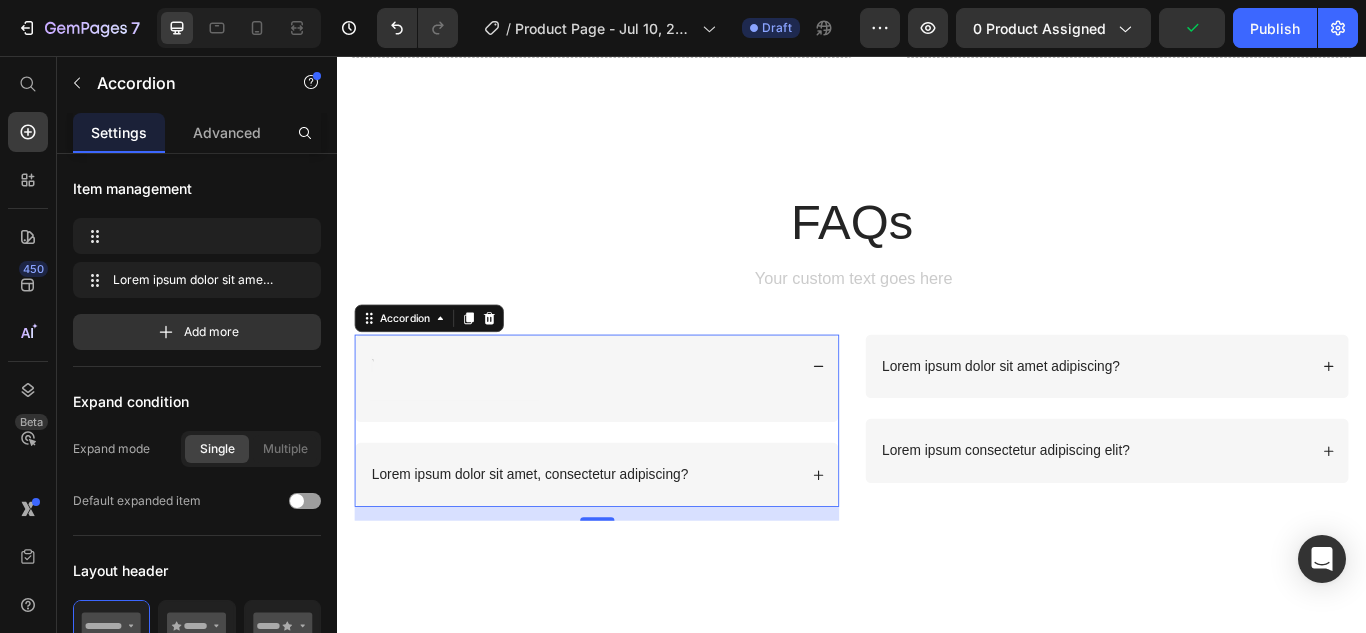 click at bounding box center [624, 418] 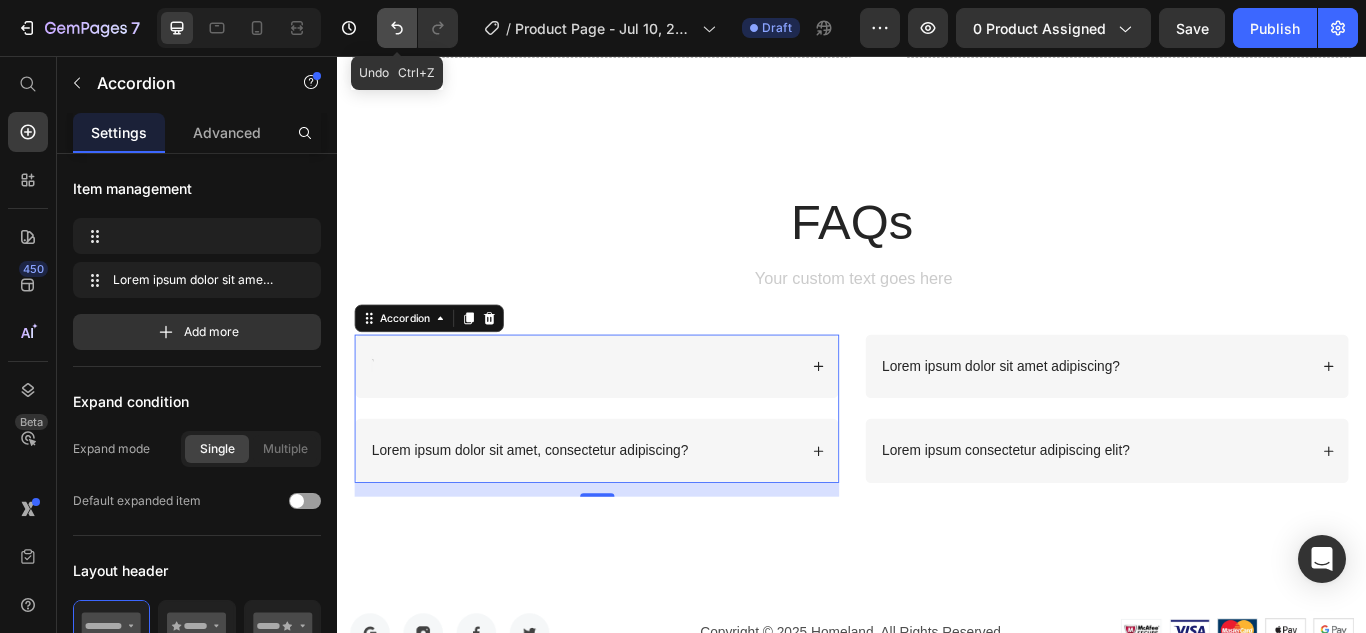 click 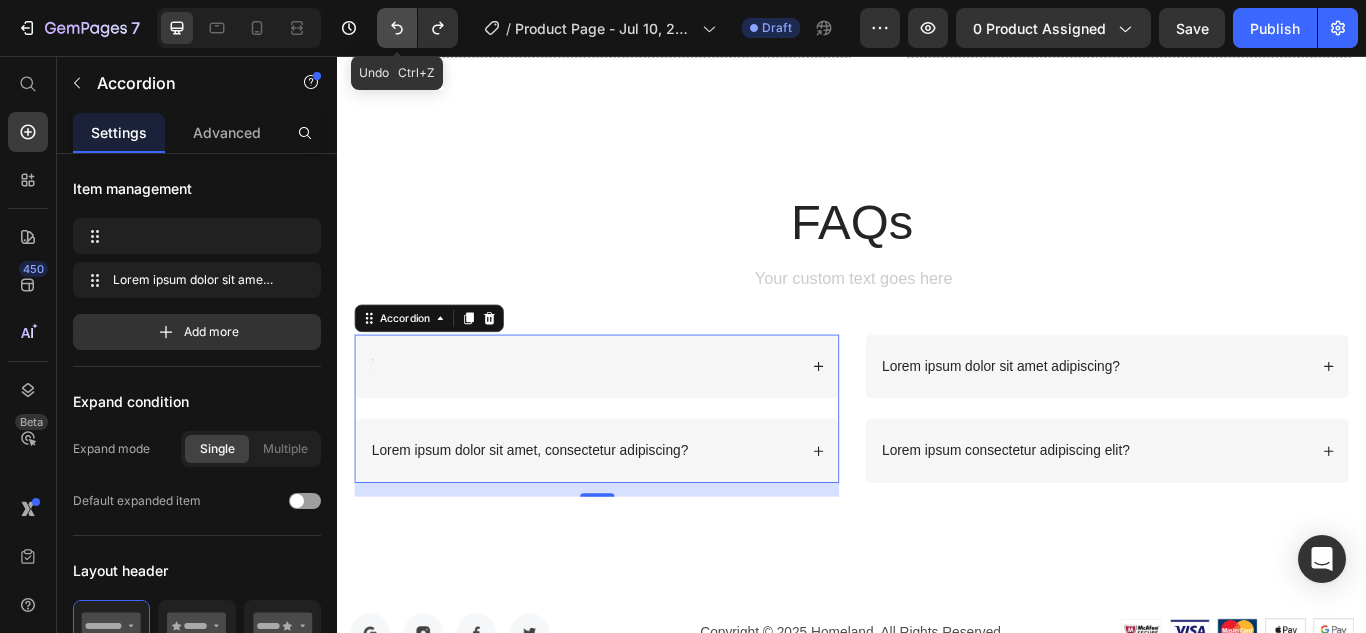 click 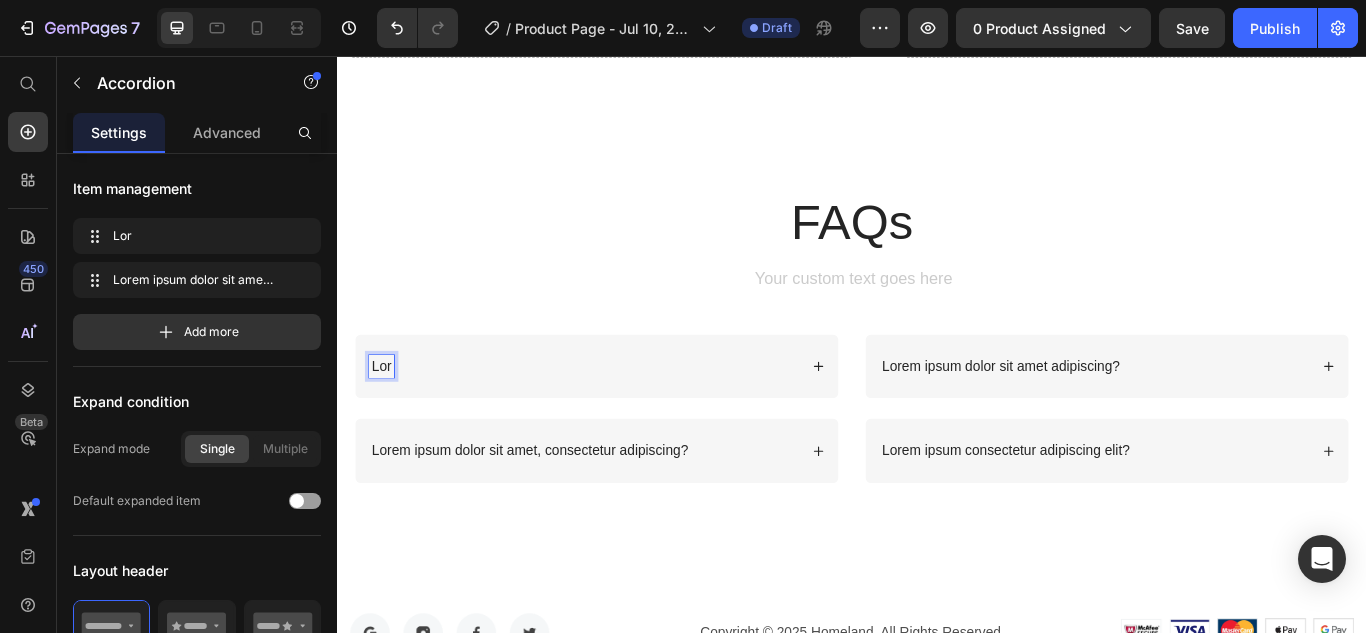 click on "Lor" at bounding box center (388, 418) 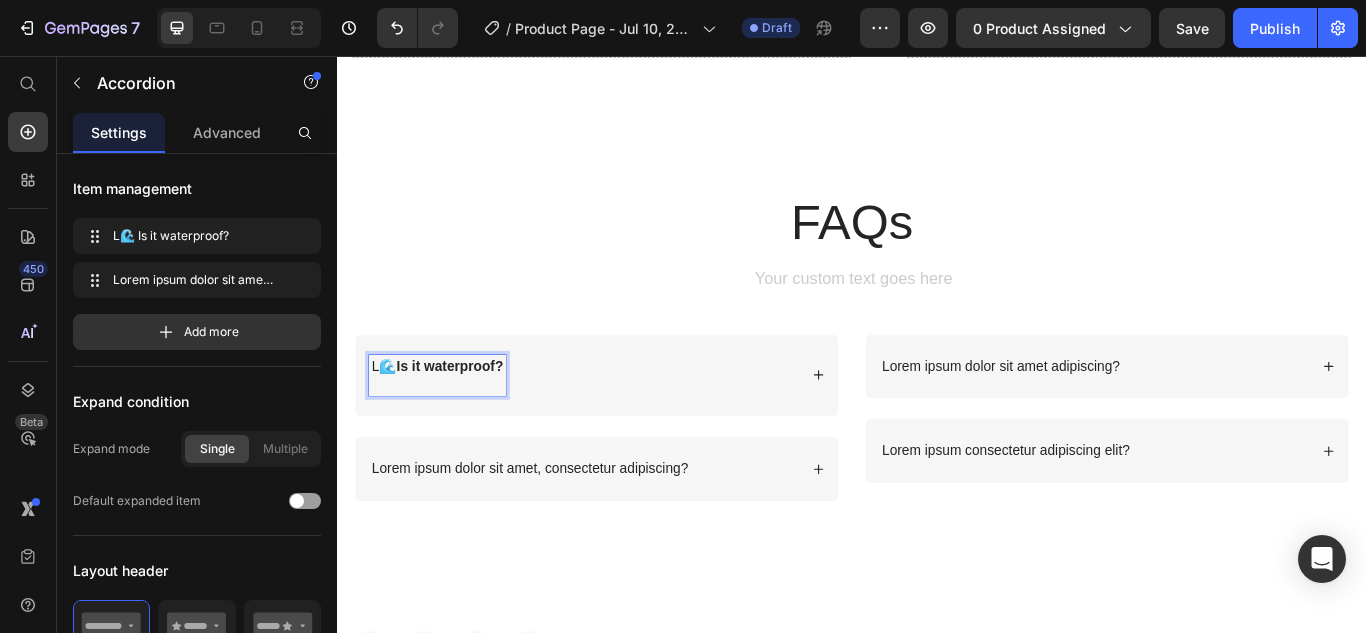 click on "L🌊  Is it waterproof?" at bounding box center [453, 418] 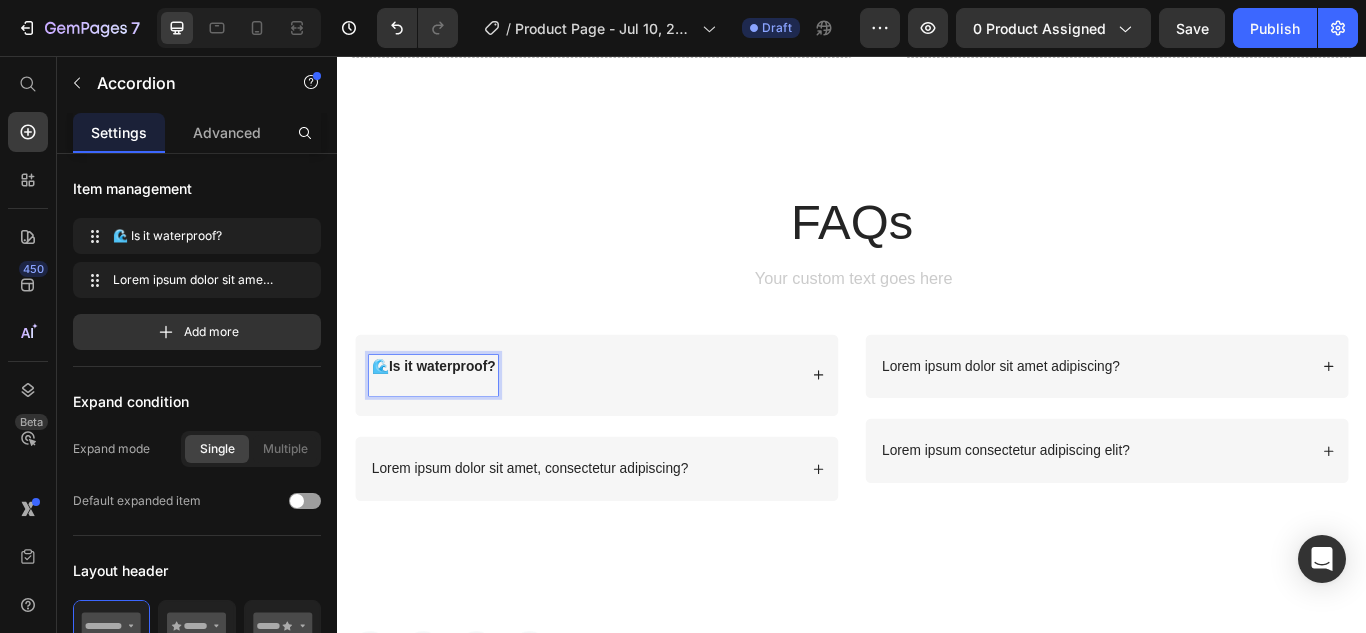 click at bounding box center [449, 438] 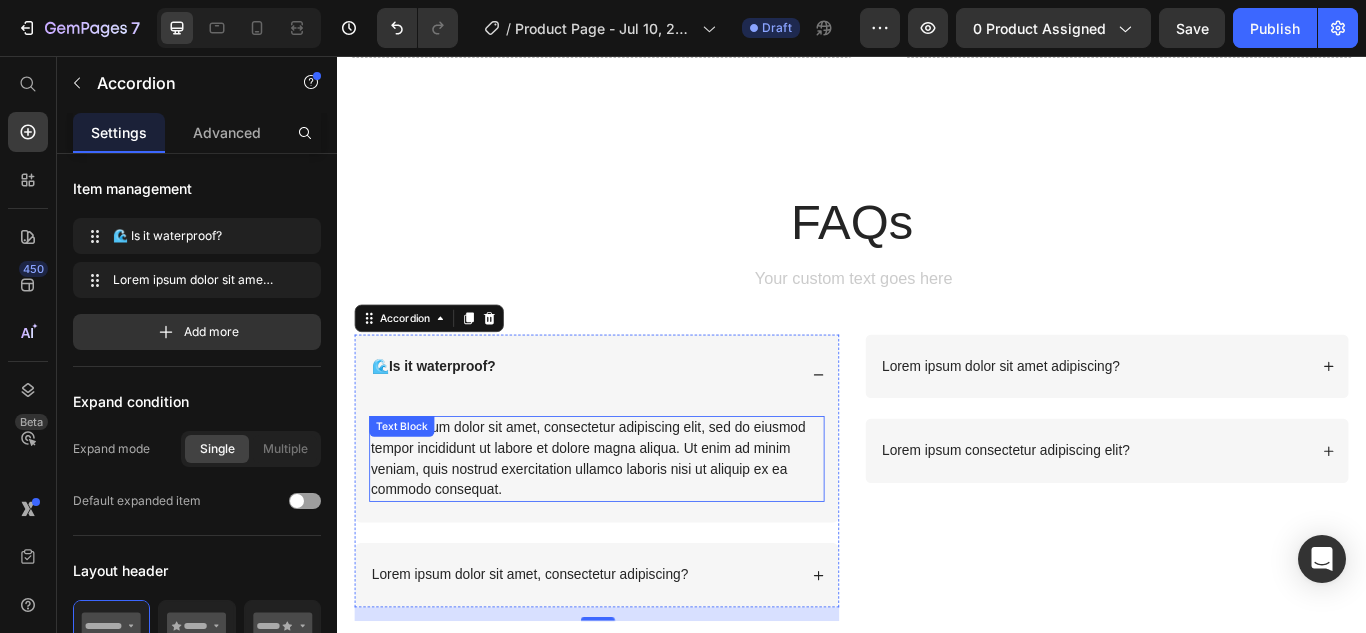 click on "Lorem ipsum dolor sit amet, consectetur adipiscing elit, sed do eiusmod tempor incididunt ut labore et dolore magna aliqua. Ut enim ad minim veniam, quis nostrud exercitation ullamco laboris nisi ut aliquip ex ea commodo consequat." at bounding box center [639, 526] 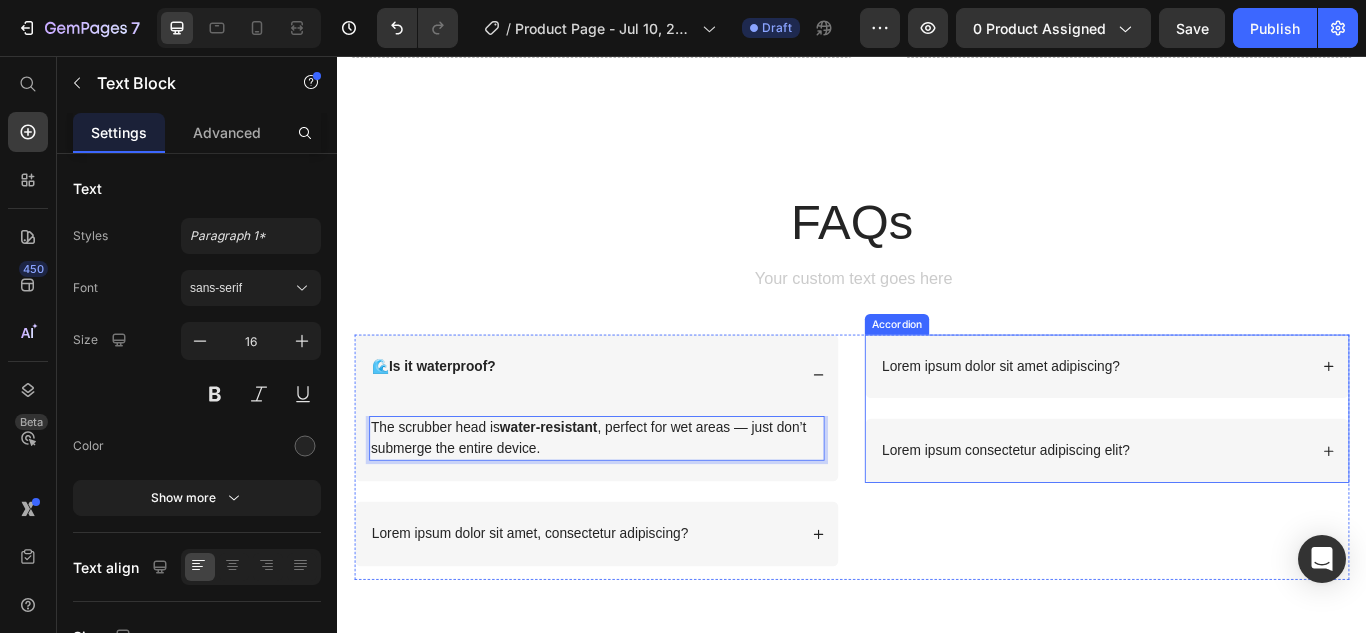 click on "Lorem ipsum dolor sit amet adipiscing?" at bounding box center [1110, 418] 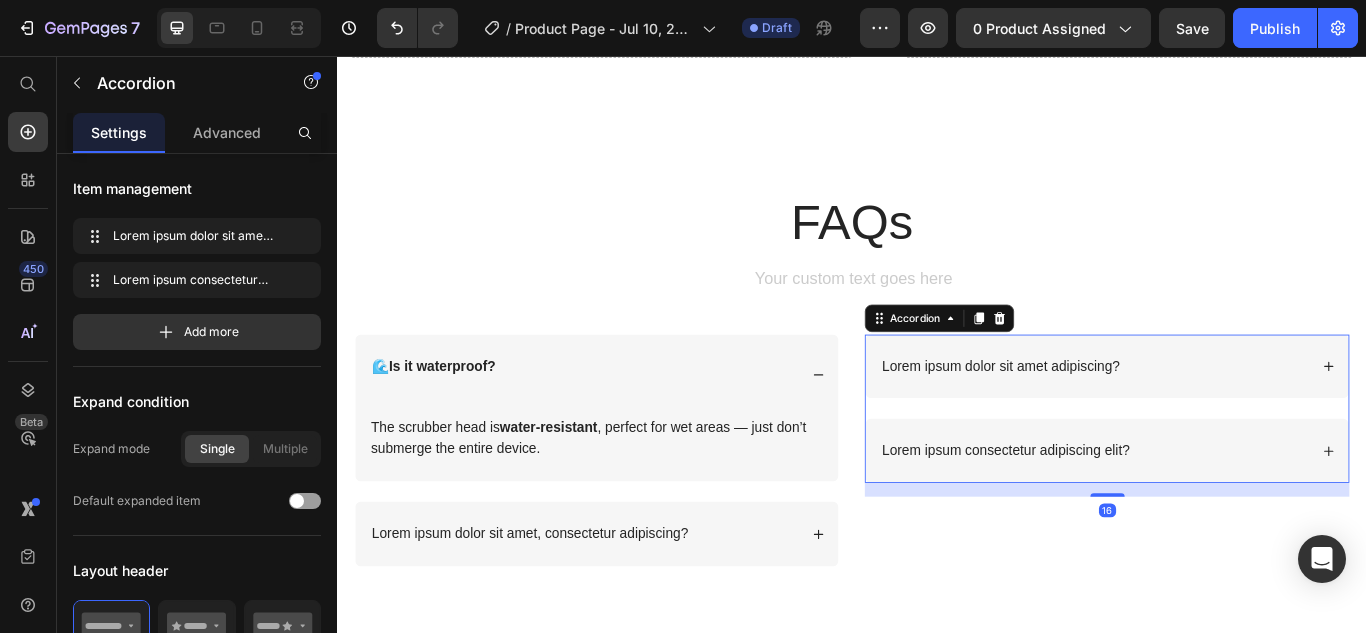 click on "Lorem ipsum dolor sit amet adipiscing?" at bounding box center (1110, 418) 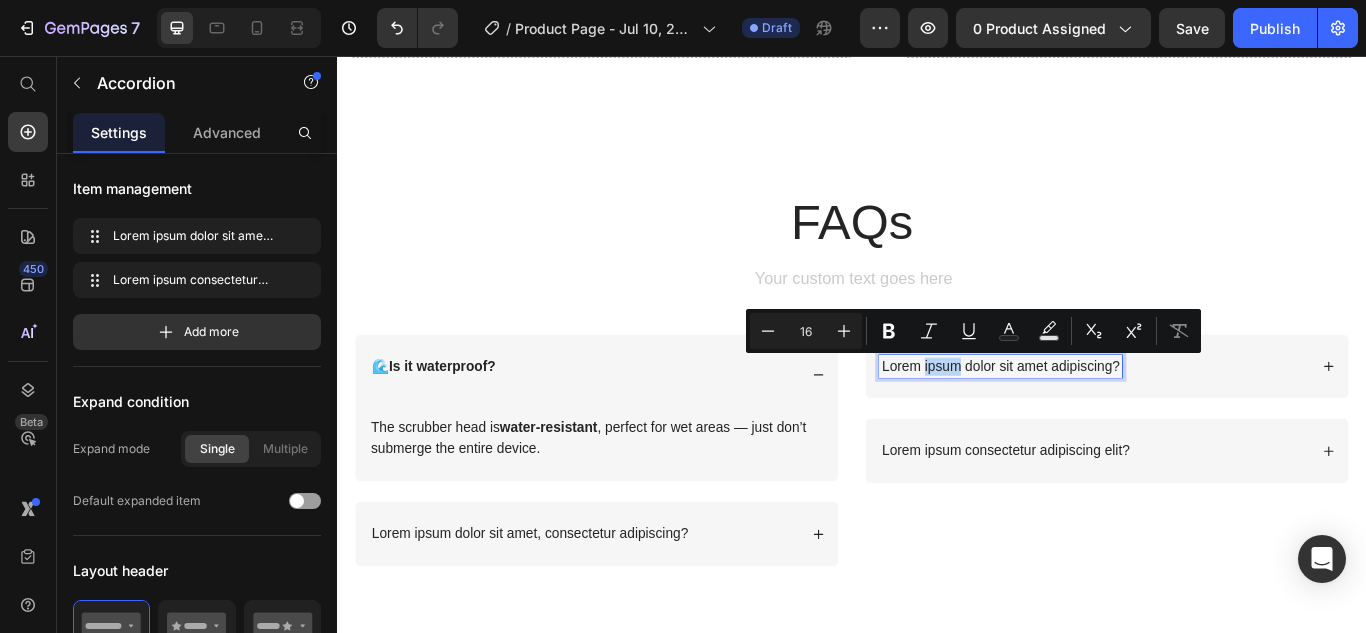 click on "Lorem ipsum dolor sit amet adipiscing?" at bounding box center (1110, 418) 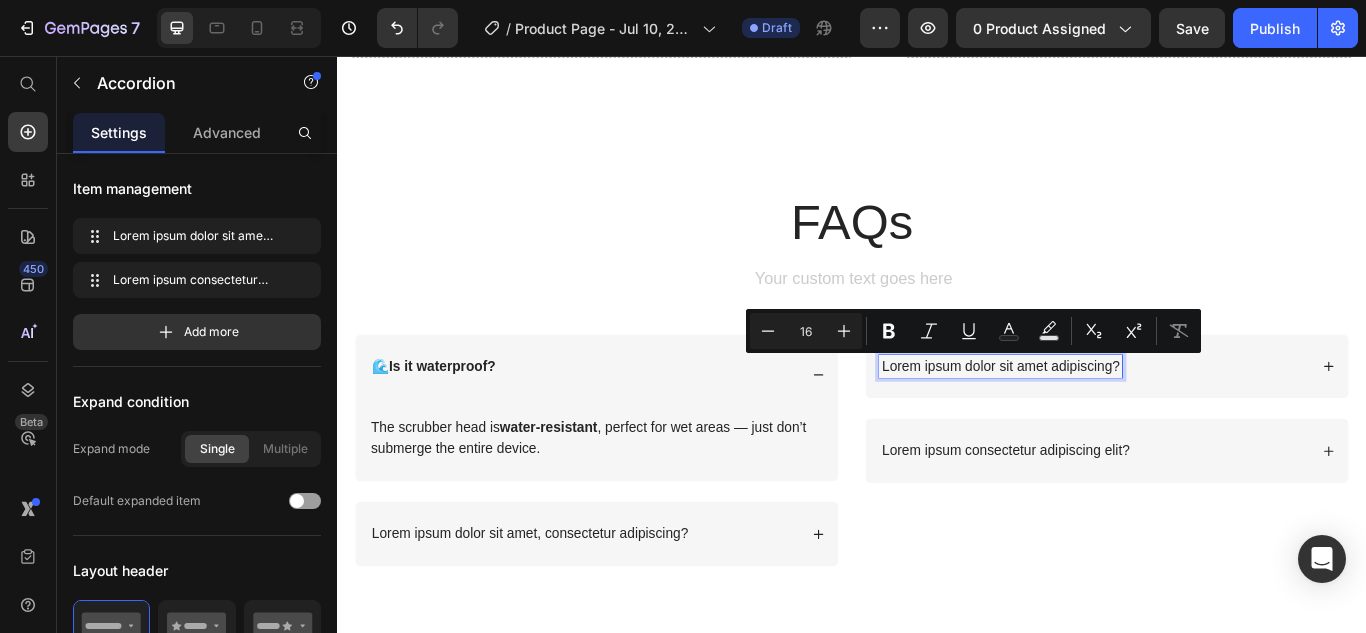 click on "Lorem ipsum dolor sit amet adipiscing?" at bounding box center (1110, 418) 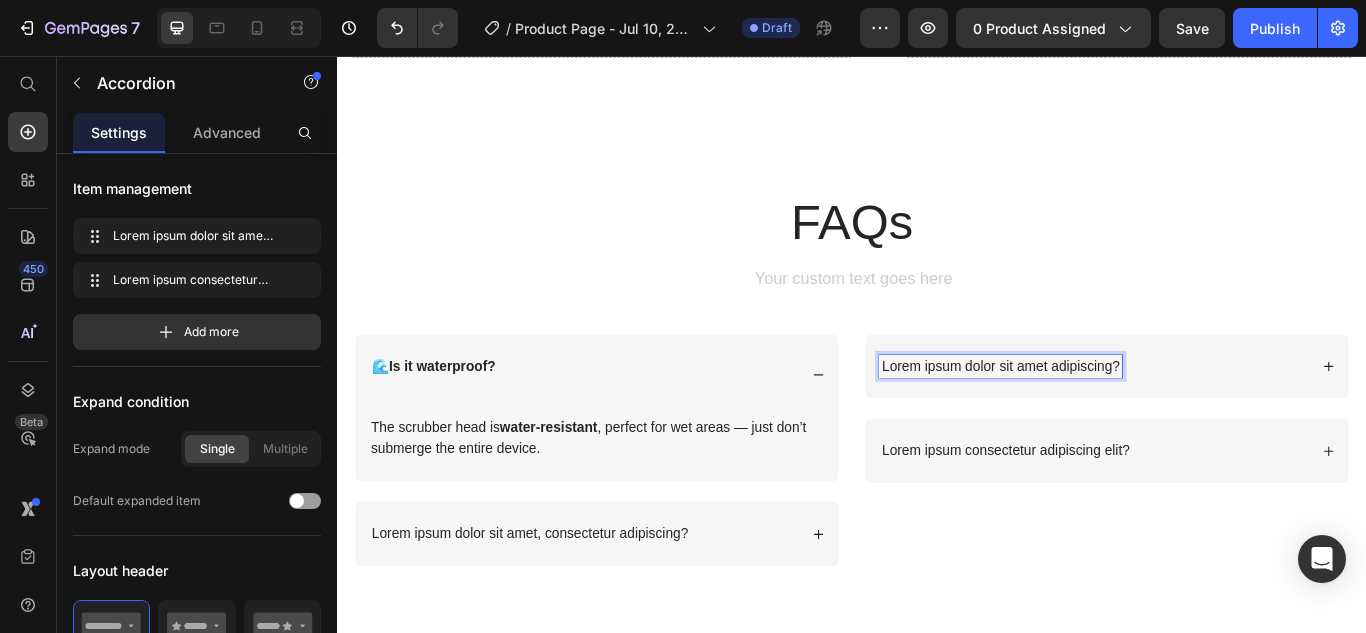 click on "Lorem ipsum dolor sit amet adipiscing?" at bounding box center (1110, 418) 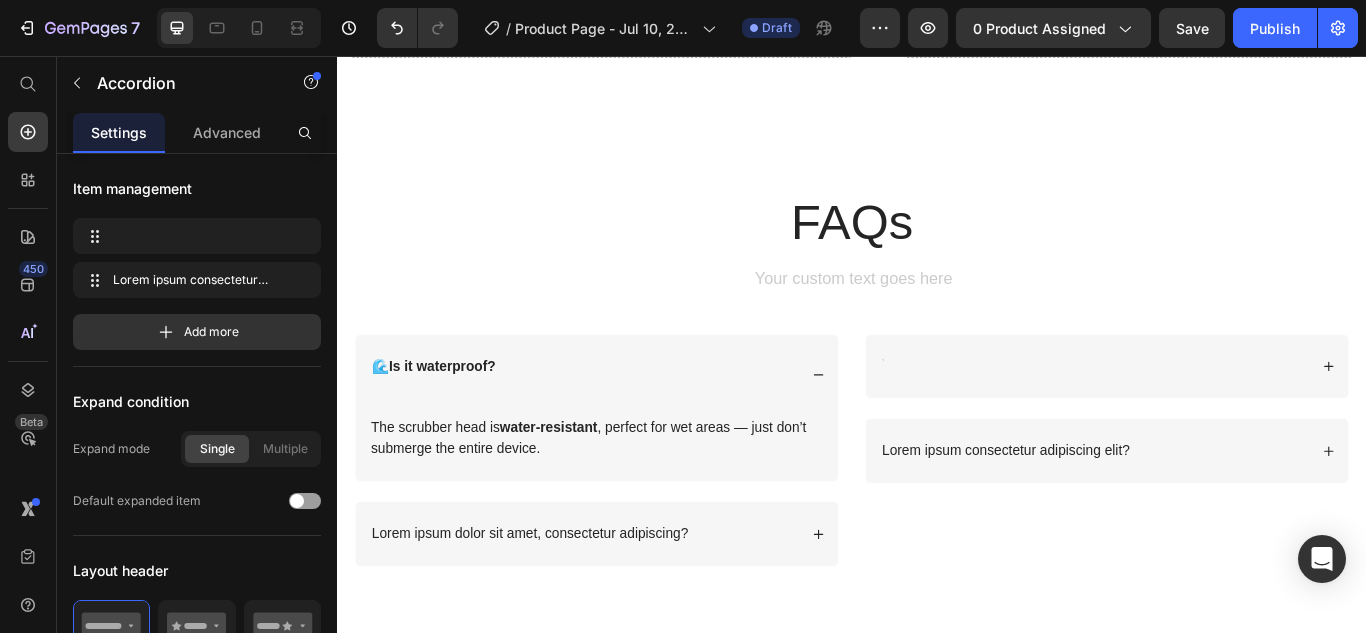 scroll, scrollTop: 3466, scrollLeft: 0, axis: vertical 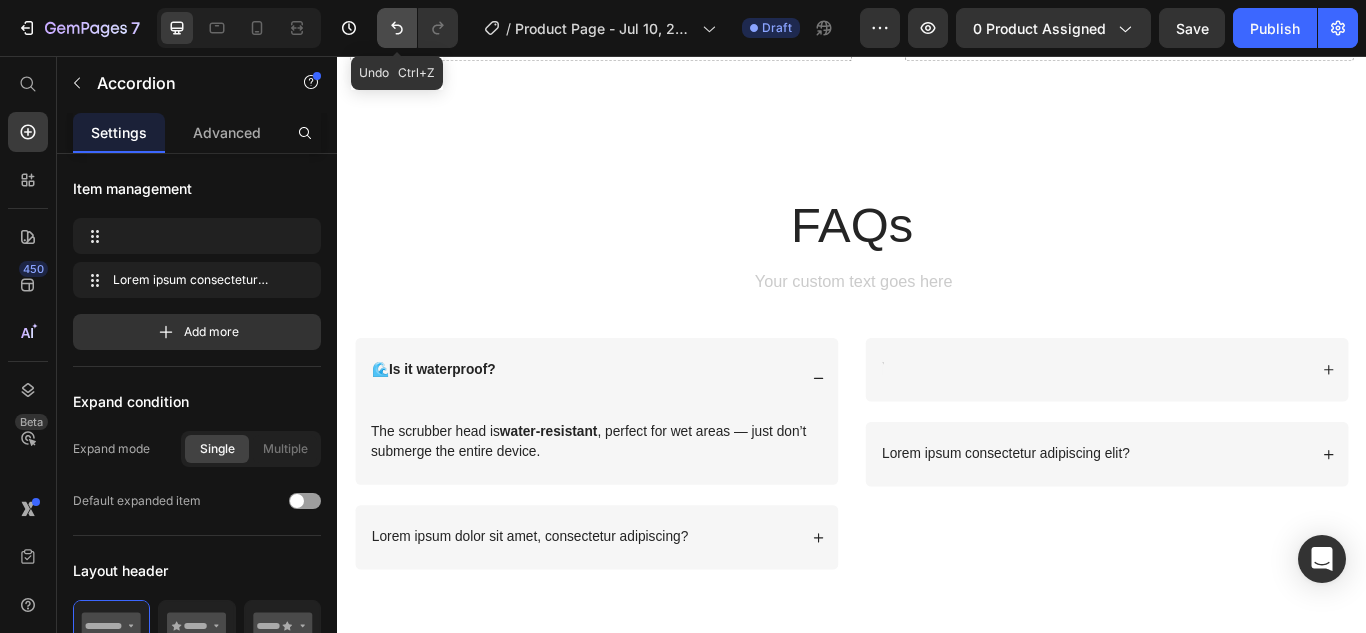 click 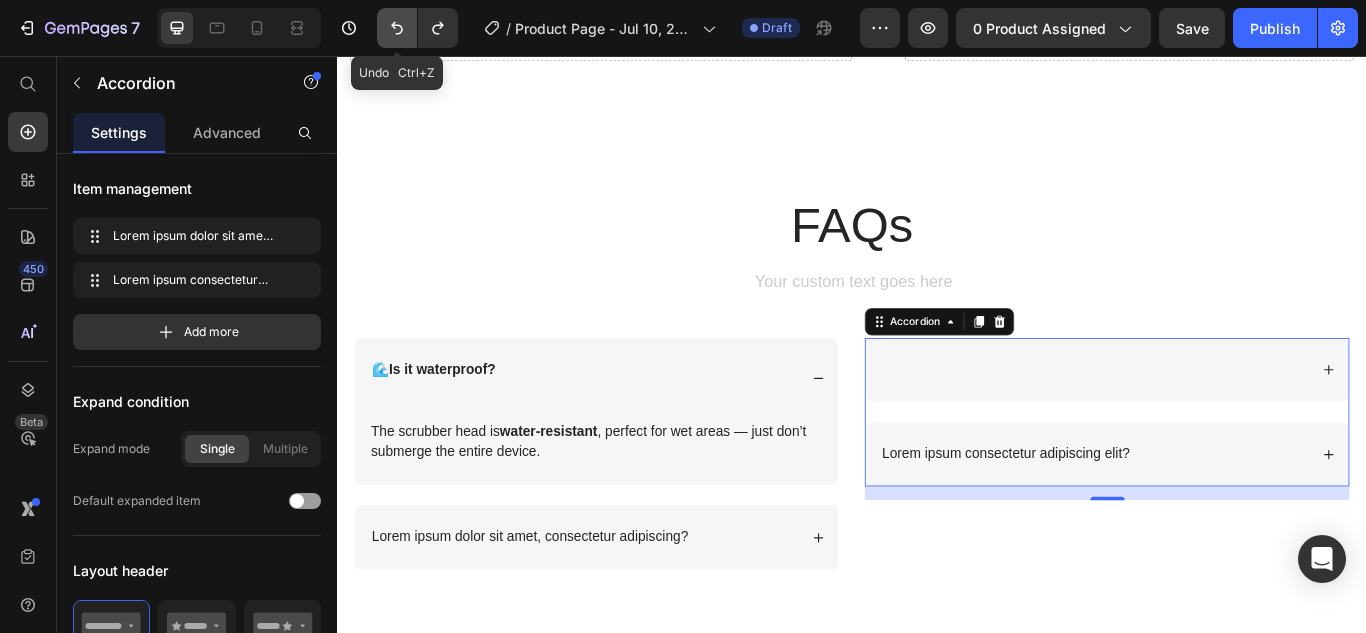 click 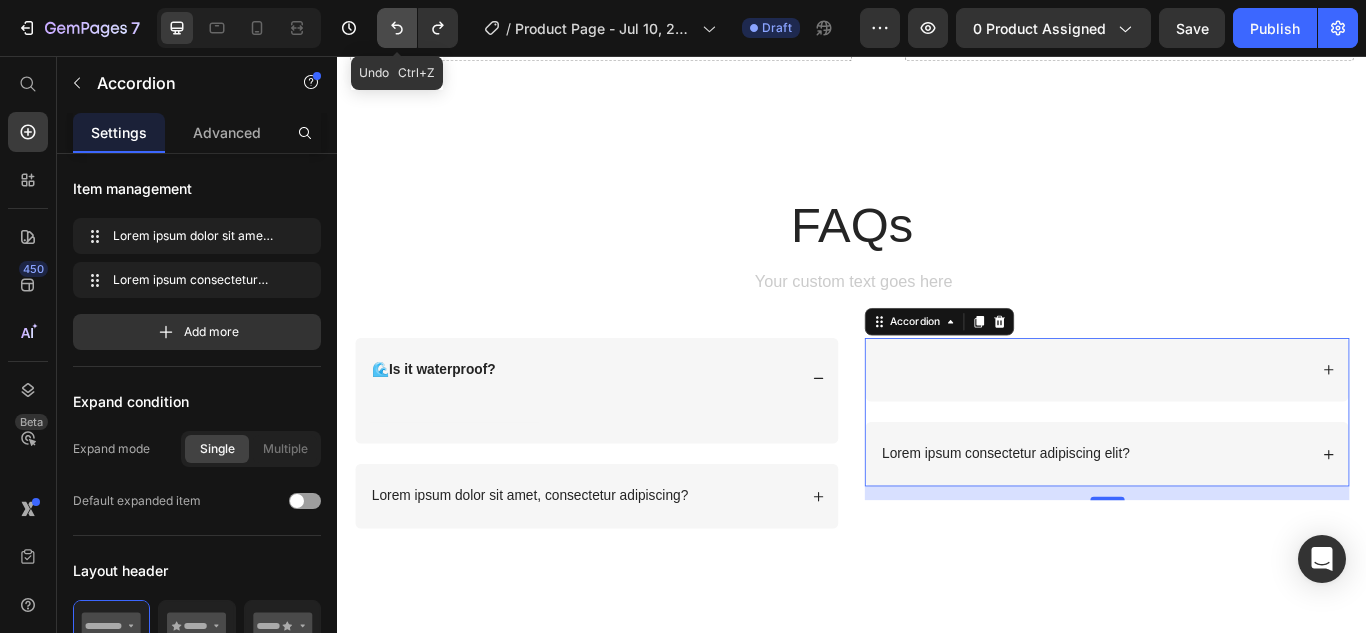 click 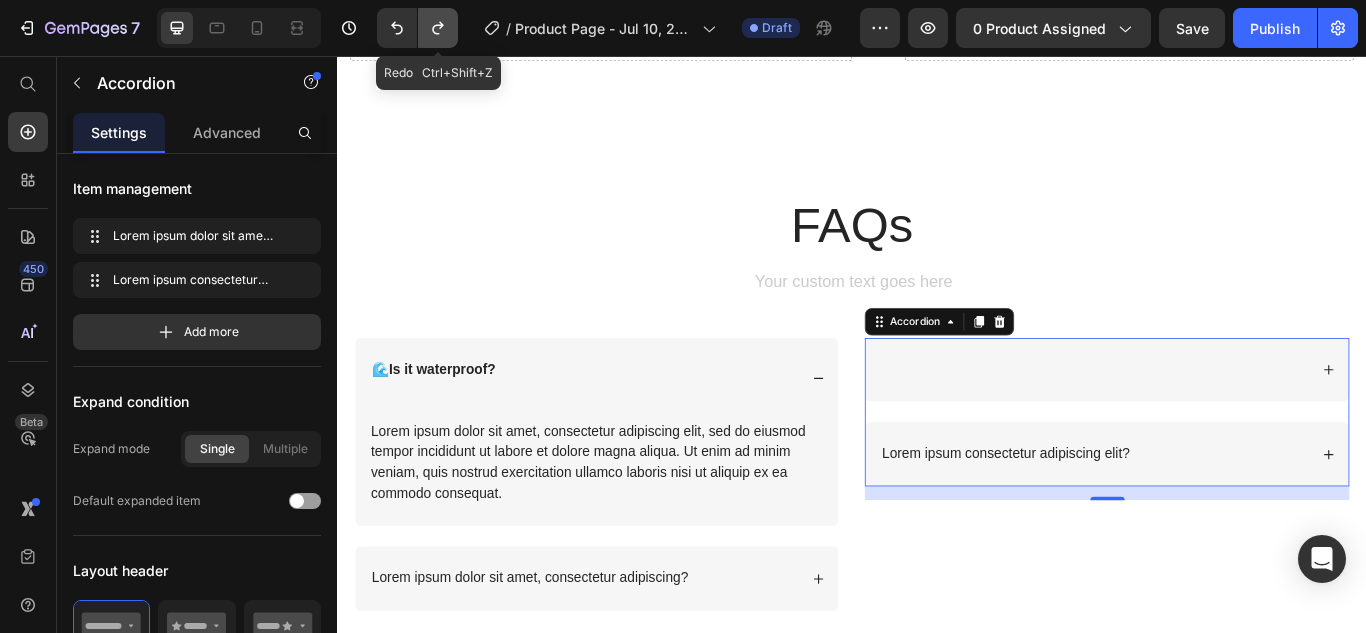 click 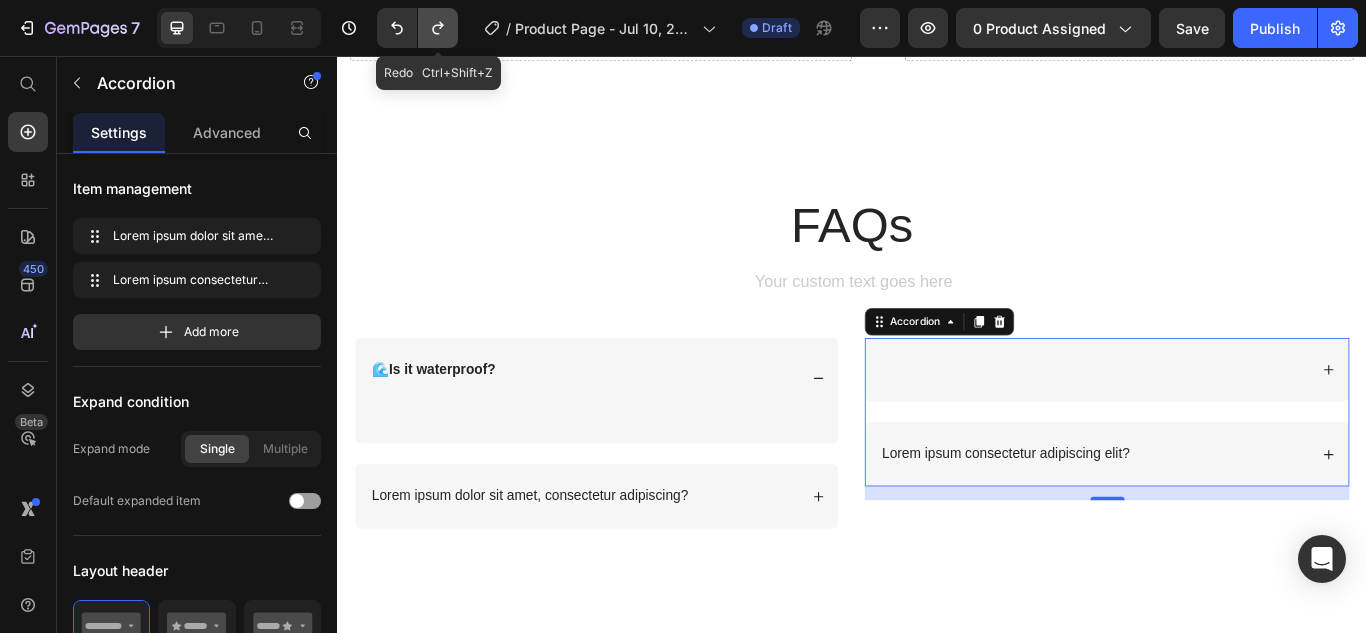 click 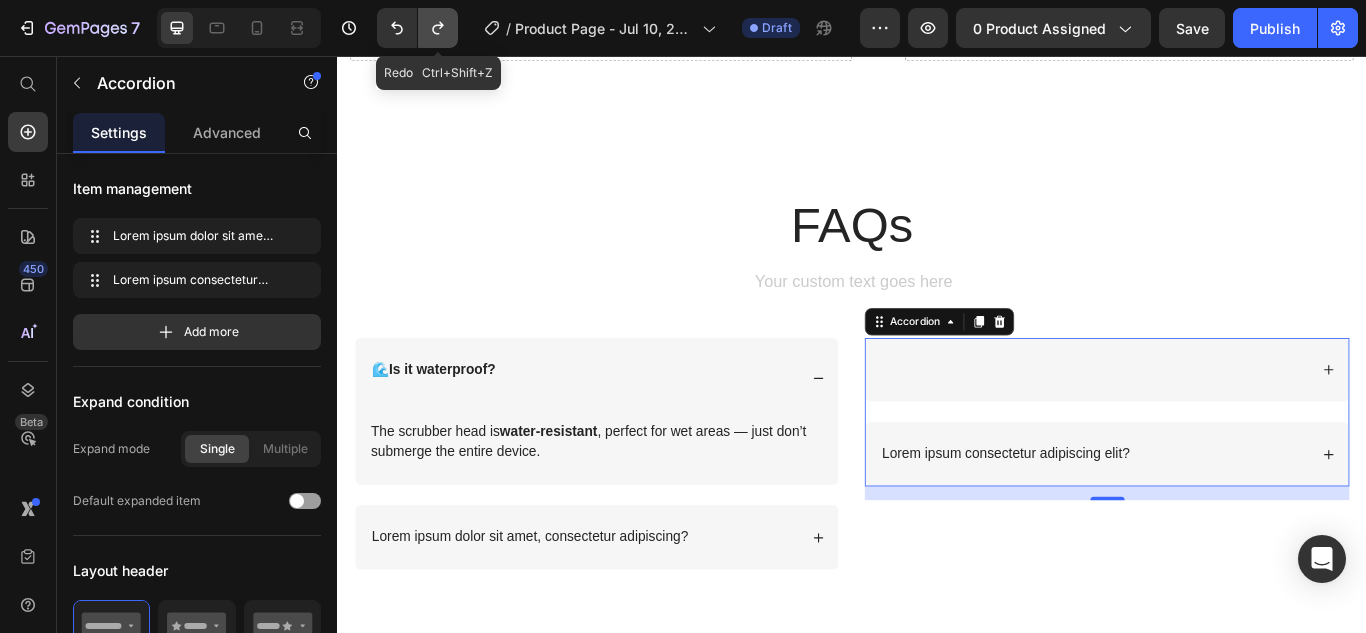 click 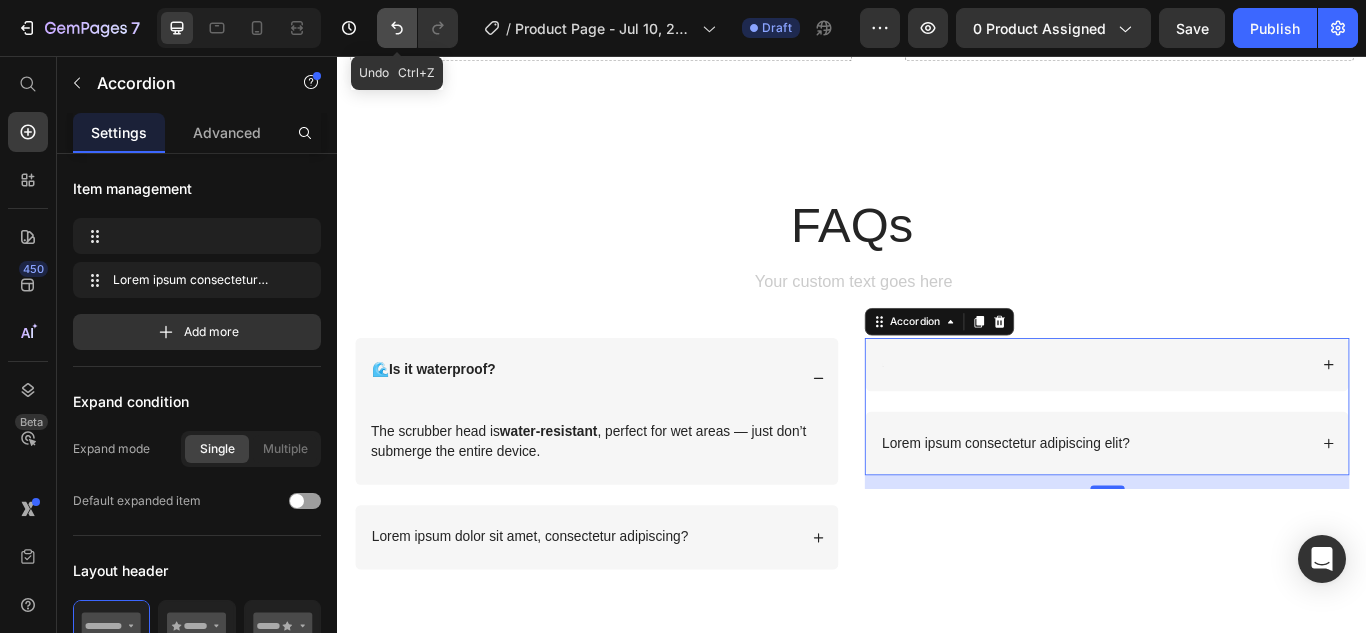click 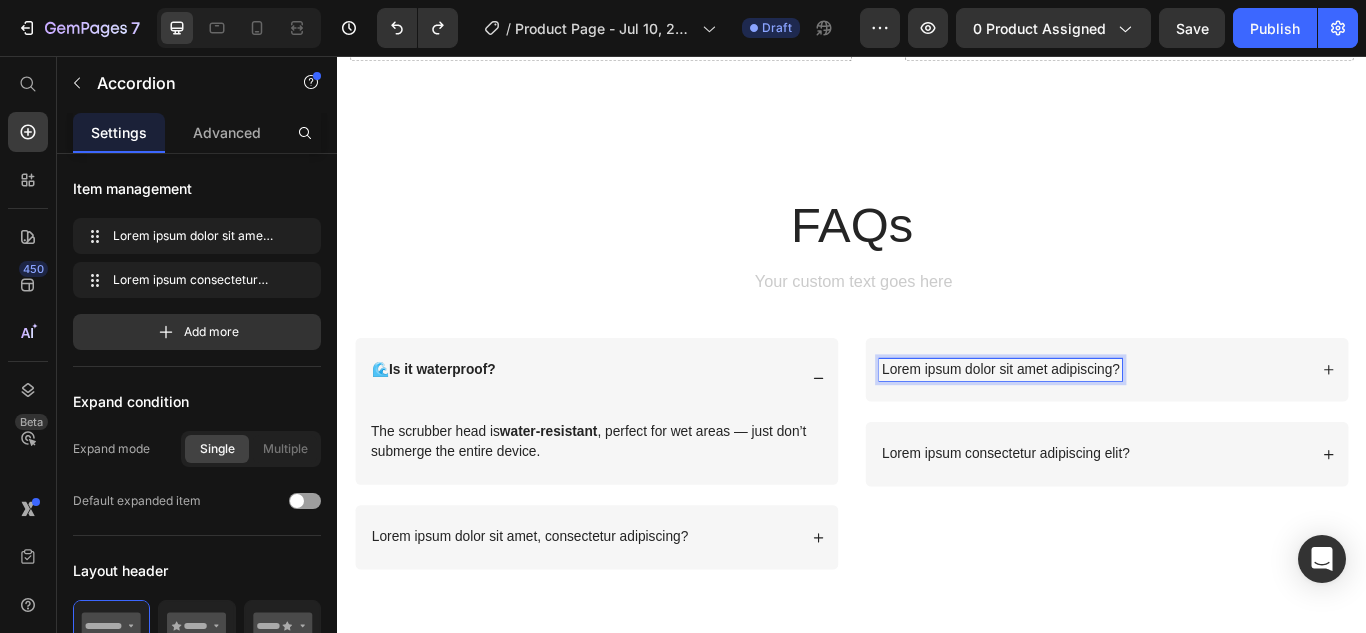 click on "Lorem ipsum dolor sit amet adipiscing?" at bounding box center (1110, 422) 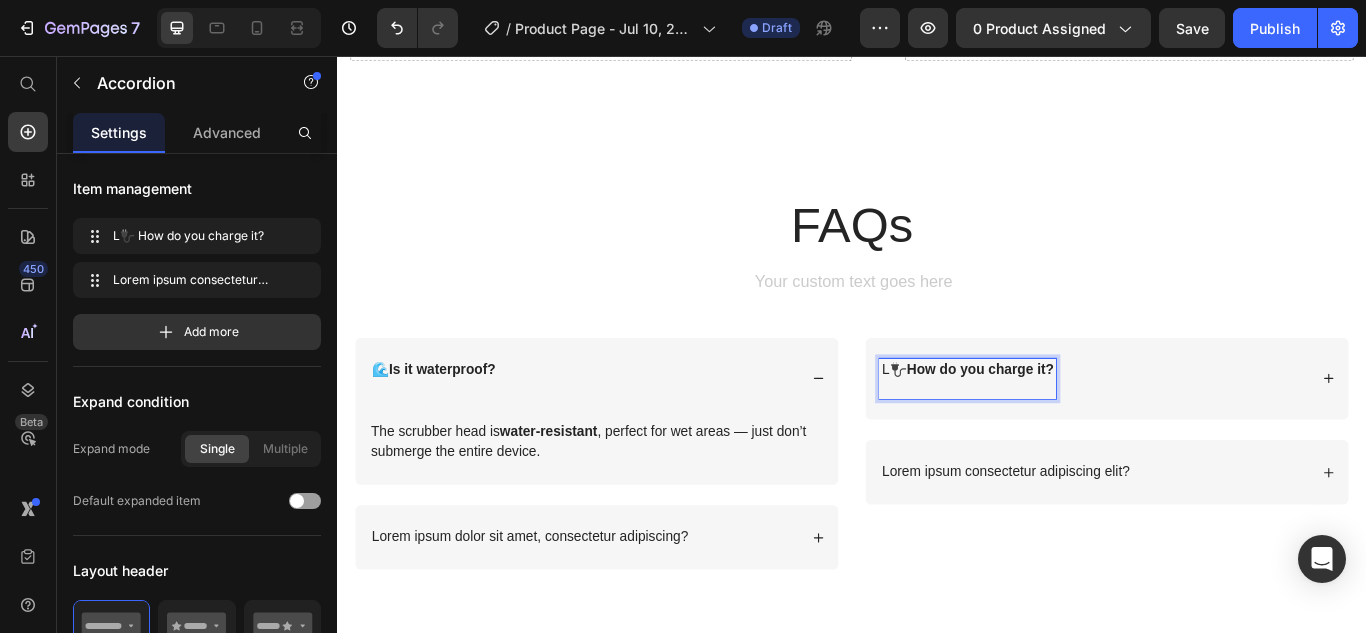 click on "L🔌  How do you charge it?" at bounding box center [1072, 422] 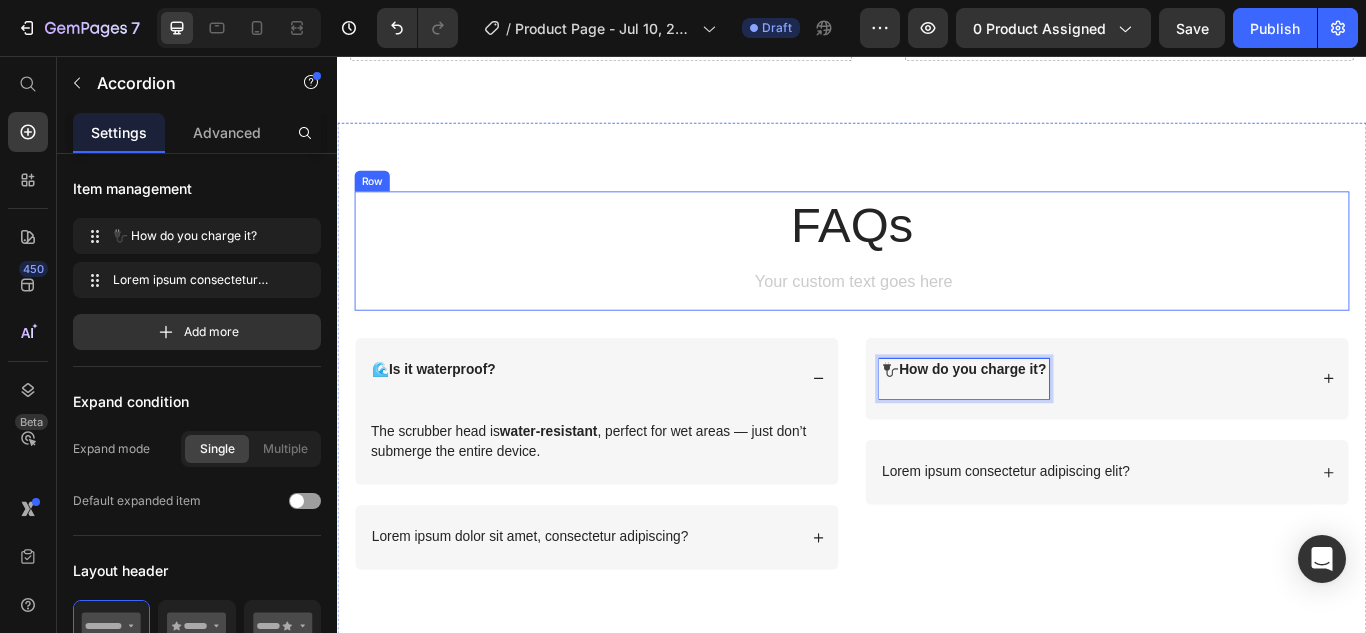 click on "FAQs Heading Text Block" at bounding box center [937, 283] 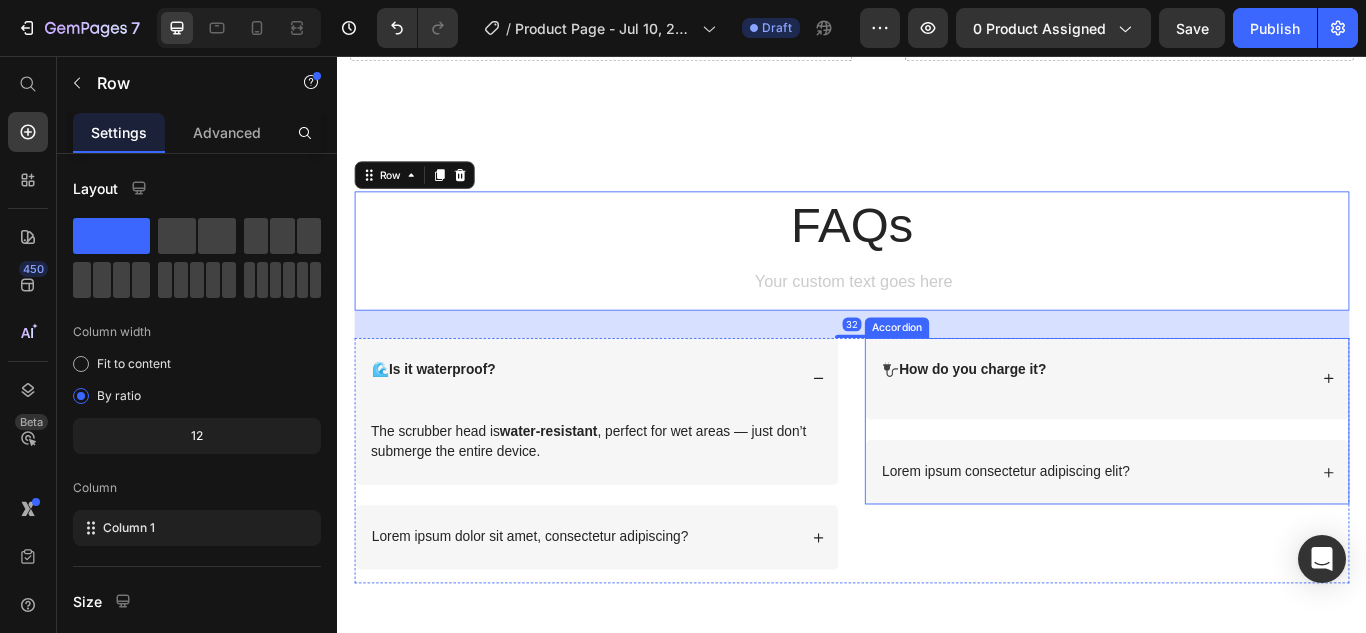 click on "🔌  How do you charge it?" at bounding box center [1234, 433] 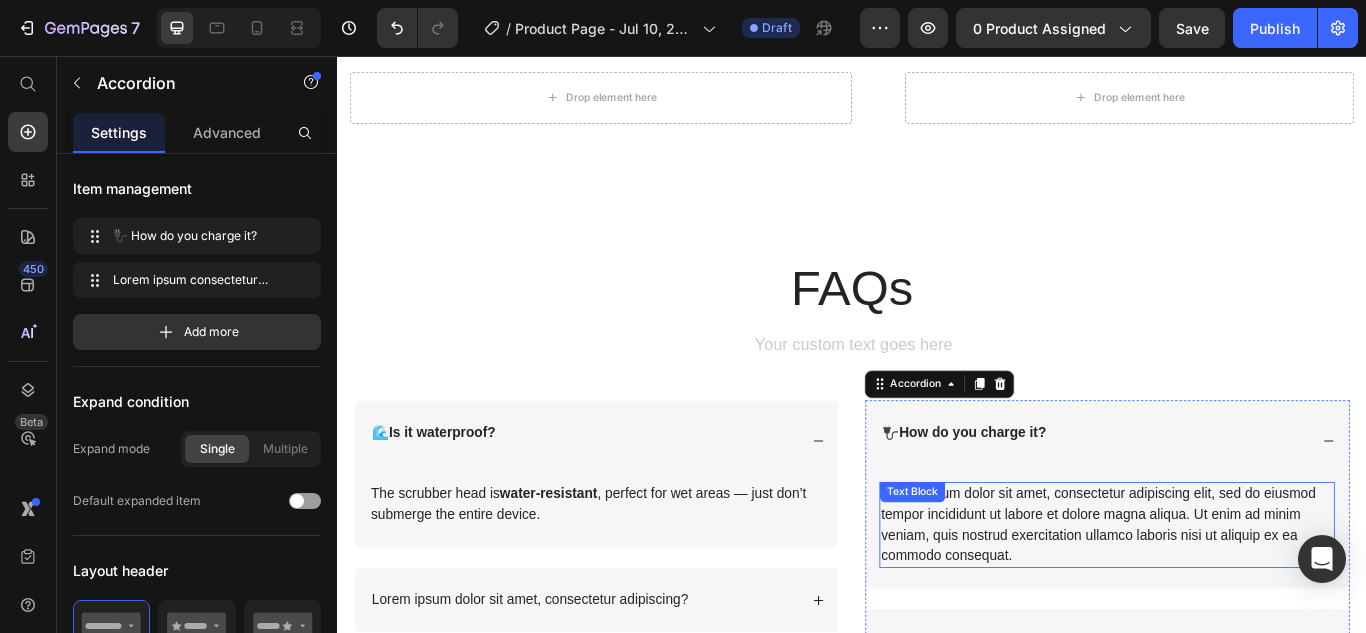 click on "Lorem ipsum dolor sit amet, consectetur adipiscing elit, sed do eiusmod tempor incididunt ut labore et dolore magna aliqua. Ut enim ad minim veniam, quis nostrud exercitation ullamco laboris nisi ut aliquip ex ea commodo consequat." at bounding box center (1234, 603) 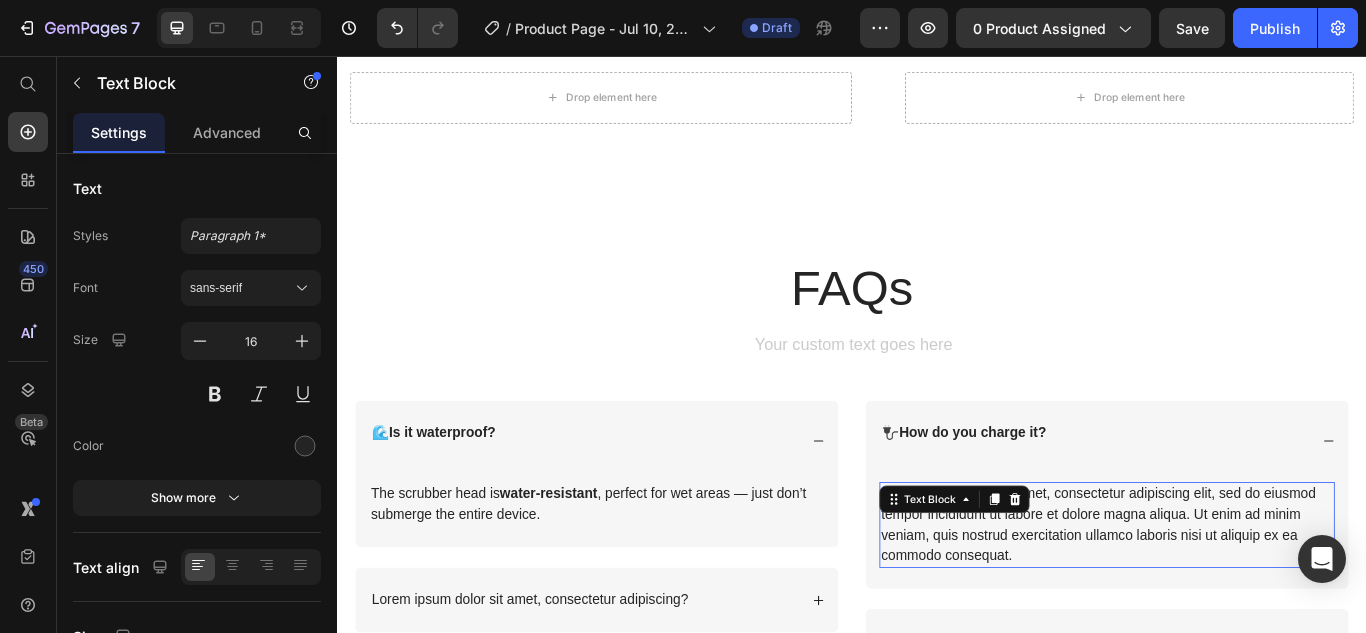 click on "Lorem ipsum dolor sit amet, consectetur adipiscing elit, sed do eiusmod tempor incididunt ut labore et dolore magna aliqua. Ut enim ad minim veniam, quis nostrud exercitation ullamco laboris nisi ut aliquip ex ea commodo consequat." at bounding box center (1234, 603) 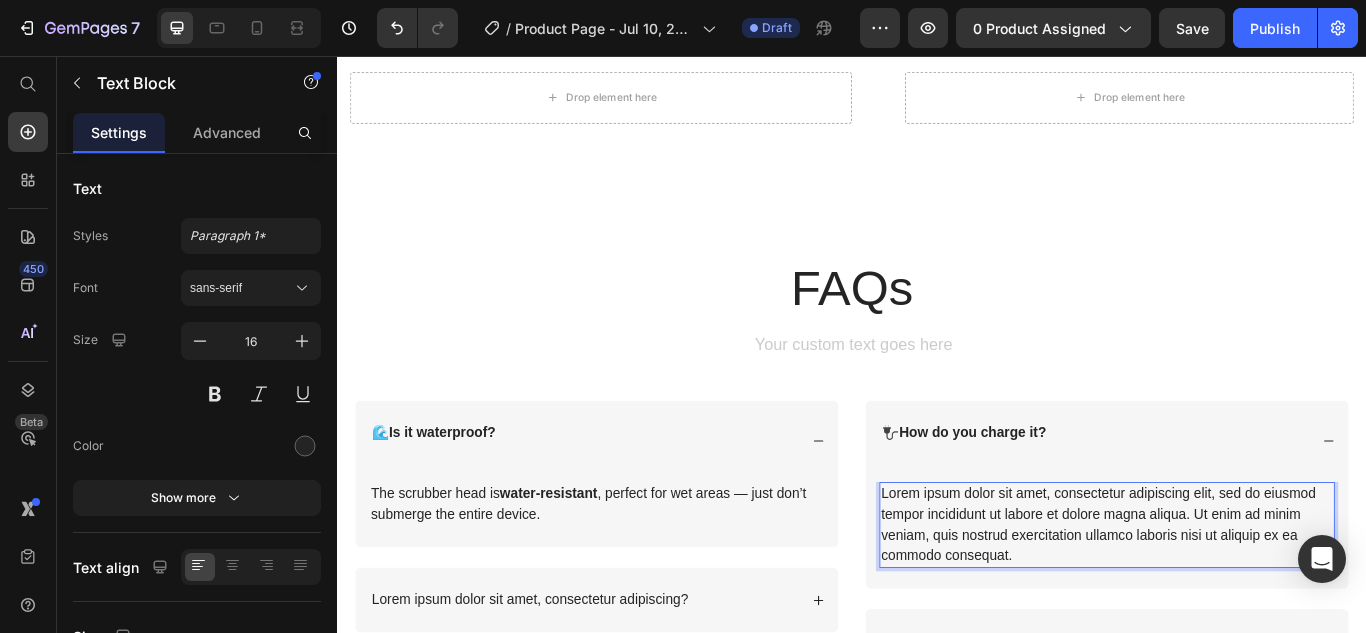 click on "Lorem ipsum dolor sit amet, consectetur adipiscing elit, sed do eiusmod tempor incididunt ut labore et dolore magna aliqua. Ut enim ad minim veniam, quis nostrud exercitation ullamco laboris nisi ut aliquip ex ea commodo consequat." at bounding box center (1234, 603) 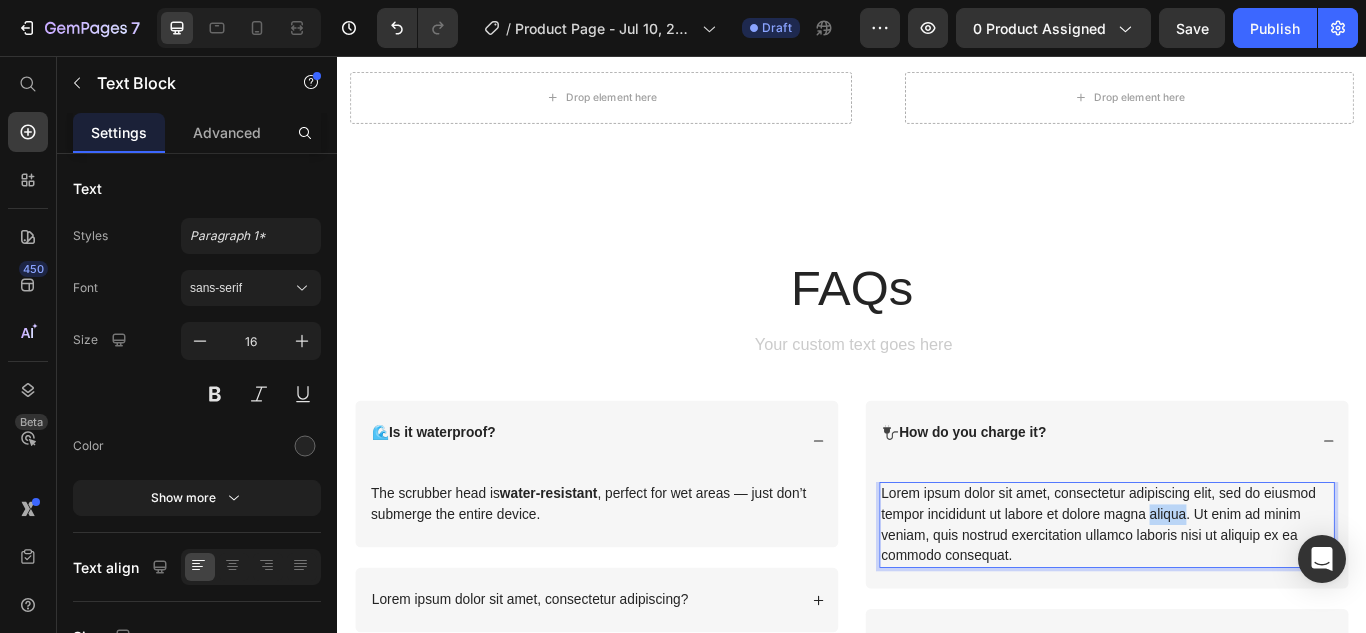 click on "Lorem ipsum dolor sit amet, consectetur adipiscing elit, sed do eiusmod tempor incididunt ut labore et dolore magna aliqua. Ut enim ad minim veniam, quis nostrud exercitation ullamco laboris nisi ut aliquip ex ea commodo consequat." at bounding box center [1234, 603] 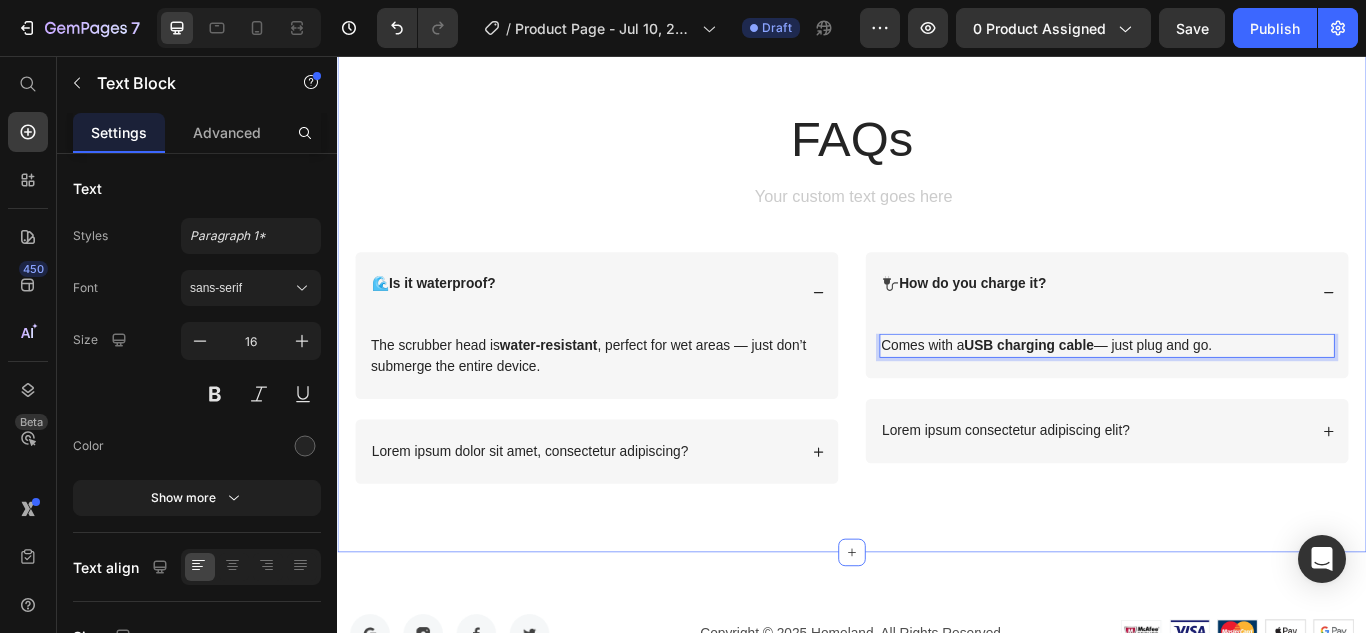 scroll, scrollTop: 3603, scrollLeft: 0, axis: vertical 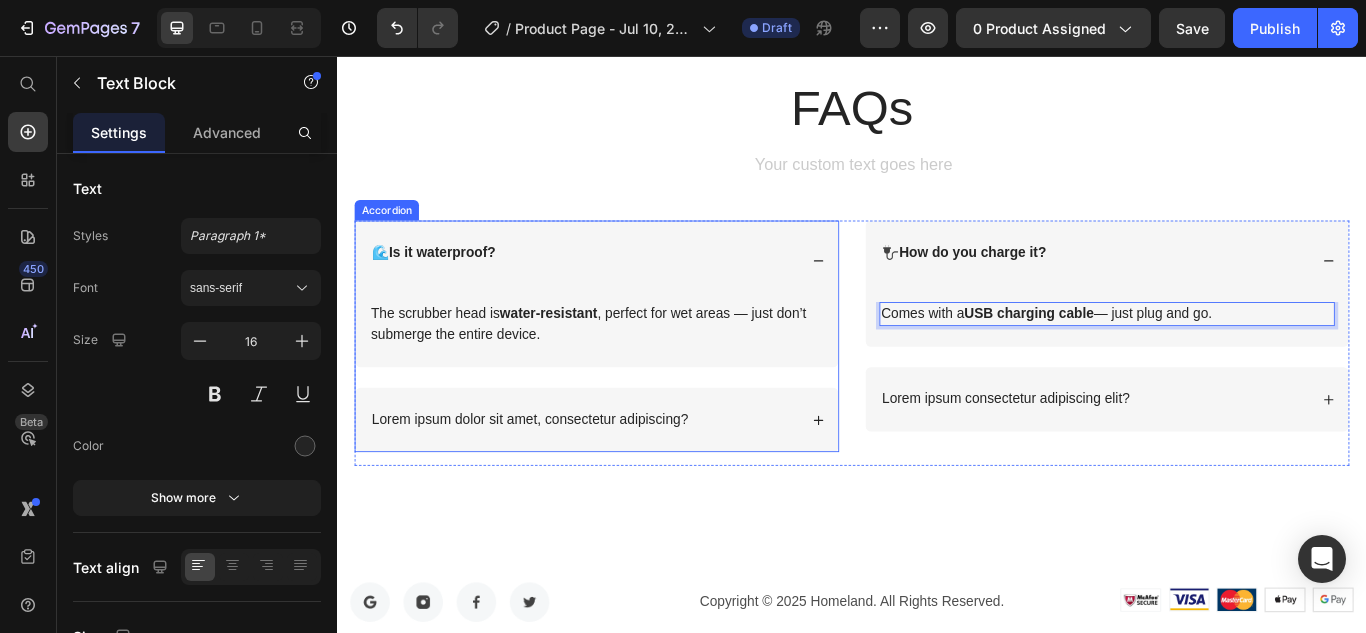 click on "Lorem ipsum dolor sit amet, consectetur adipiscing?" at bounding box center [624, 480] 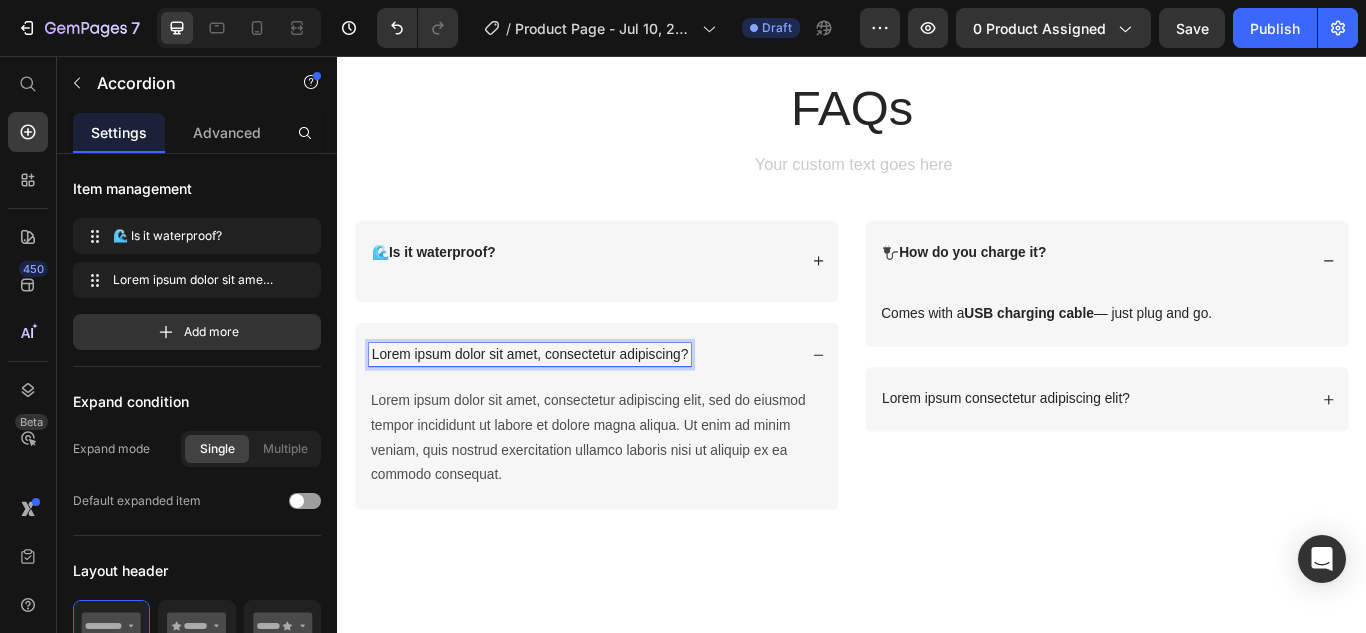 click on "Lorem ipsum dolor sit amet, consectetur adipiscing?" at bounding box center (561, 404) 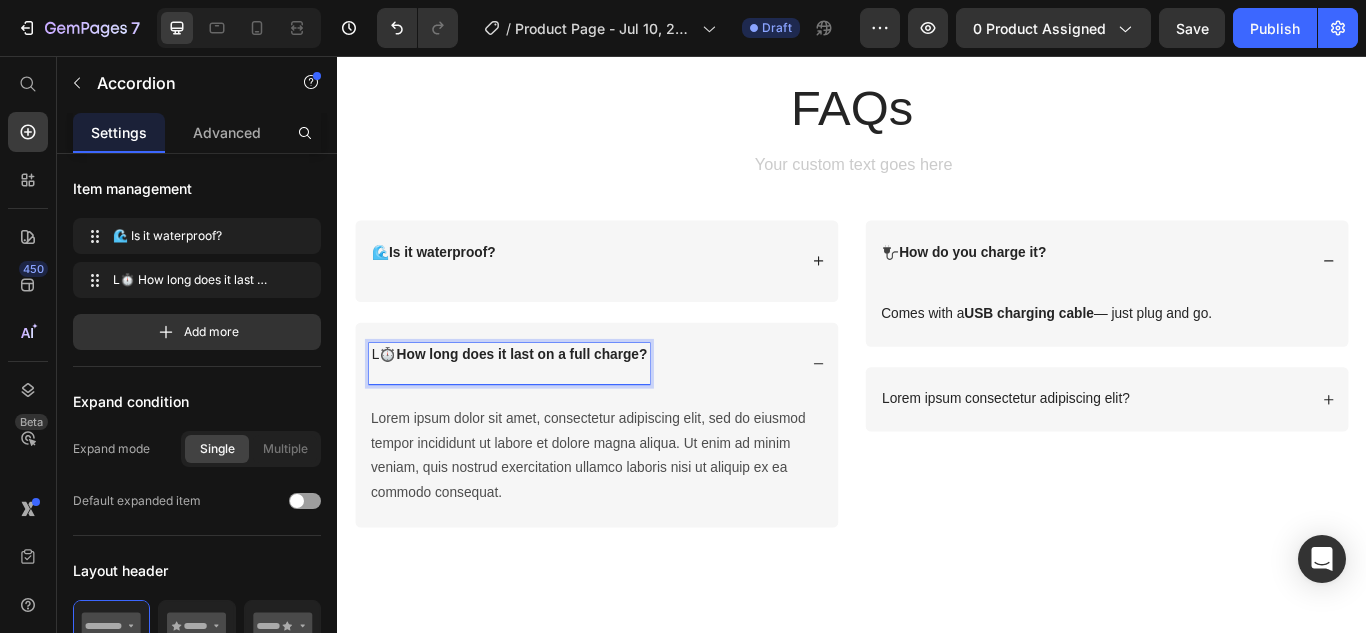 click on "L⏱️  How long does it last on a full charge?" at bounding box center (537, 404) 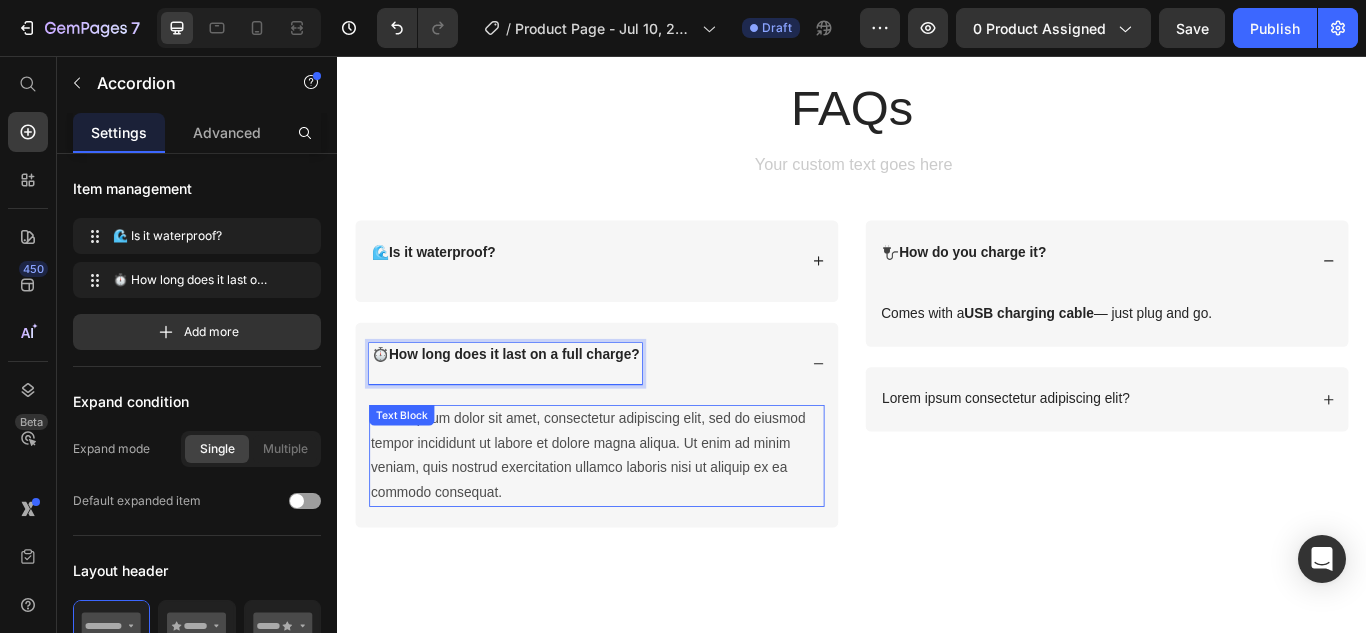 click on "Lorem ipsum dolor sit amet, consectetur adipiscing elit, sed do eiusmod tempor incididunt ut labore et dolore magna aliqua. Ut enim ad minim veniam, quis nostrud exercitation ullamco laboris nisi ut aliquip ex ea commodo consequat." at bounding box center (639, 522) 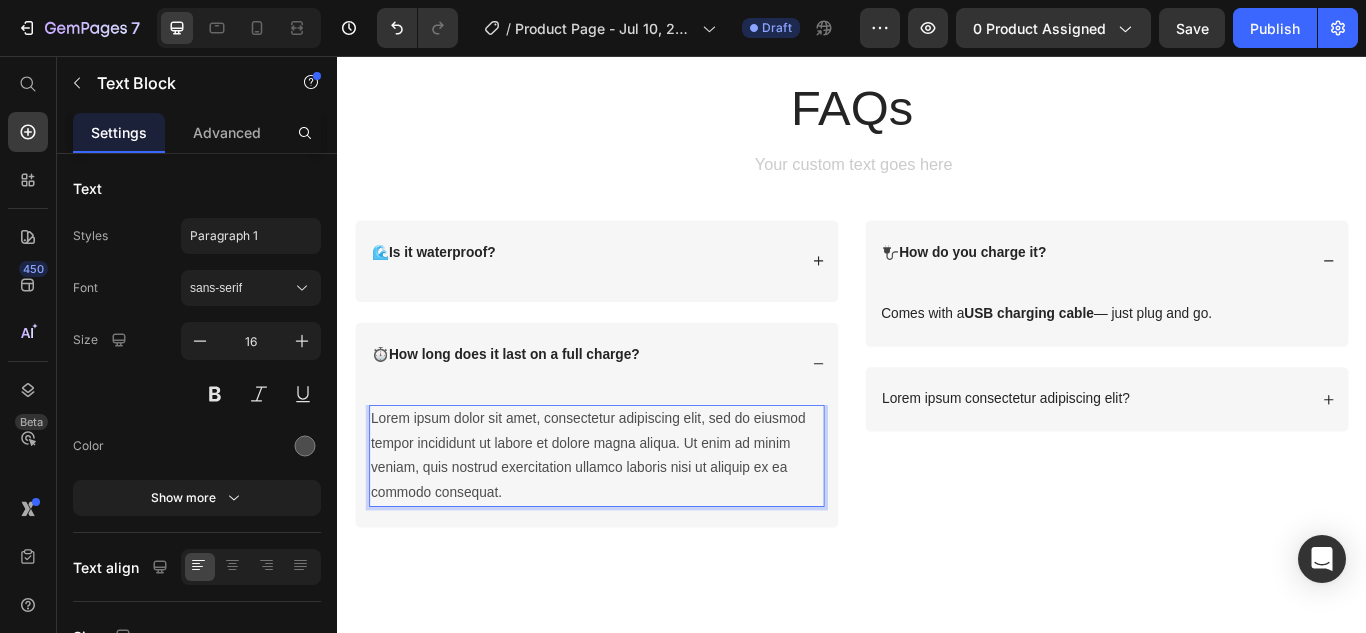 click on "Lorem ipsum dolor sit amet, consectetur adipiscing elit, sed do eiusmod tempor incididunt ut labore et dolore magna aliqua. Ut enim ad minim veniam, quis nostrud exercitation ullamco laboris nisi ut aliquip ex ea commodo consequat." at bounding box center (639, 522) 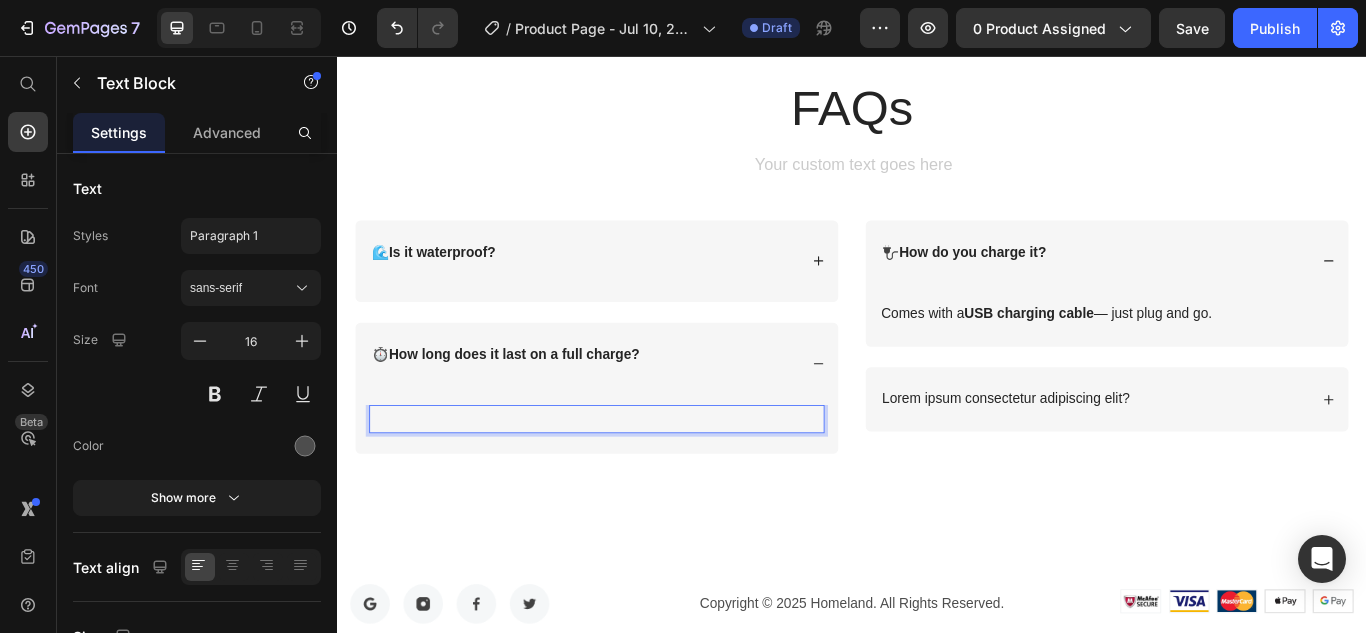 click at bounding box center (639, 479) 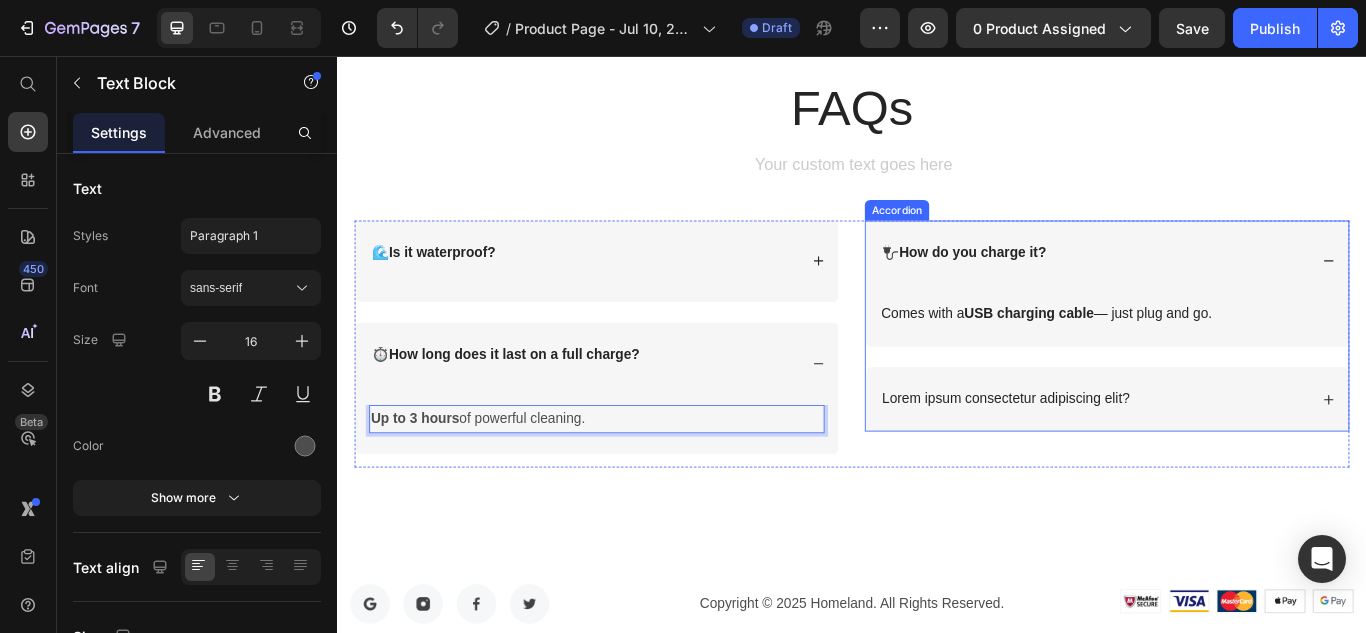 click on "Lorem ipsum consectetur adipiscing elit?" at bounding box center [1116, 456] 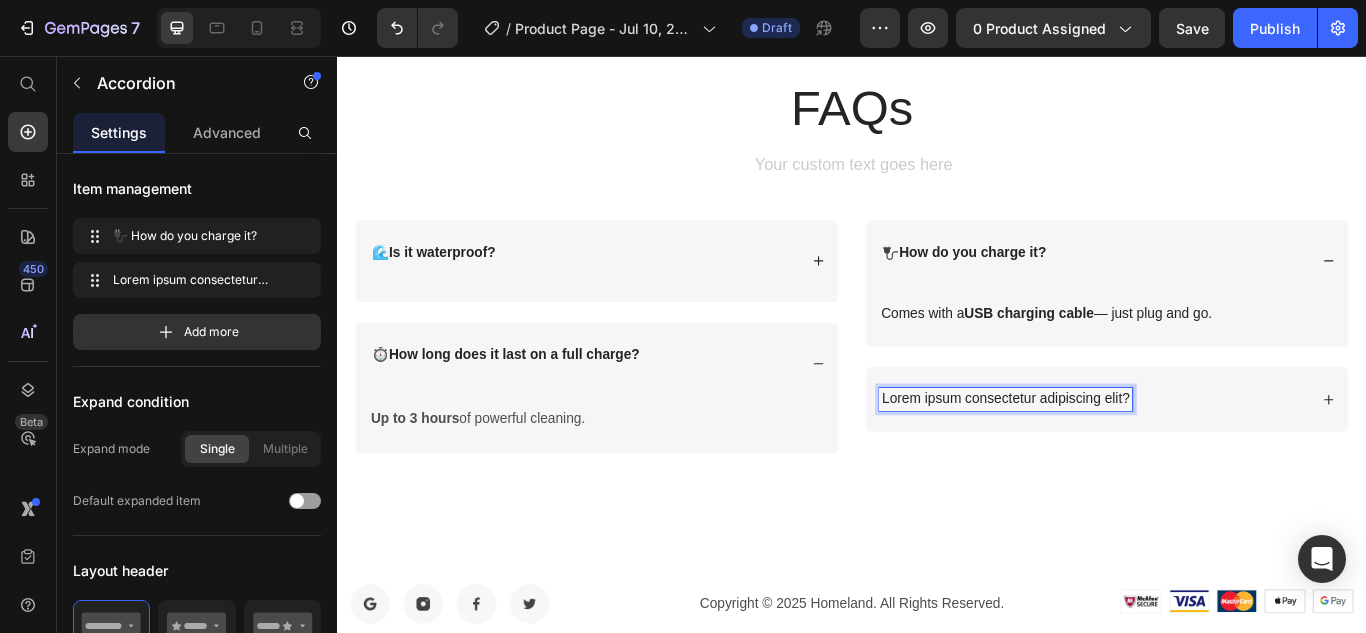 click on "Lorem ipsum consectetur adipiscing elit?" at bounding box center [1116, 456] 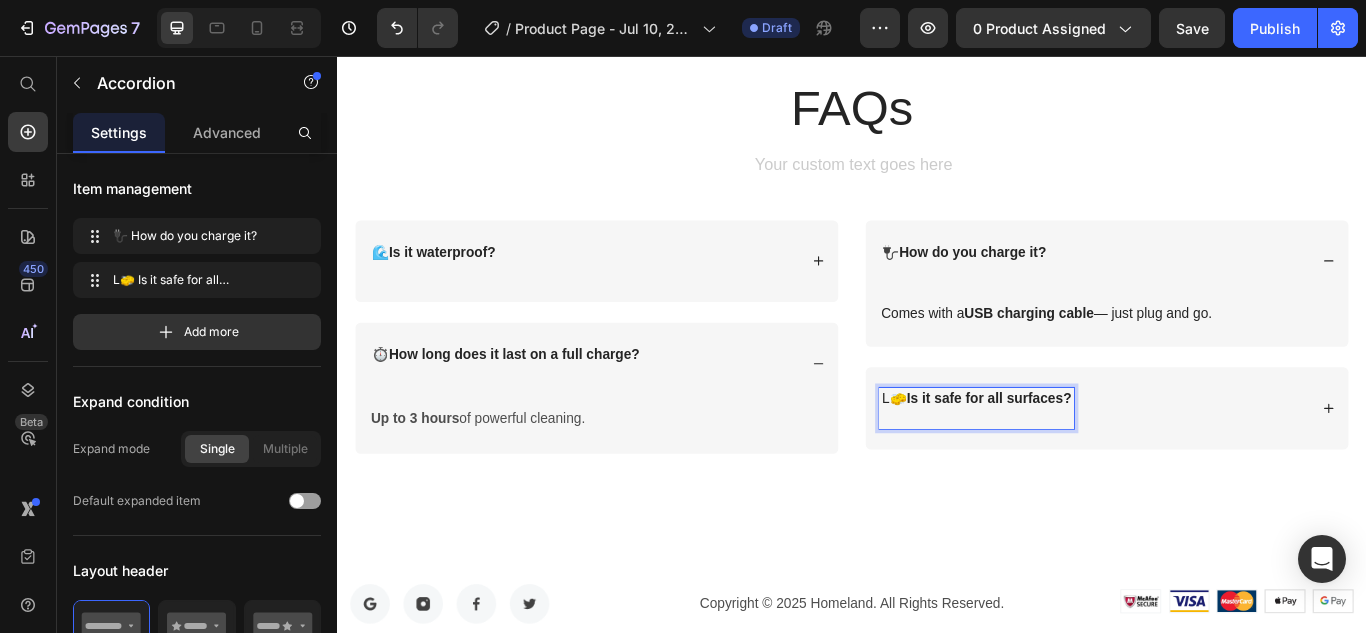 click on "L🧽  Is it safe for all surfaces?" at bounding box center (1082, 456) 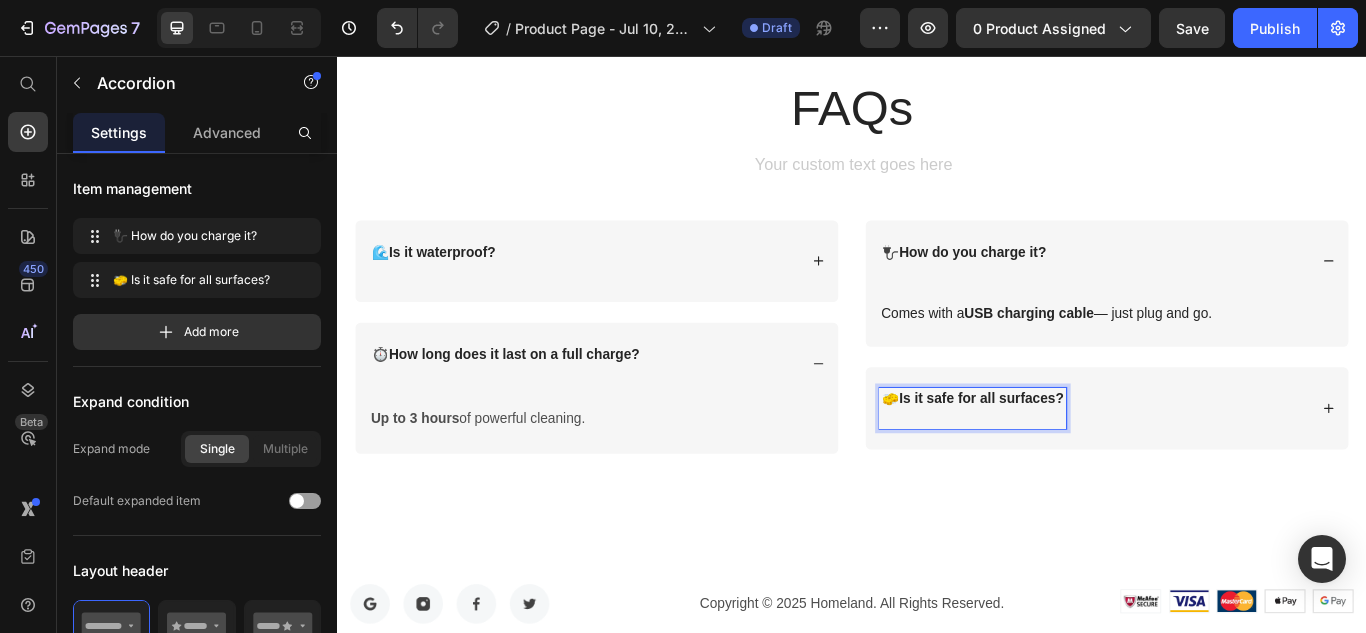 click on "🧽  Is it safe for all surfaces?" at bounding box center [1234, 467] 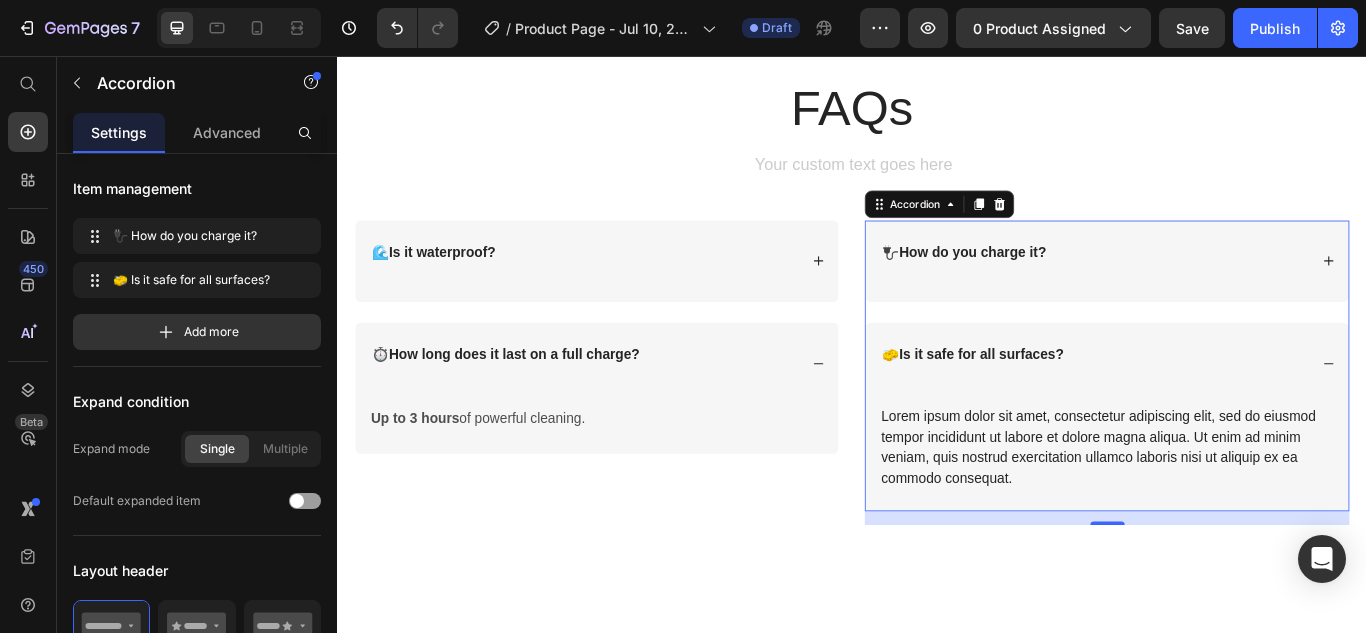 click on "Lorem ipsum dolor sit amet, consectetur adipiscing elit, sed do eiusmod tempor incididunt ut labore et dolore magna aliqua. Ut enim ad minim veniam, quis nostrud exercitation ullamco laboris nisi ut aliquip ex ea commodo consequat." at bounding box center [1234, 513] 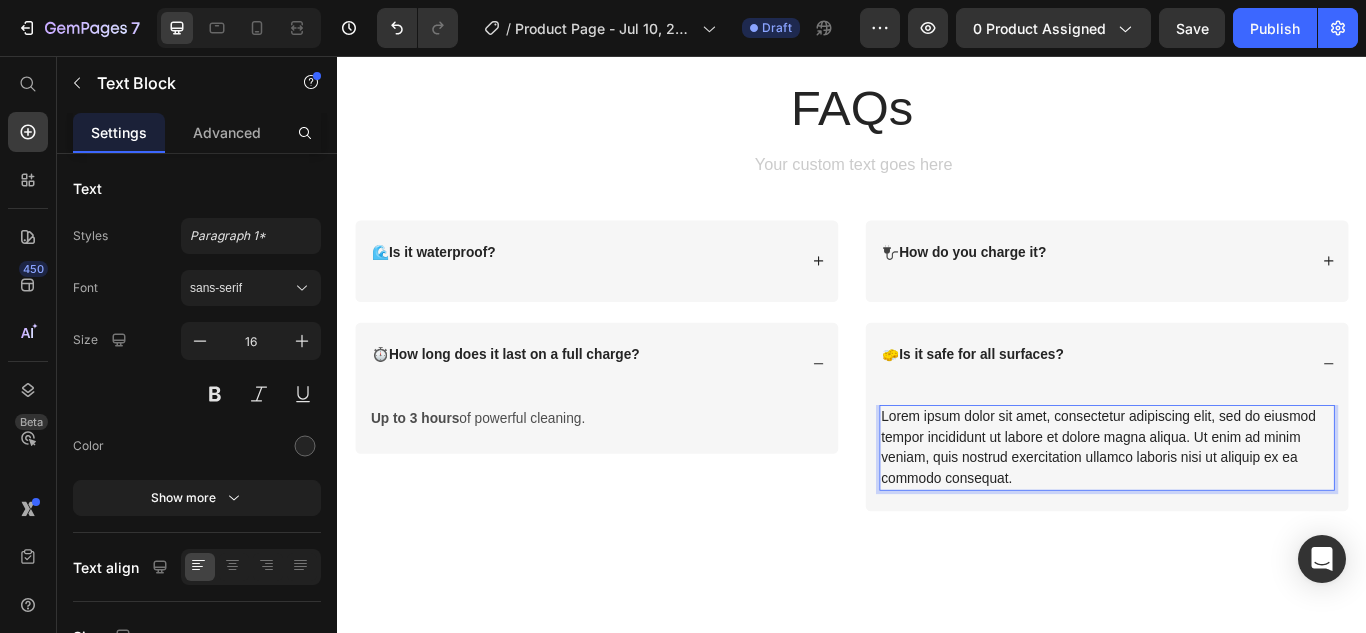 click on "Lorem ipsum dolor sit amet, consectetur adipiscing elit, sed do eiusmod tempor incididunt ut labore et dolore magna aliqua. Ut enim ad minim veniam, quis nostrud exercitation ullamco laboris nisi ut aliquip ex ea commodo consequat." at bounding box center [1234, 513] 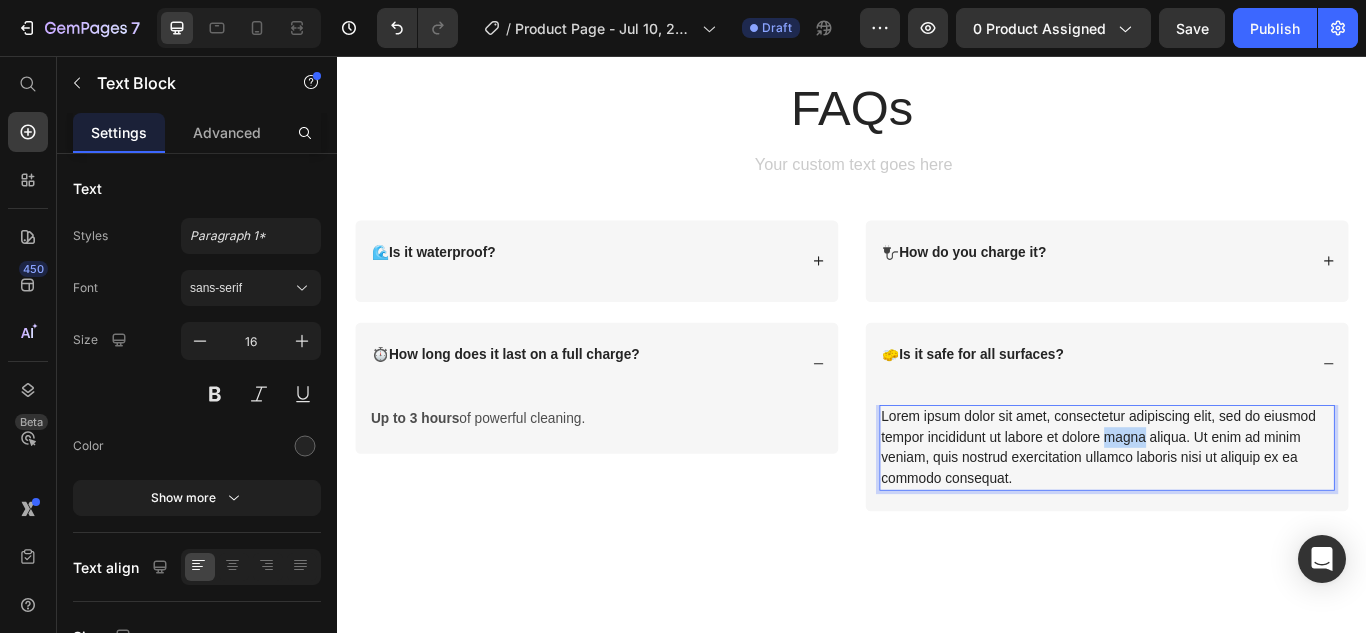 click on "Lorem ipsum dolor sit amet, consectetur adipiscing elit, sed do eiusmod tempor incididunt ut labore et dolore magna aliqua. Ut enim ad minim veniam, quis nostrud exercitation ullamco laboris nisi ut aliquip ex ea commodo consequat." at bounding box center [1234, 513] 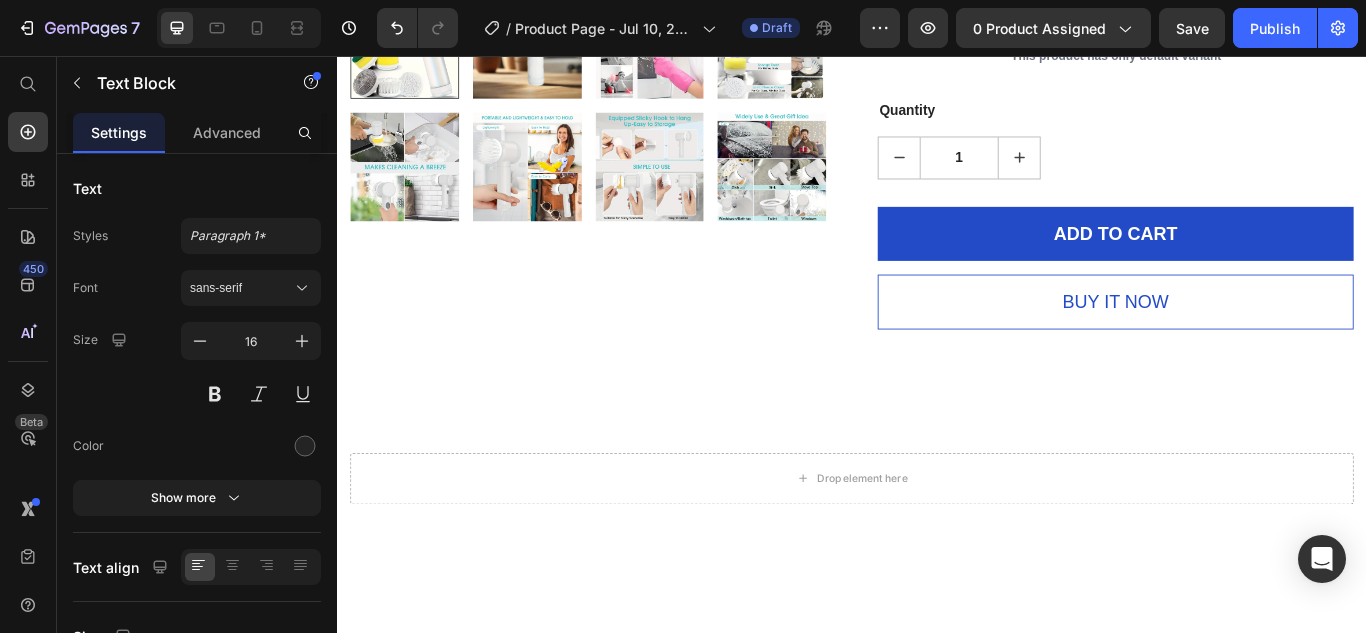 scroll, scrollTop: 743, scrollLeft: 0, axis: vertical 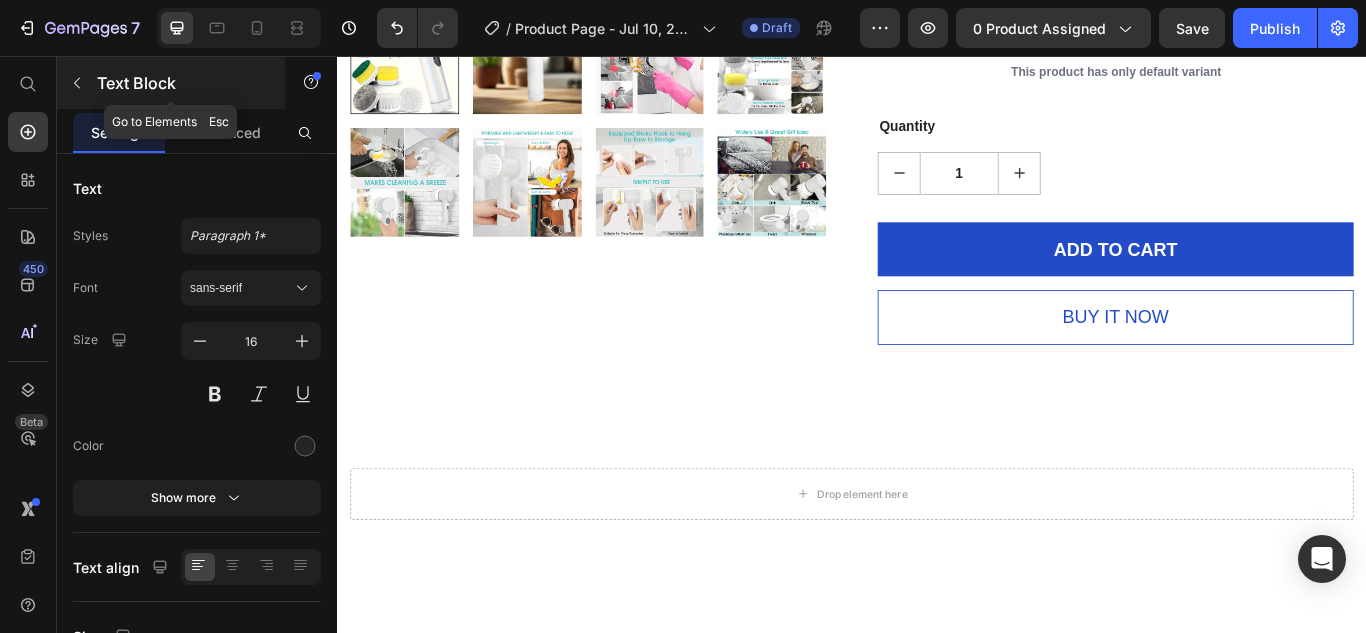 click 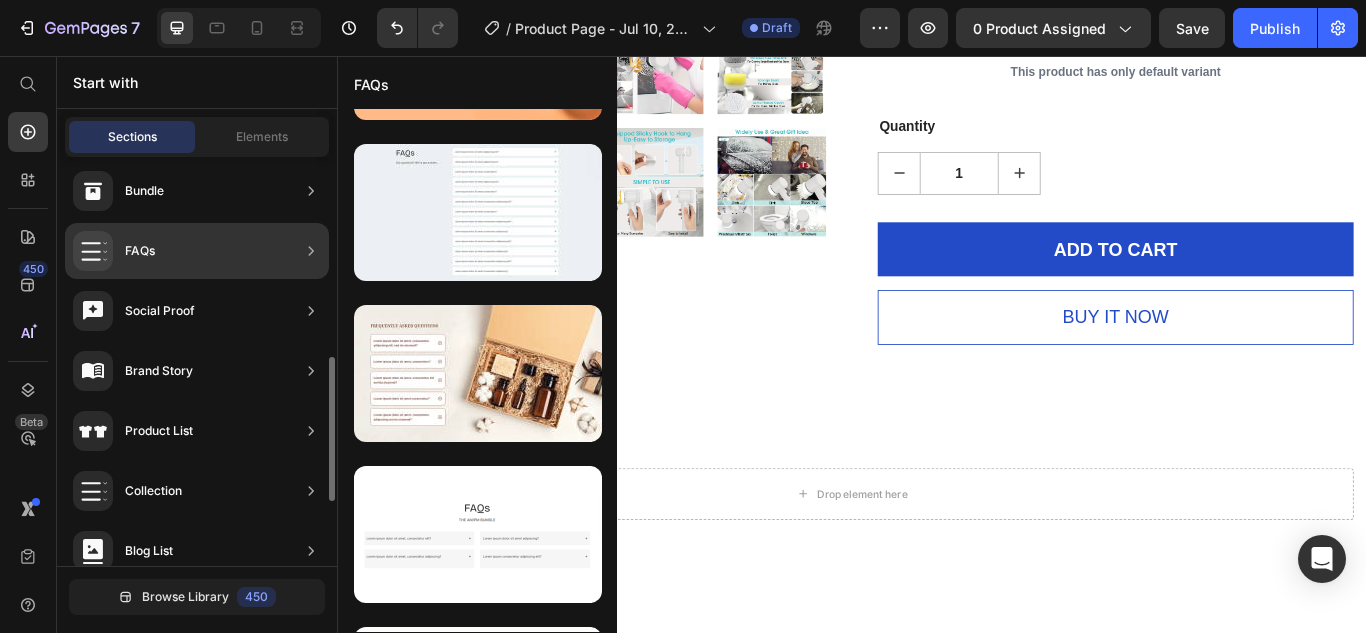 scroll, scrollTop: 555, scrollLeft: 0, axis: vertical 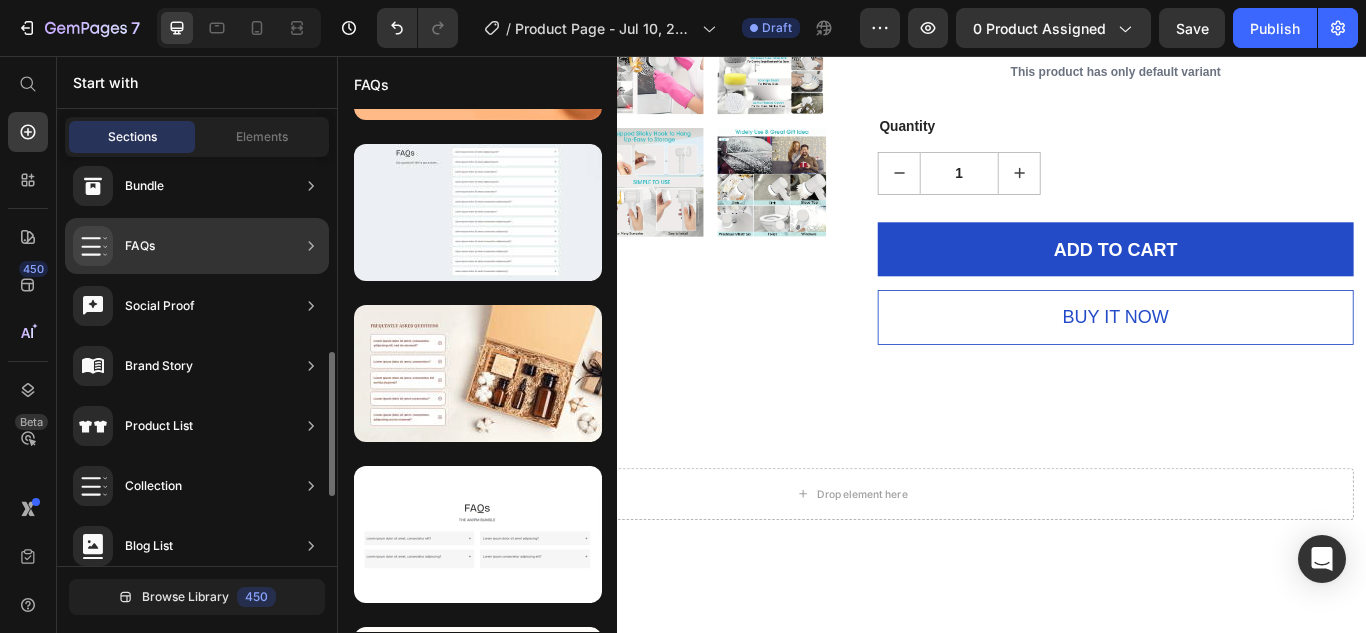 click on "Social Proof" 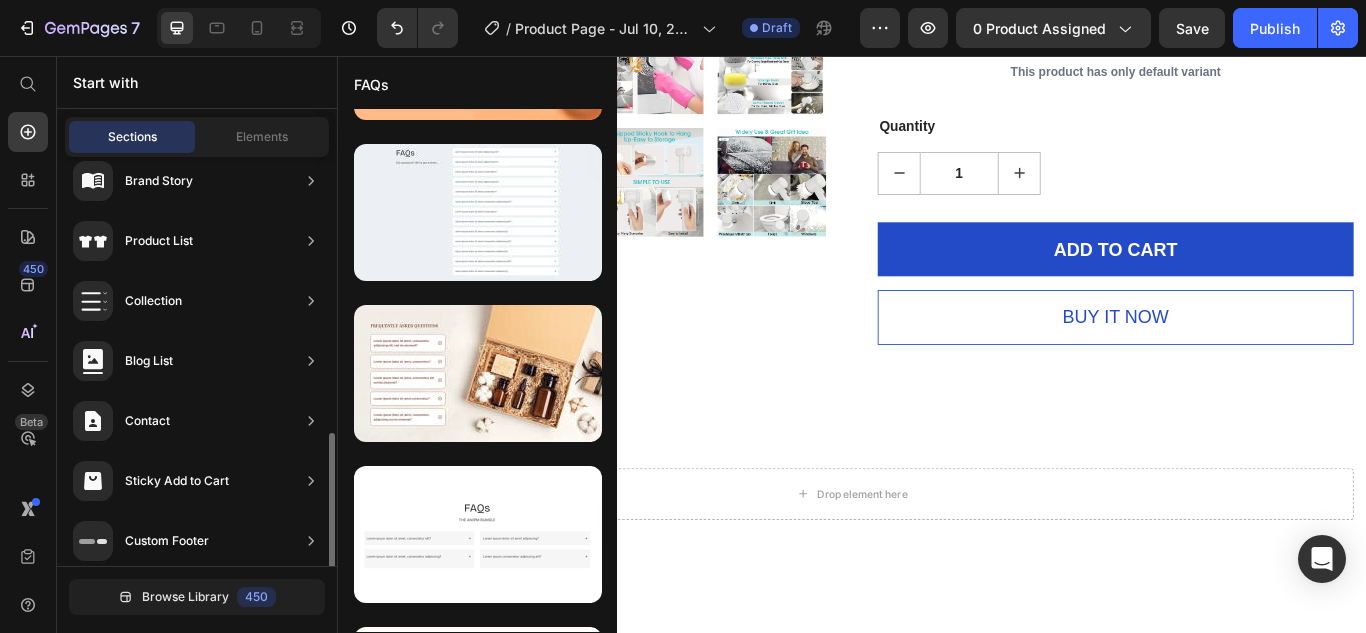 scroll, scrollTop: 751, scrollLeft: 0, axis: vertical 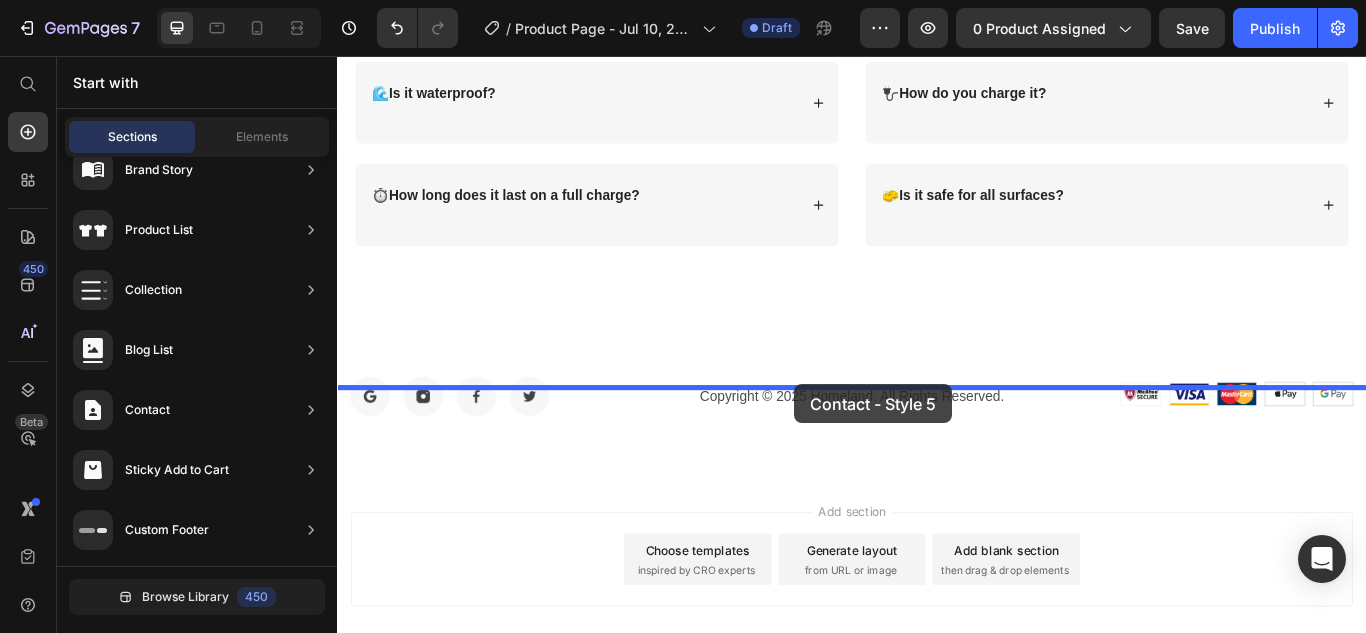drag, startPoint x: 738, startPoint y: 324, endPoint x: 871, endPoint y: 438, distance: 175.17134 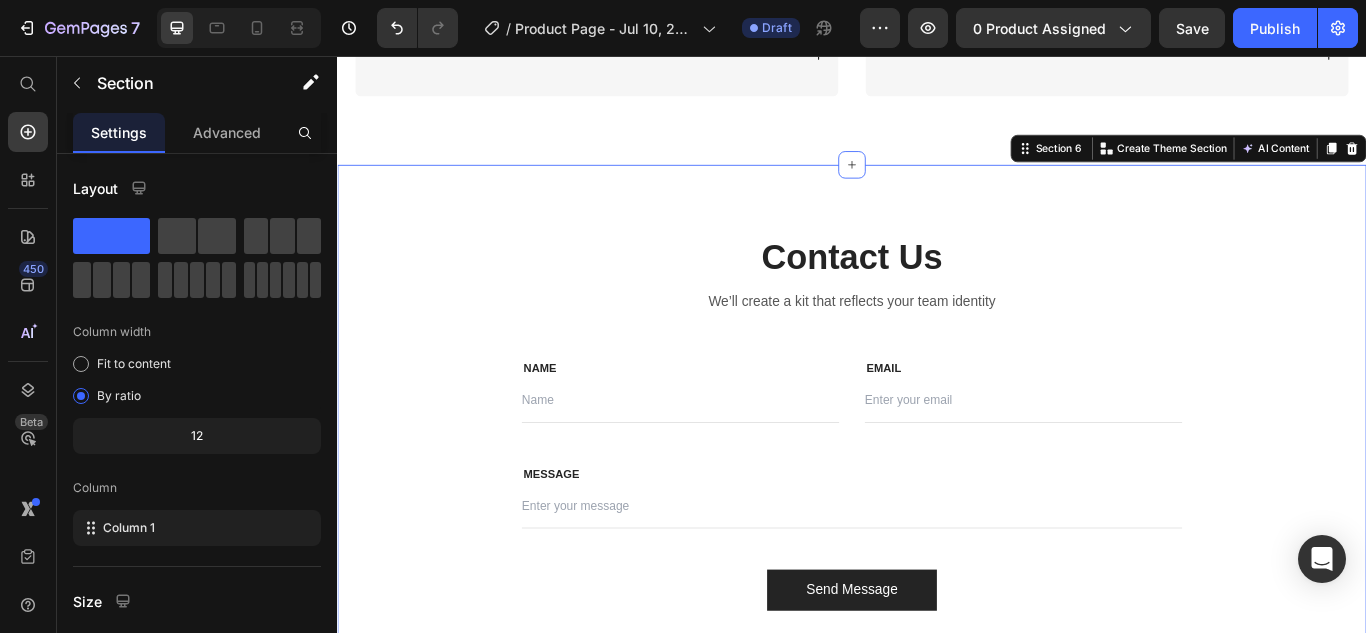 scroll, scrollTop: 3997, scrollLeft: 0, axis: vertical 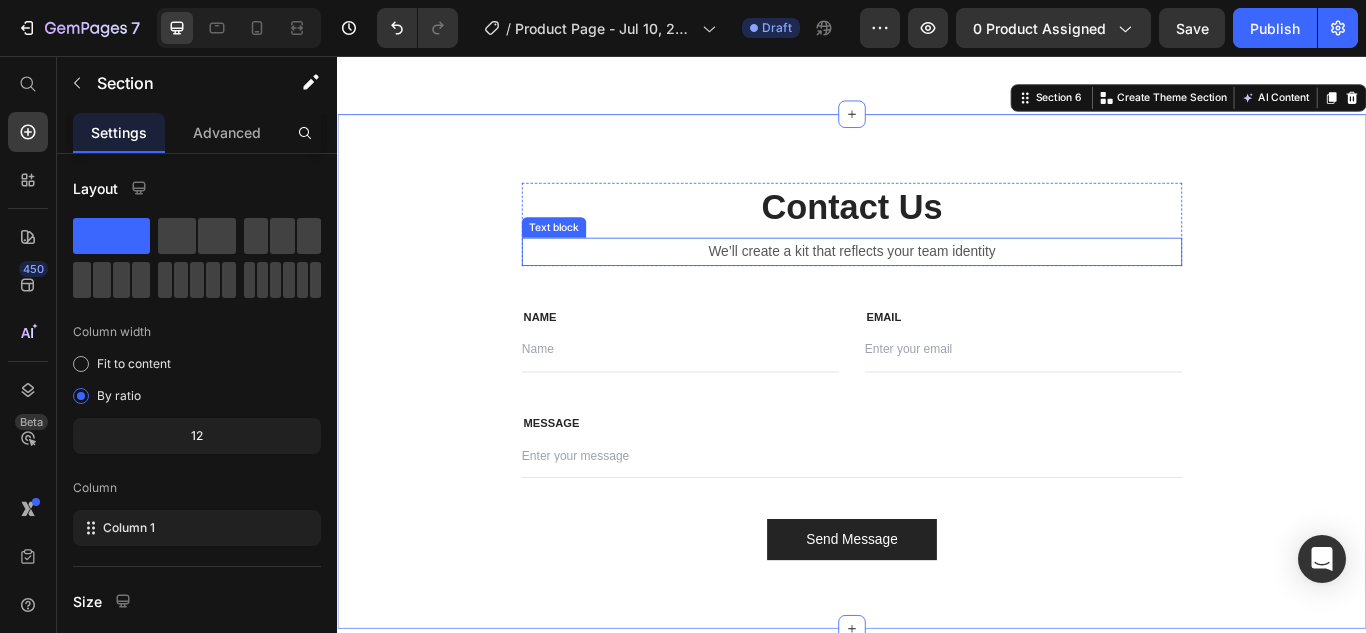 click on "We’ll create a kit that reflects your team identity" at bounding box center [937, 284] 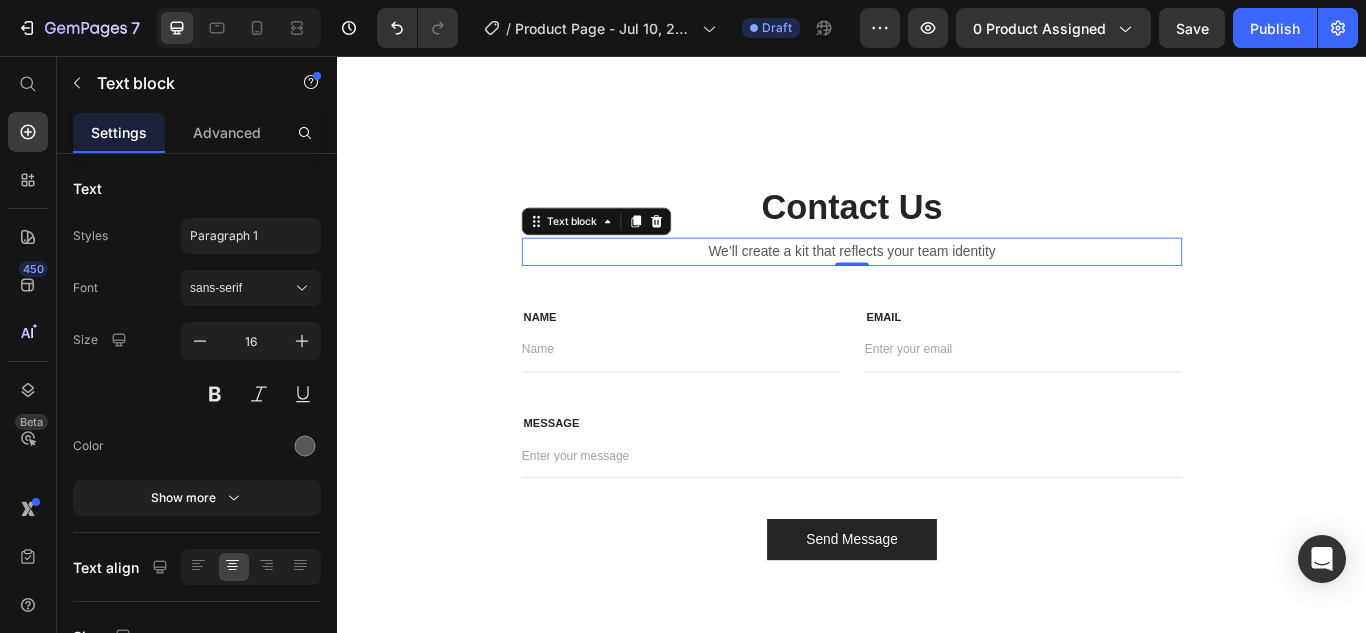 click on "We’ll create a kit that reflects your team identity" at bounding box center [937, 284] 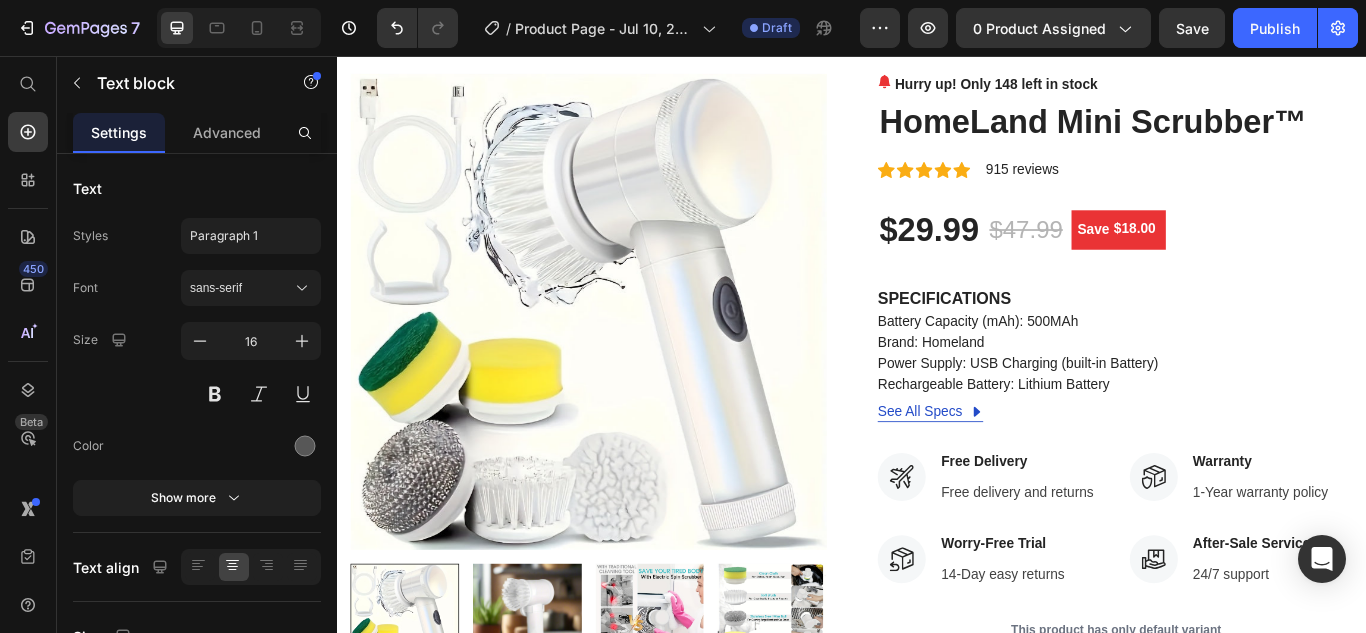 scroll, scrollTop: 93, scrollLeft: 0, axis: vertical 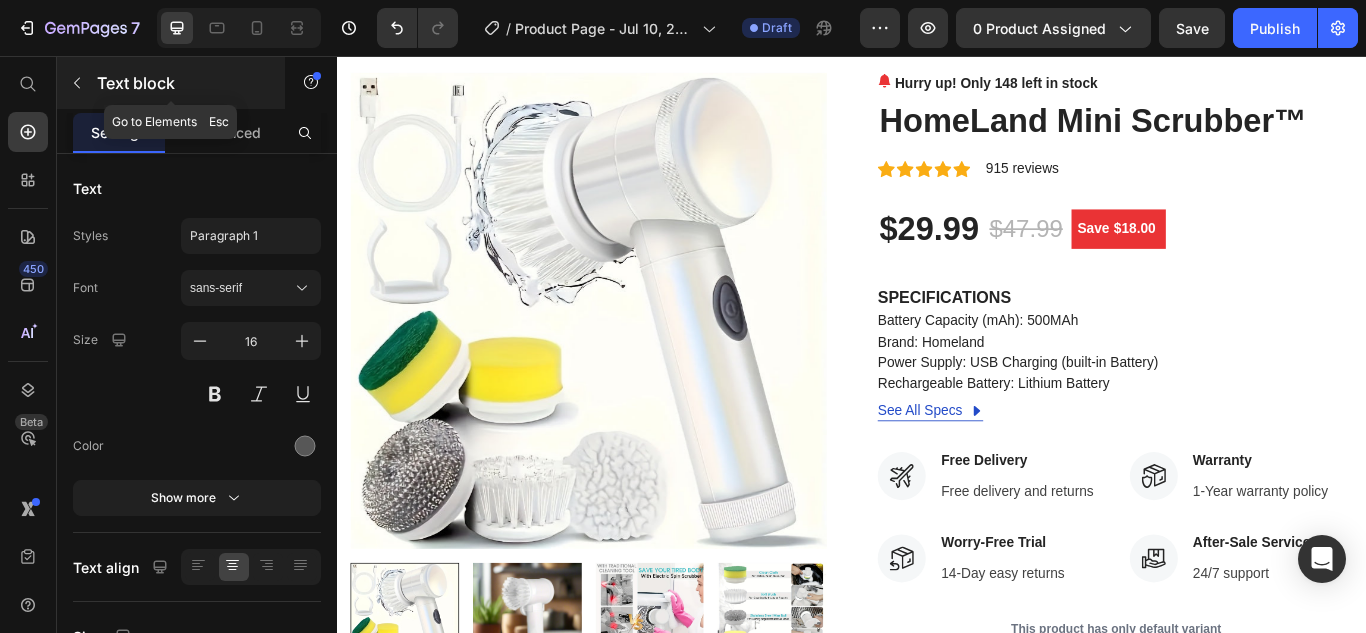 click 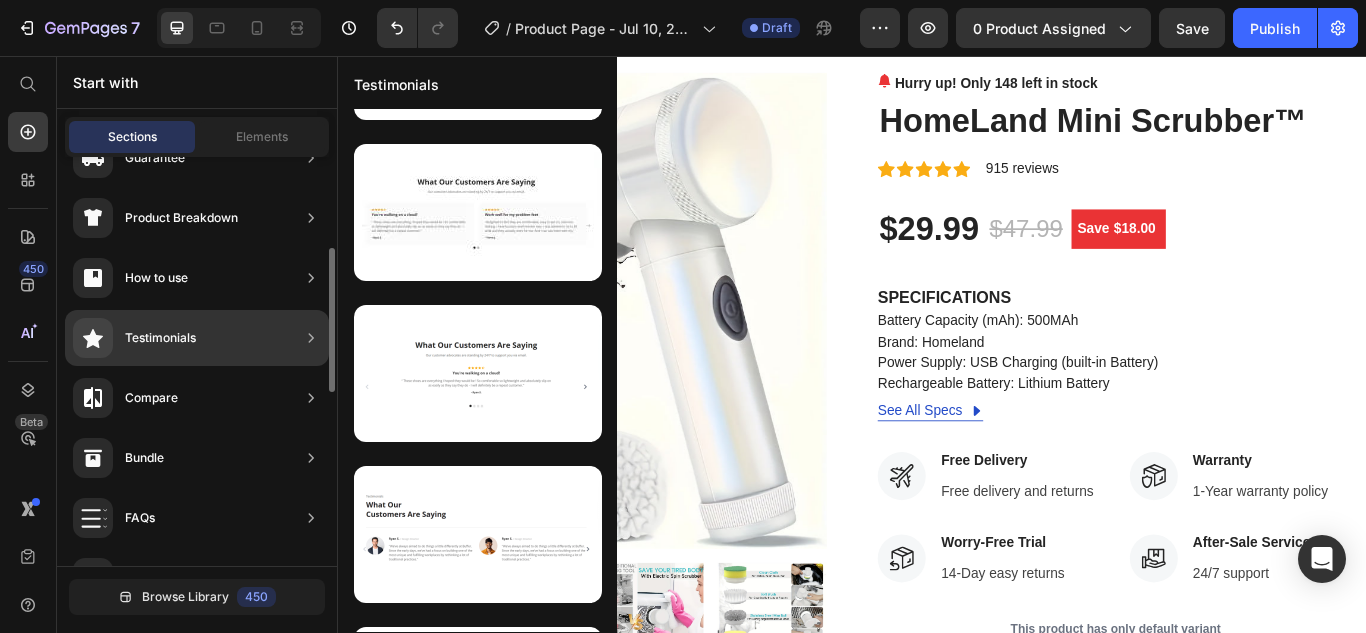 scroll, scrollTop: 264, scrollLeft: 0, axis: vertical 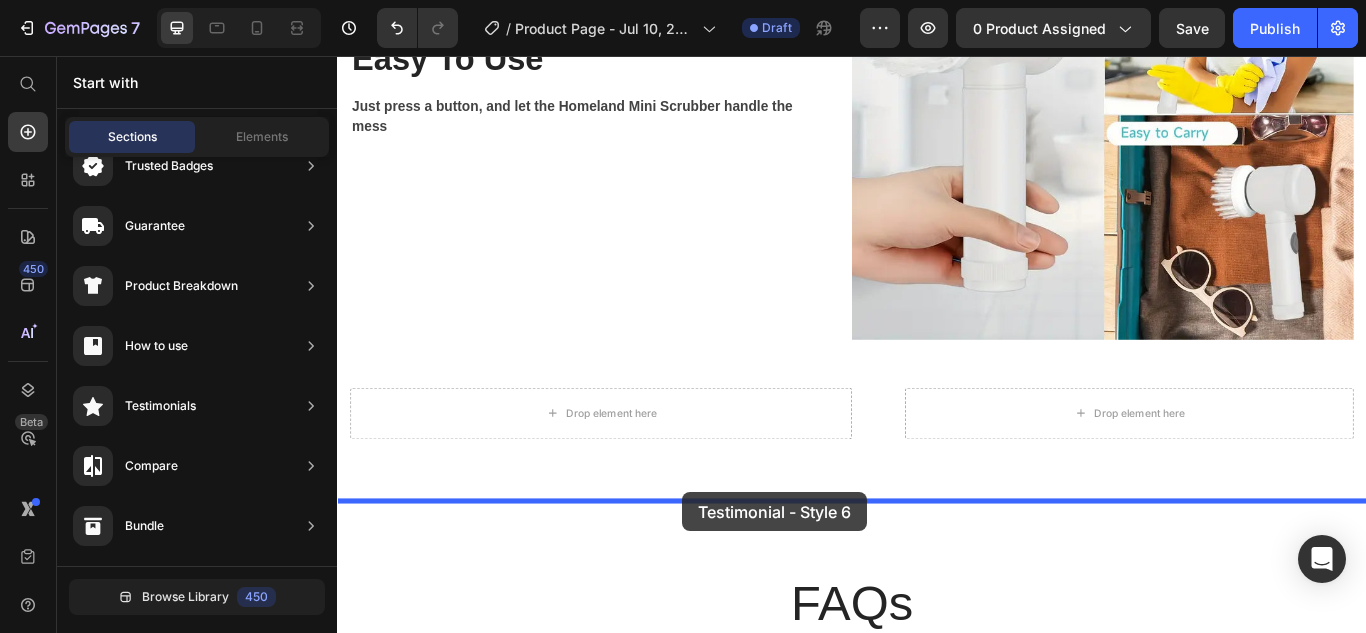 drag, startPoint x: 762, startPoint y: 439, endPoint x: 740, endPoint y: 562, distance: 124.95199 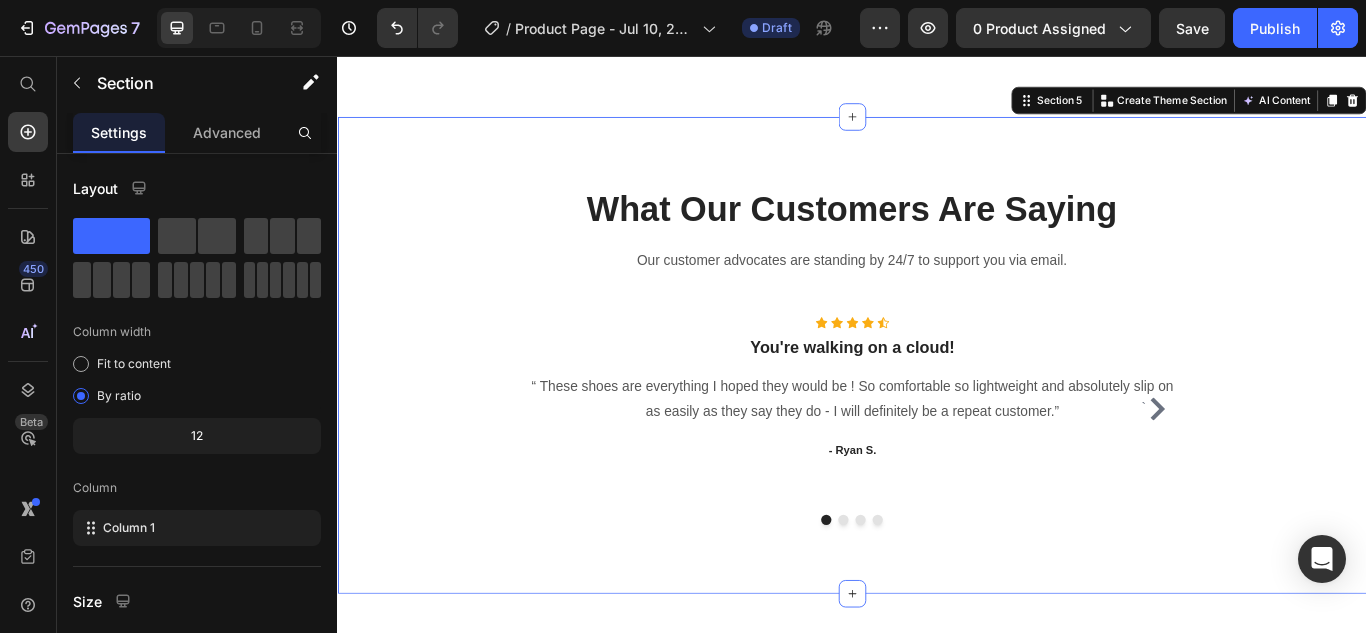 scroll, scrollTop: 3474, scrollLeft: 0, axis: vertical 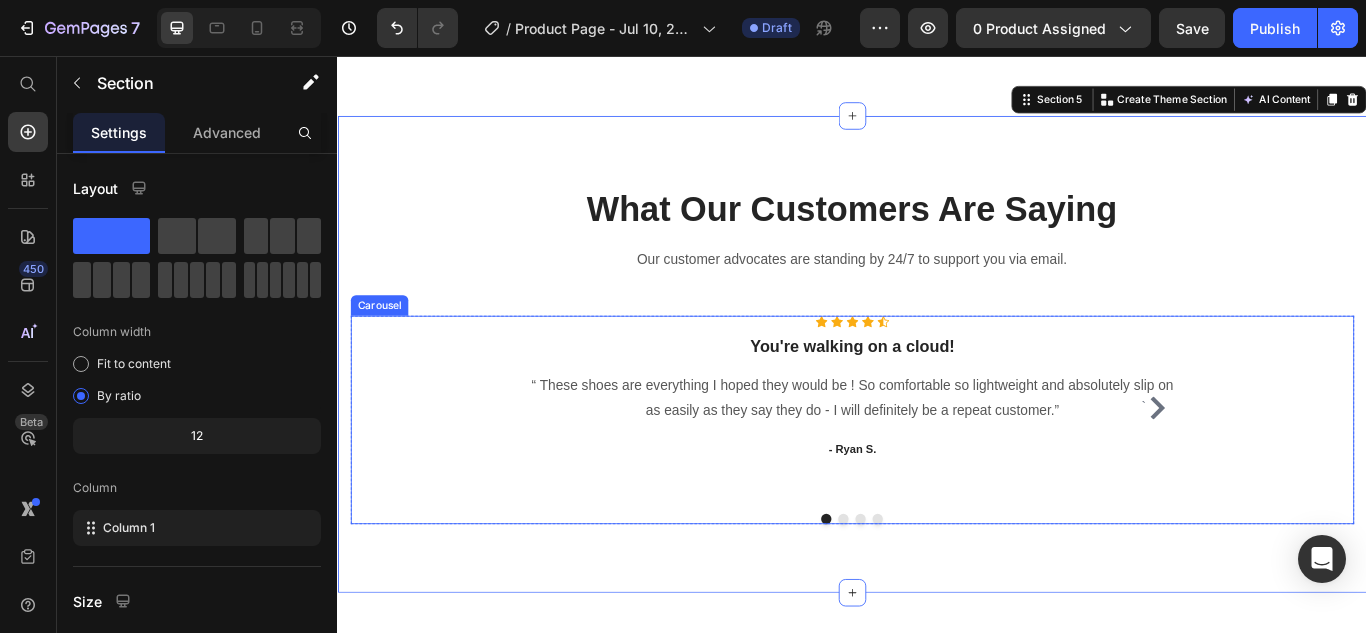 click at bounding box center (927, 596) 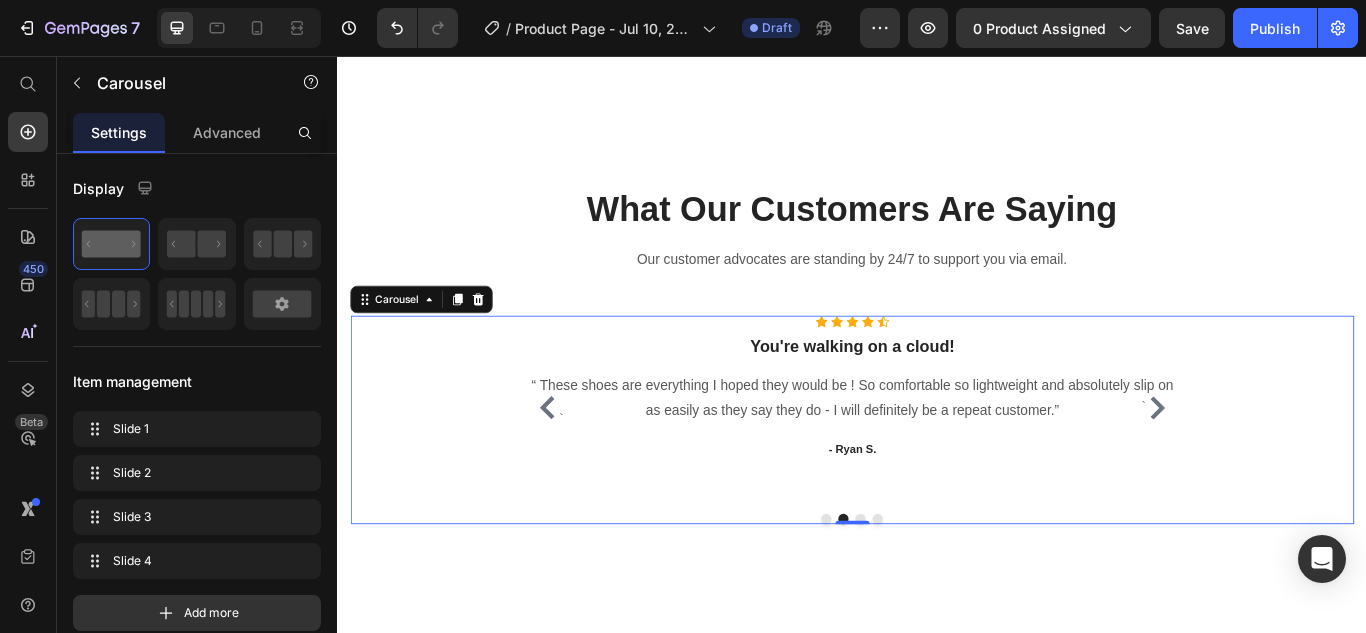 click 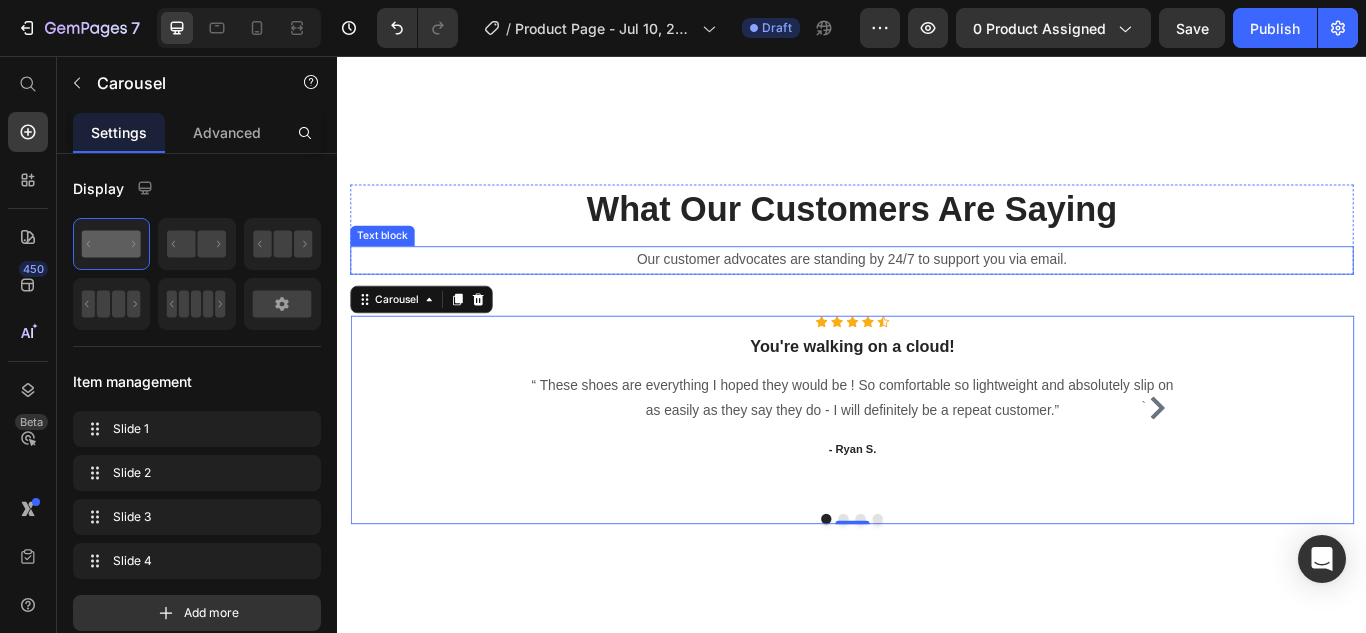click on "Our customer advocates are standing by 24/7 to support you via email." at bounding box center (937, 294) 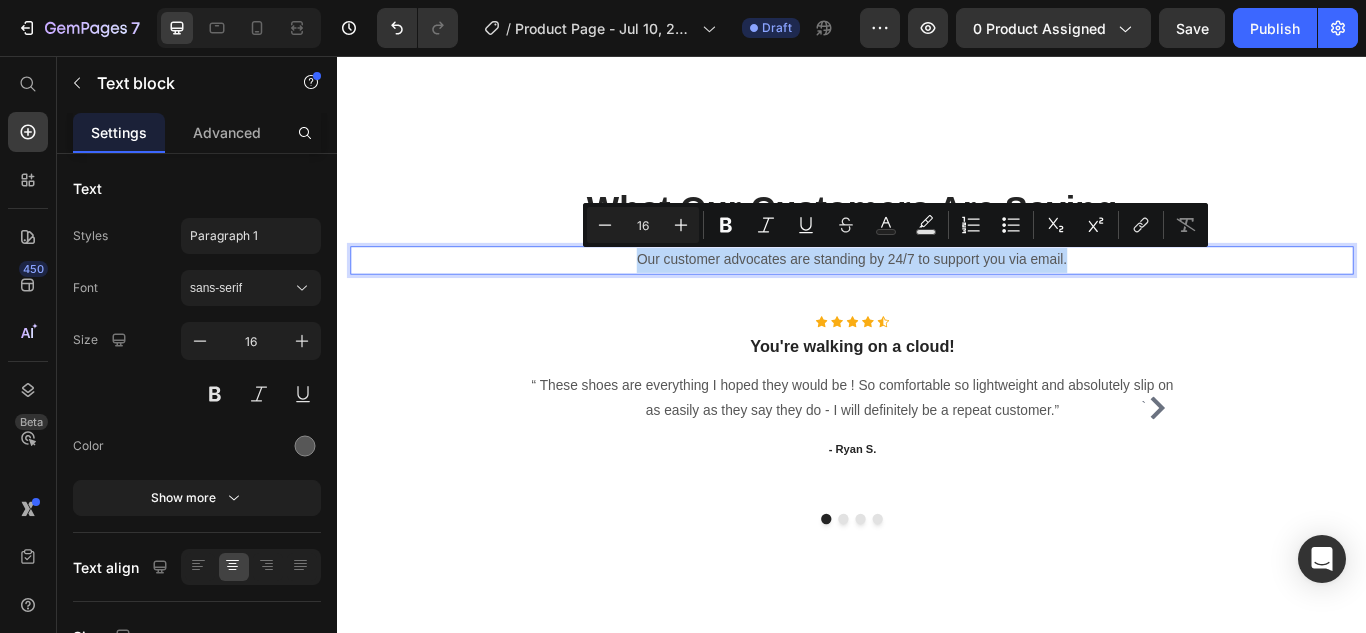 click on "Our customer advocates are standing by 24/7 to support you via email." at bounding box center (937, 294) 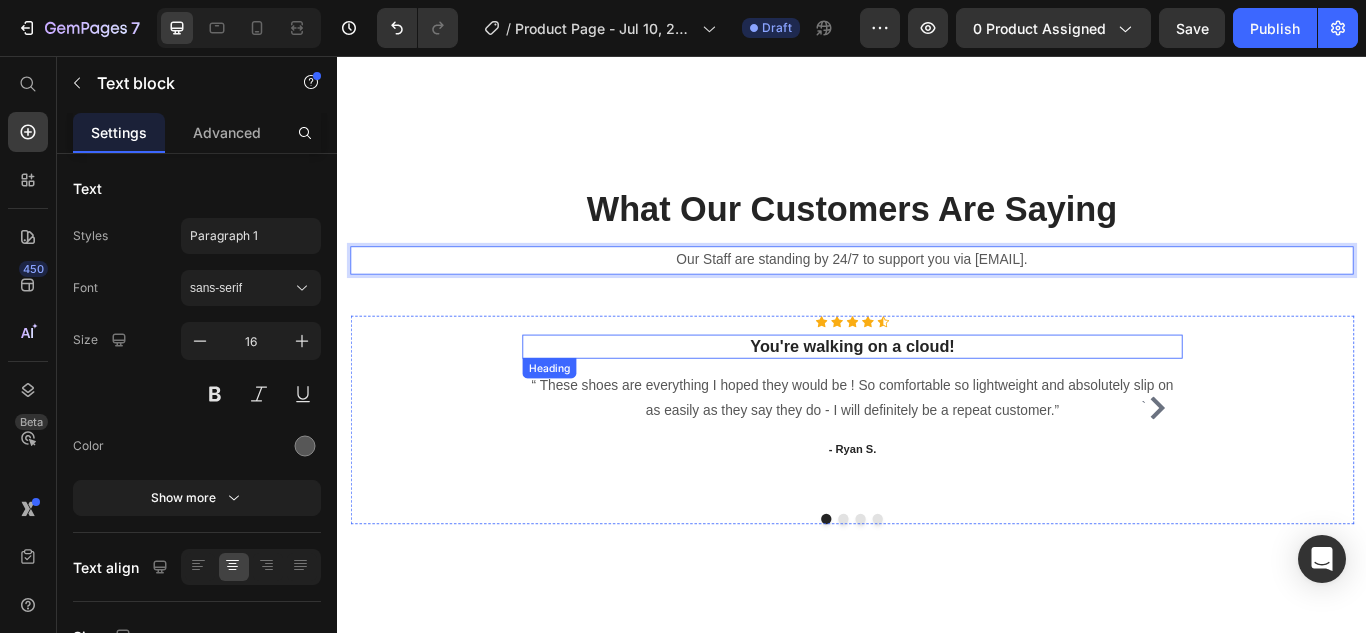 click on "You're walking on a cloud!" at bounding box center (937, 395) 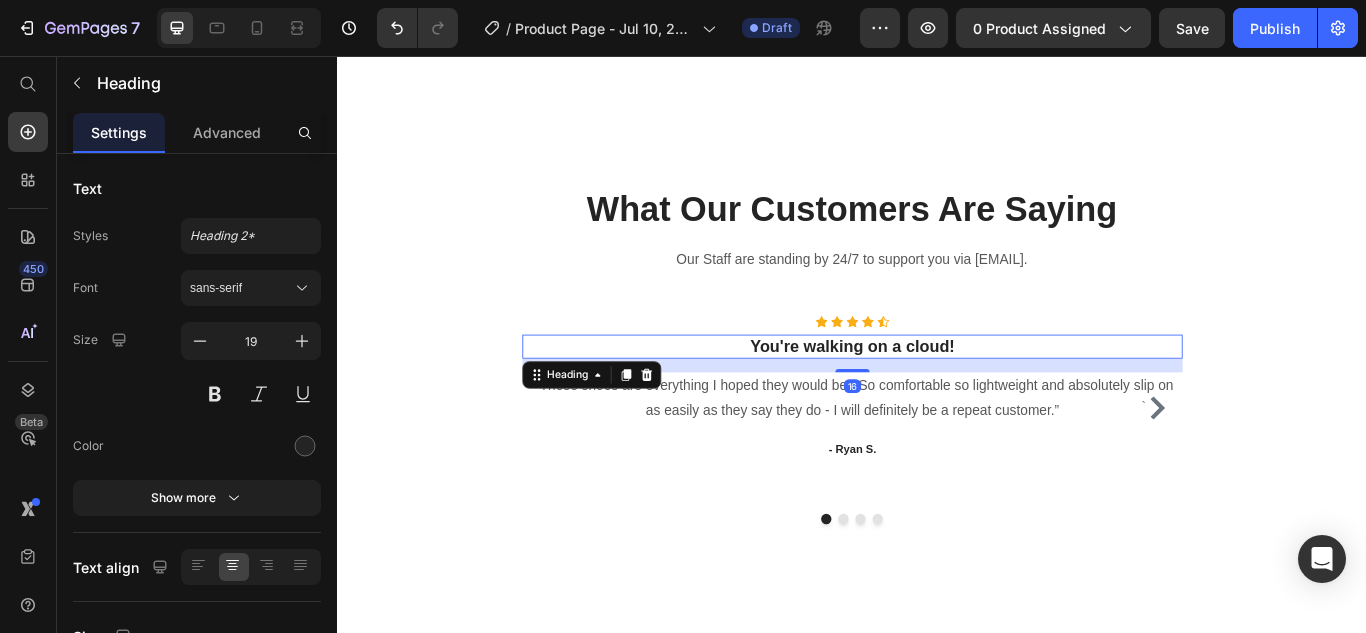 click on "You're walking on a cloud!" at bounding box center [937, 395] 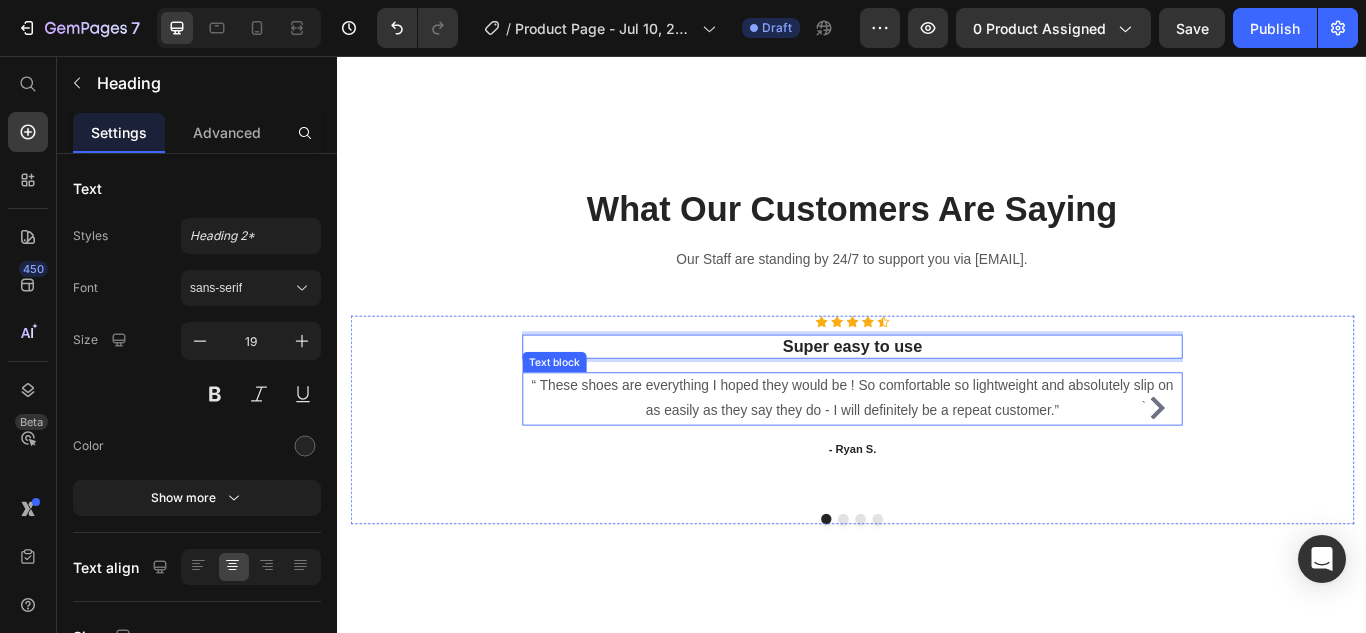 click on "“ These shoes are everything I hoped they would be ! So comfortable so lightweight and absolutely slip on as easily as they say they do - I will definitely be a repeat customer.”" at bounding box center [937, 456] 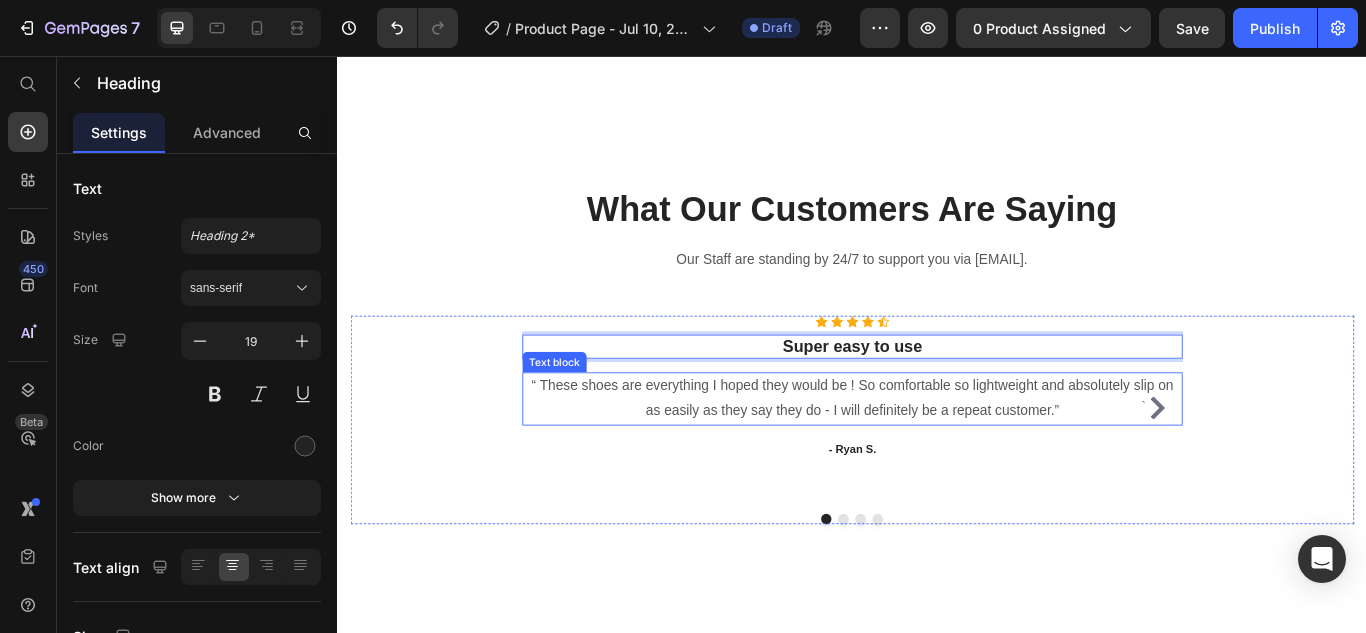 click on "“ These shoes are everything I hoped they would be ! So comfortable so lightweight and absolutely slip on as easily as they say they do - I will definitely be a repeat customer.”" at bounding box center (937, 456) 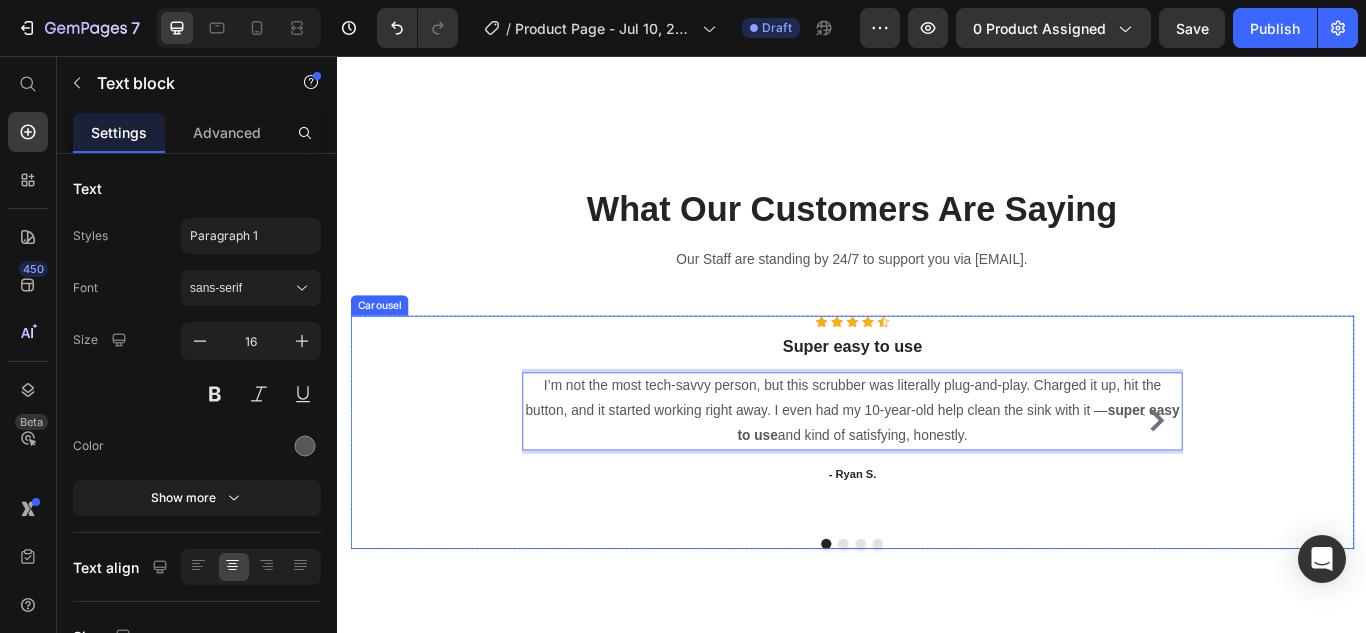 click 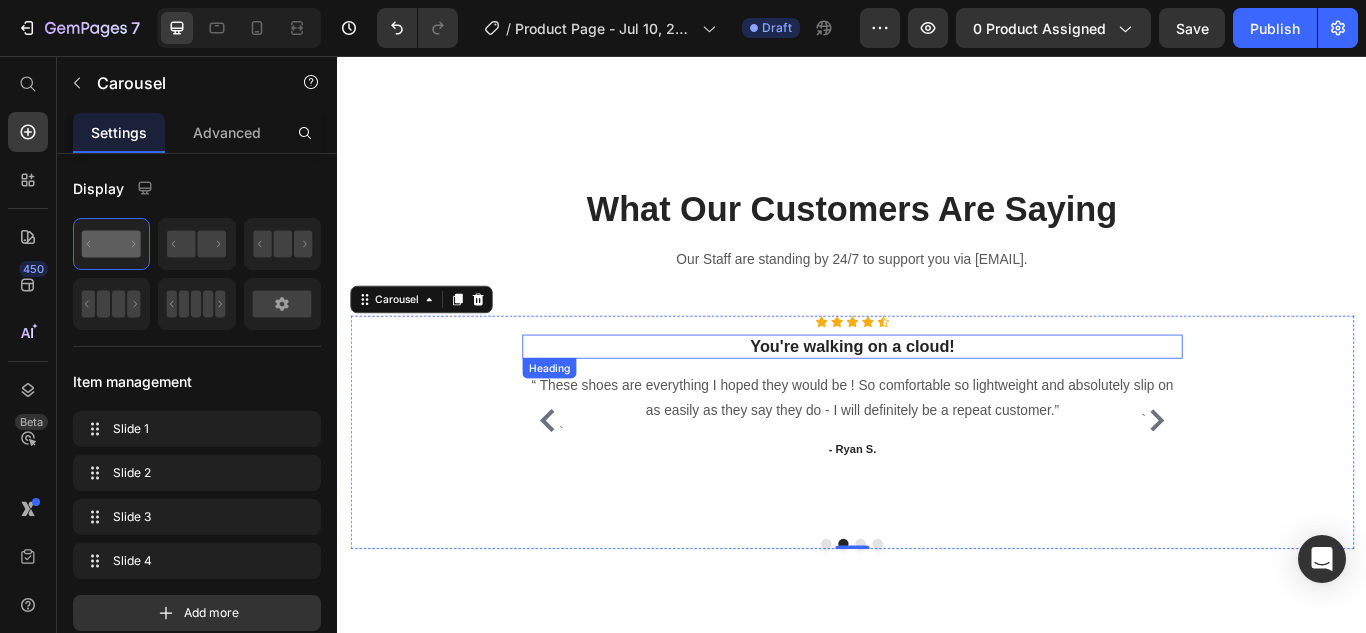 click on "You're walking on a cloud!" at bounding box center [937, 395] 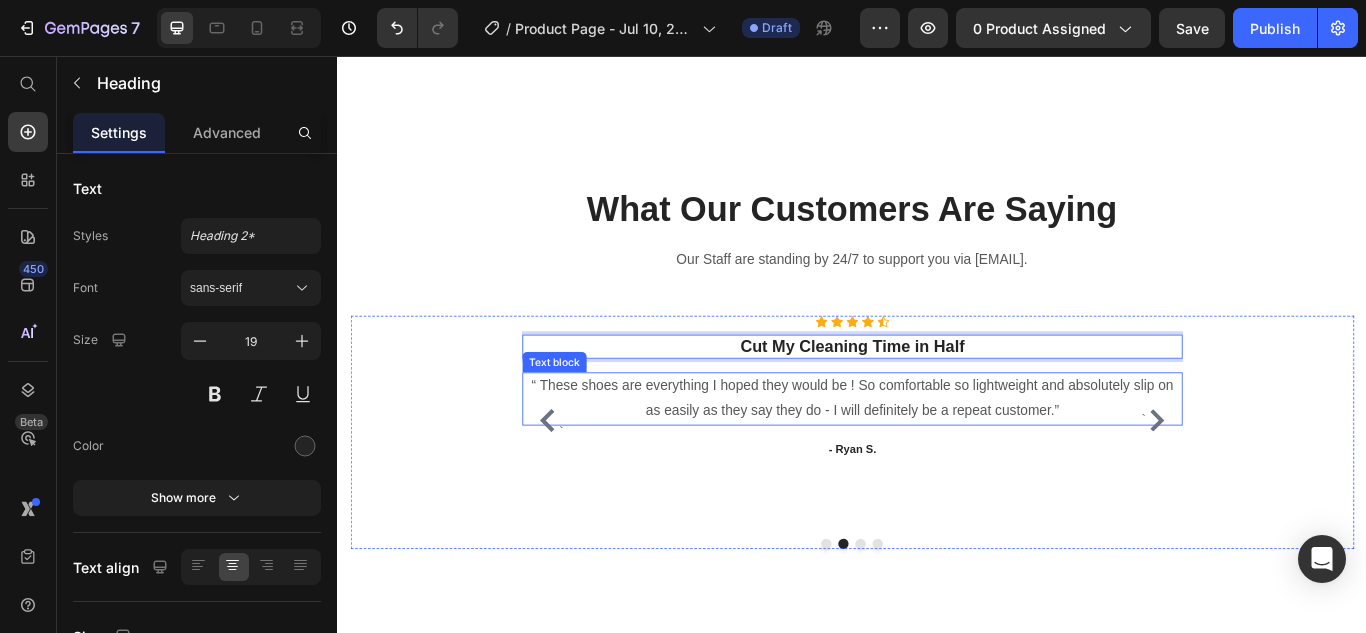click on "“ These shoes are everything I hoped they would be ! So comfortable so lightweight and absolutely slip on as easily as they say they do - I will definitely be a repeat customer.”" at bounding box center (937, 456) 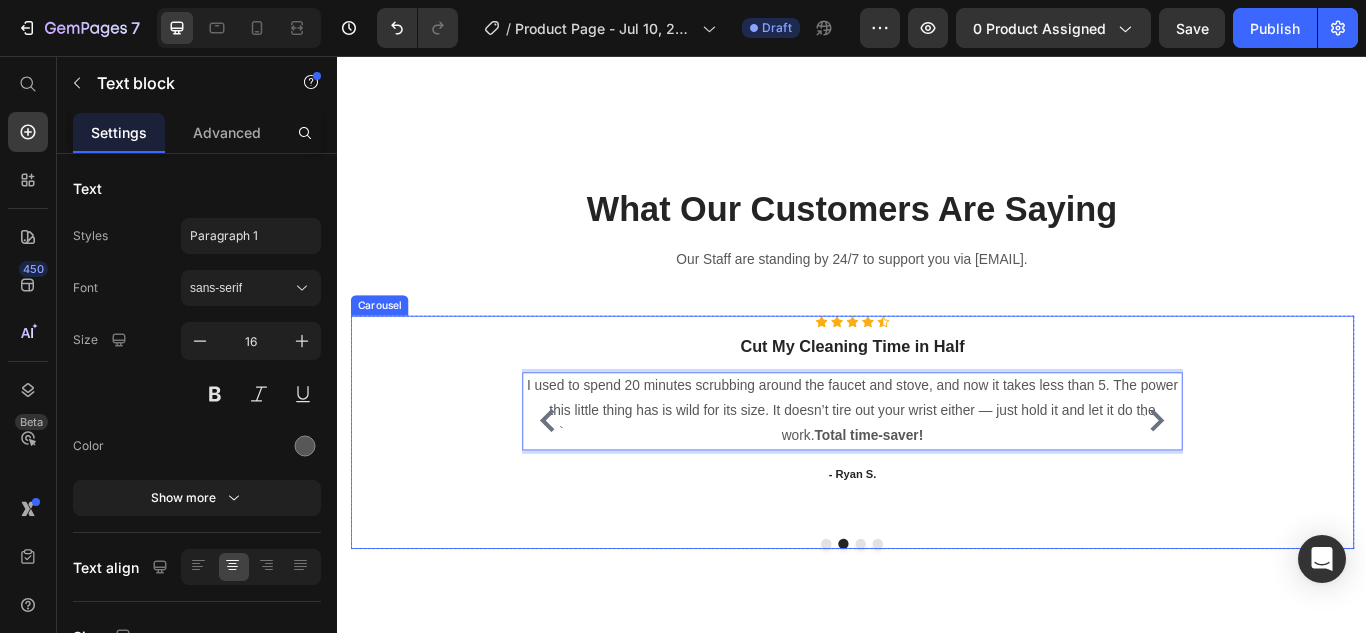 click 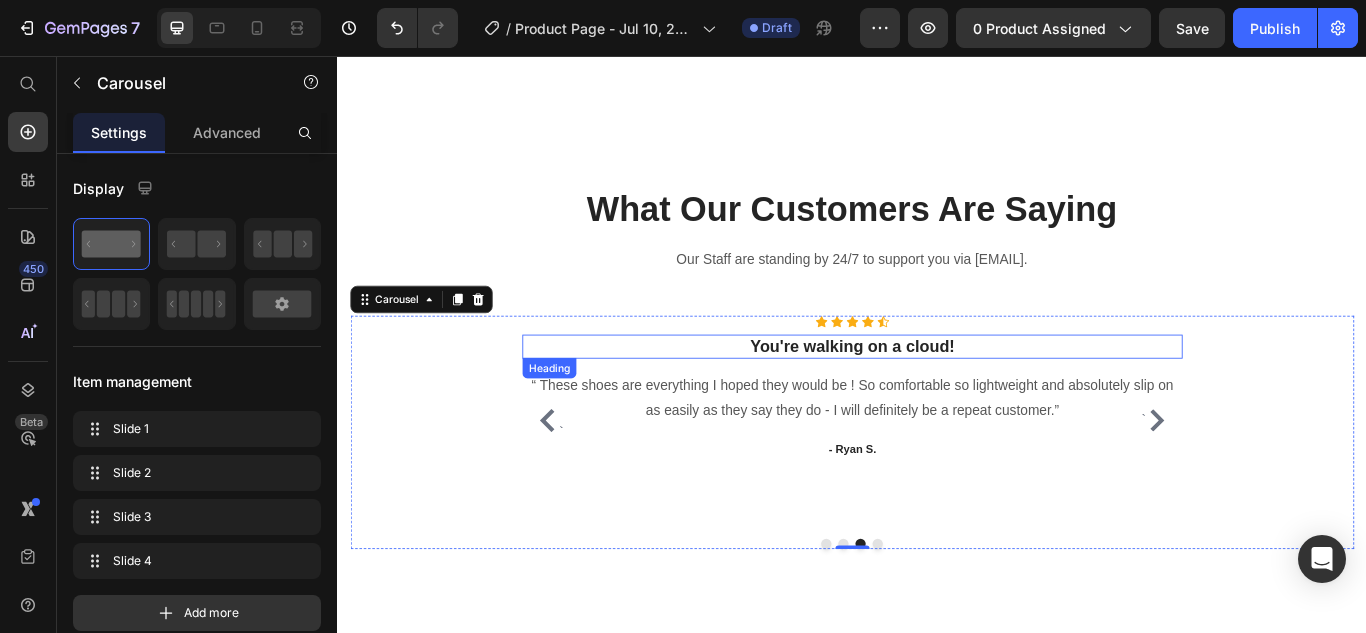 click on "You're walking on a cloud!" at bounding box center (937, 395) 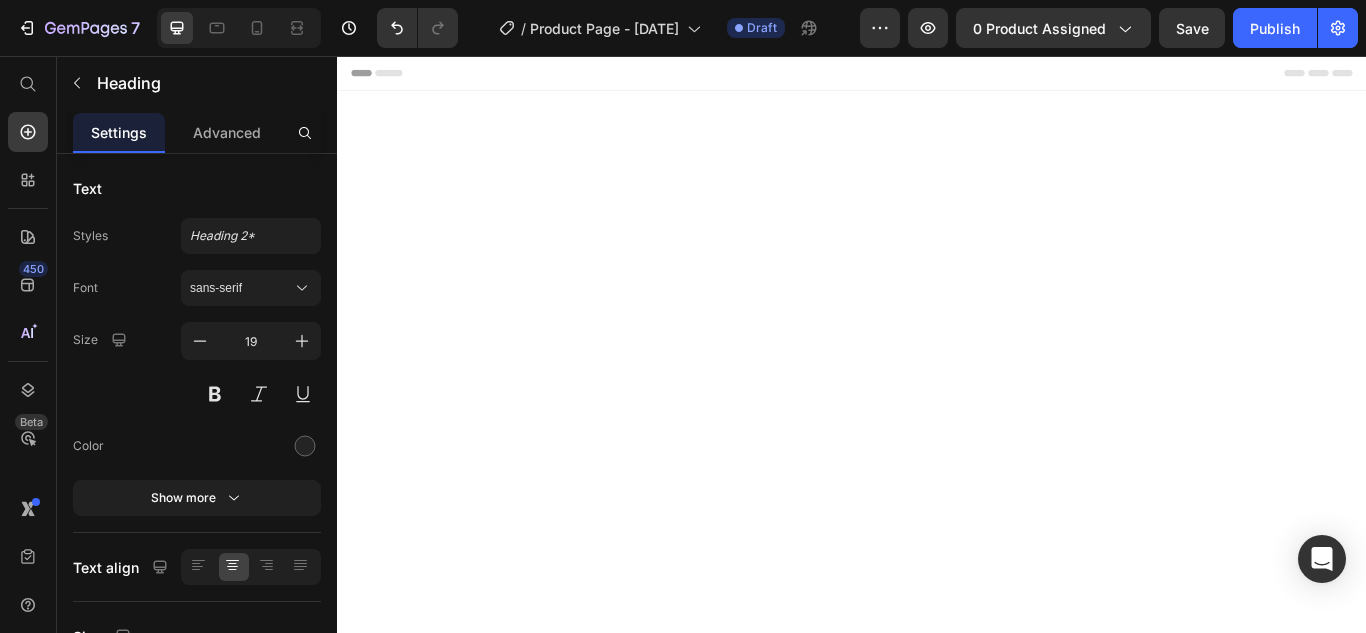 scroll, scrollTop: 0, scrollLeft: 0, axis: both 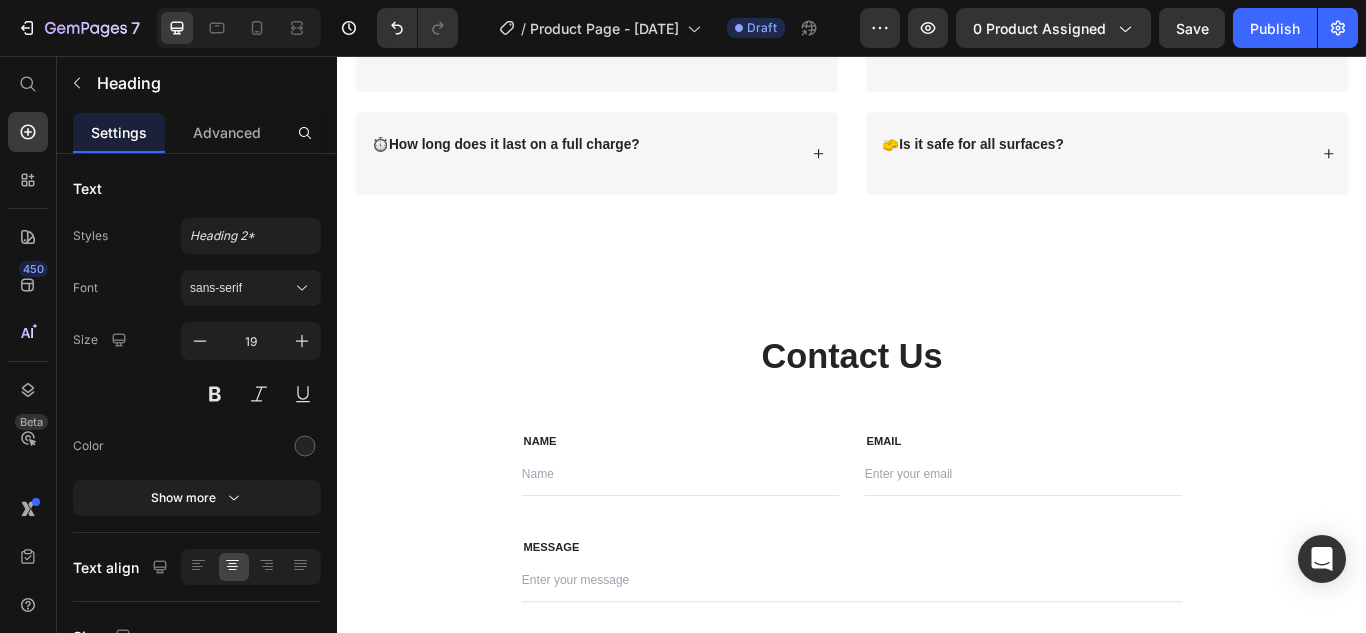 click on "“ These shoes are everything I hoped they would be ! So comfortable so lightweight and absolutely slip on as easily as they say they do - I will definitely be a repeat customer.”" at bounding box center (937, -479) 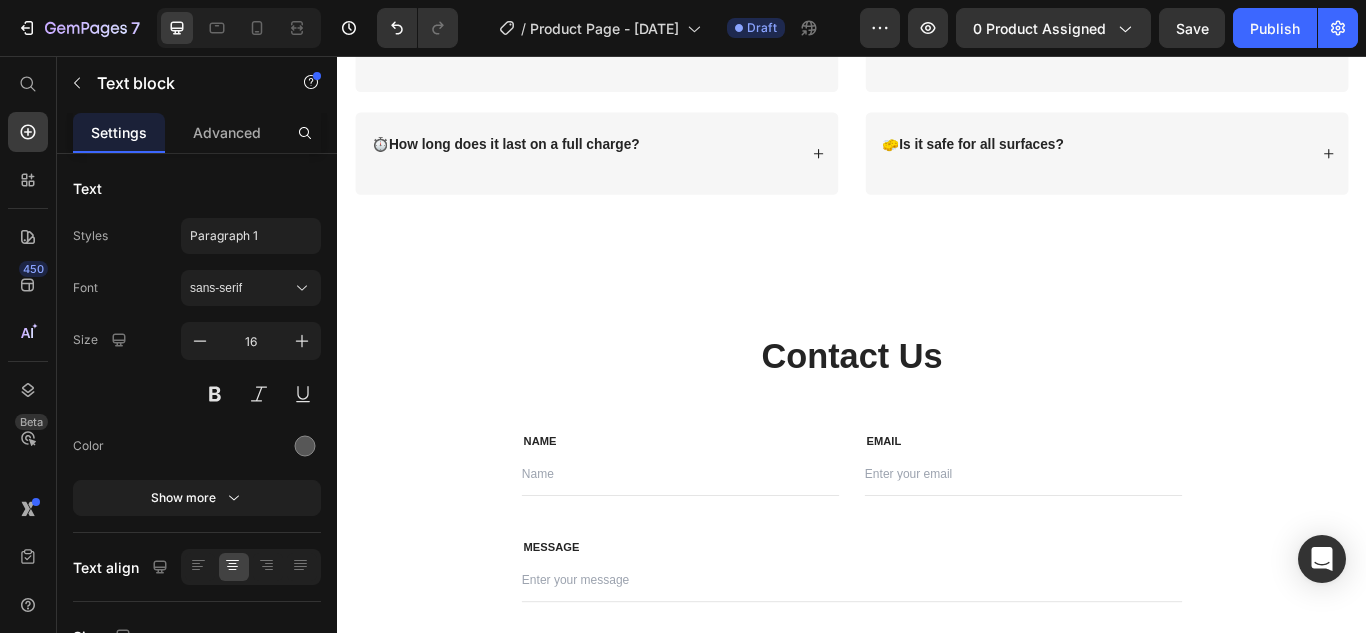 click 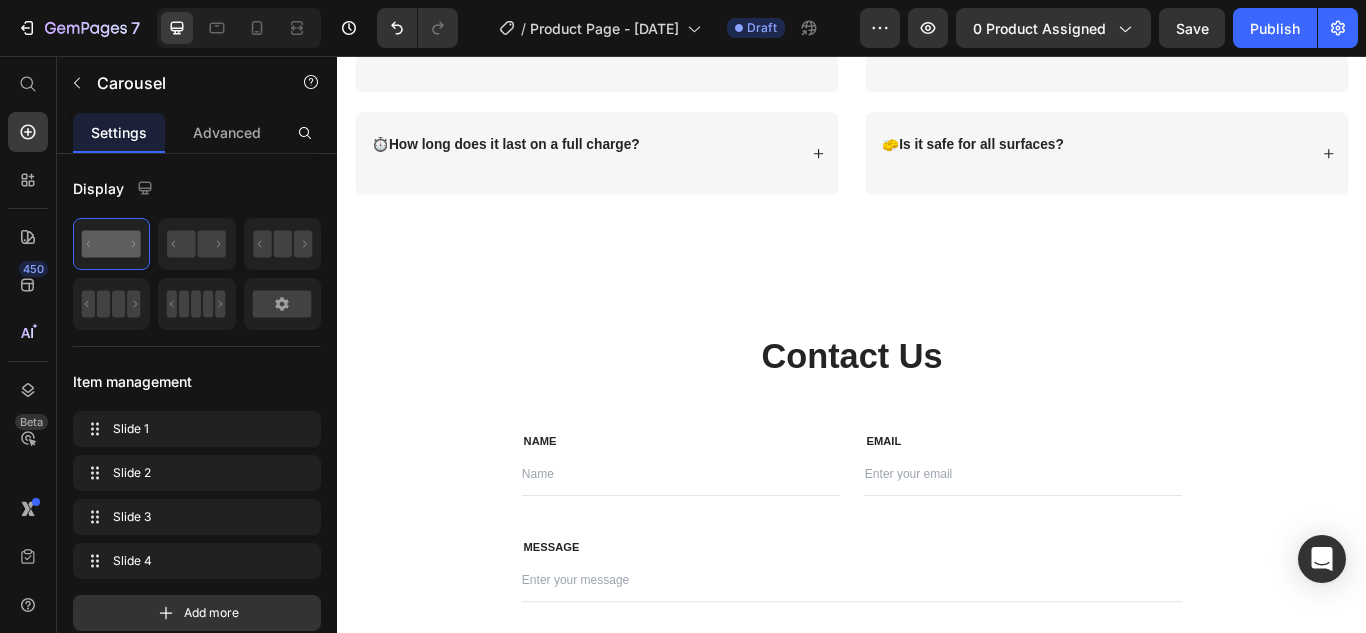 click on "You're walking on a cloud!" at bounding box center (937, -540) 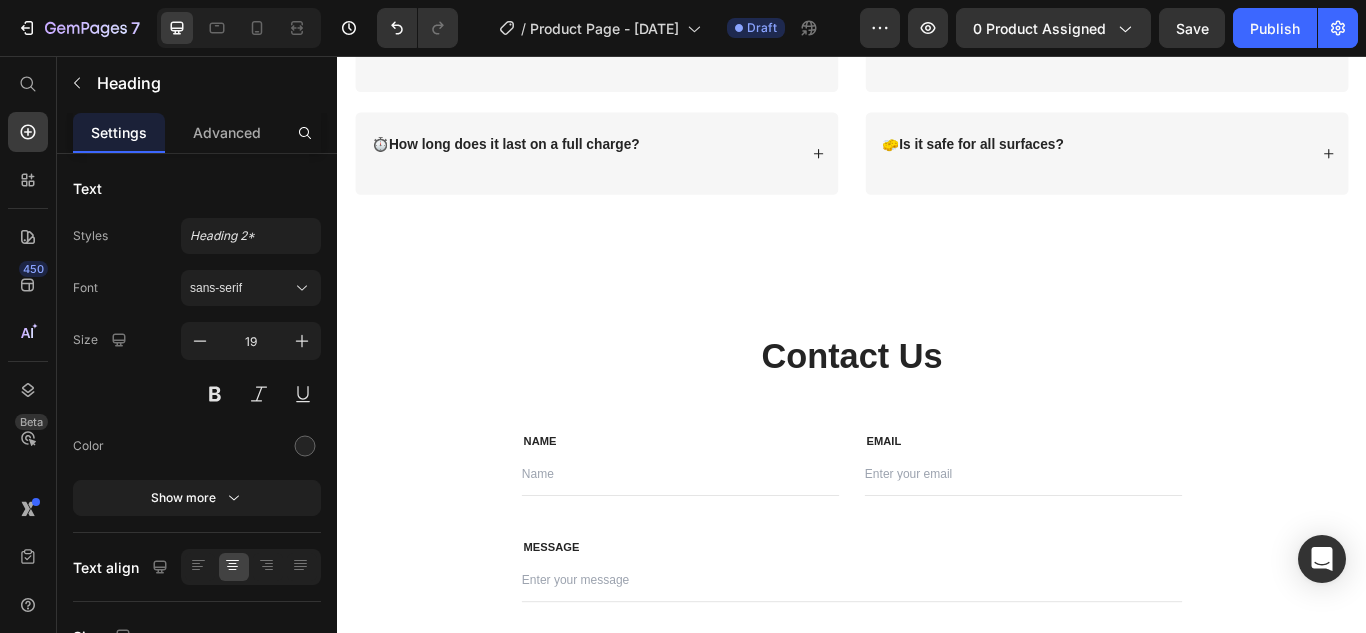 click on "You're walking on a cloud!" at bounding box center (937, -540) 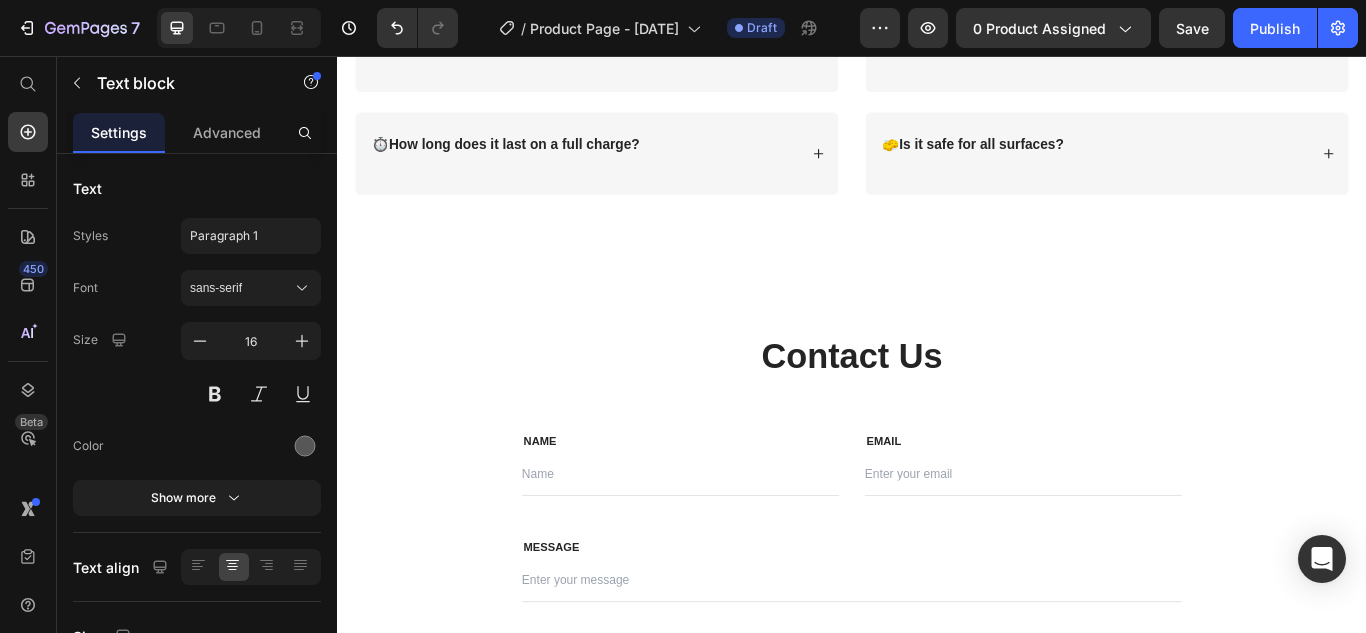 click on "As a mom of three, anything that saves me time and energy is a win. This scrubber has been a lifesaver for sticky spills, food gunk, and even crayon marks. I keep it charged and ready to go, and it’s become one of my go-to tools in the kitchen and bathroom." at bounding box center [937, -465] 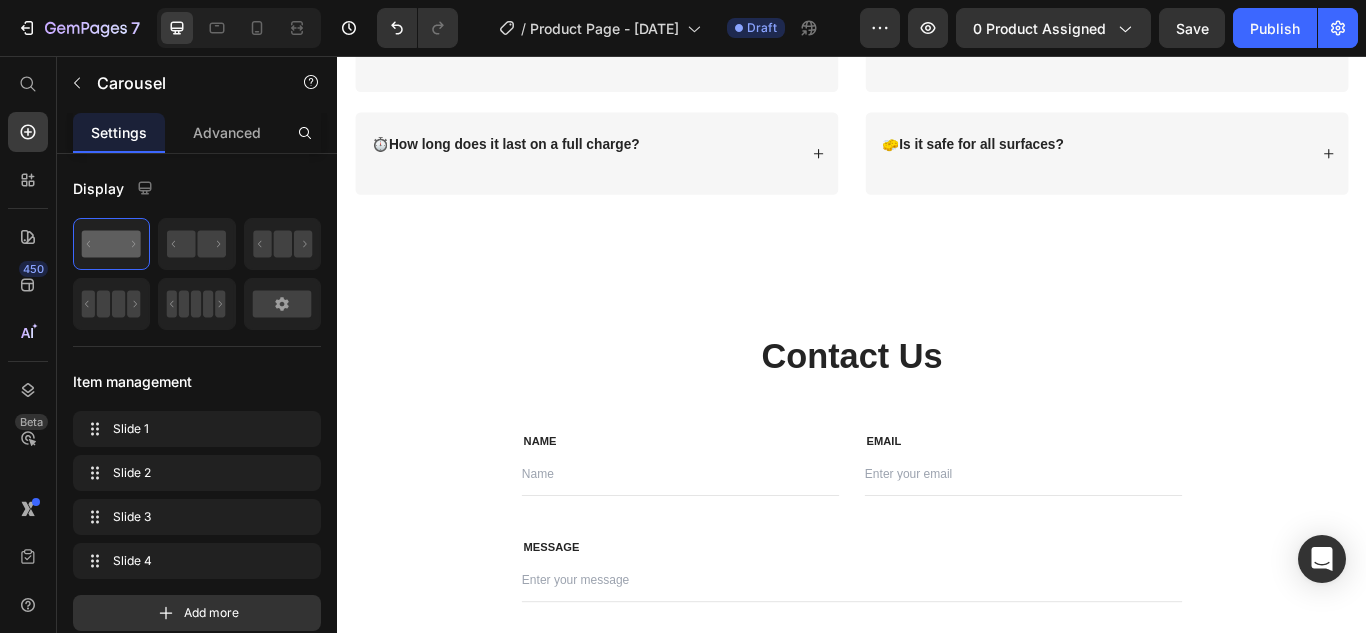 click 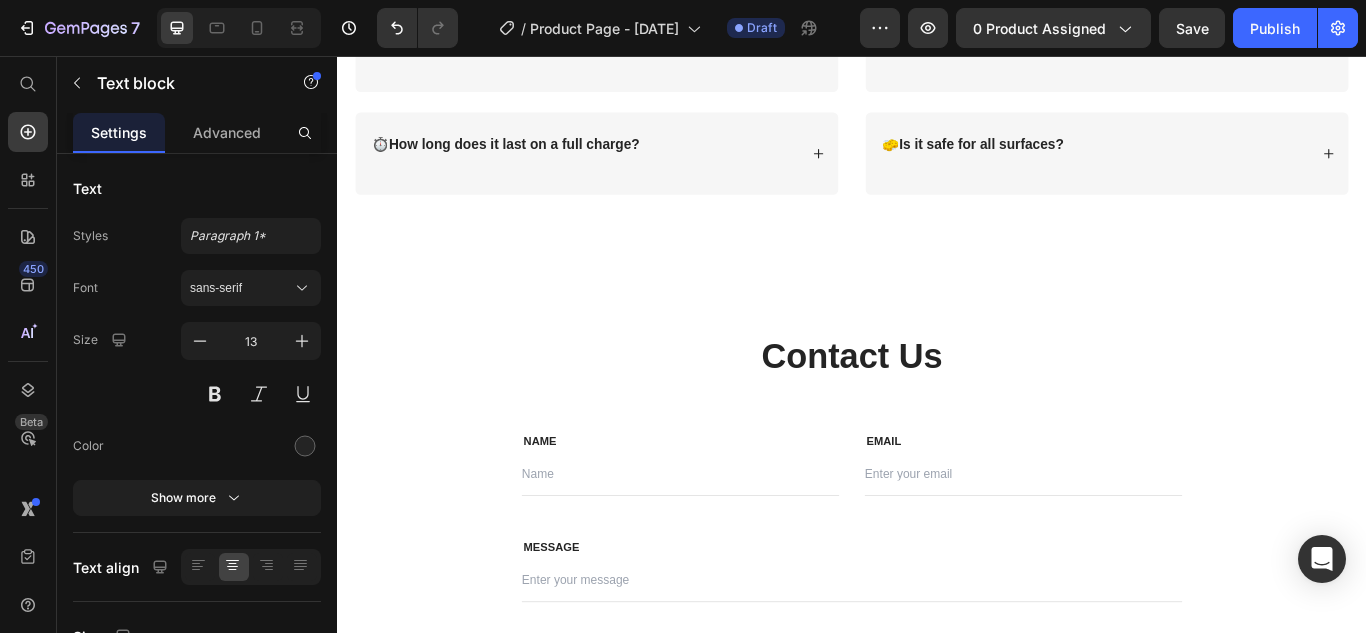 click on "- Ryan S." at bounding box center [937, -391] 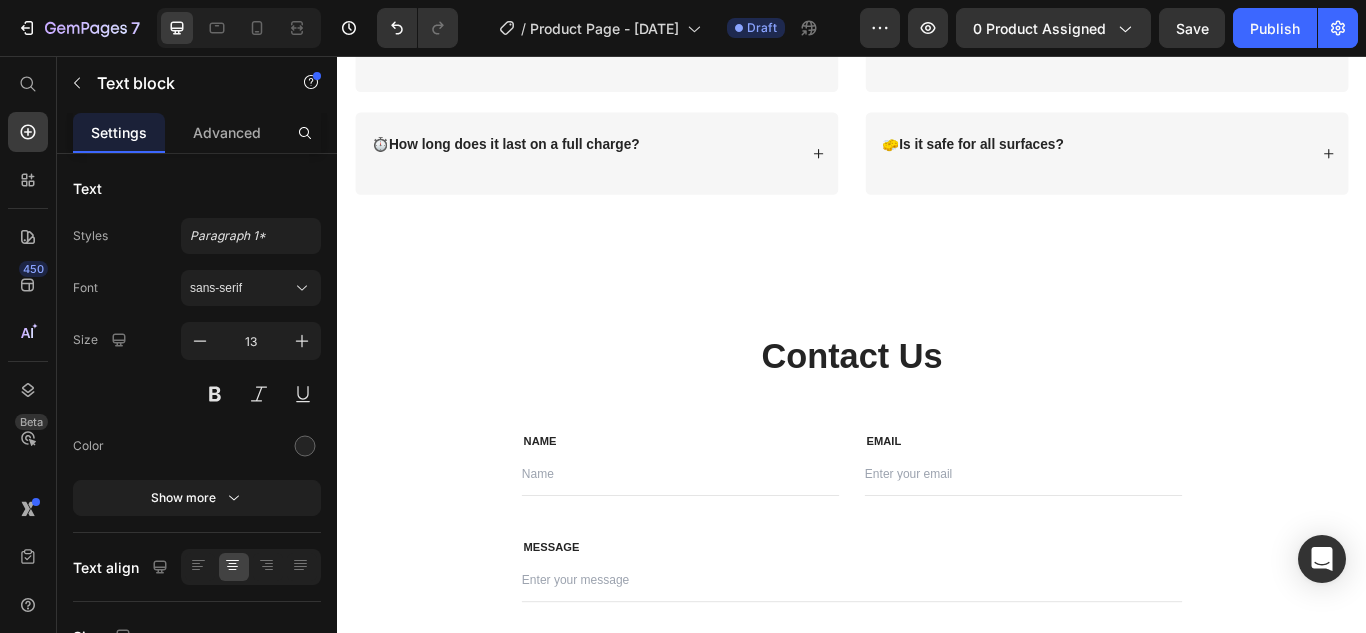 click 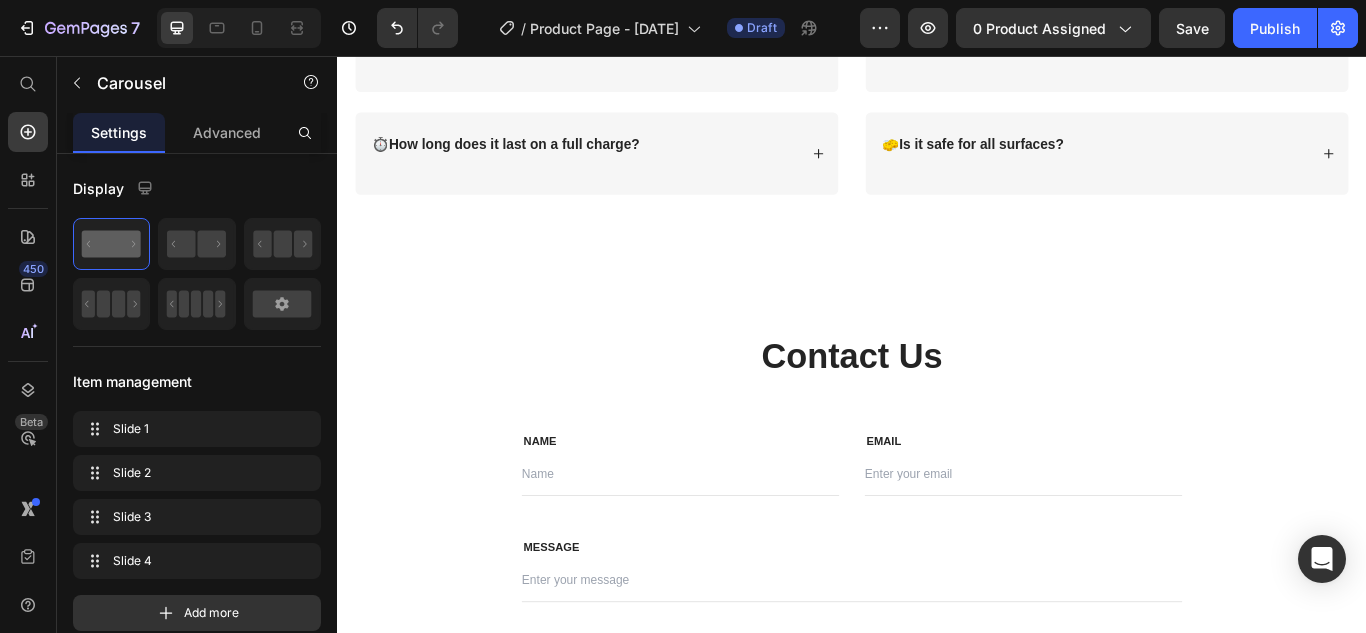 click on "- Ryan S." at bounding box center (937, -391) 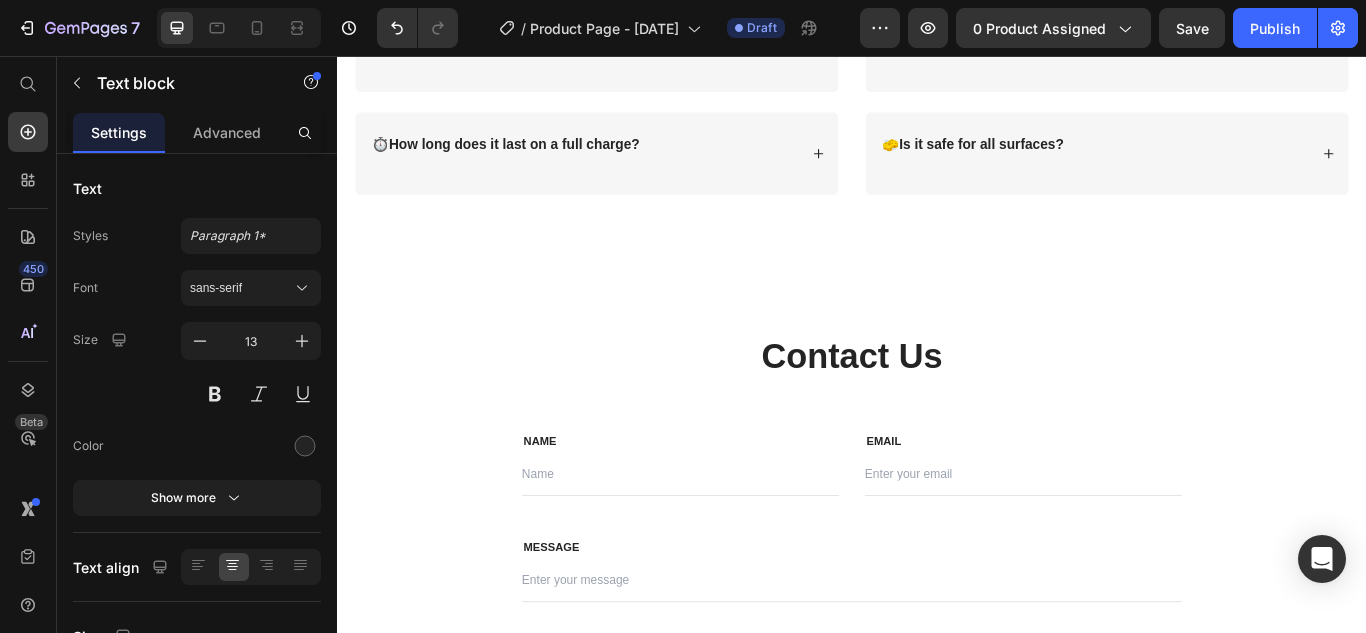 click on "- Ryan S." at bounding box center (937, -391) 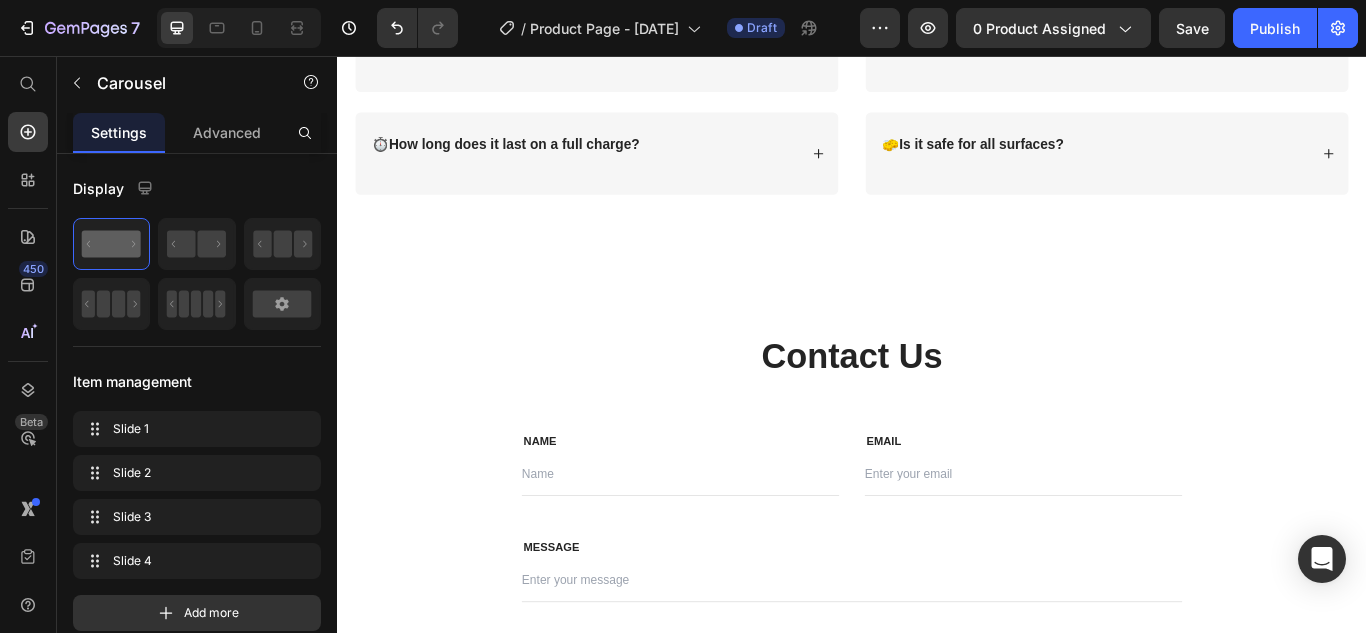 click on "- Ryan S." at bounding box center [937, -391] 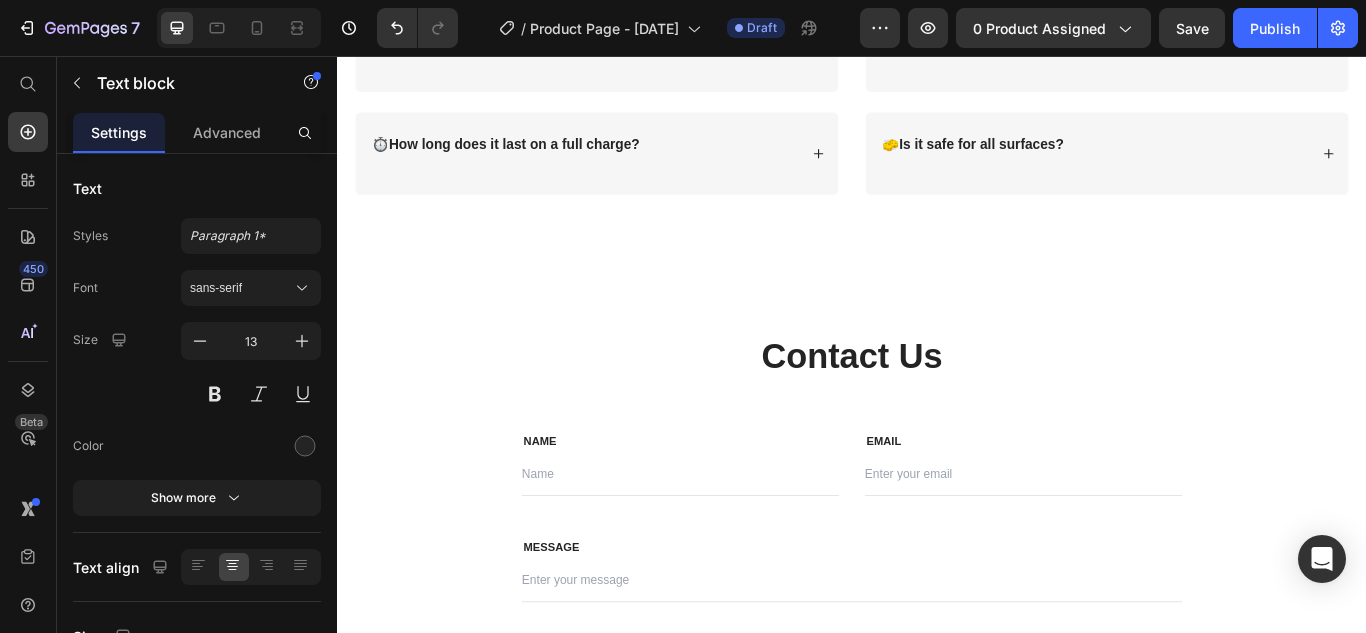 click on "- Ryan S." at bounding box center [937, -391] 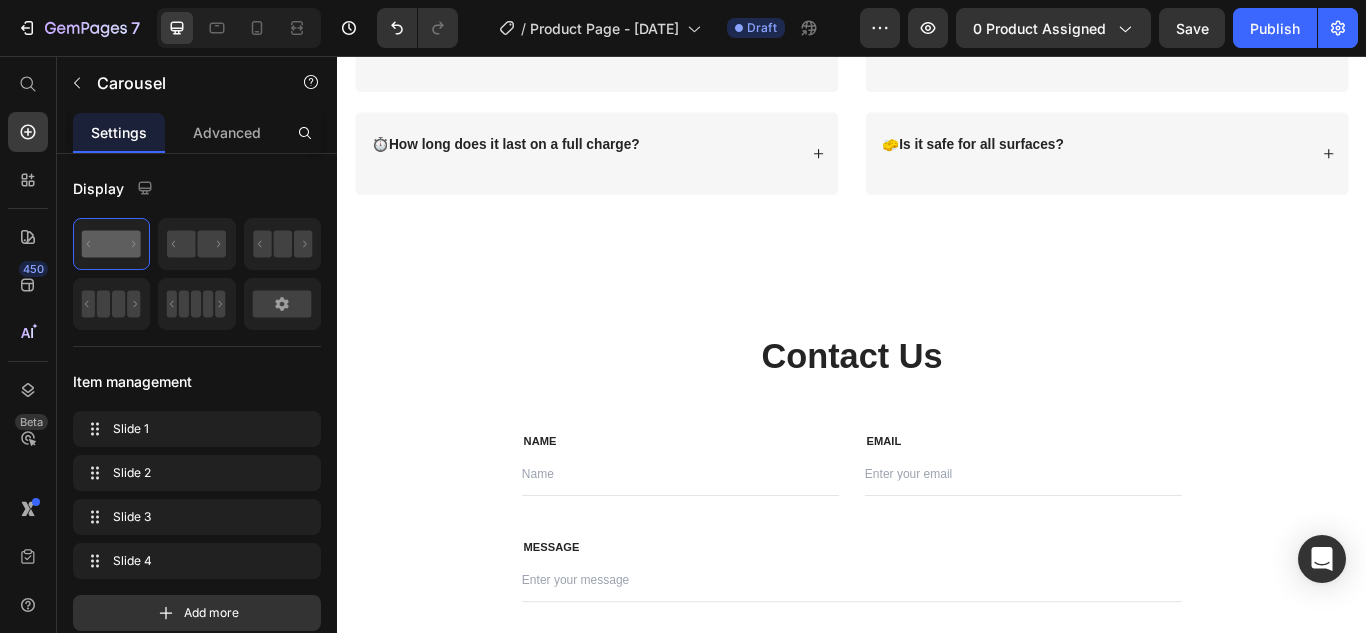 click on "- Ryan S." at bounding box center [937, -391] 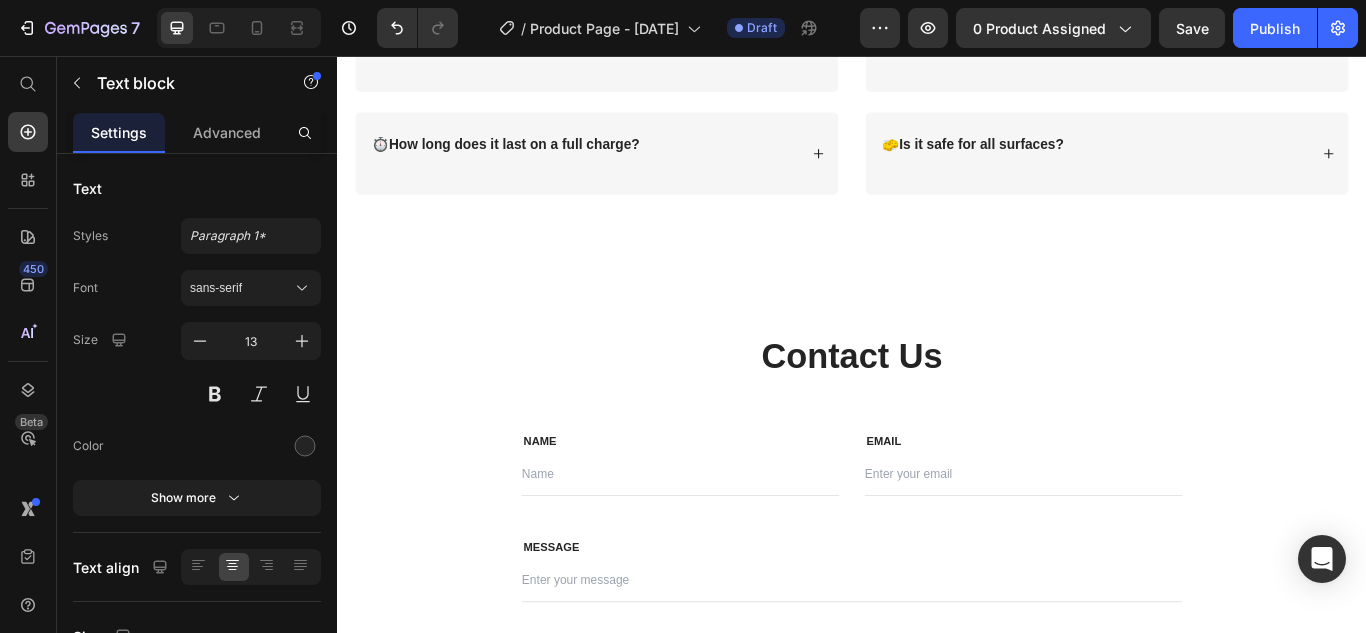 click on "- Ryan S." at bounding box center [937, -391] 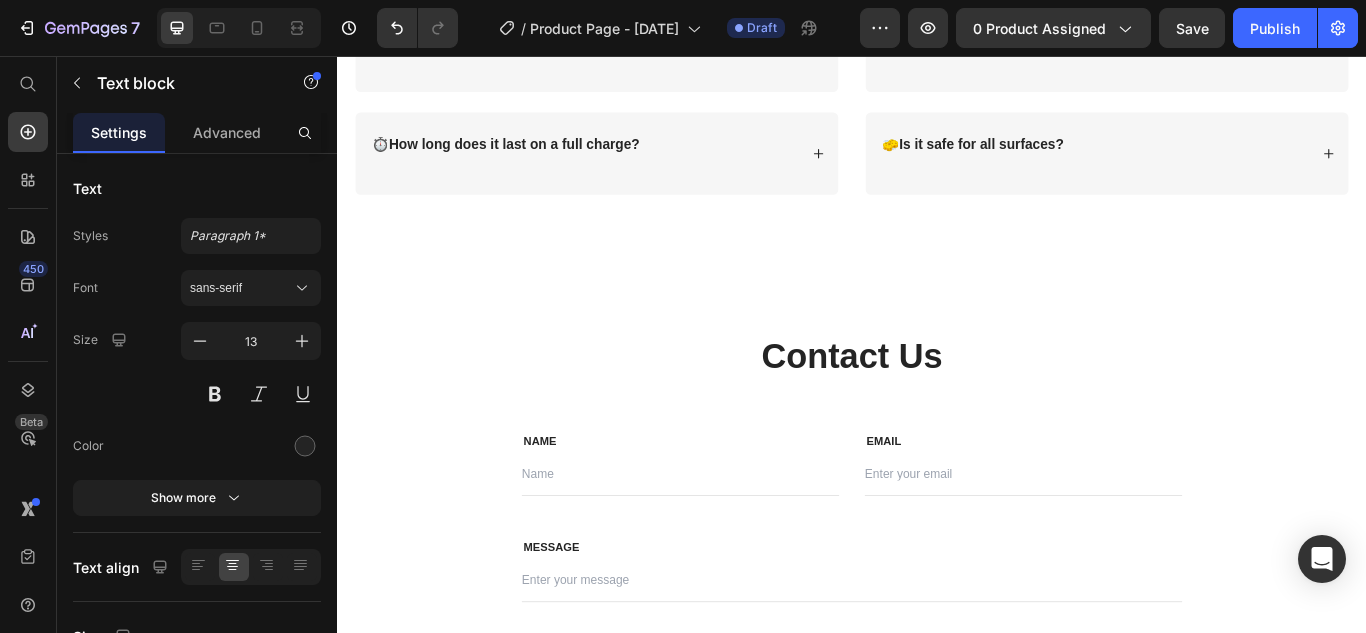 click 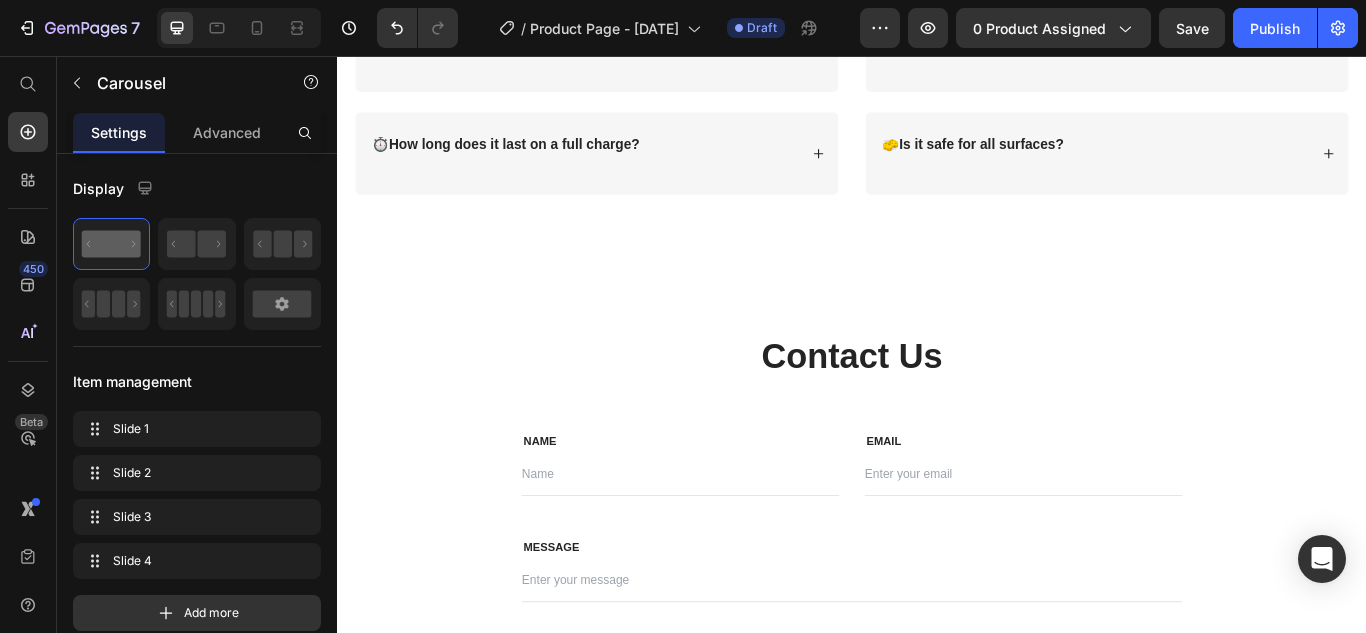 click on "`" at bounding box center [584, -454] 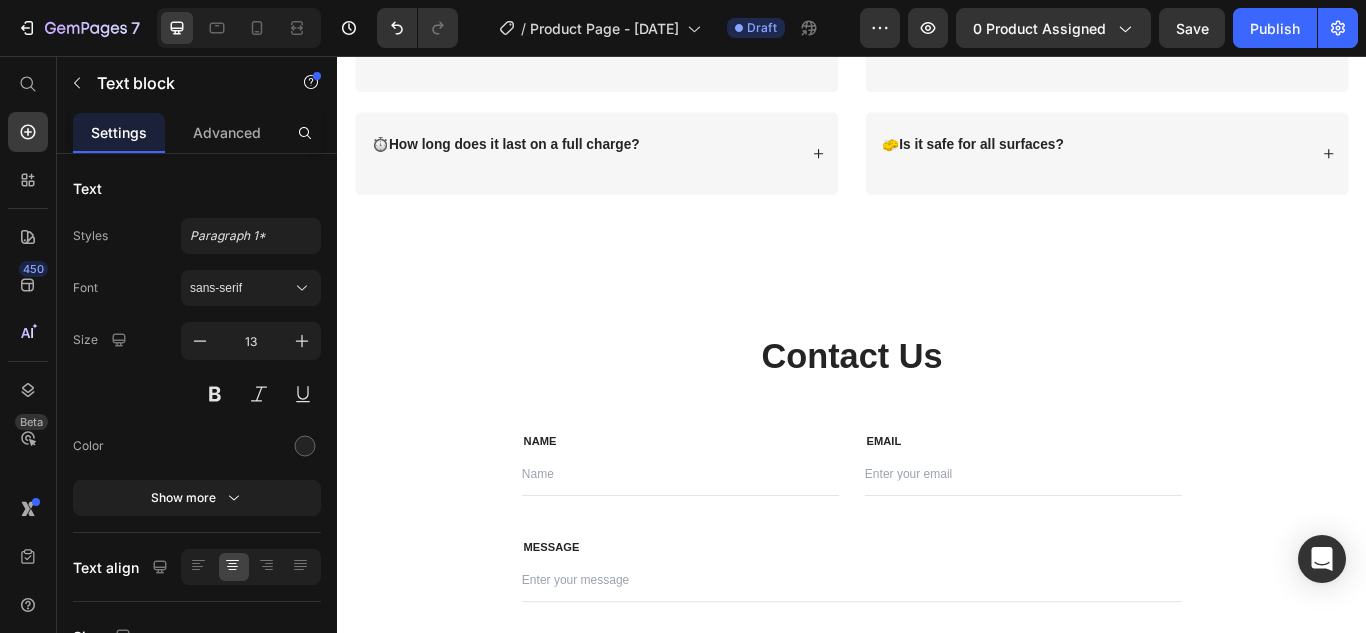 click on "- Ryan S." at bounding box center [937, -391] 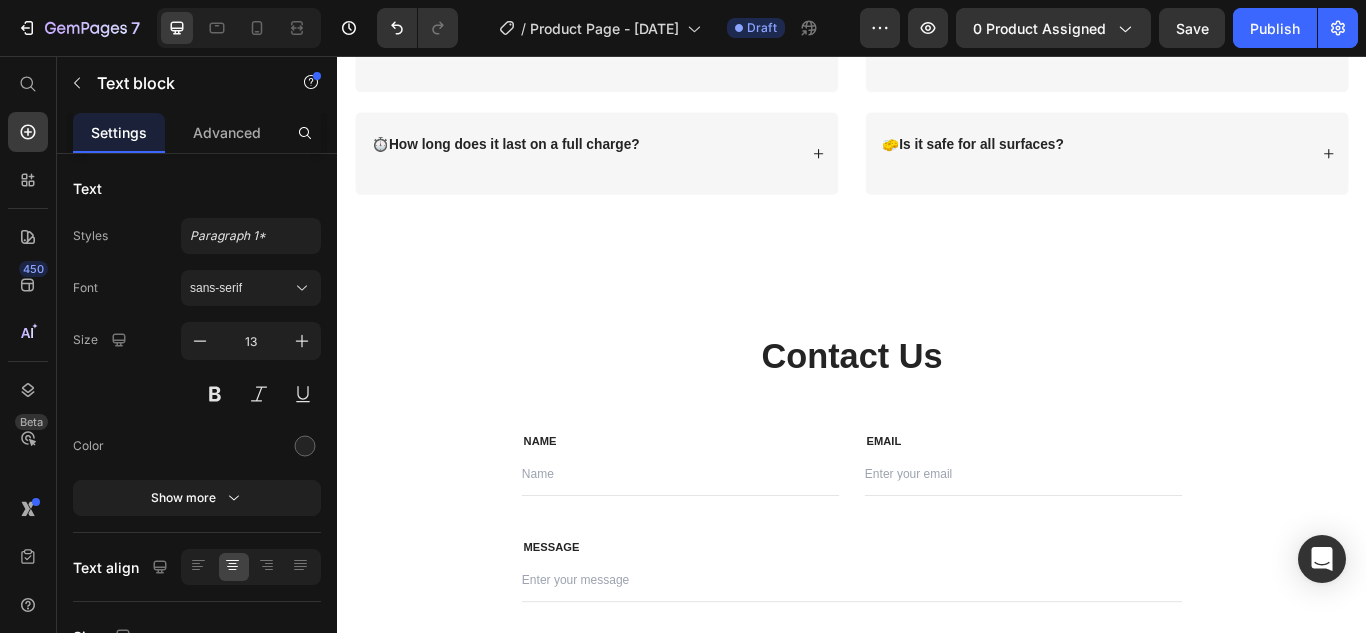 click 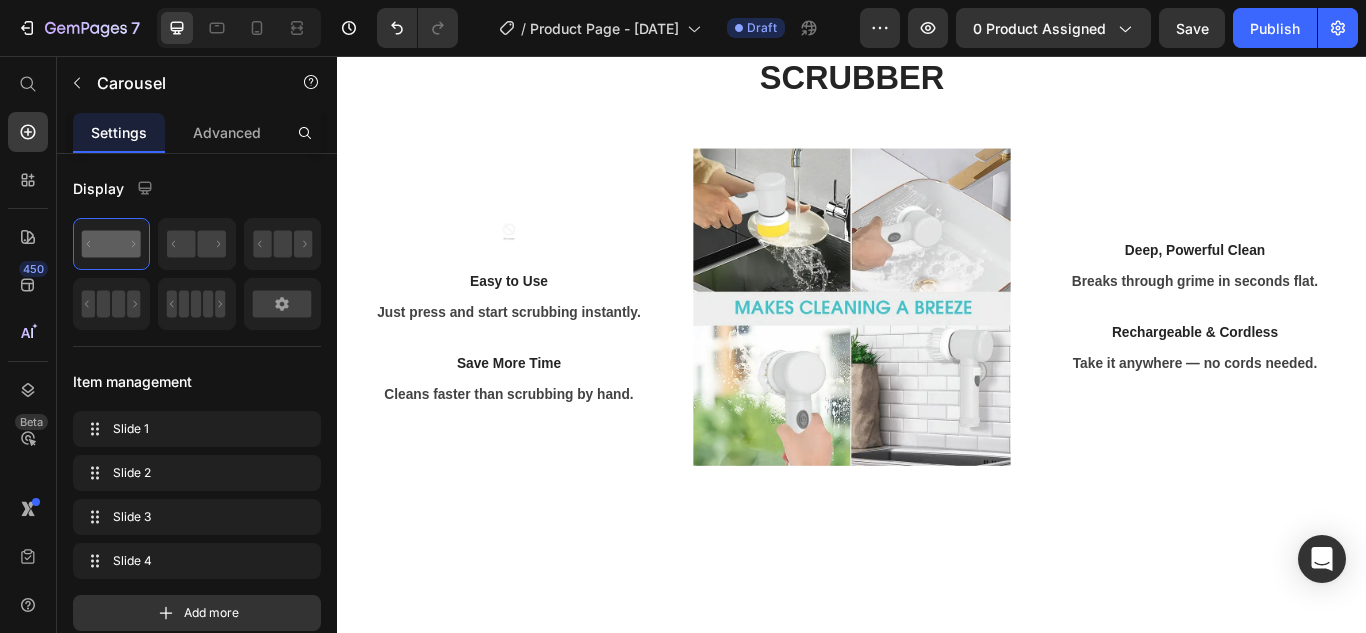 scroll, scrollTop: 481, scrollLeft: 0, axis: vertical 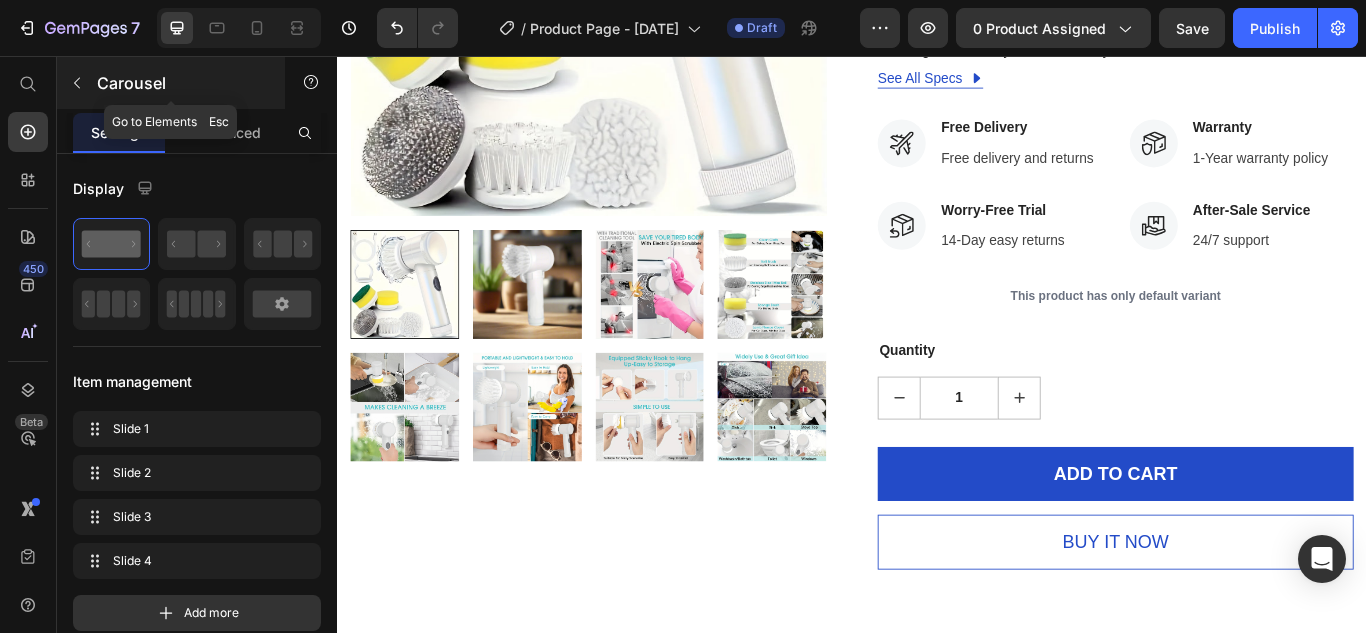 click 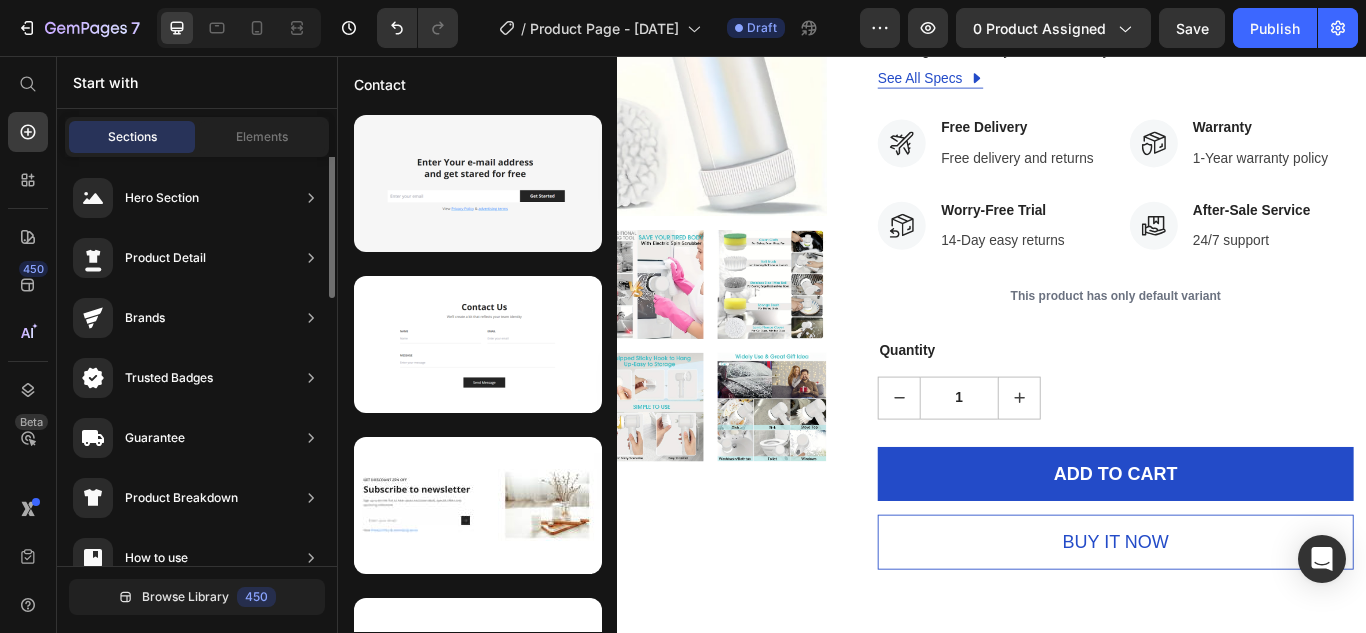 scroll, scrollTop: 0, scrollLeft: 0, axis: both 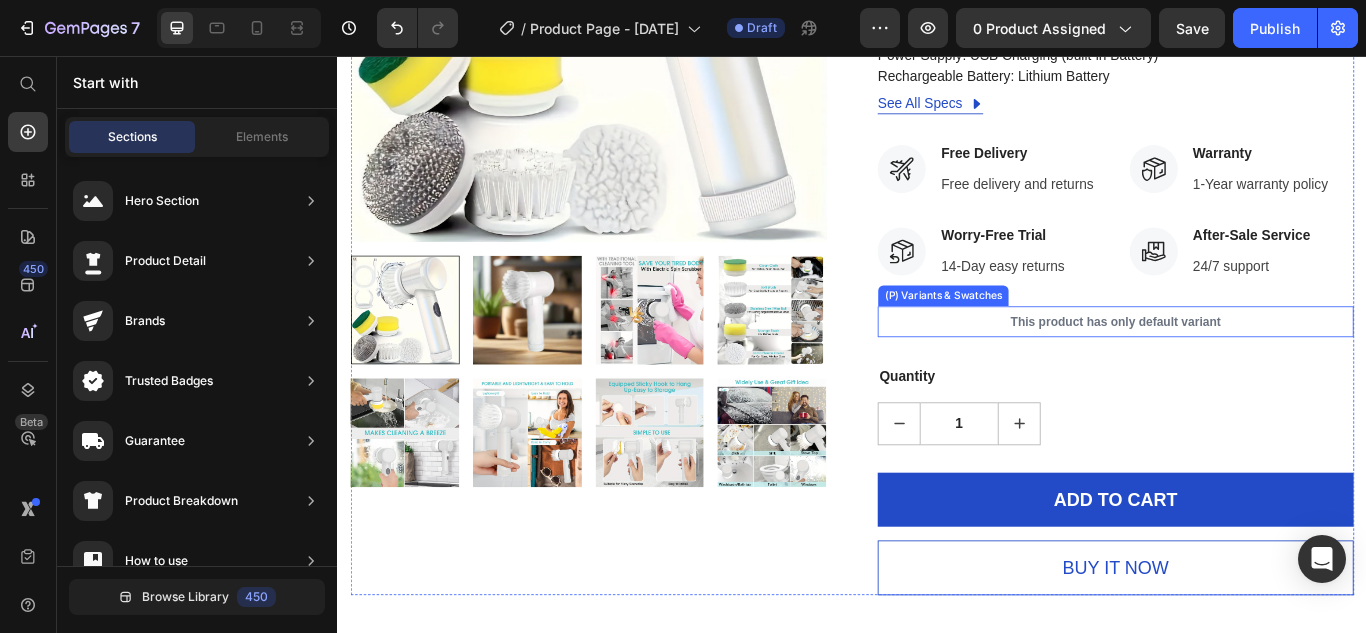 click on "This product has only default variant" at bounding box center (1244, 366) 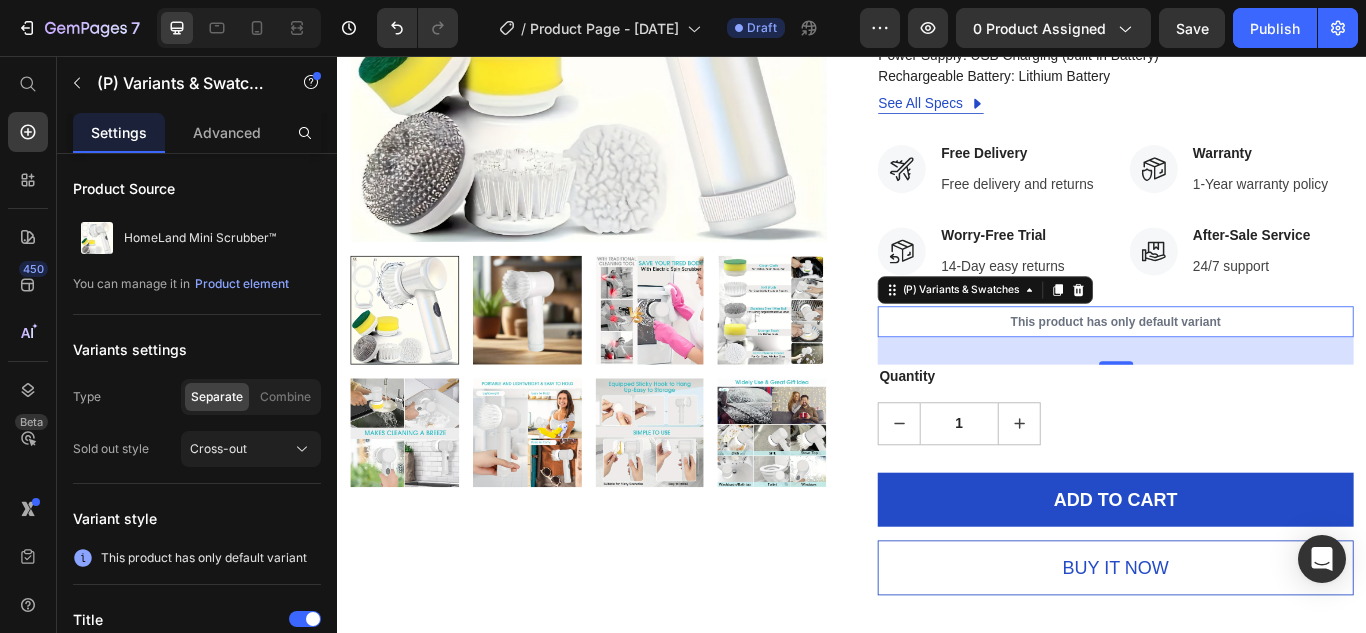 click on "This product has only default variant" at bounding box center [1244, 366] 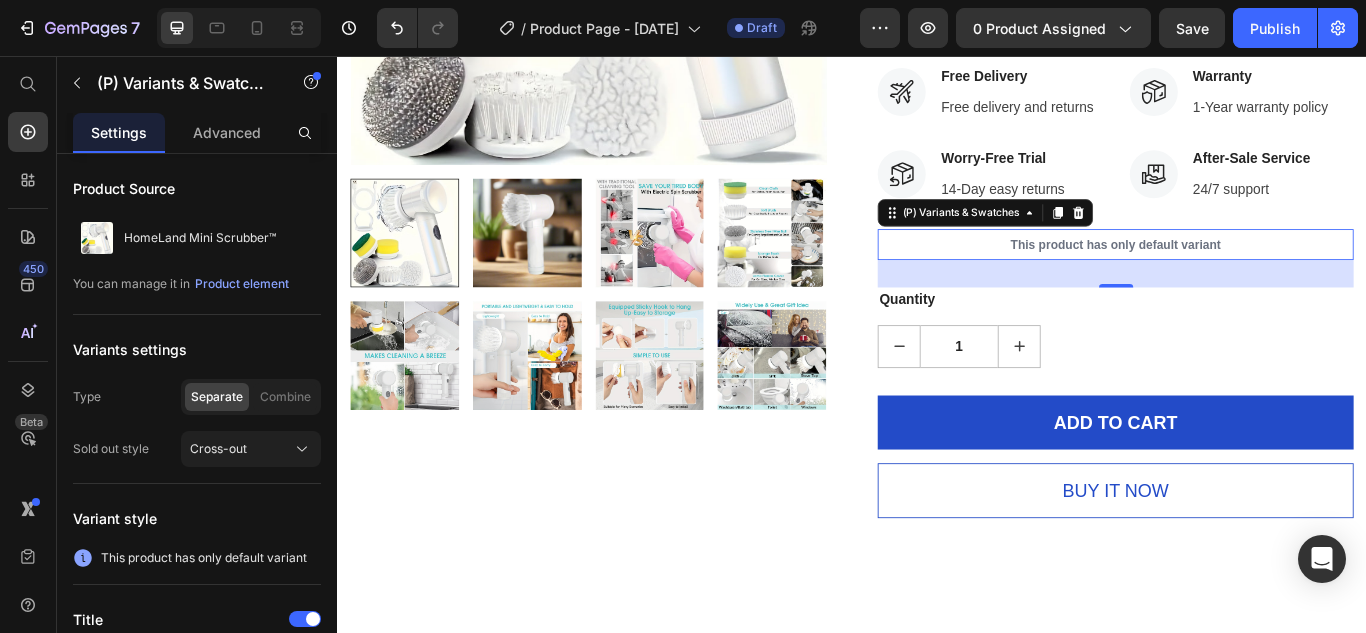 scroll, scrollTop: 548, scrollLeft: 0, axis: vertical 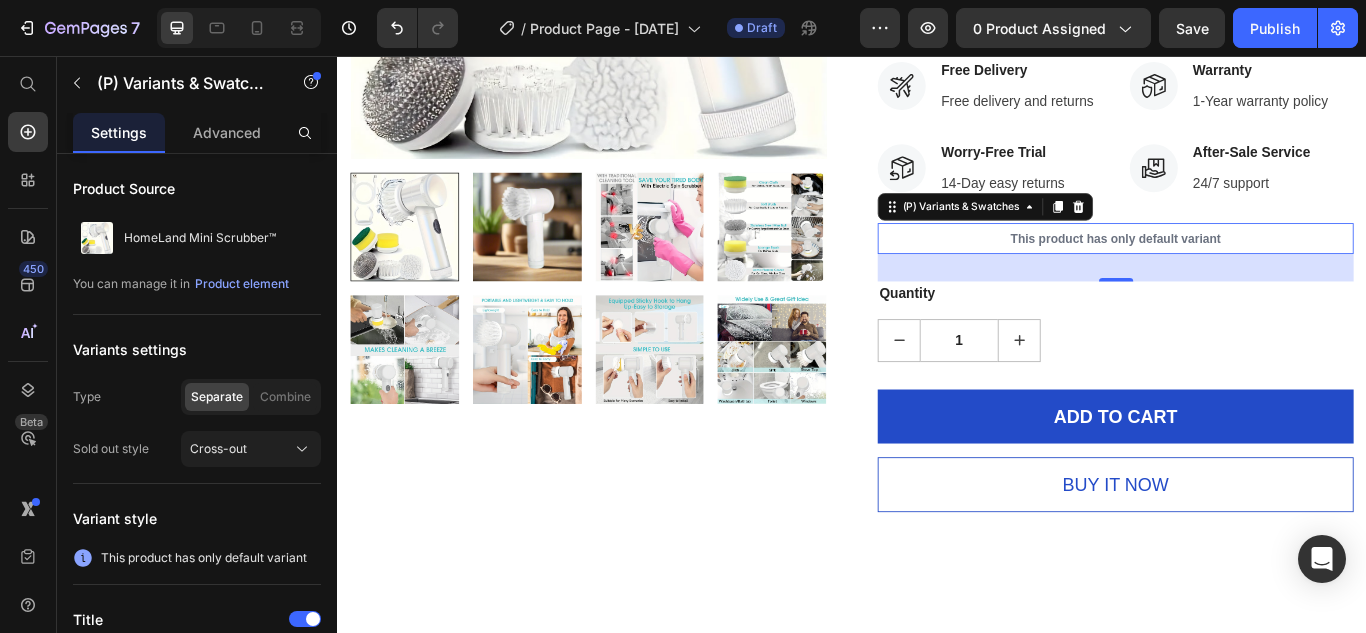 click on "This product has only default variant" at bounding box center (1244, 269) 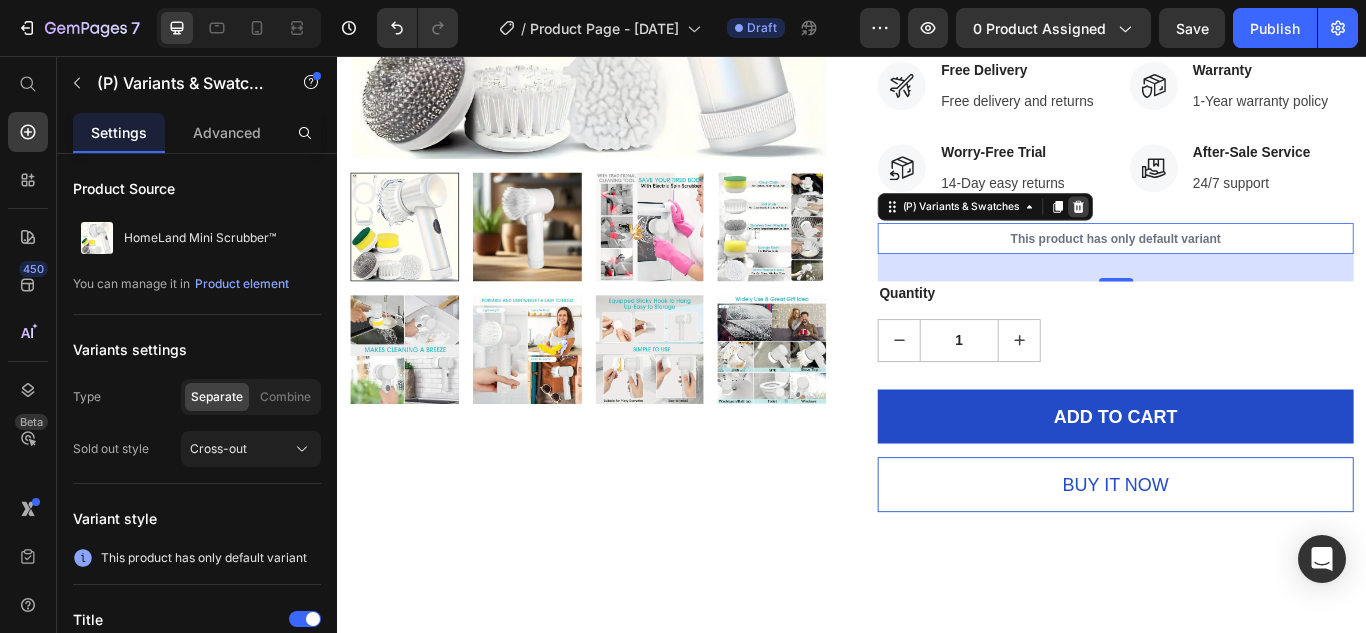 click 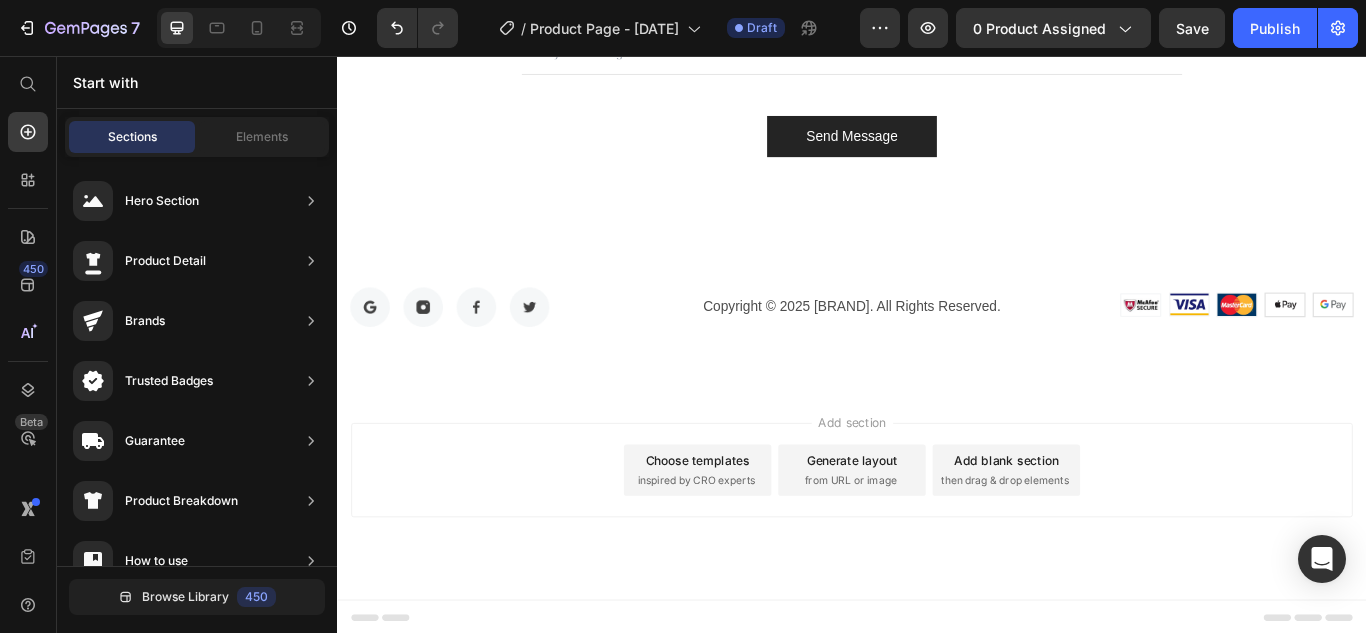 scroll, scrollTop: 4962, scrollLeft: 0, axis: vertical 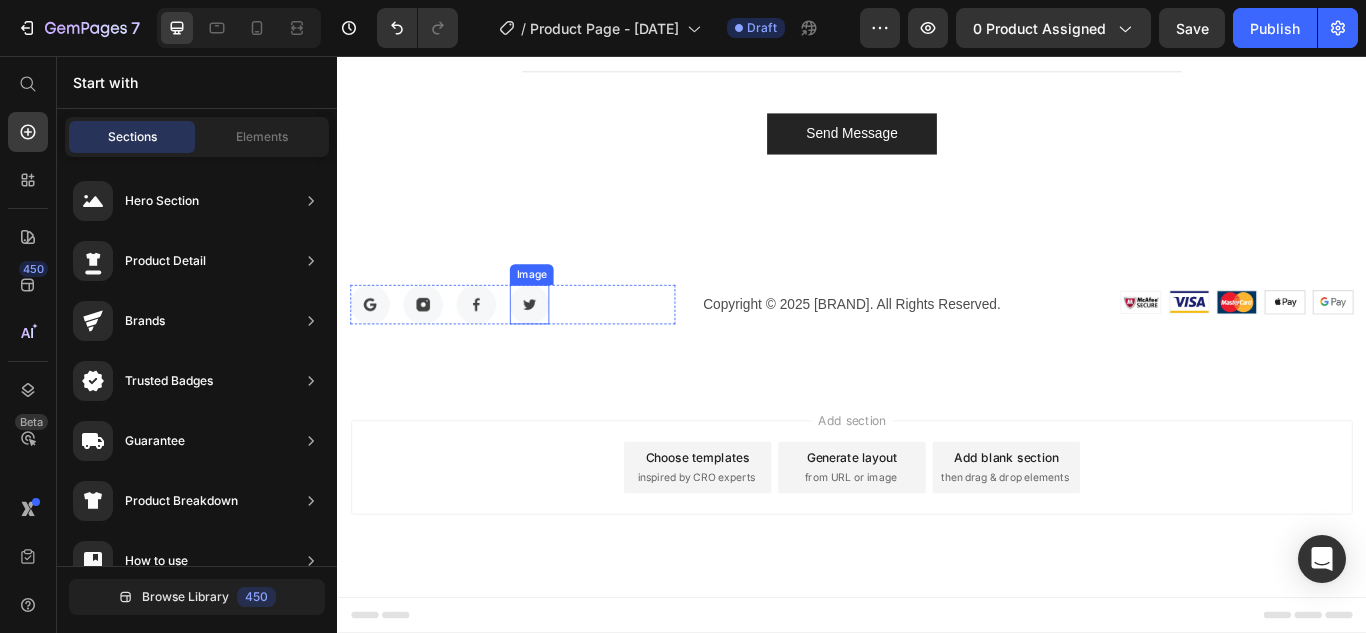 click at bounding box center (561, 346) 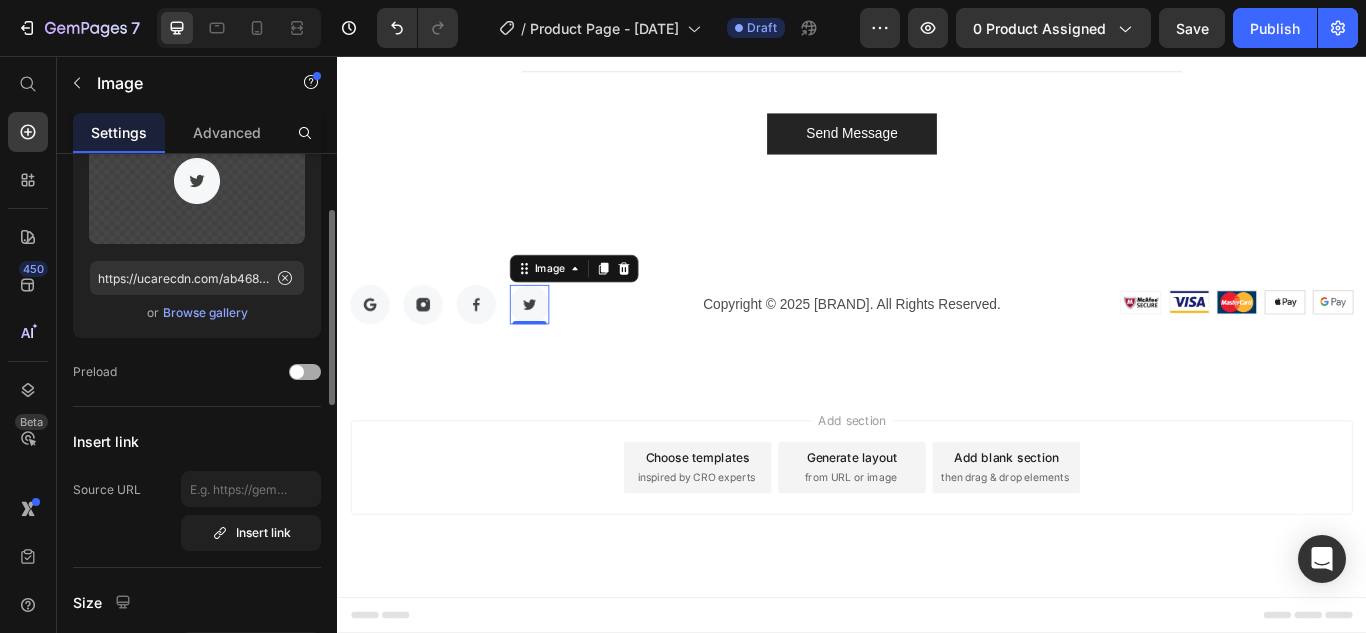 scroll, scrollTop: 147, scrollLeft: 0, axis: vertical 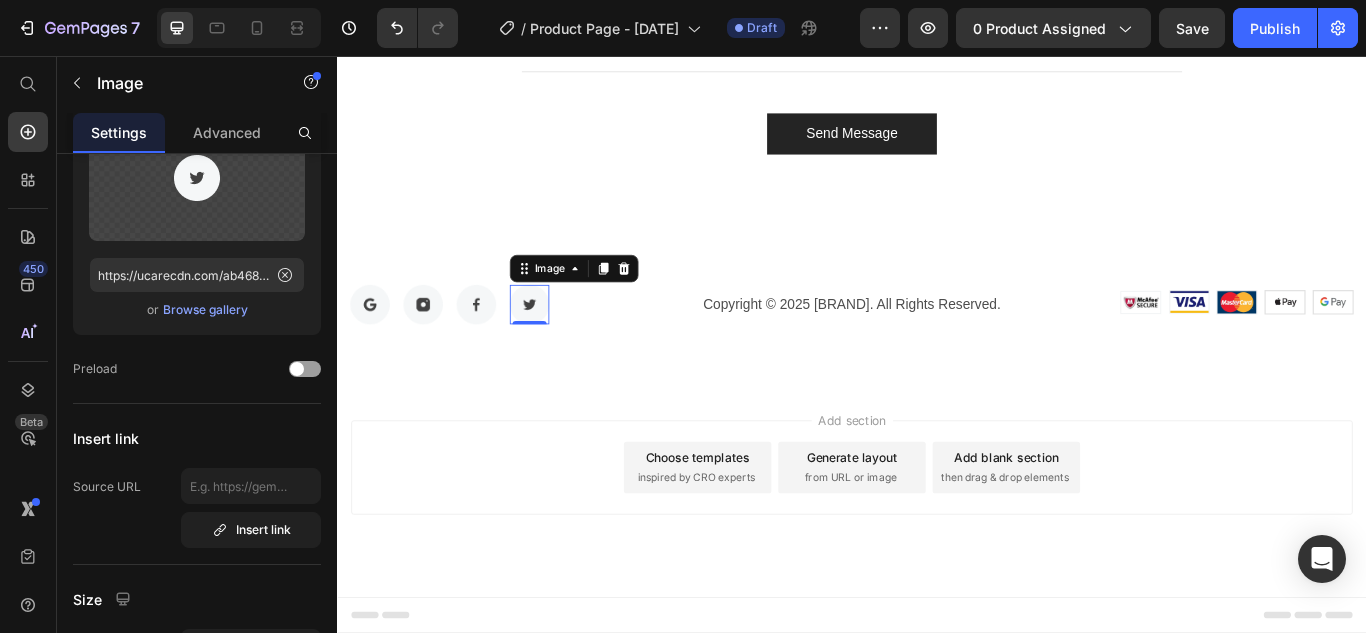 click at bounding box center (561, 346) 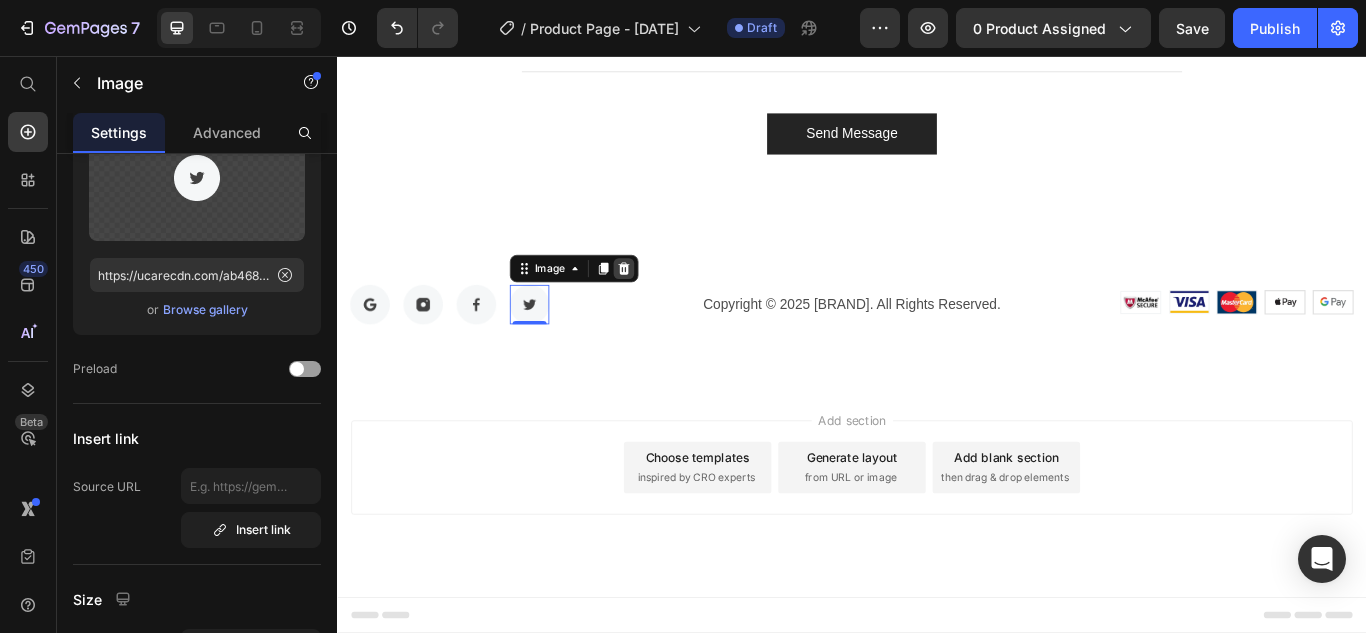 click 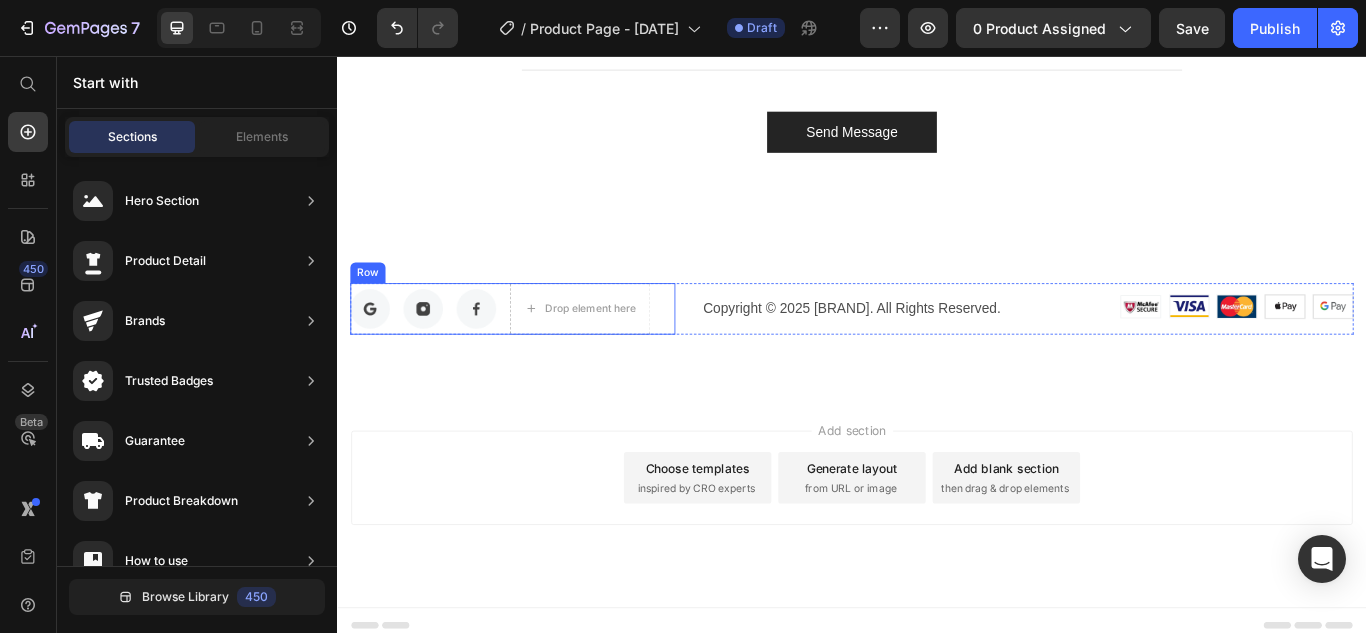 click at bounding box center (499, 351) 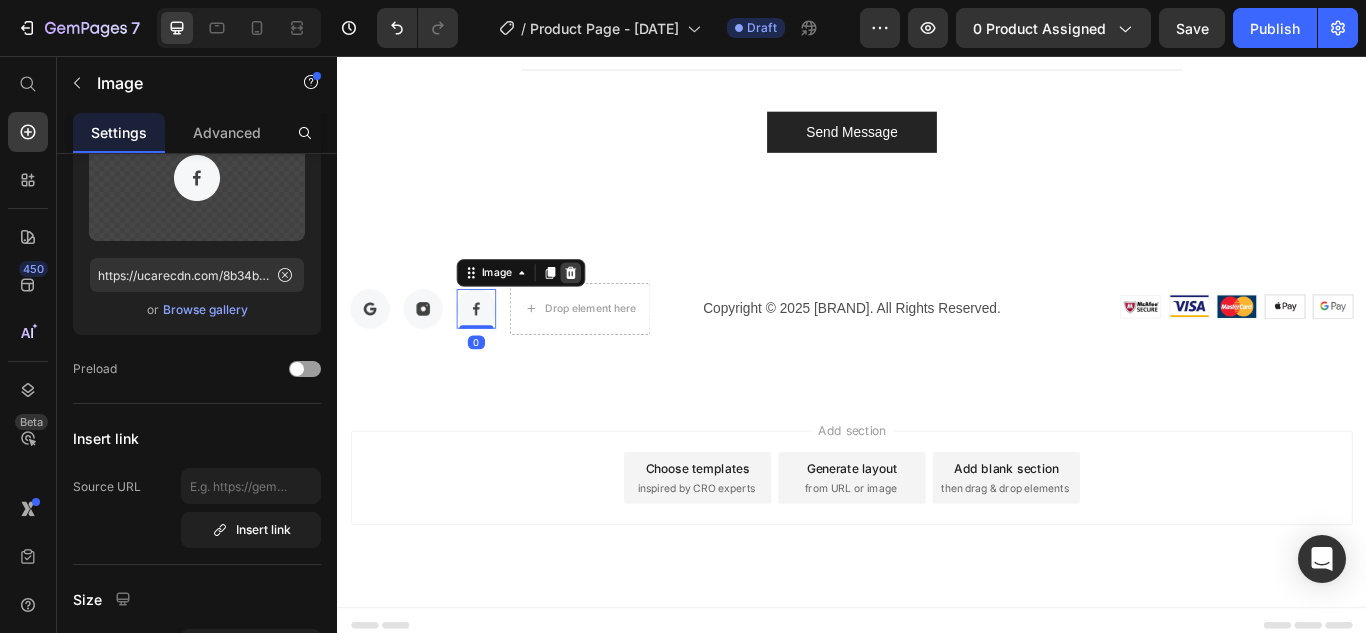 click 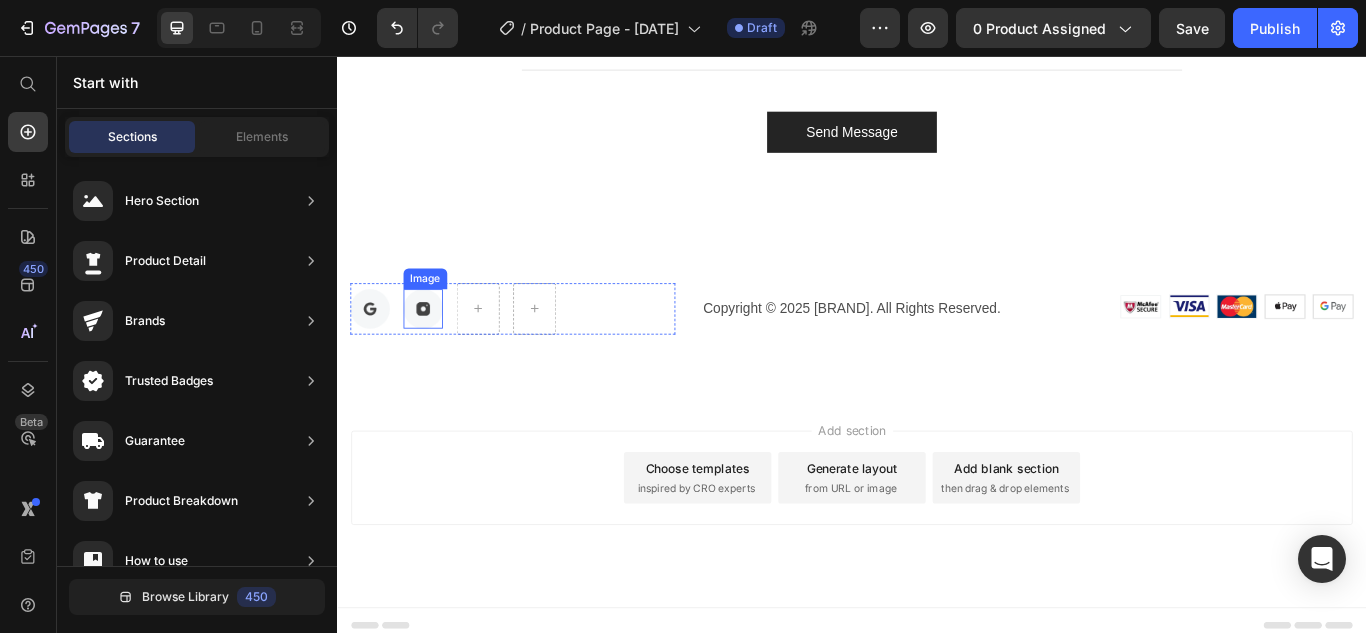 click at bounding box center [437, 351] 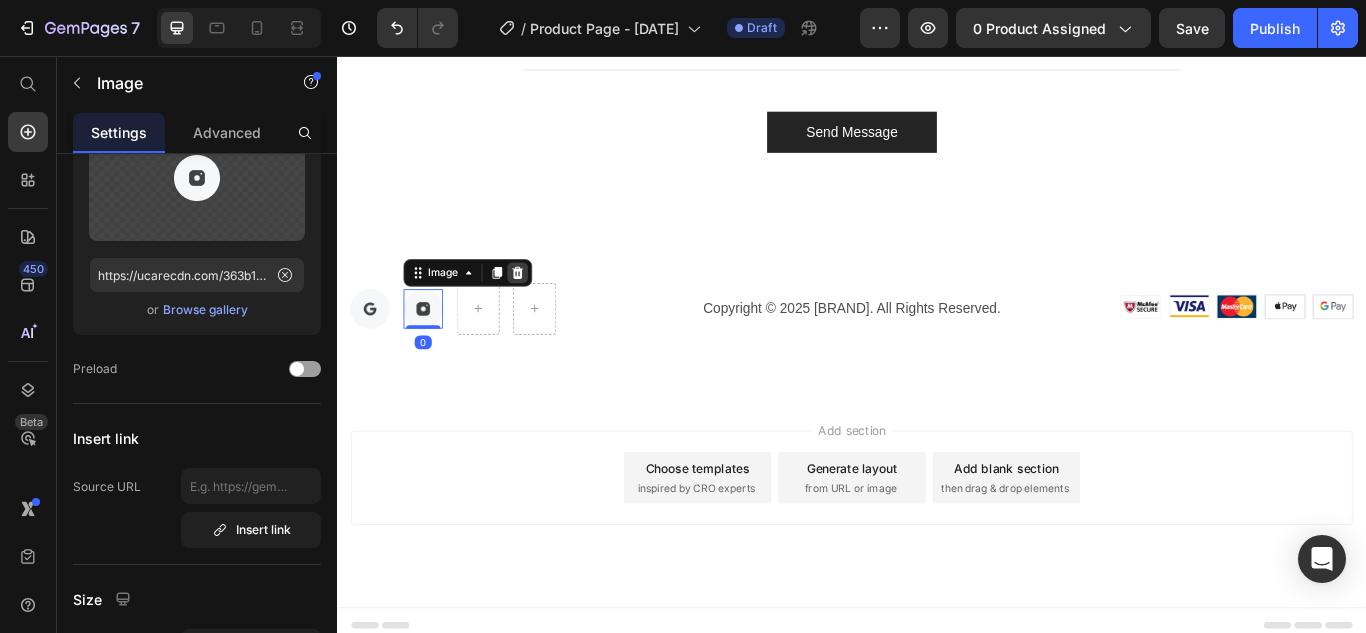 click 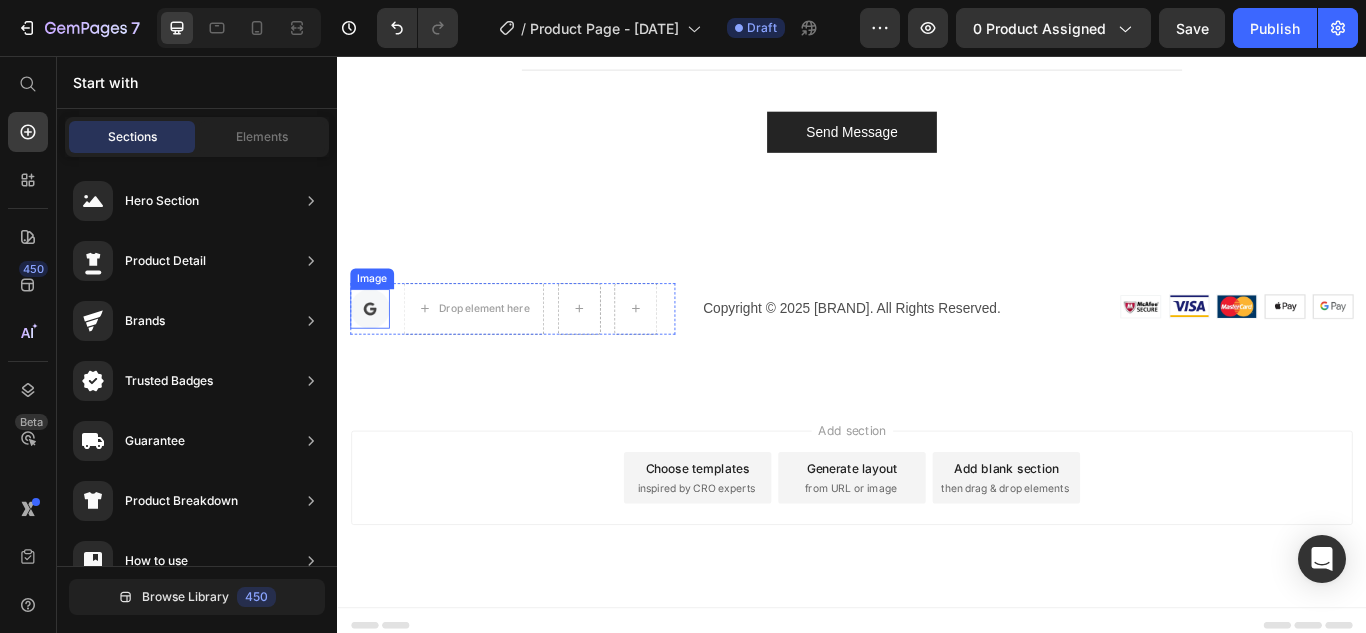 click at bounding box center (375, 351) 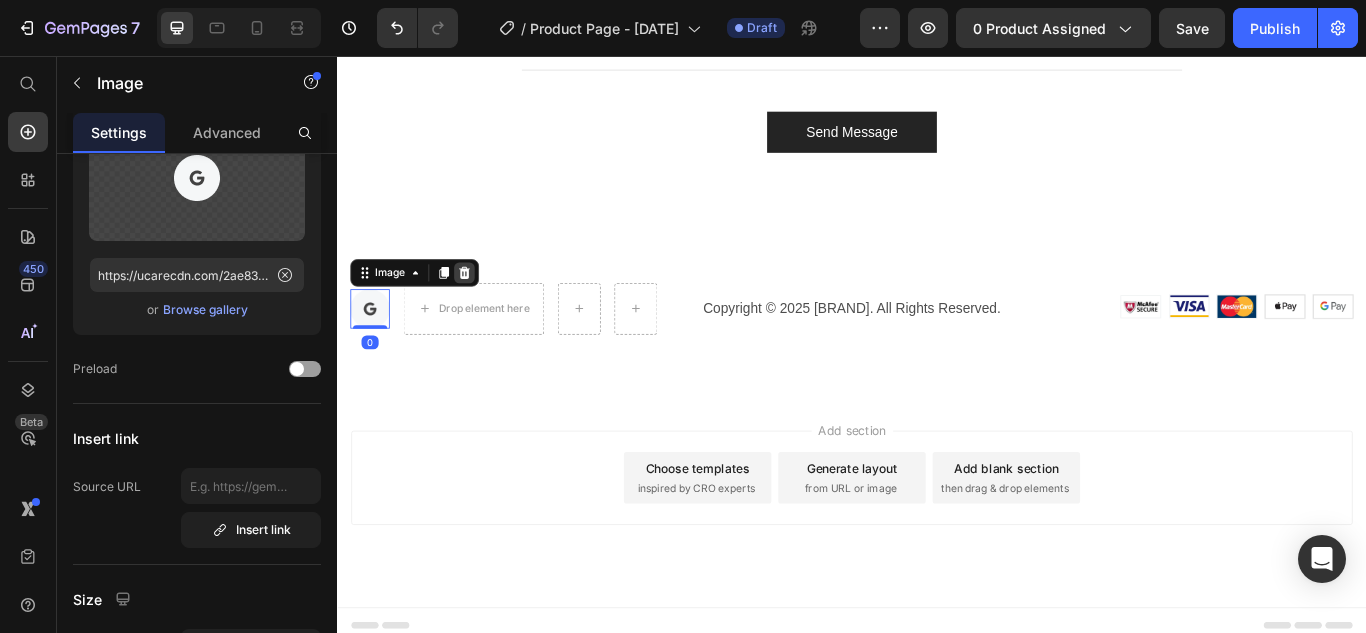 click 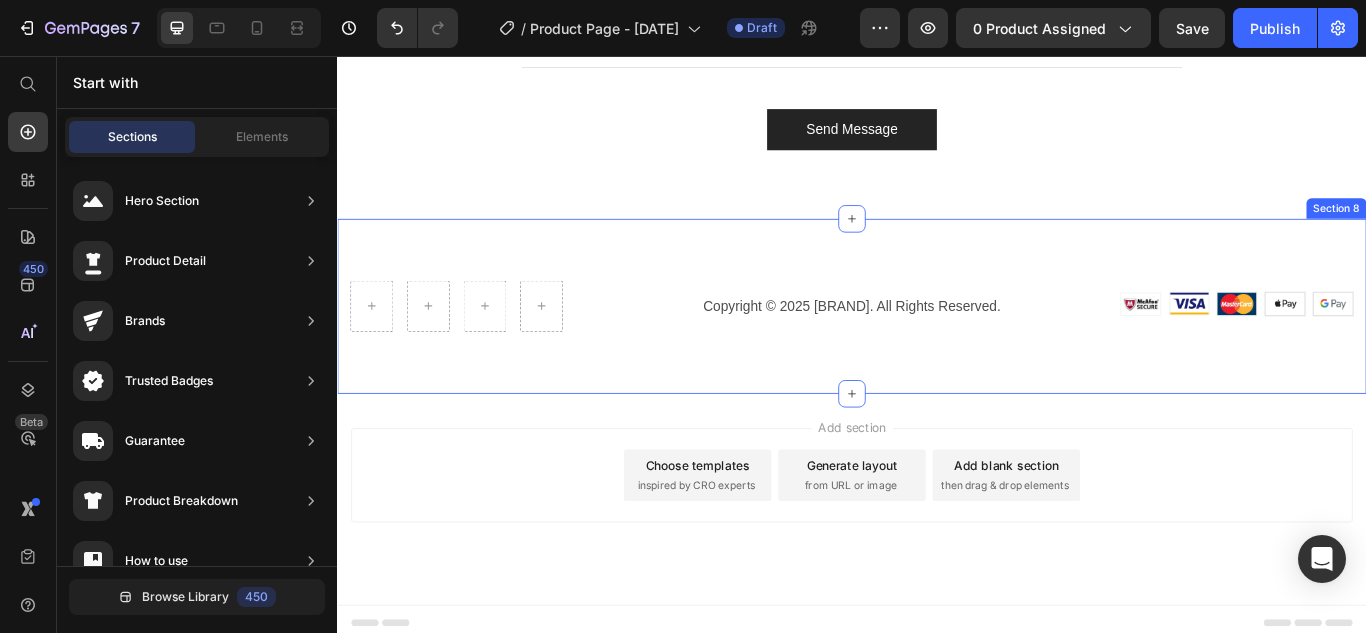 scroll, scrollTop: 4976, scrollLeft: 0, axis: vertical 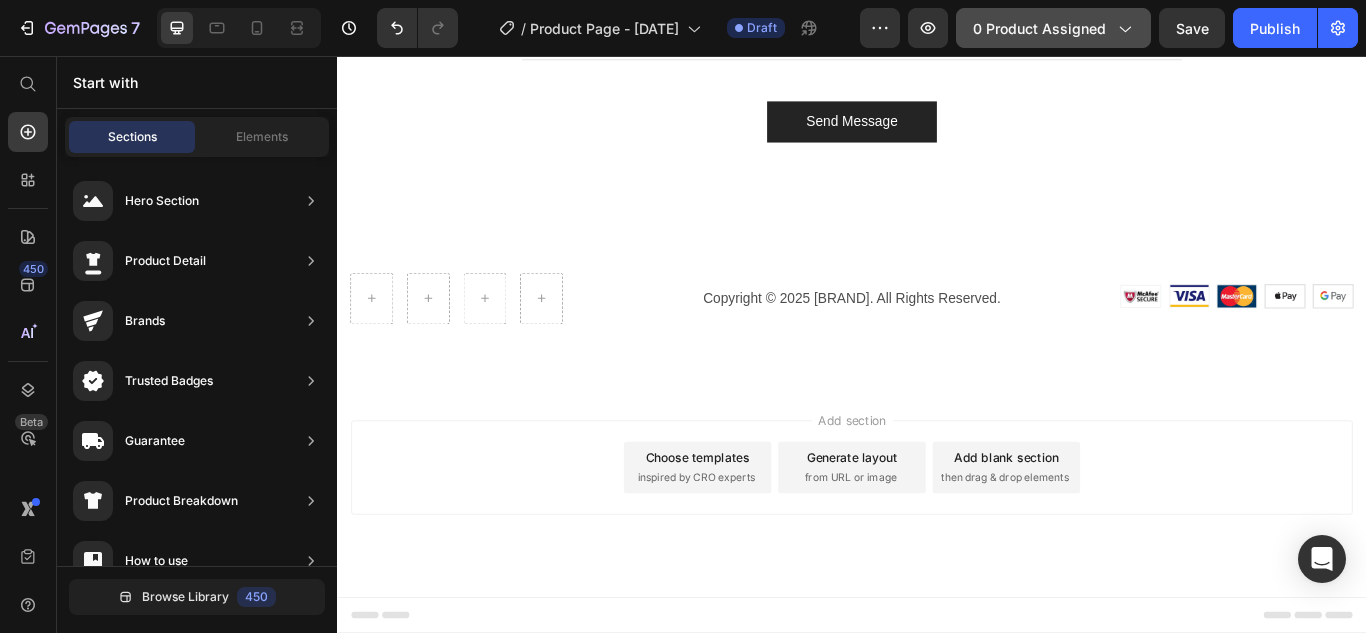 click on "0 product assigned" at bounding box center (1053, 28) 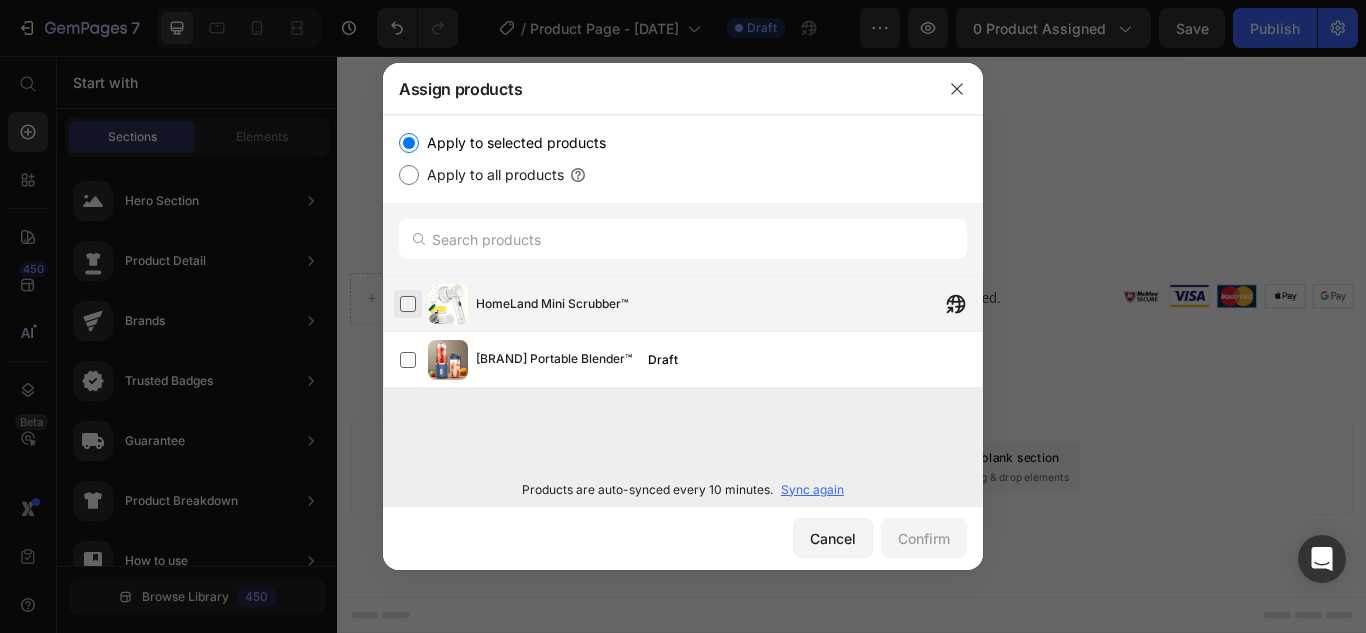 click at bounding box center (408, 304) 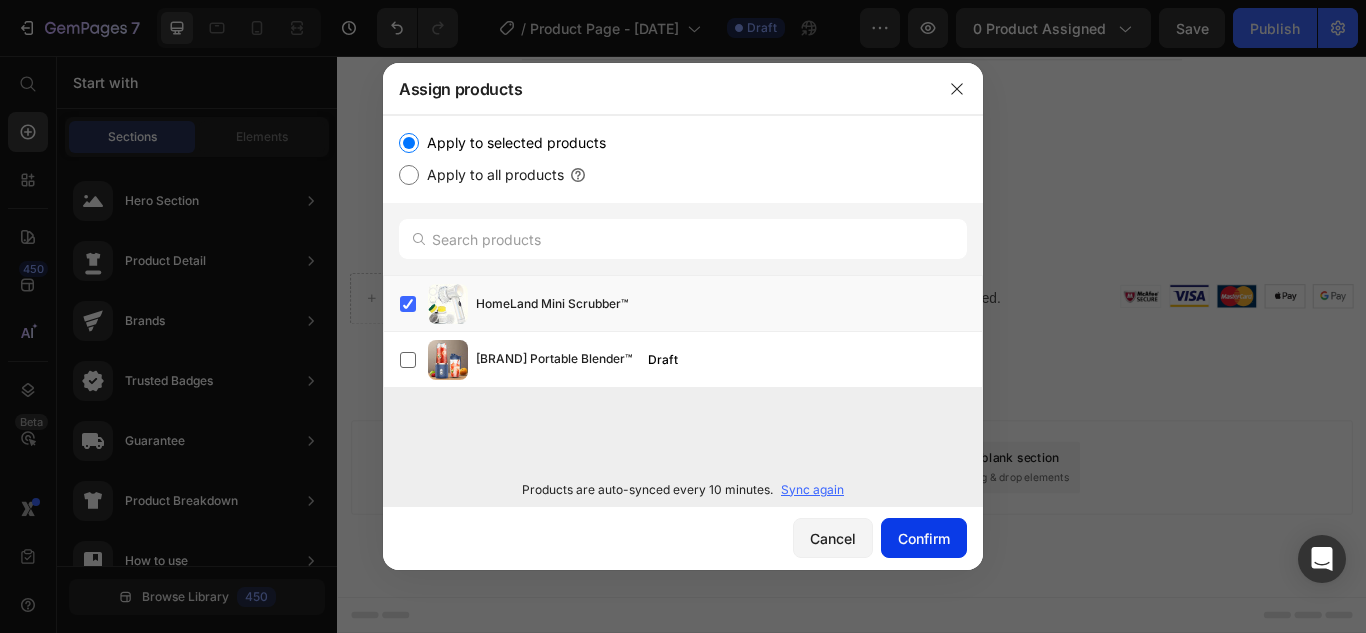 click on "Confirm" at bounding box center (924, 538) 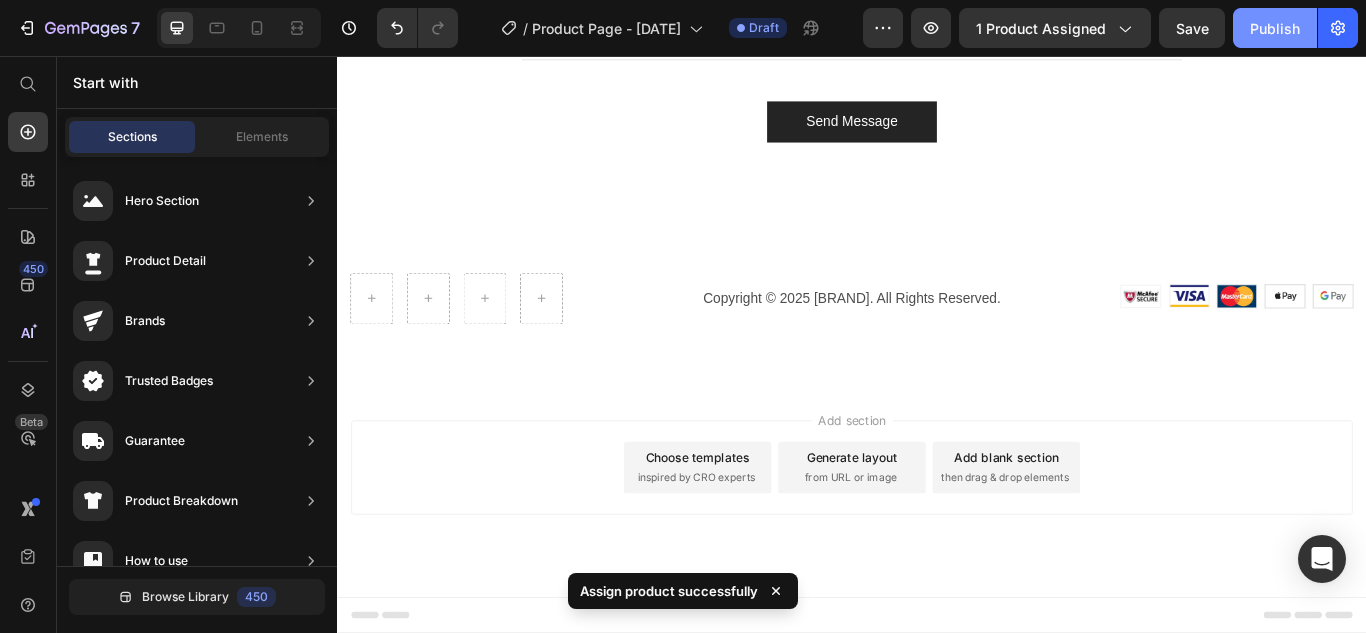 click on "Publish" at bounding box center (1275, 28) 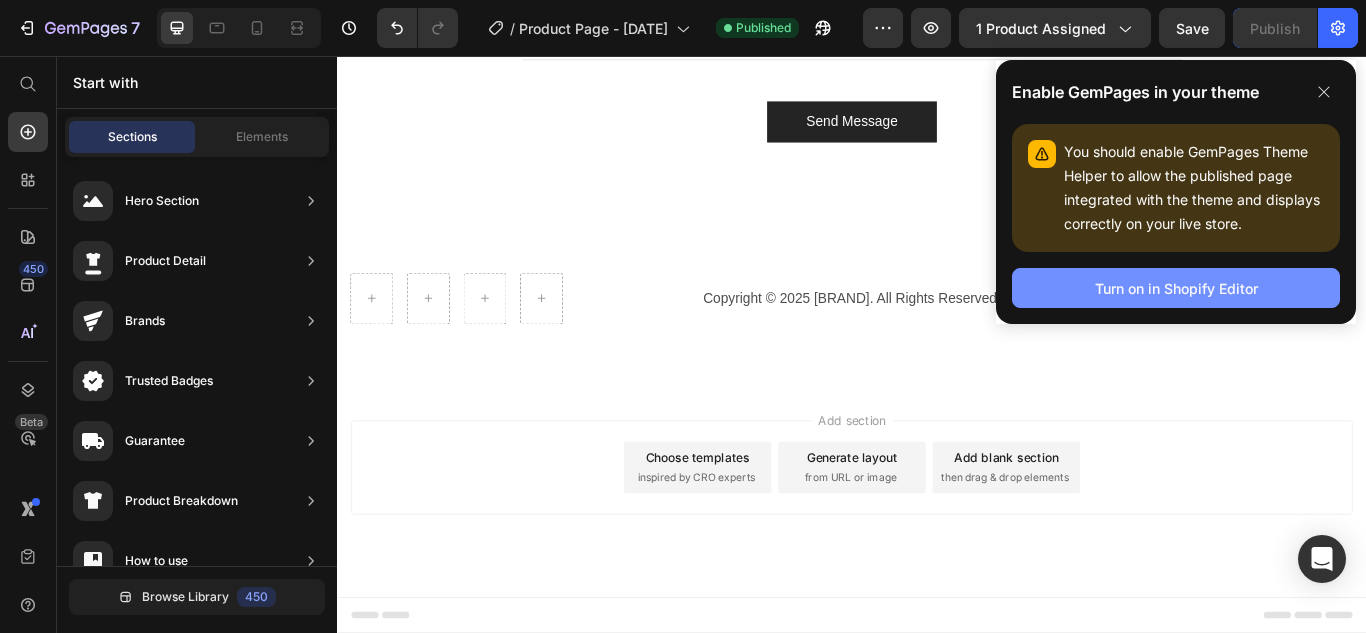 click on "Turn on in Shopify Editor" at bounding box center (1176, 288) 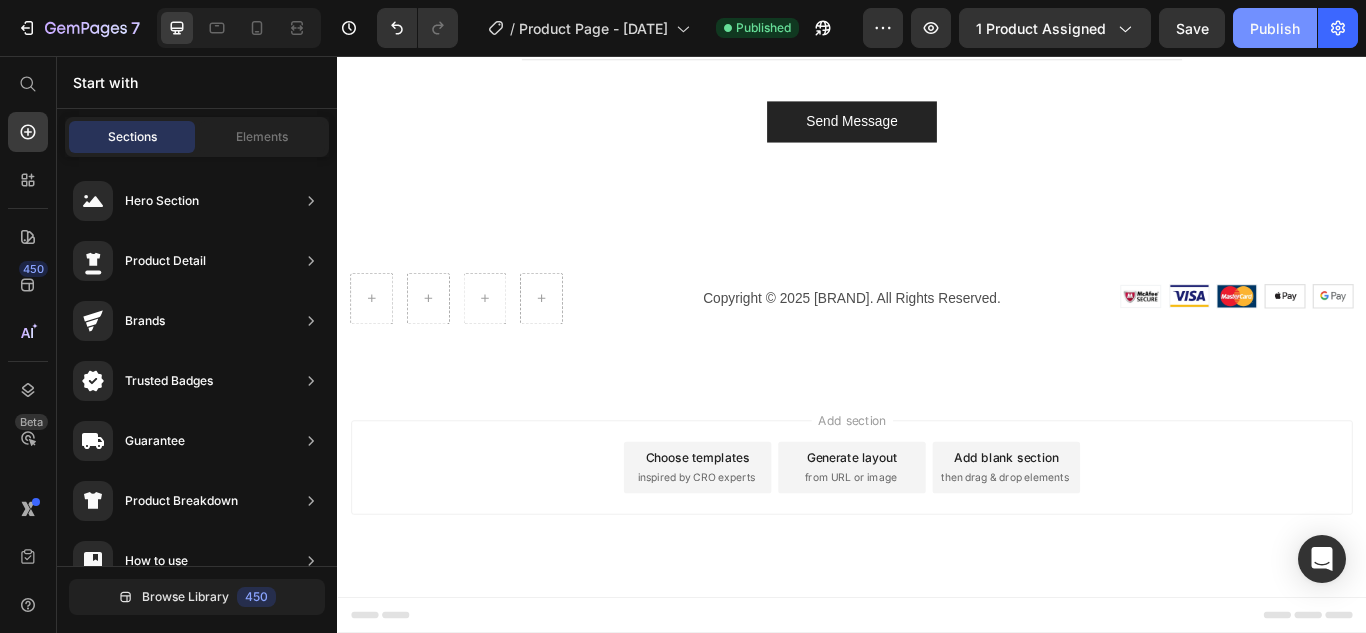 click on "Publish" at bounding box center (1275, 28) 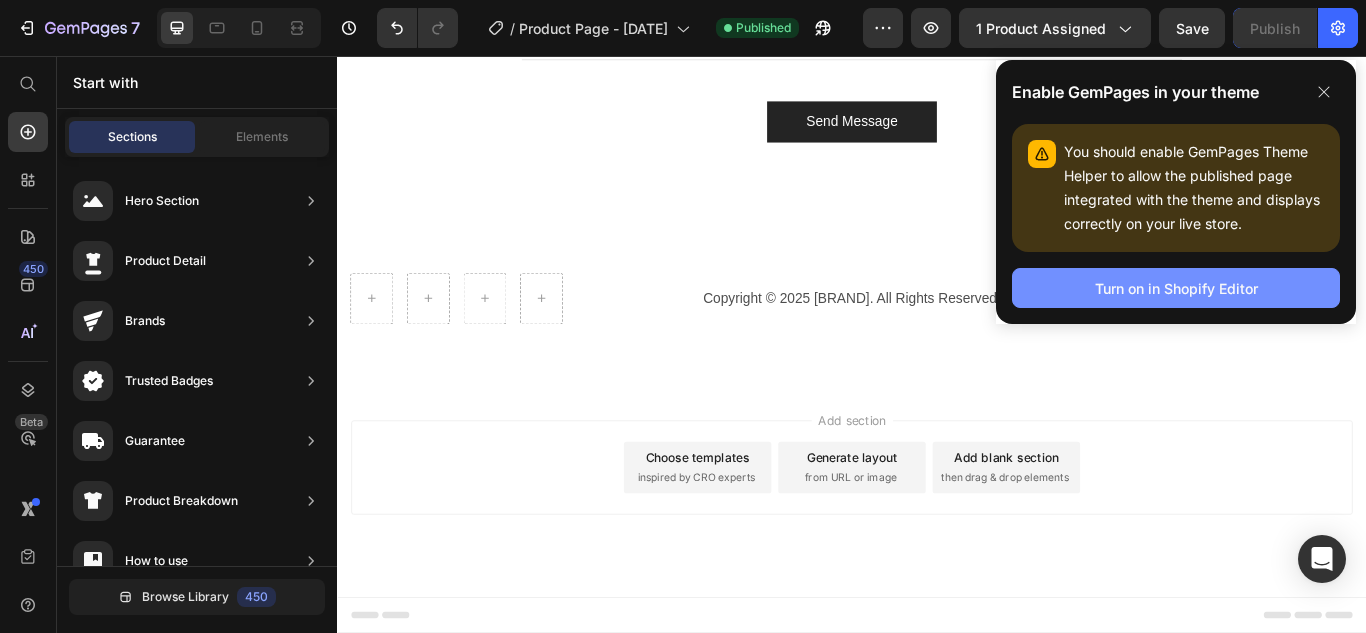 click on "Turn on in Shopify Editor" at bounding box center [1176, 288] 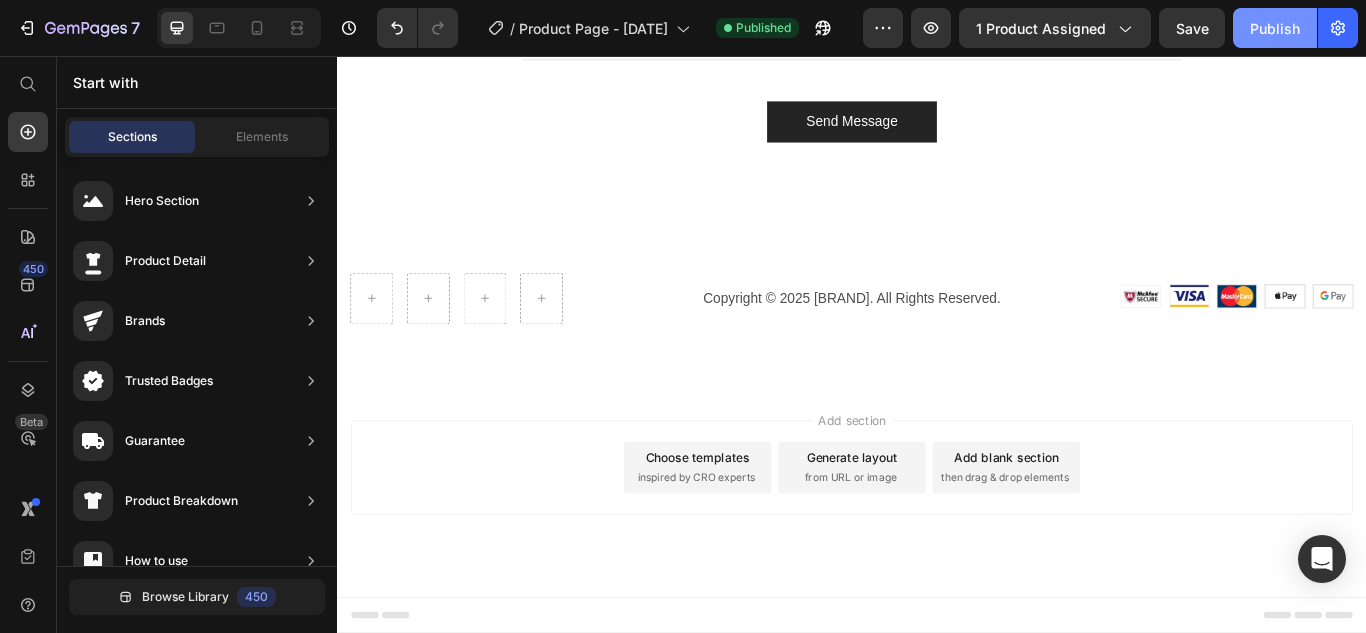 drag, startPoint x: 1257, startPoint y: 28, endPoint x: 1078, endPoint y: 16, distance: 179.40178 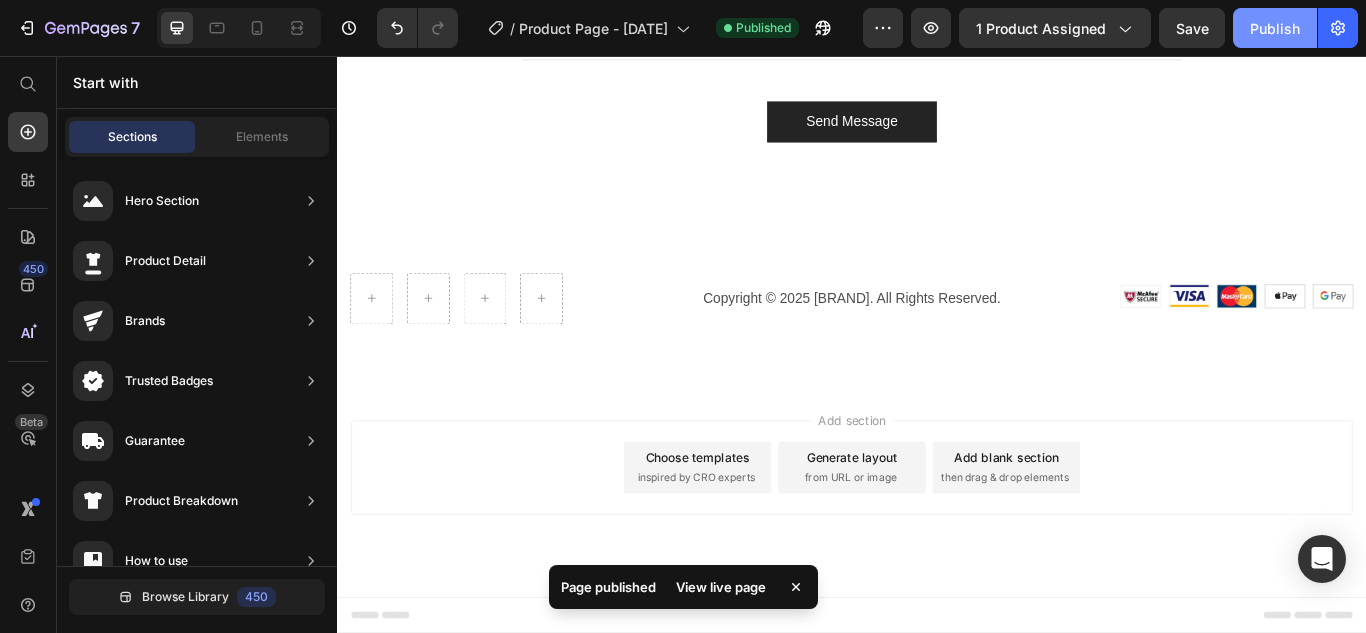 click on "Publish" at bounding box center [1275, 28] 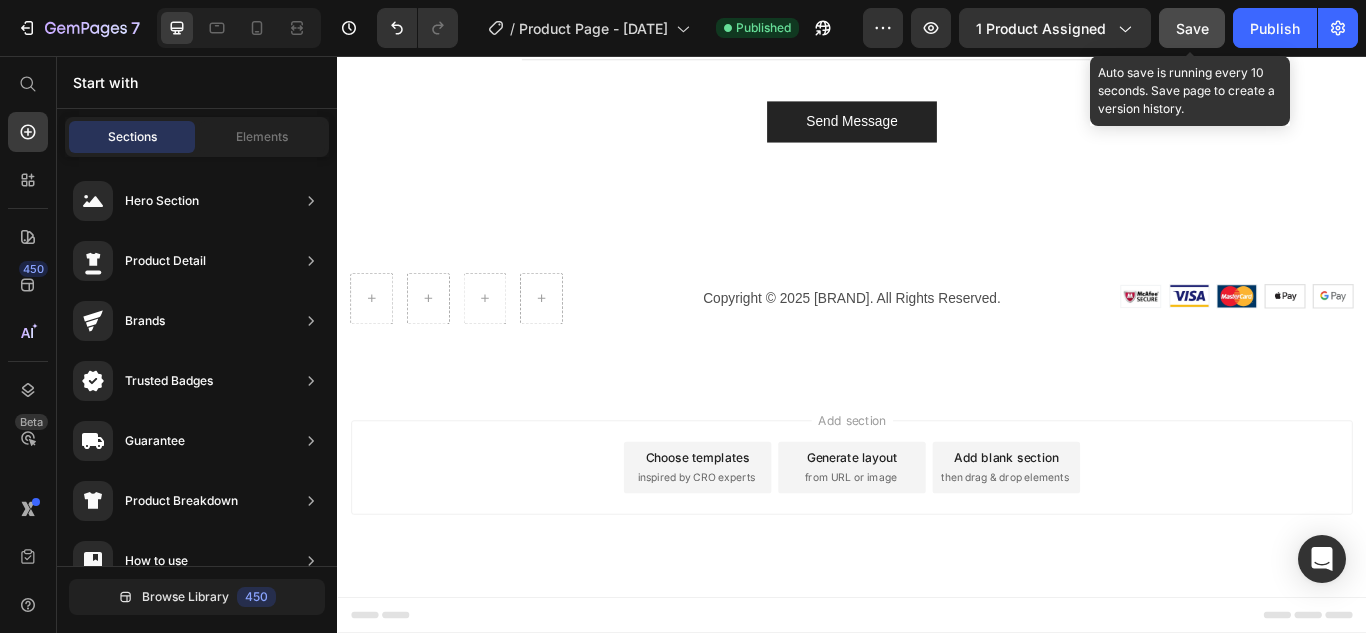 click on "Save" 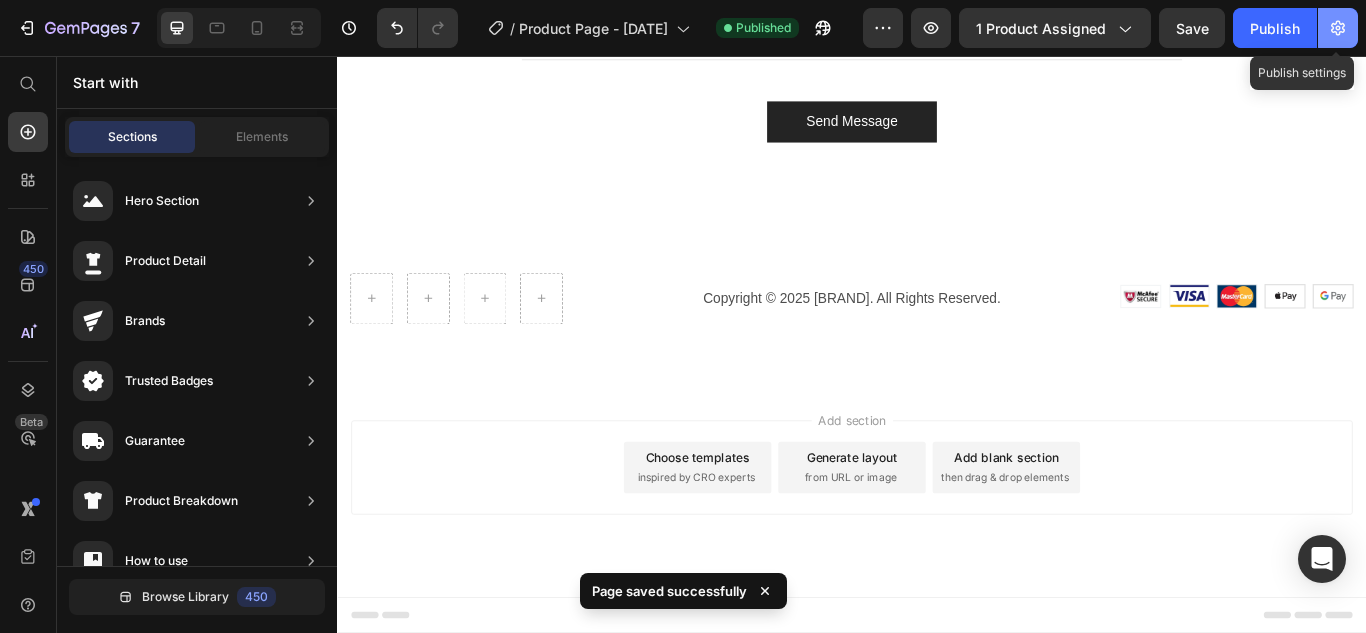 click 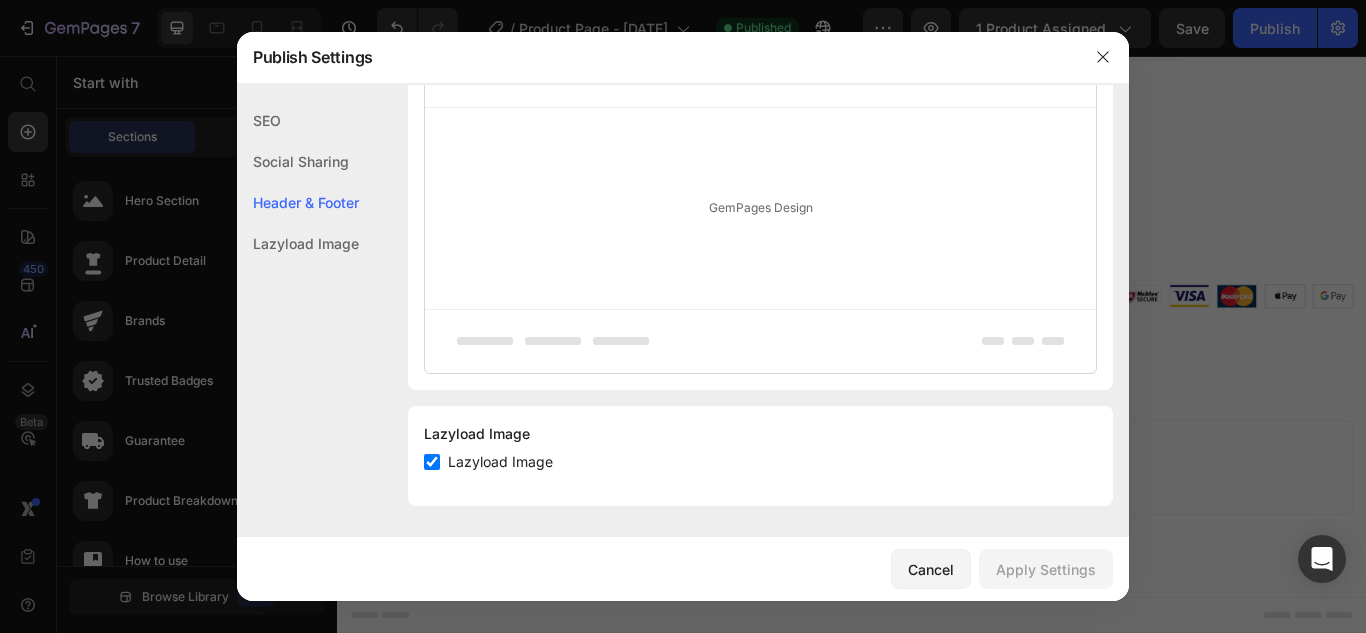 scroll, scrollTop: 0, scrollLeft: 0, axis: both 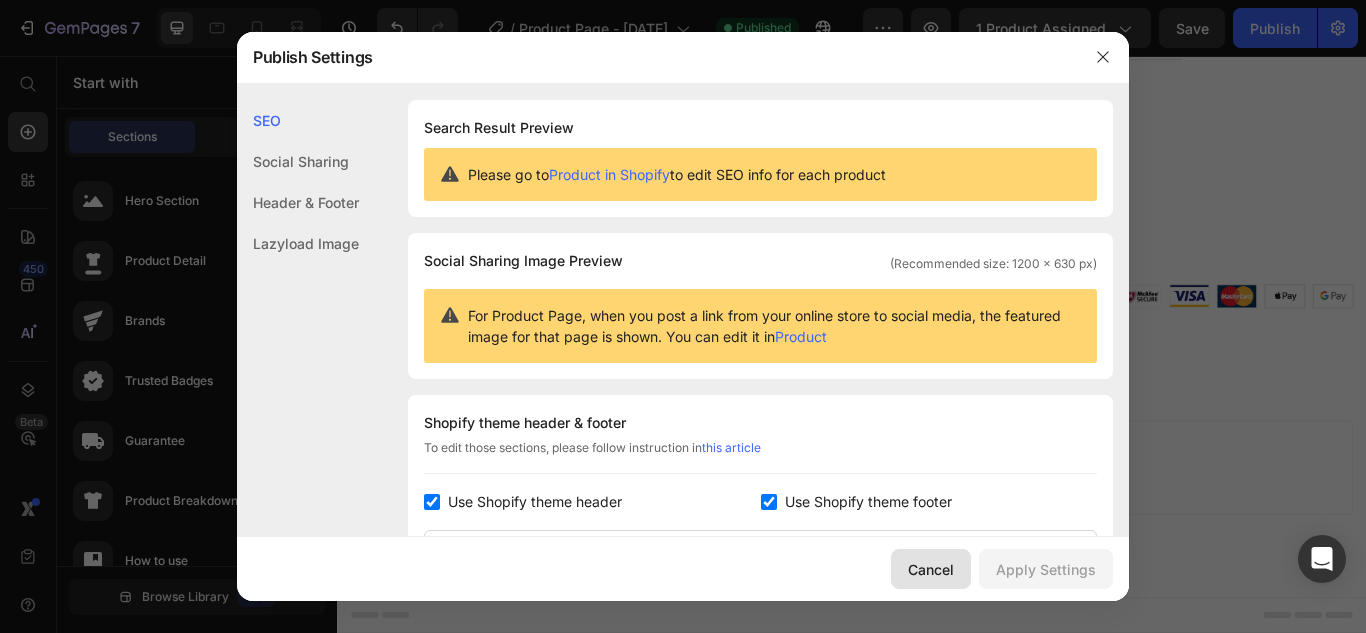 click on "Cancel" at bounding box center (931, 569) 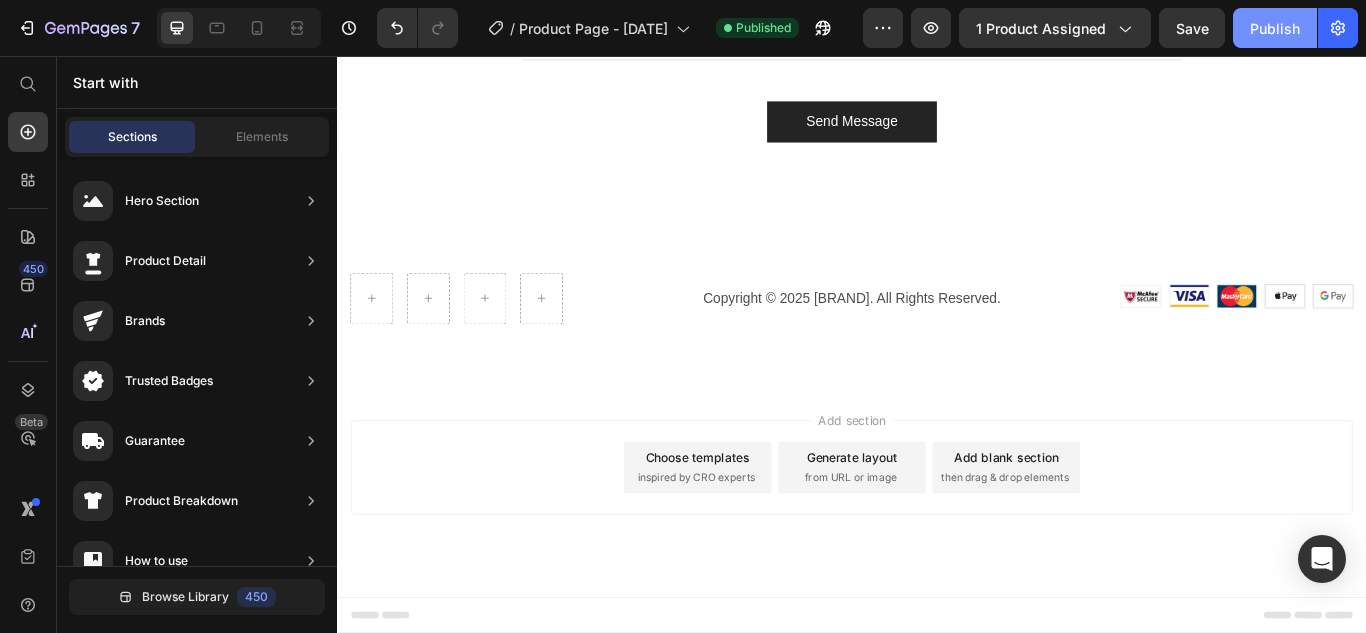 click on "Publish" 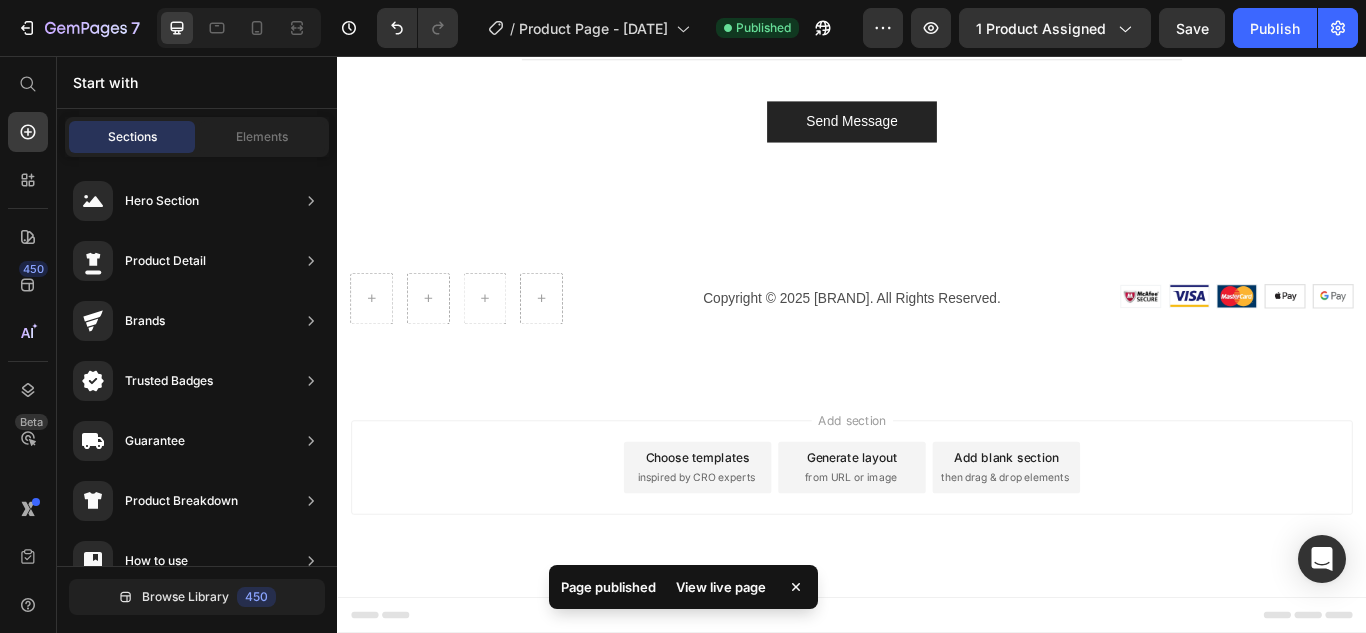 click on "View live page" at bounding box center (721, 587) 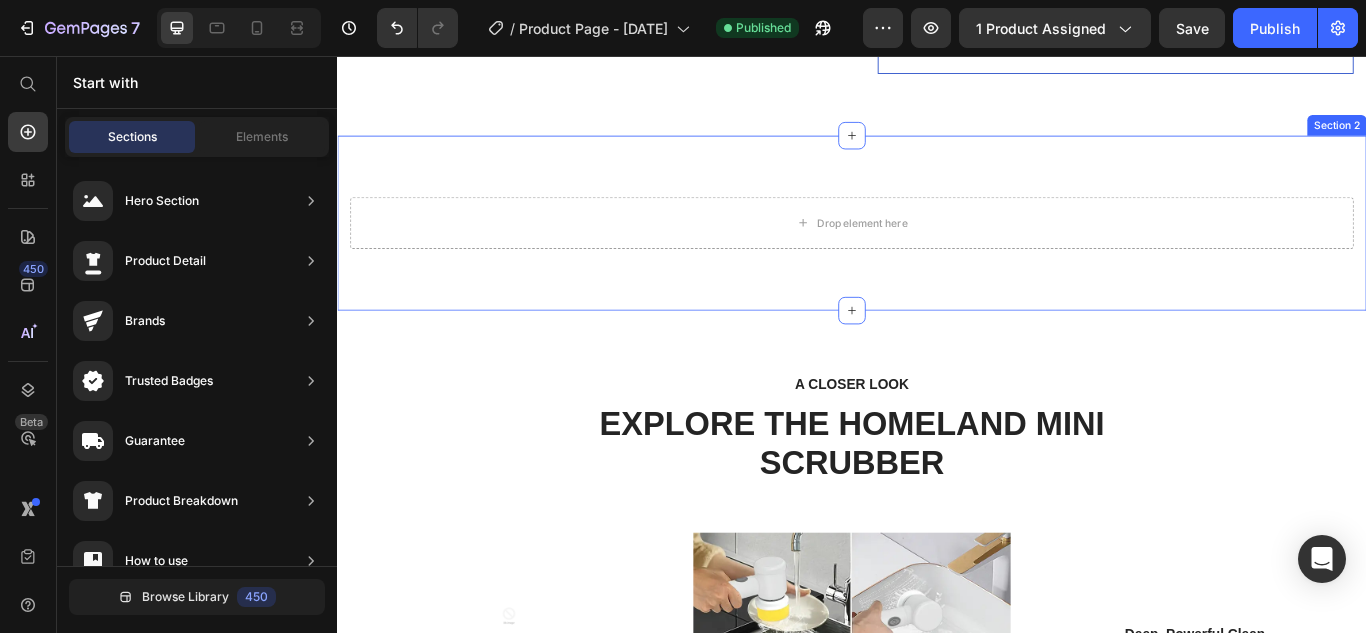scroll, scrollTop: 0, scrollLeft: 0, axis: both 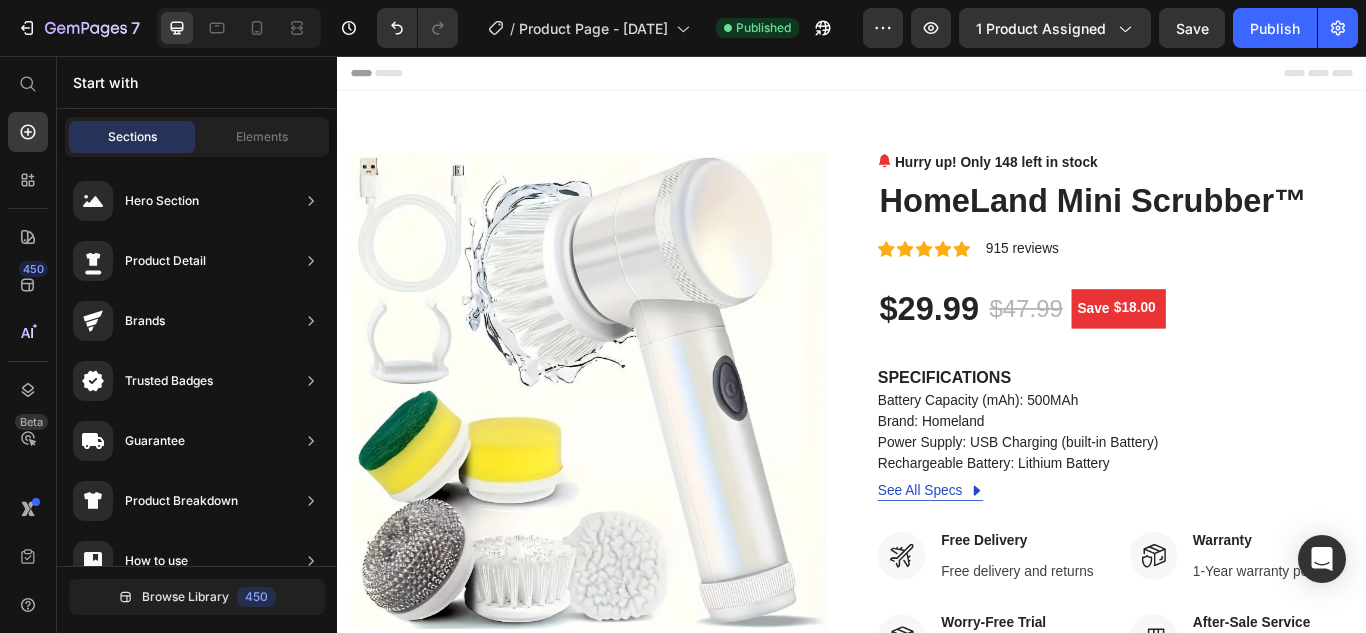 click on "Header" at bounding box center [394, 76] 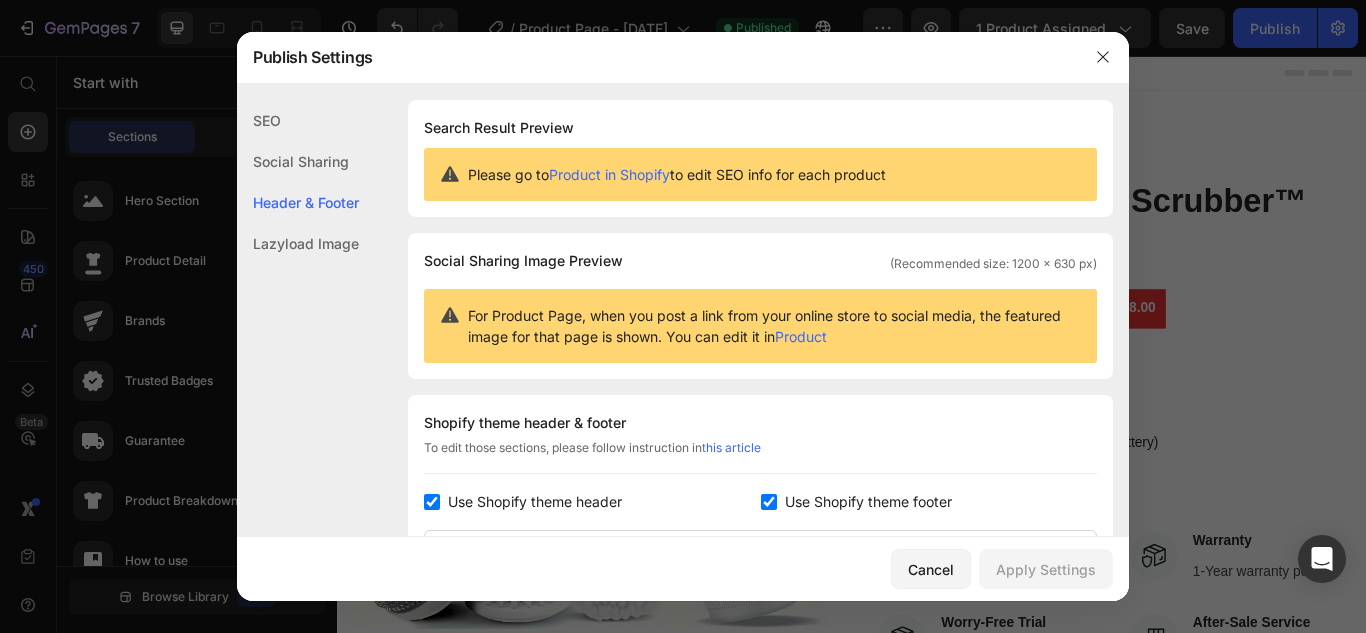 scroll, scrollTop: 291, scrollLeft: 0, axis: vertical 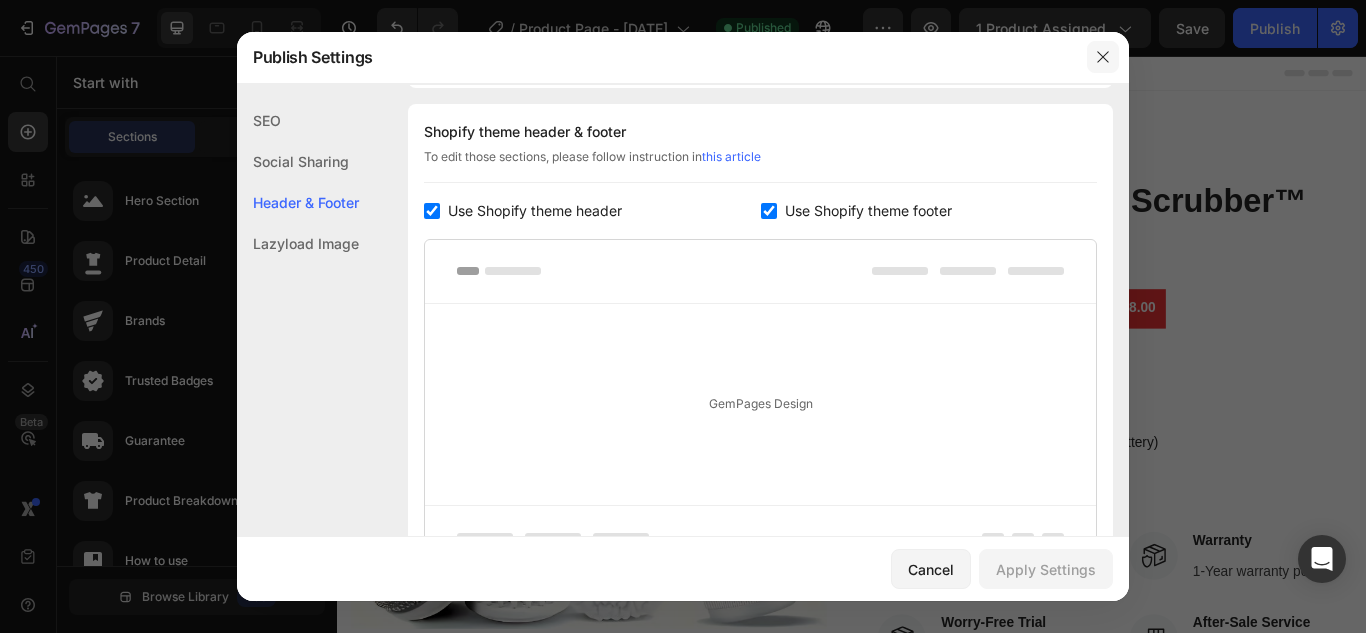 click 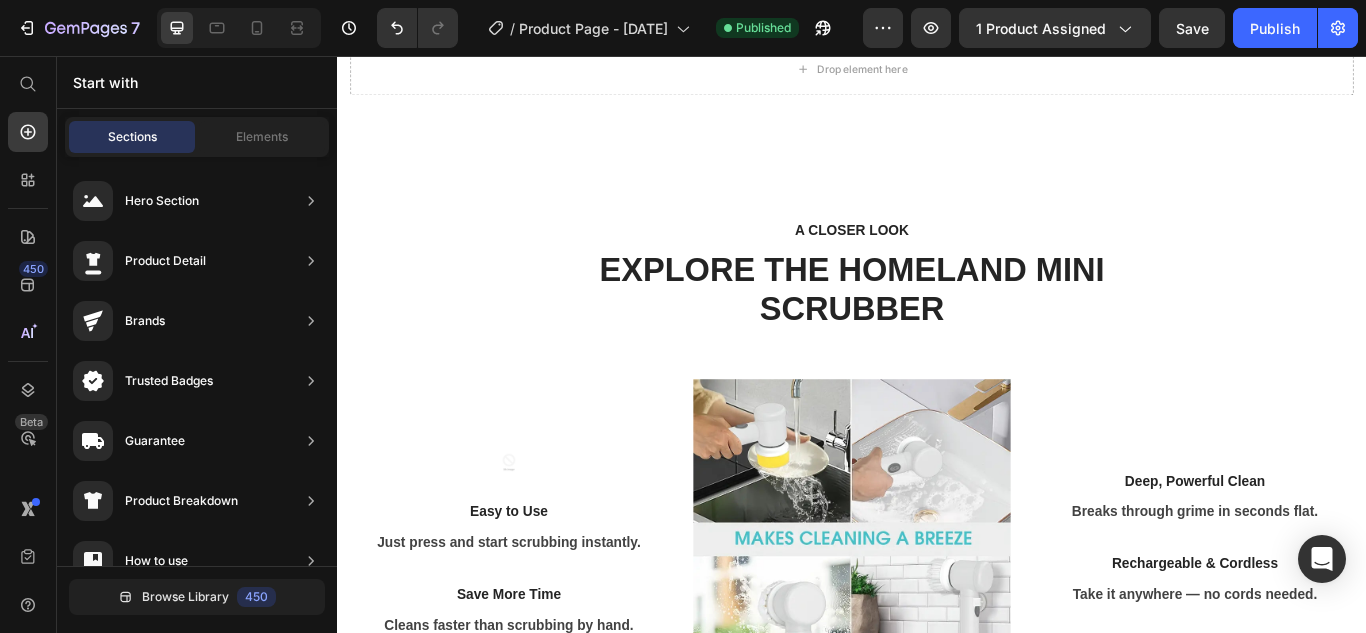 scroll, scrollTop: 0, scrollLeft: 0, axis: both 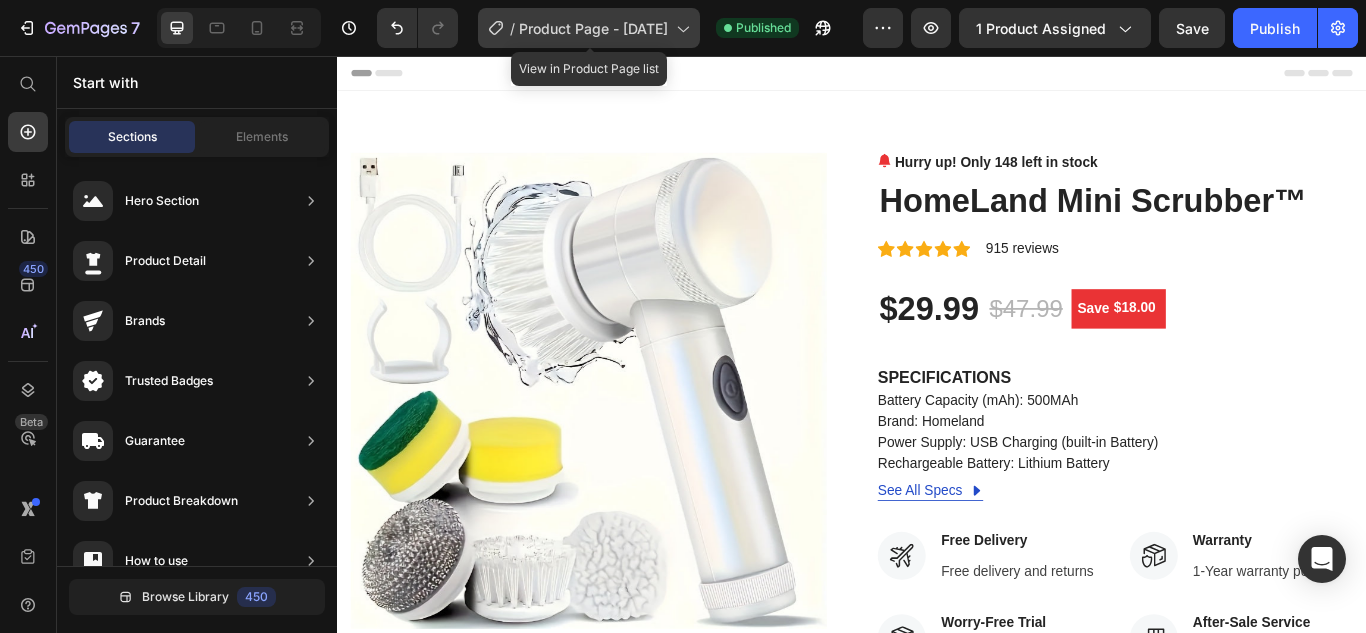 click on "Product Page - Jul 10, 20:21:34" at bounding box center (593, 28) 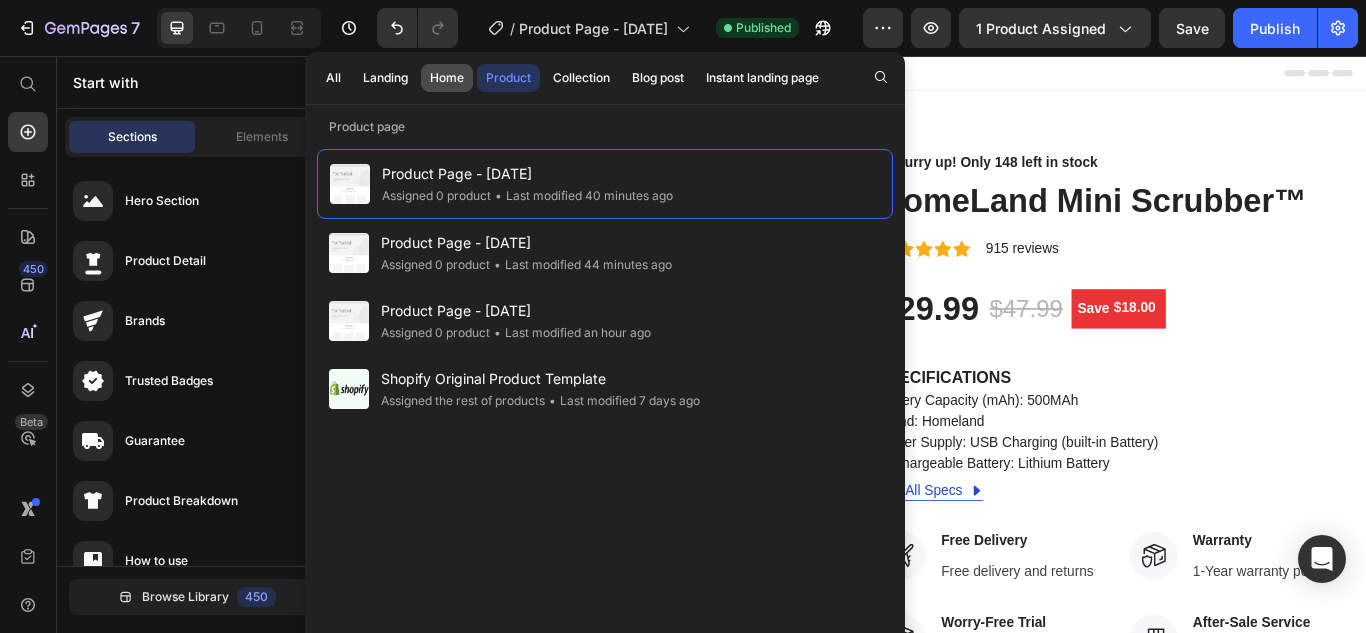 click on "Home" 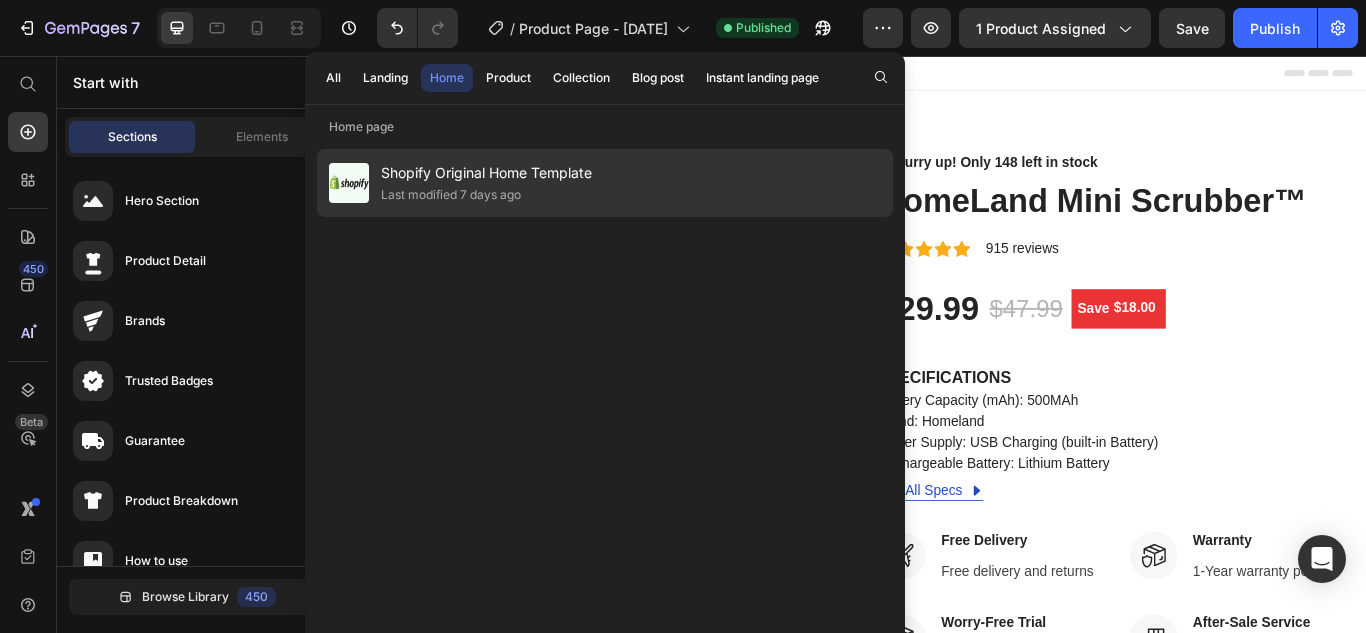 click on "Shopify Original Home Template Last modified 7 days ago" 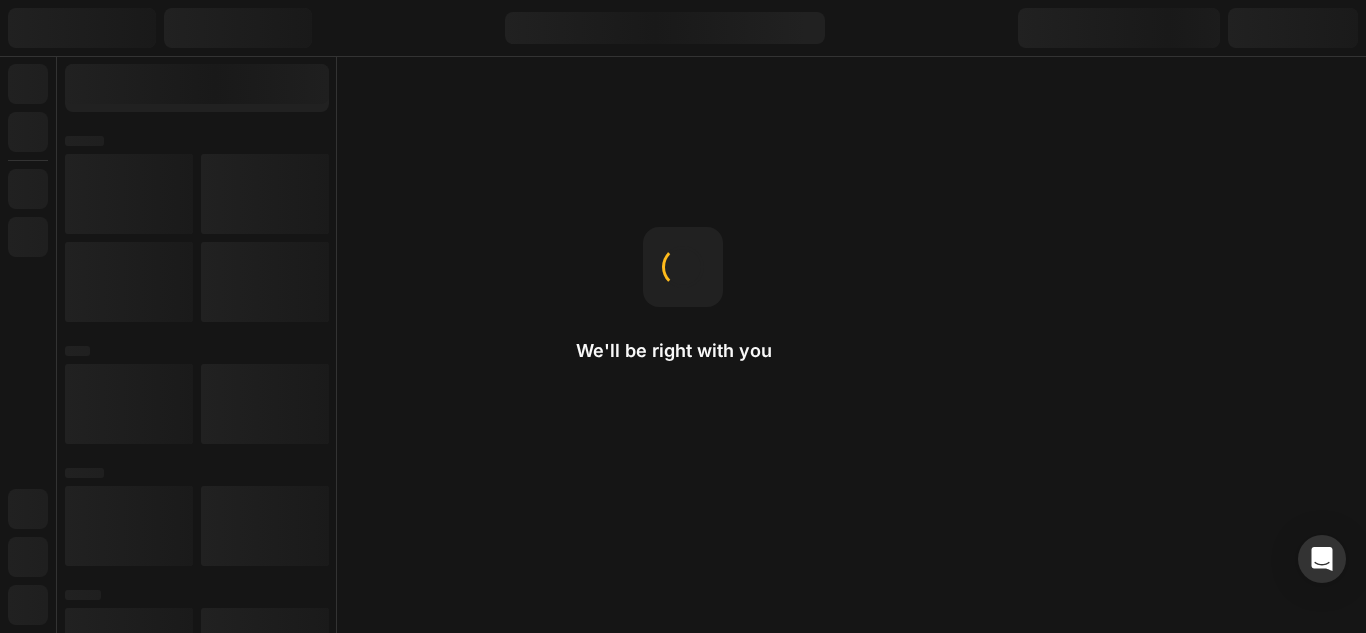 scroll, scrollTop: 0, scrollLeft: 0, axis: both 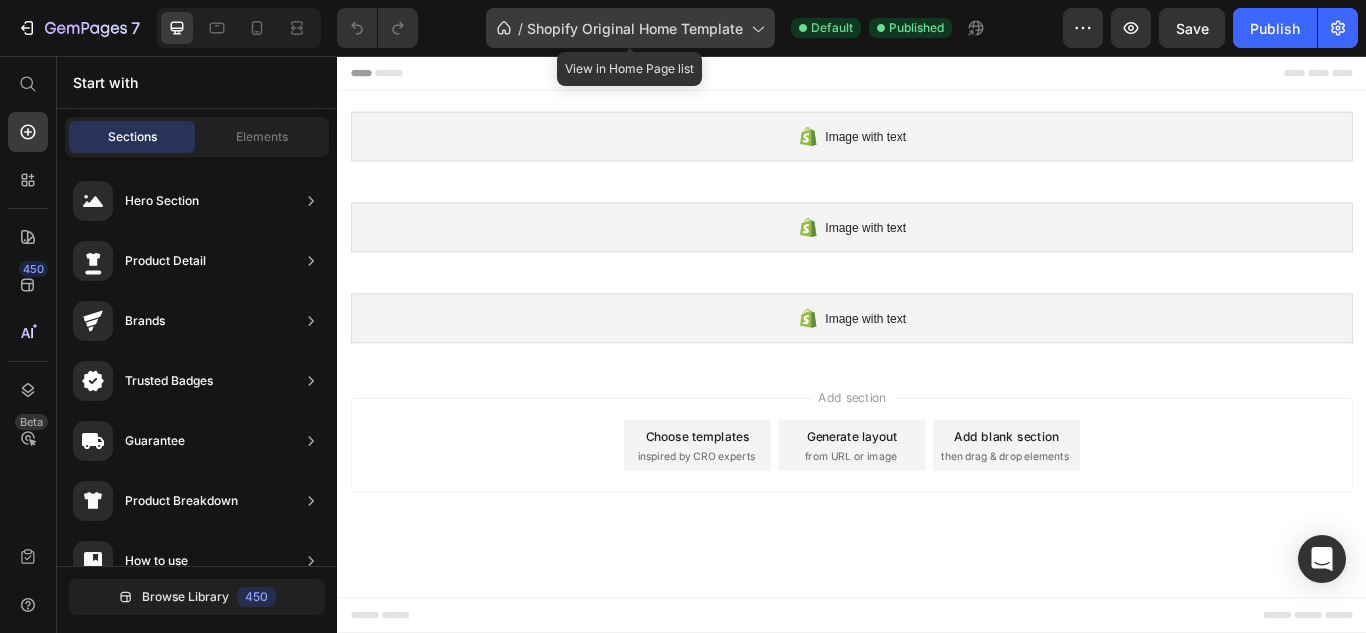 click on "/  Shopify Original Home Template" 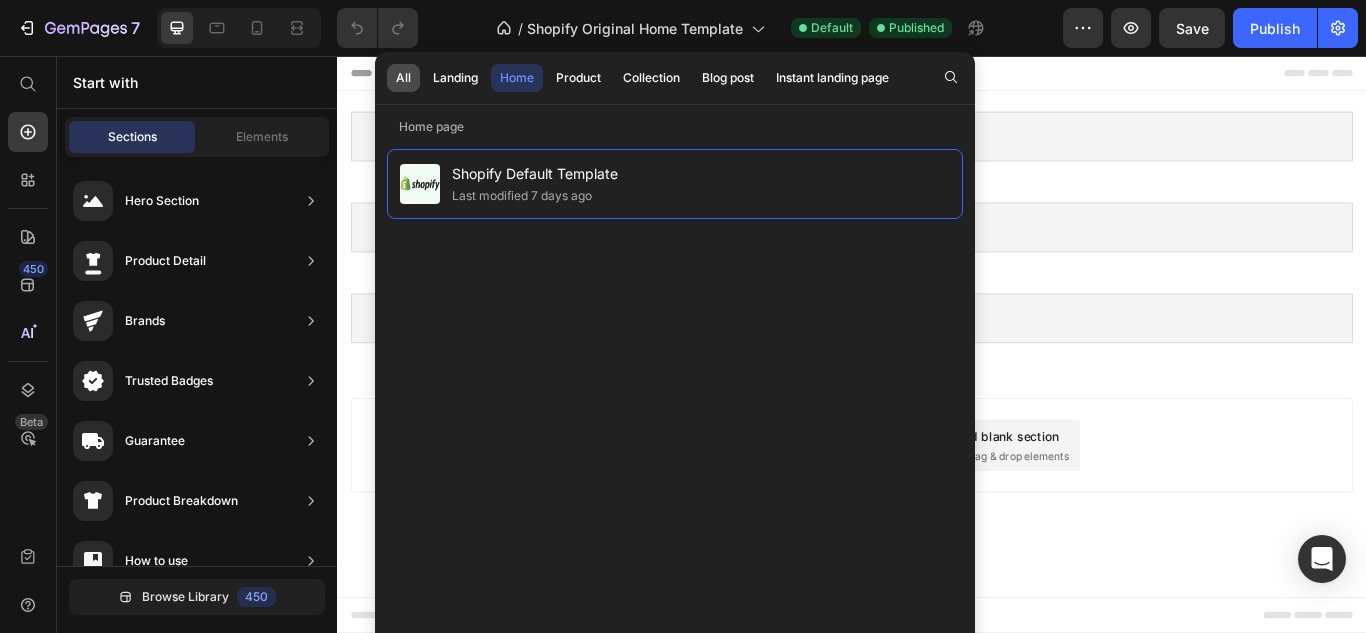 click on "All" 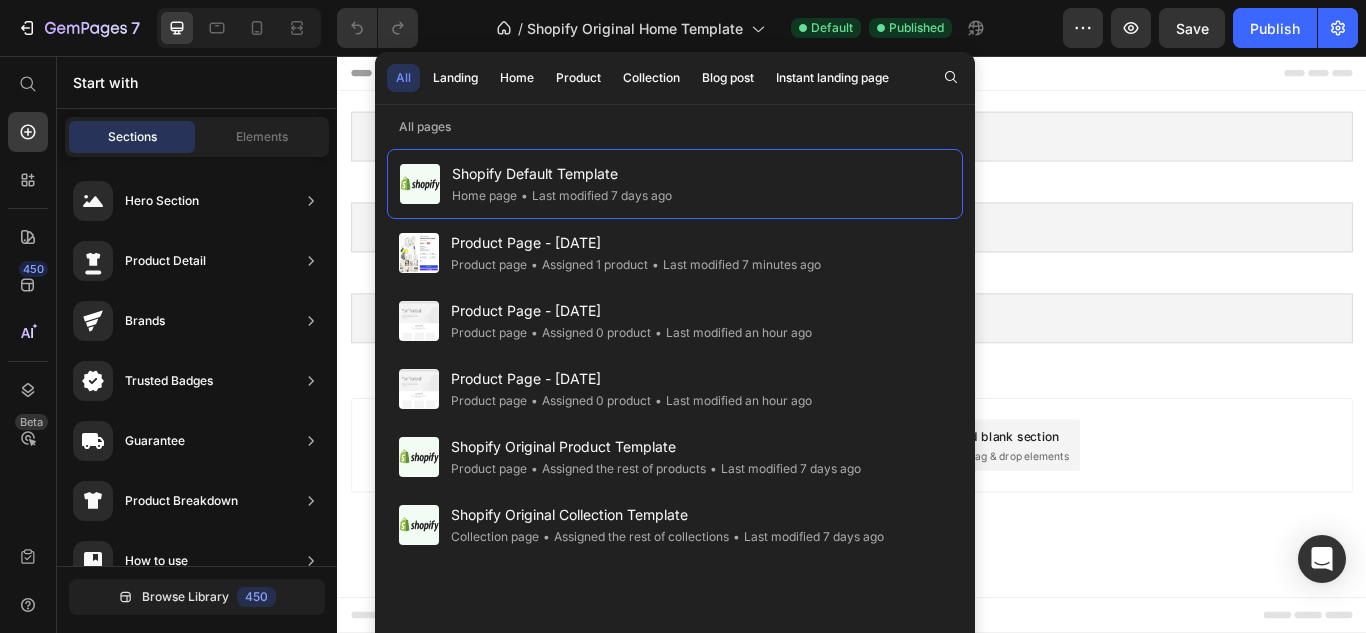 click on "All Landing Home Product Collection Blog post Instant landing page" at bounding box center [642, 78] 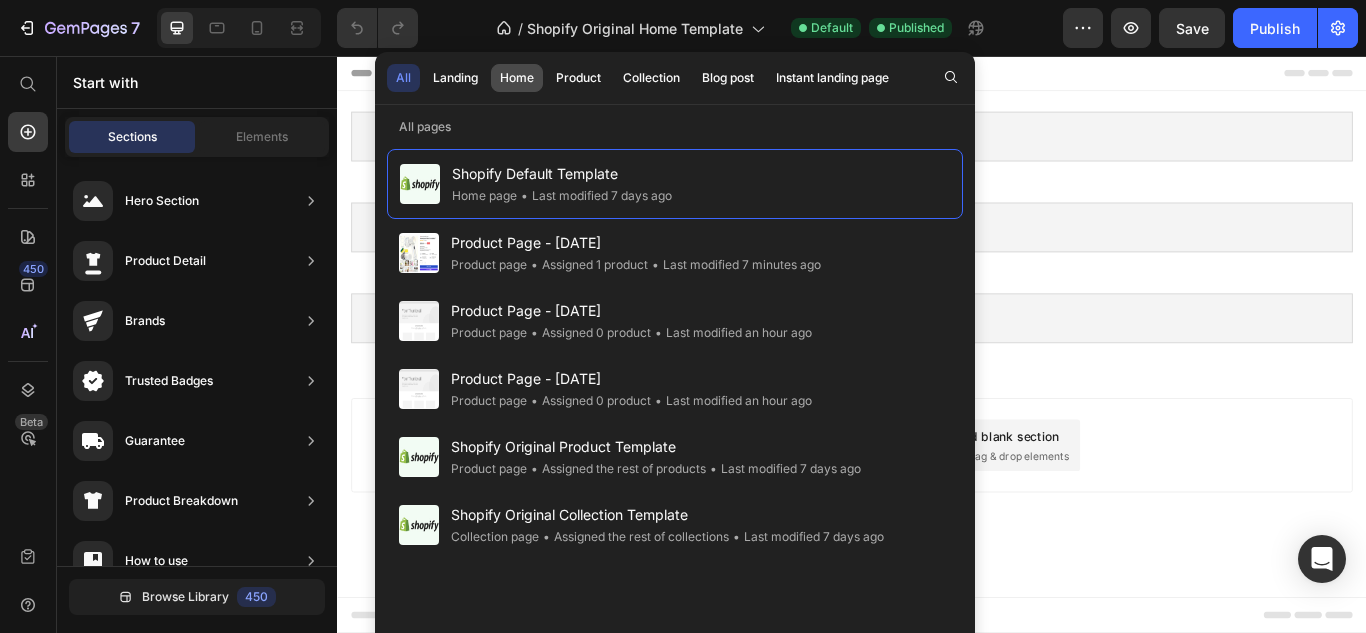 click on "Home" at bounding box center (517, 78) 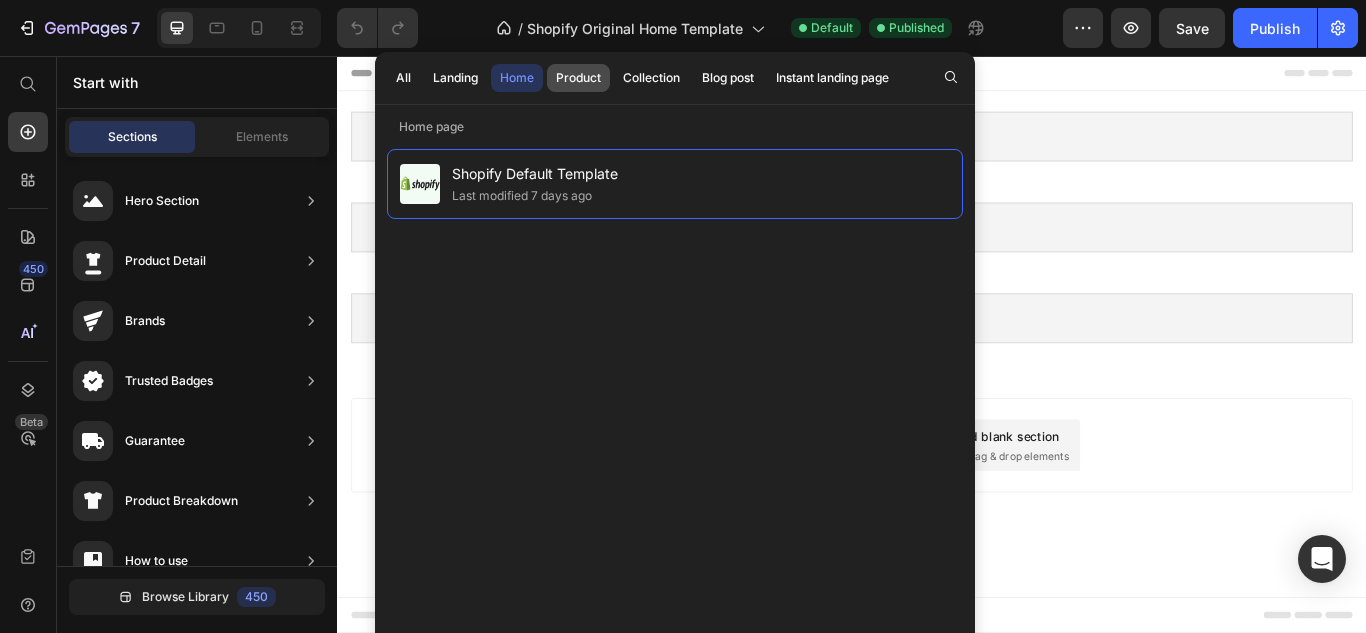 click on "Product" 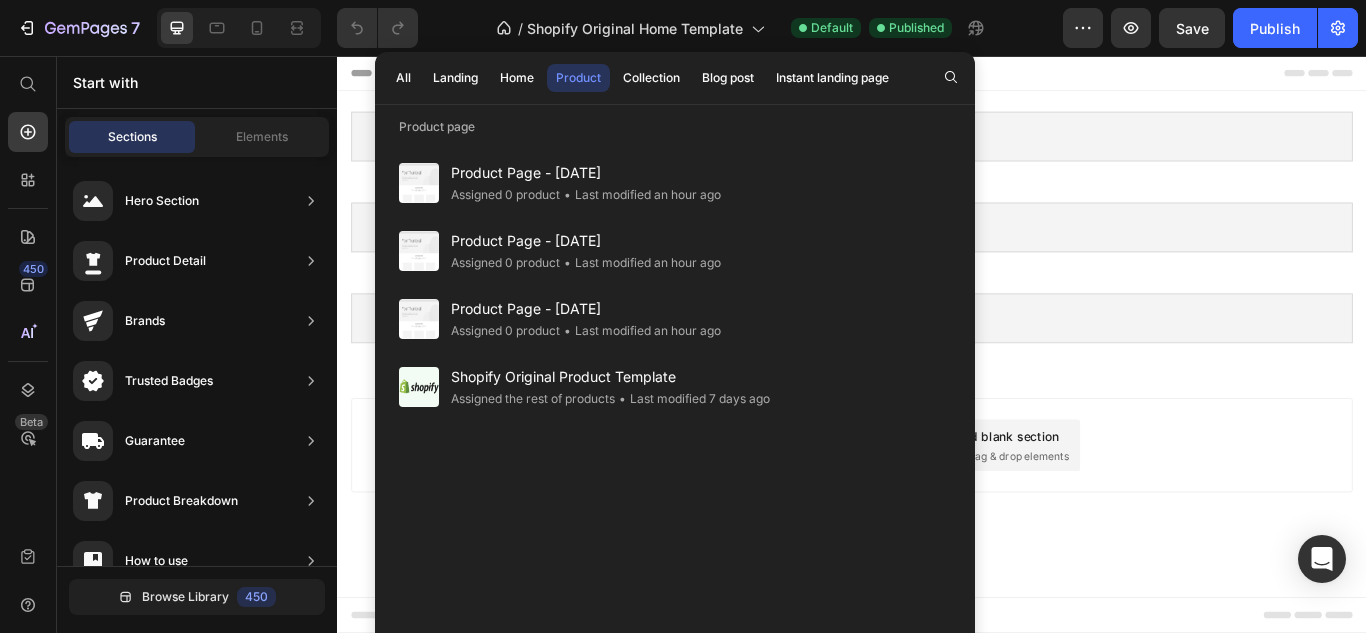 click on "All Landing Home Product Collection Blog post Instant landing page" at bounding box center [642, 78] 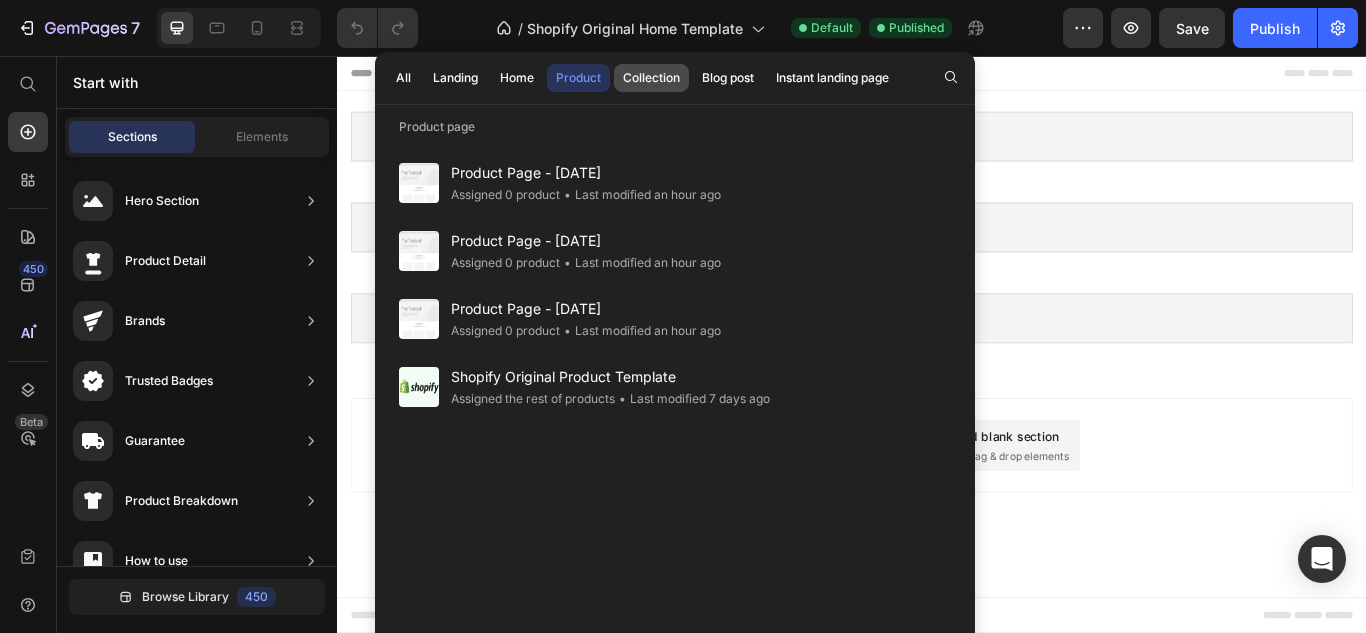 click on "Collection" at bounding box center [651, 78] 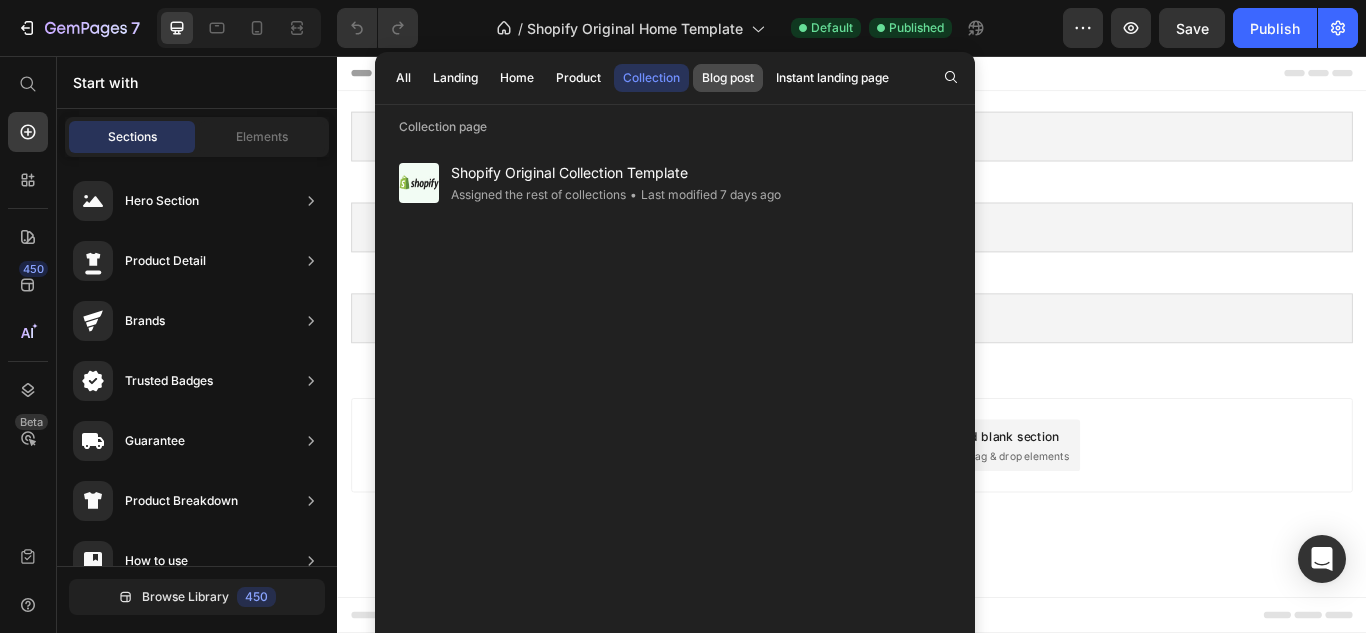 click on "Blog post" at bounding box center [728, 78] 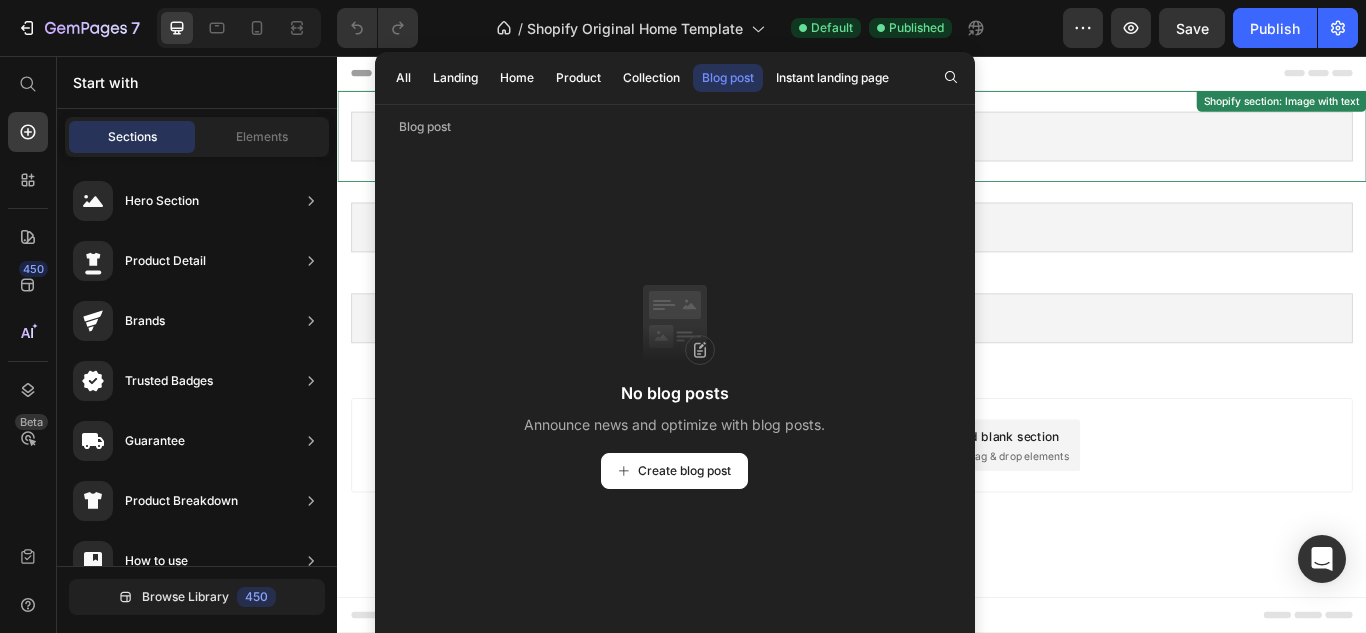 click on "Image with text" at bounding box center [937, 150] 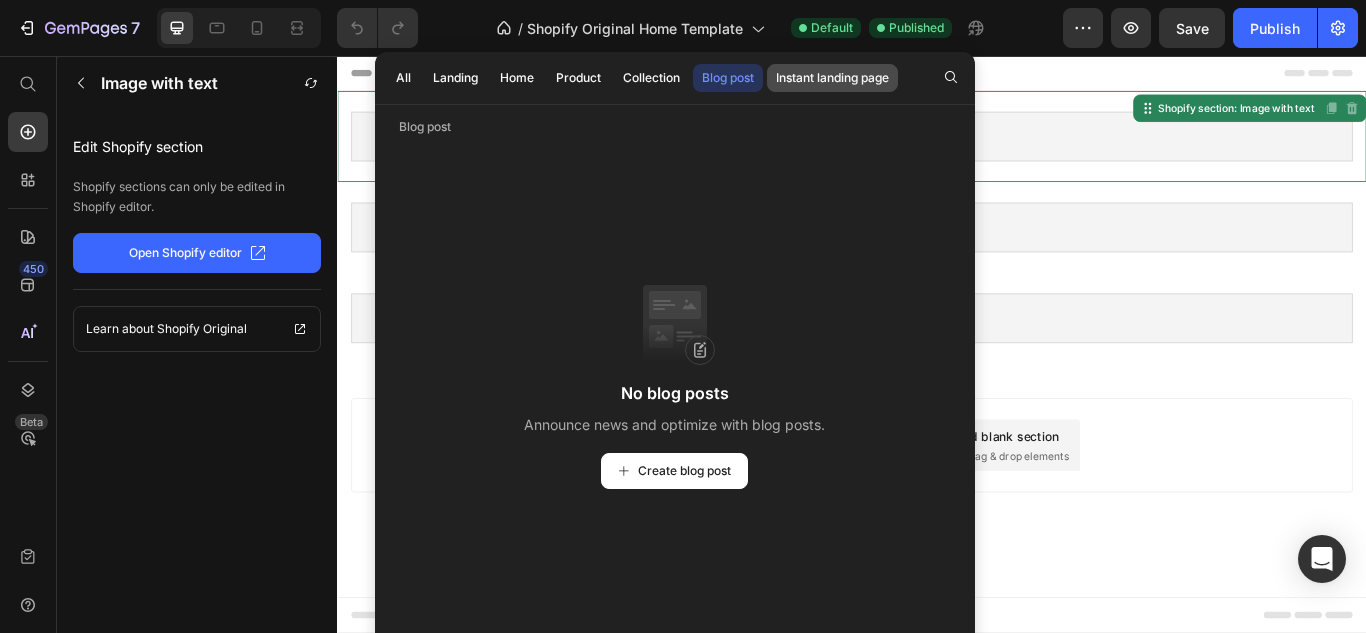 click on "Instant landing page" at bounding box center (832, 78) 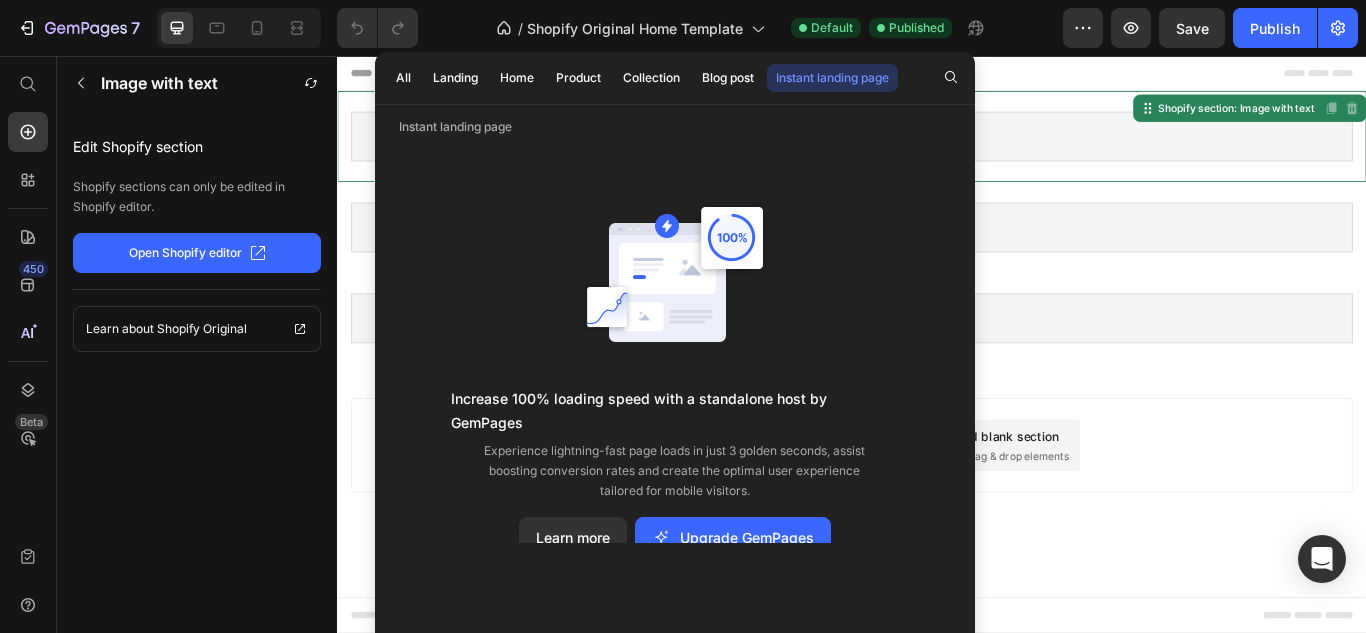 click on "Add section Choose templates inspired by CRO experts Generate layout from URL or image Add blank section then drag & drop elements" at bounding box center (937, 510) 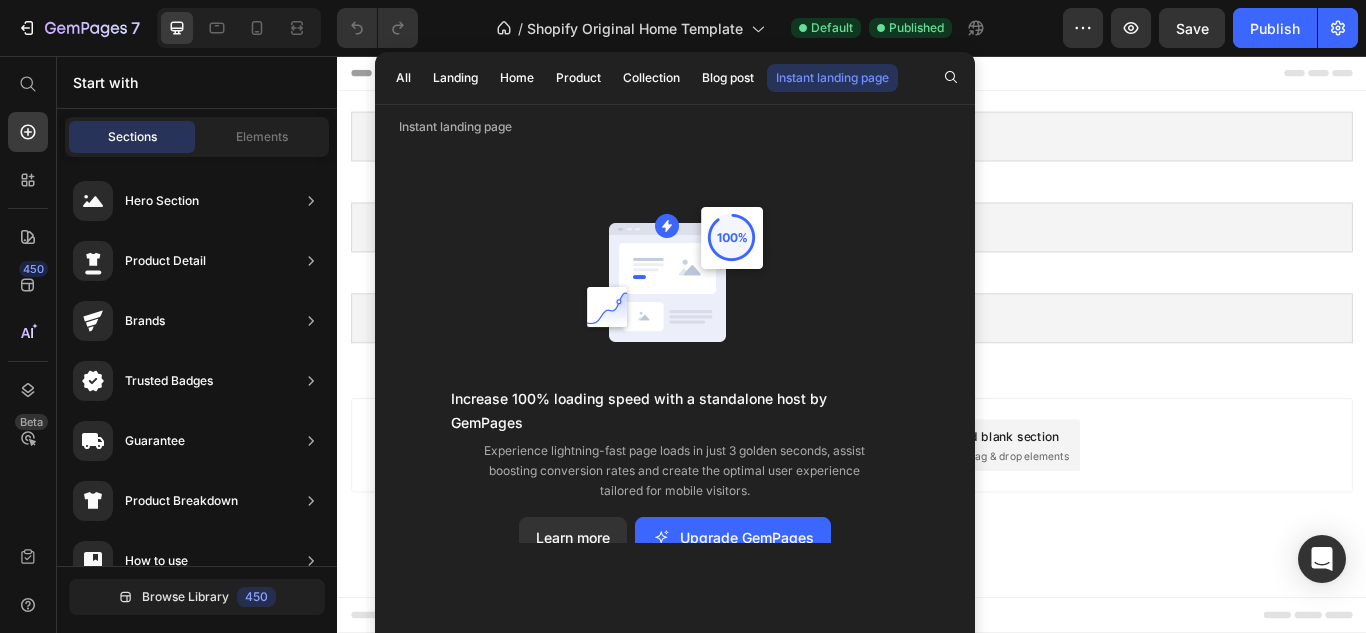 click at bounding box center [937, 76] 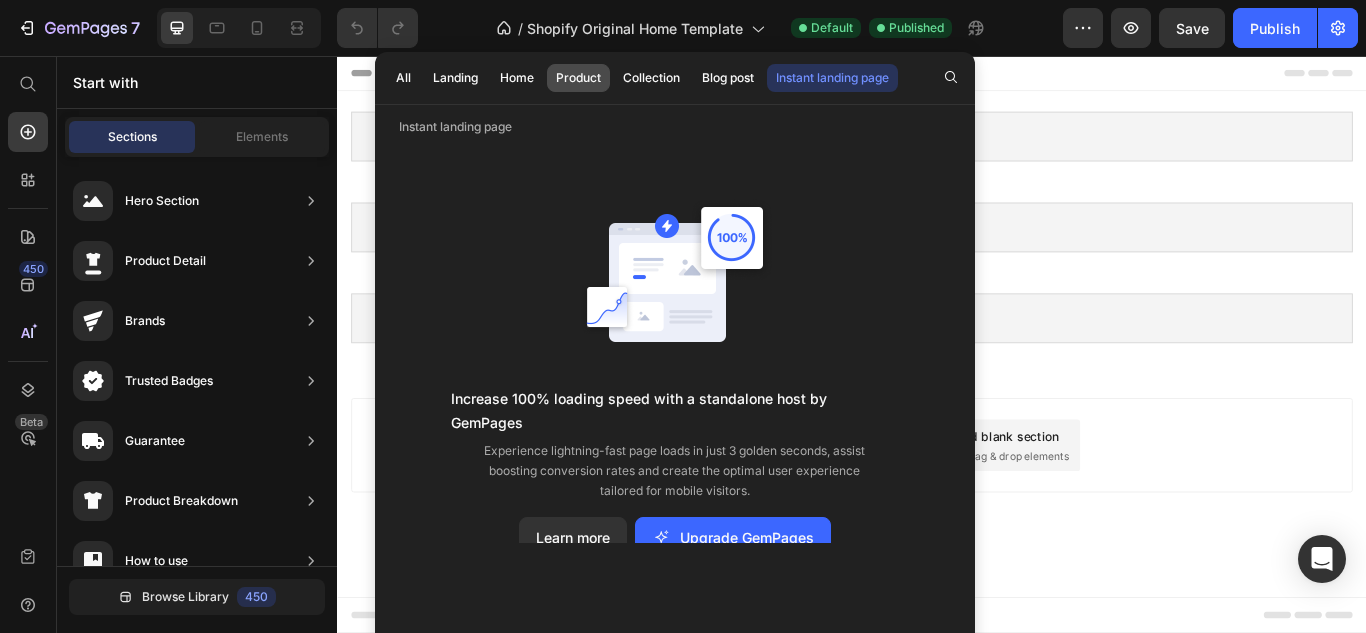 click on "Product" at bounding box center [578, 78] 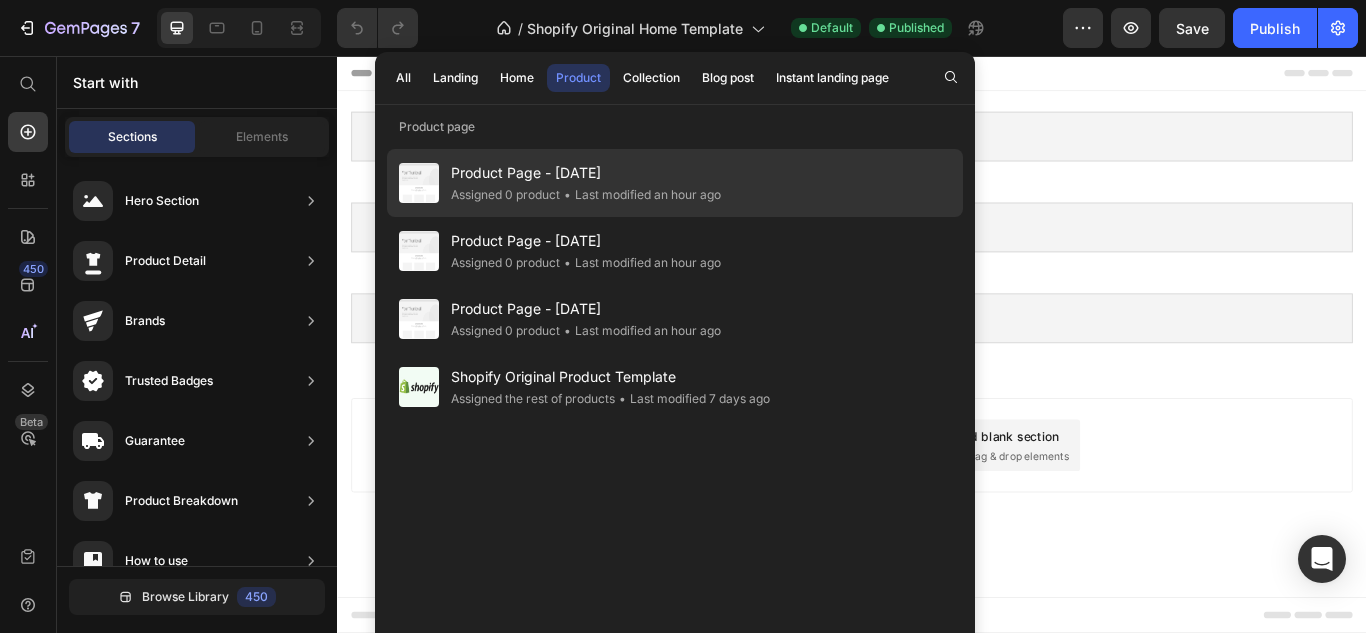 click on "• Last modified an hour ago" 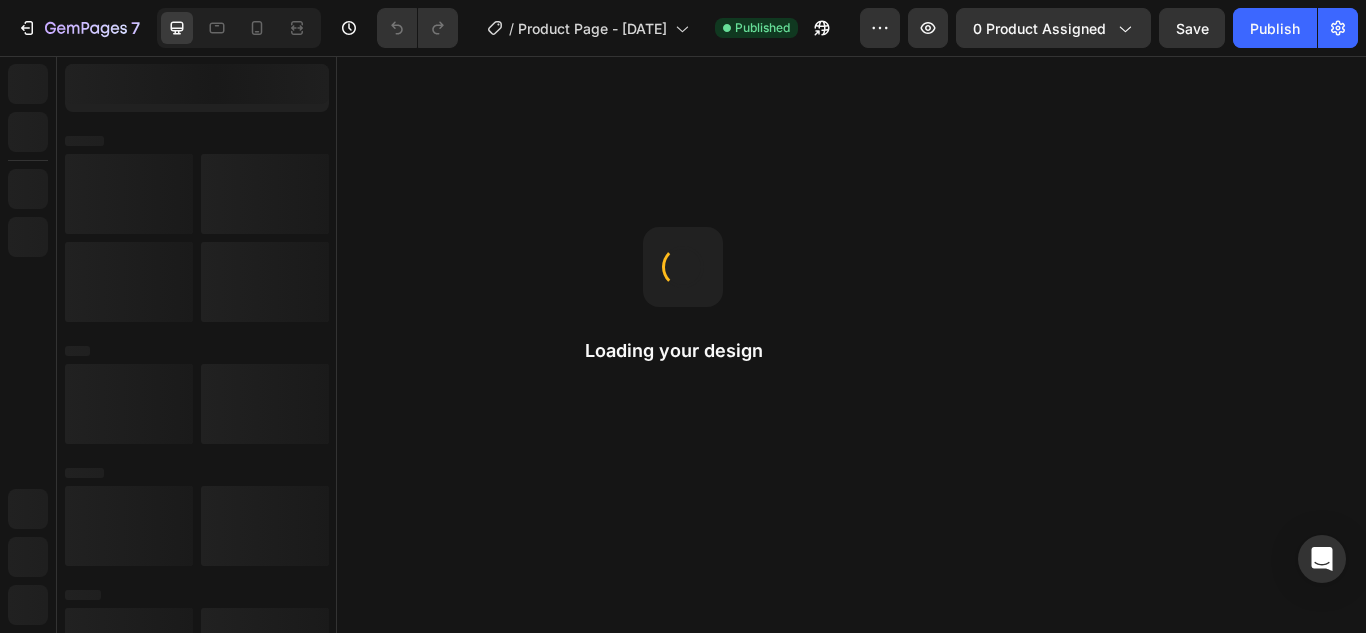 scroll, scrollTop: 0, scrollLeft: 0, axis: both 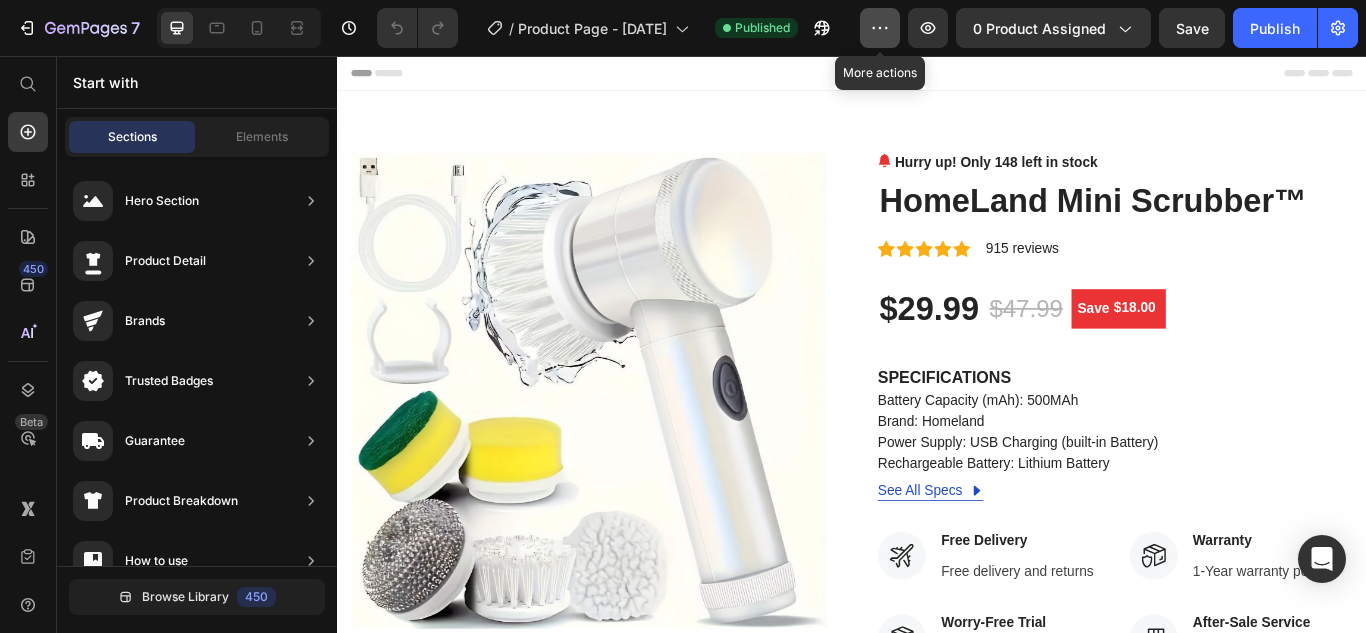 click 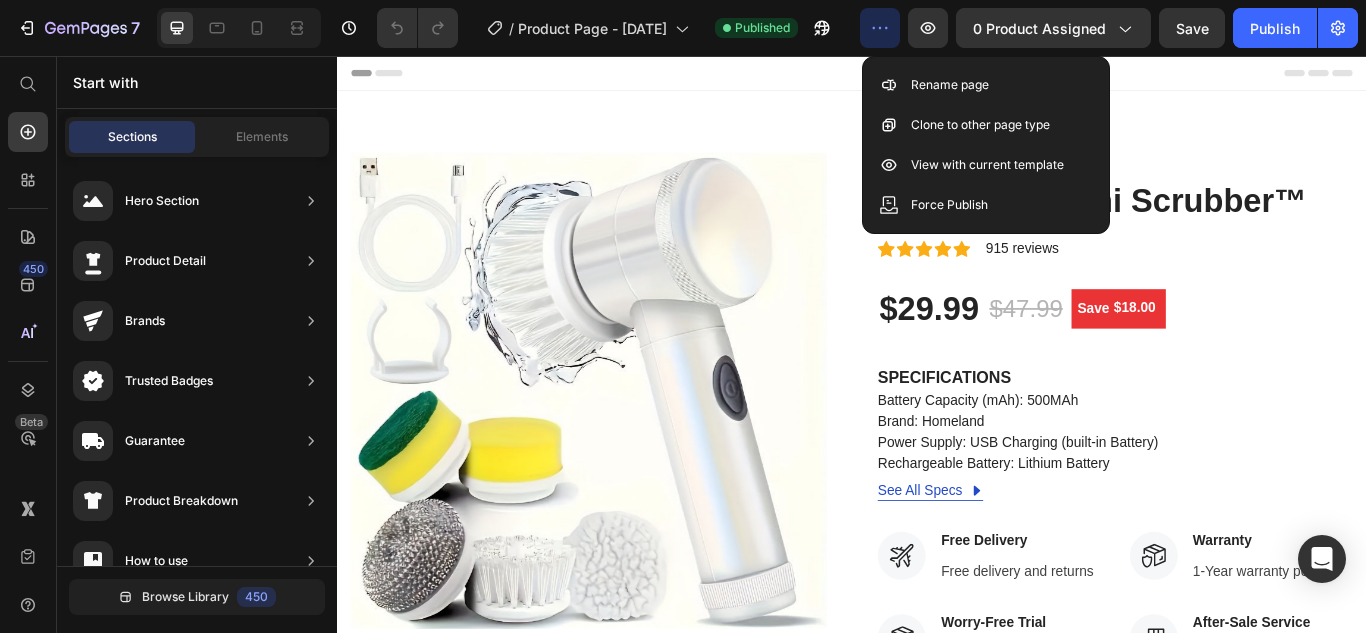 click on "7   /  Product Page - Jul 10, 20:21:34 Published Preview 0 product assigned  Save   Publish" 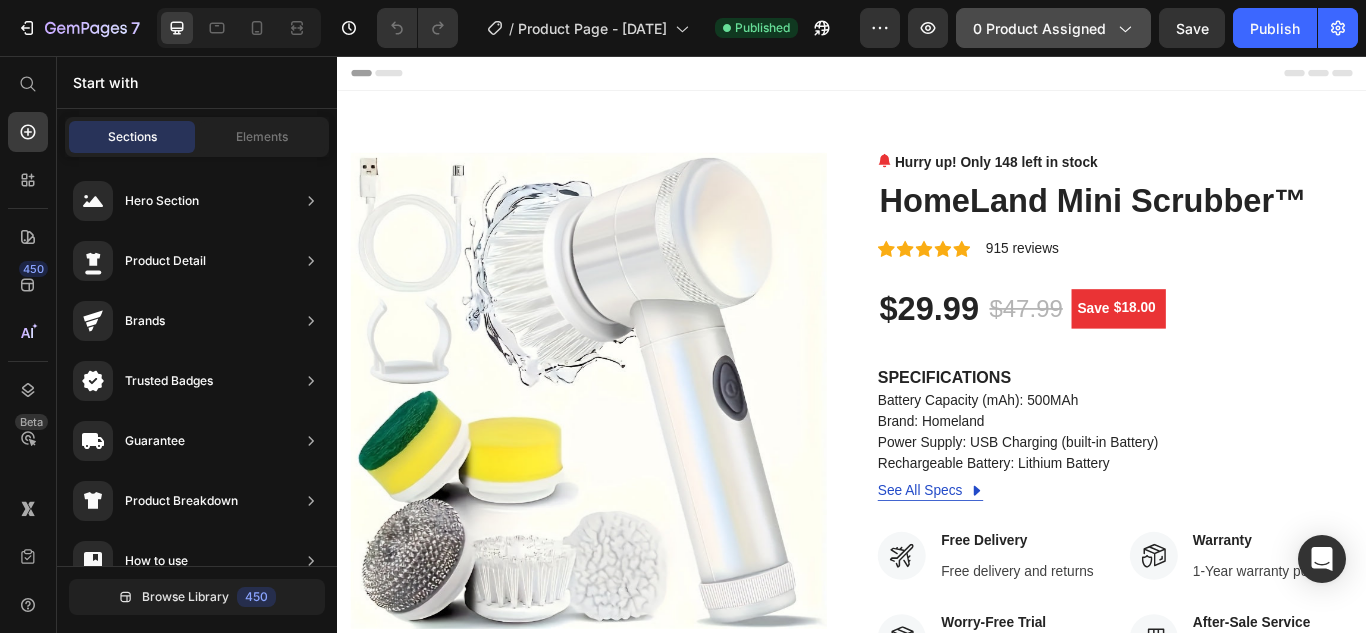 click 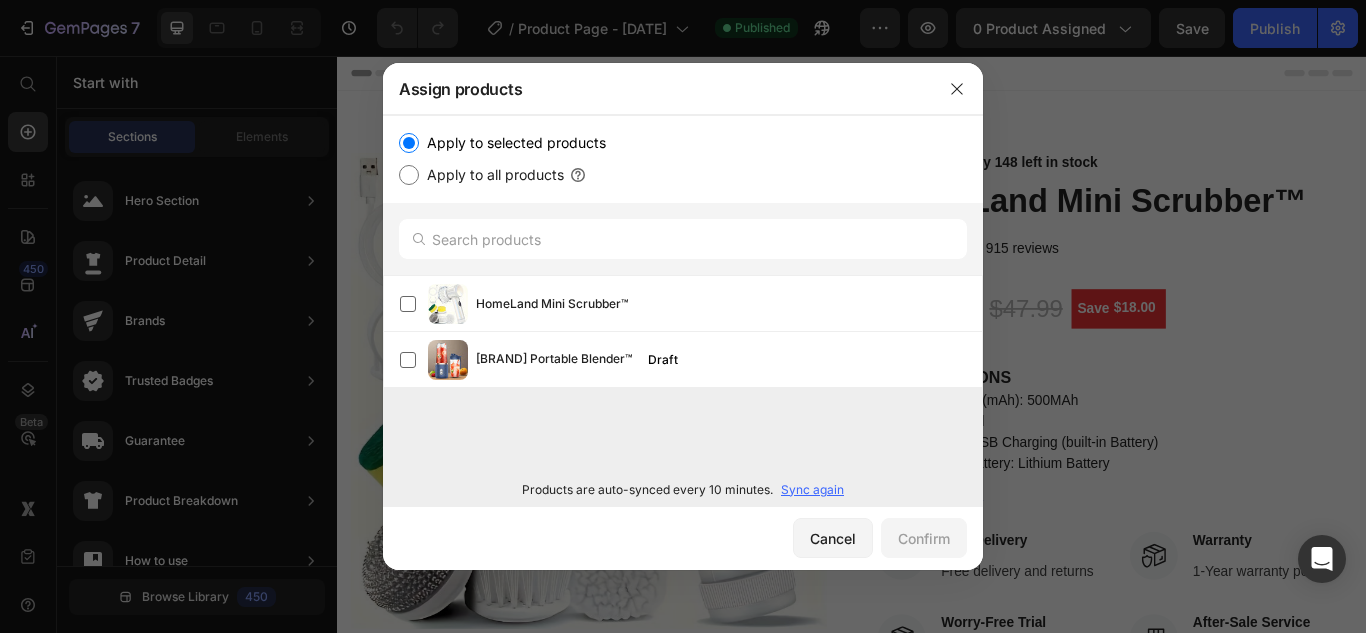 click at bounding box center (683, 316) 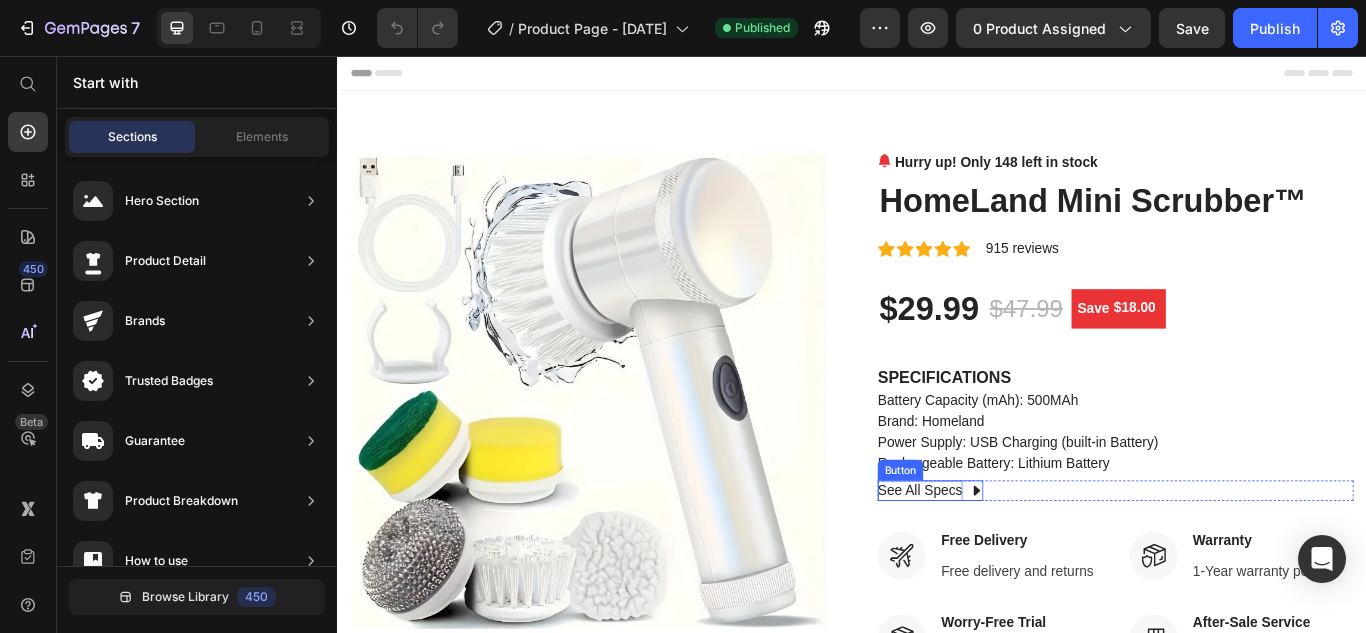 click on "See All Specs" at bounding box center [1016, 563] 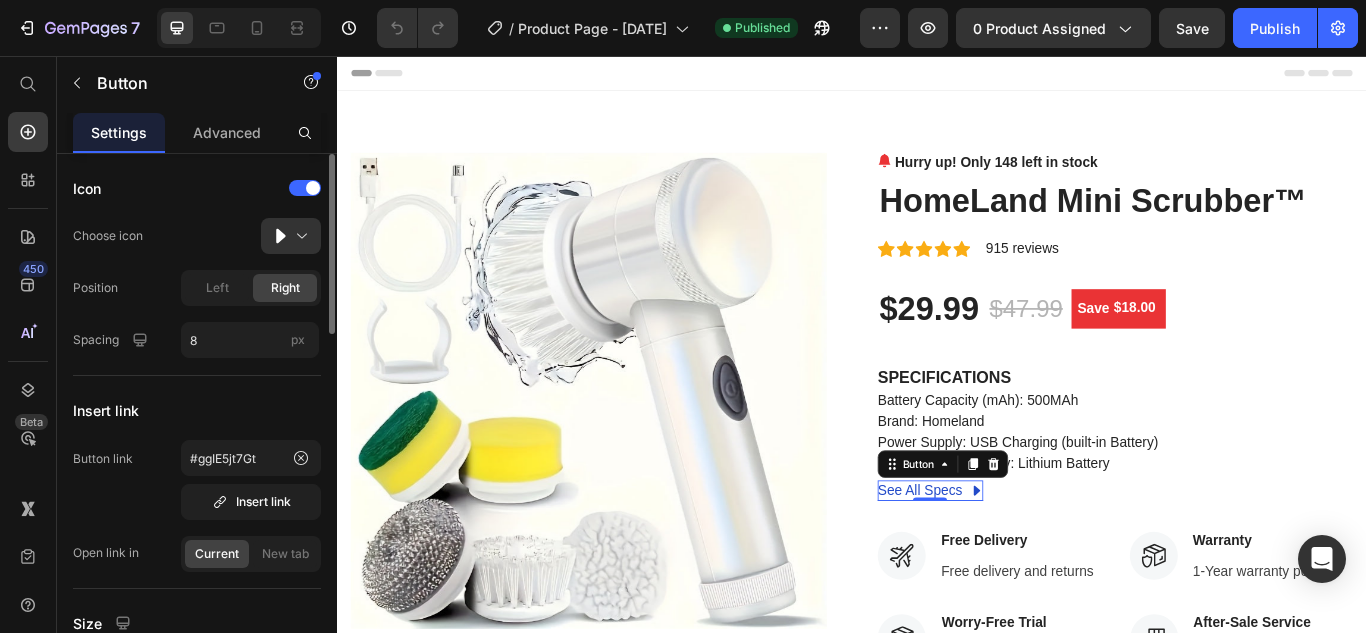 scroll, scrollTop: 1058, scrollLeft: 0, axis: vertical 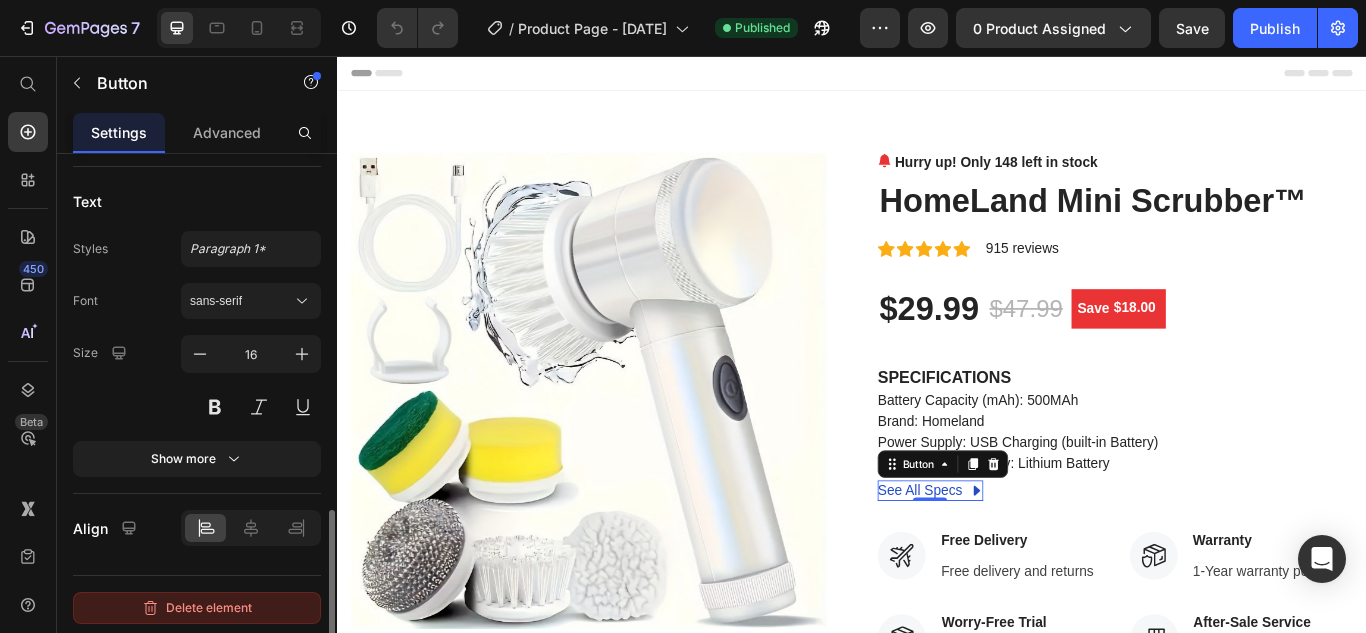 click on "Delete element" at bounding box center (197, 608) 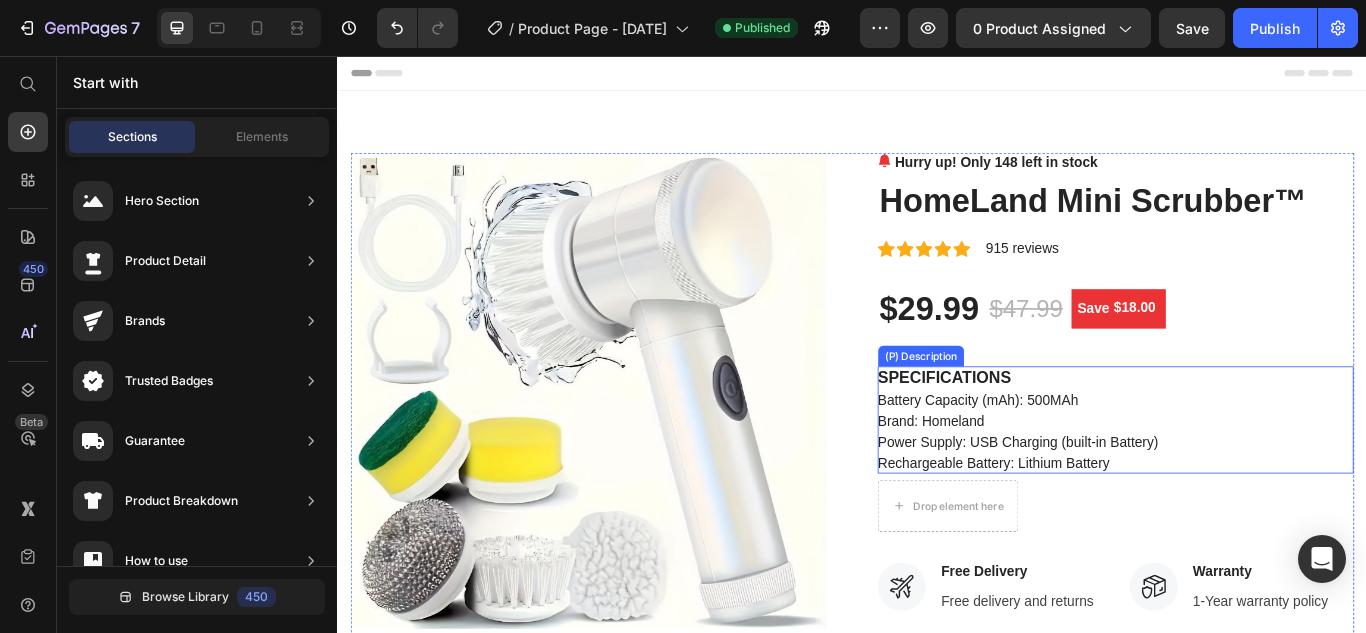 click on "SPECIFICATIONS
Battery Capacity (mAh): 500MAh
Brand: Homeland
Power Supply: USB Charging (built-in Battery)
Rechargeable Battery: Lithium Battery" at bounding box center [1244, 480] 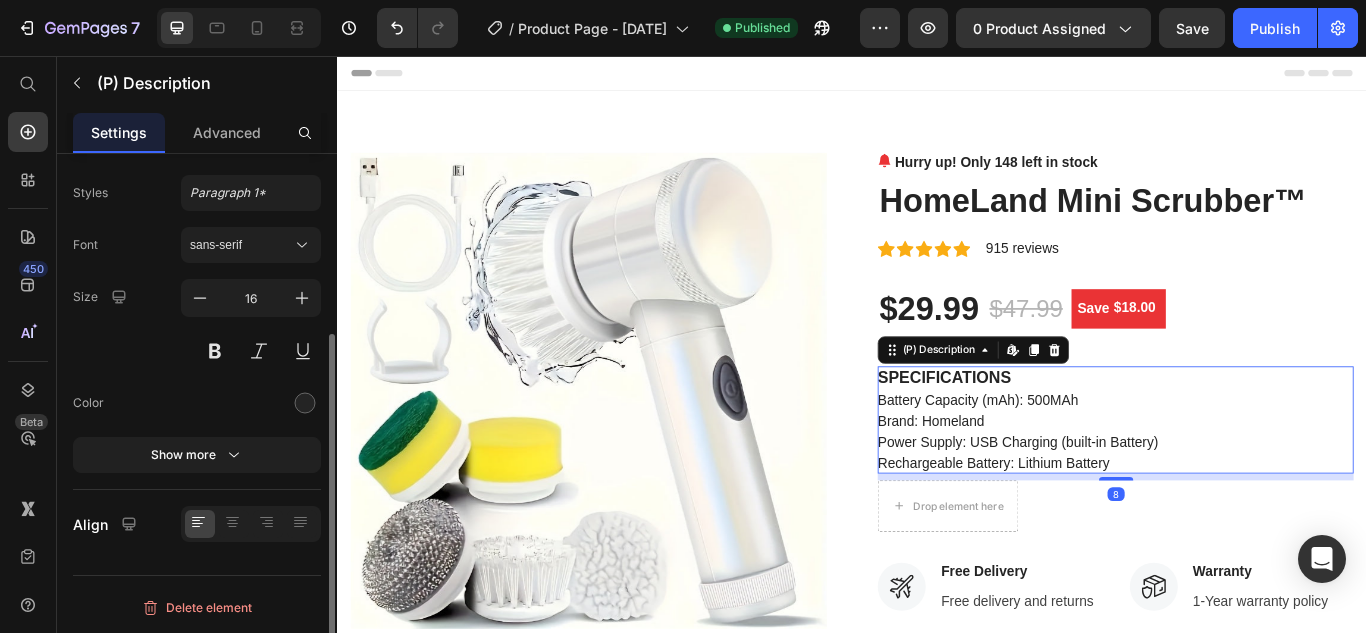 scroll, scrollTop: 0, scrollLeft: 0, axis: both 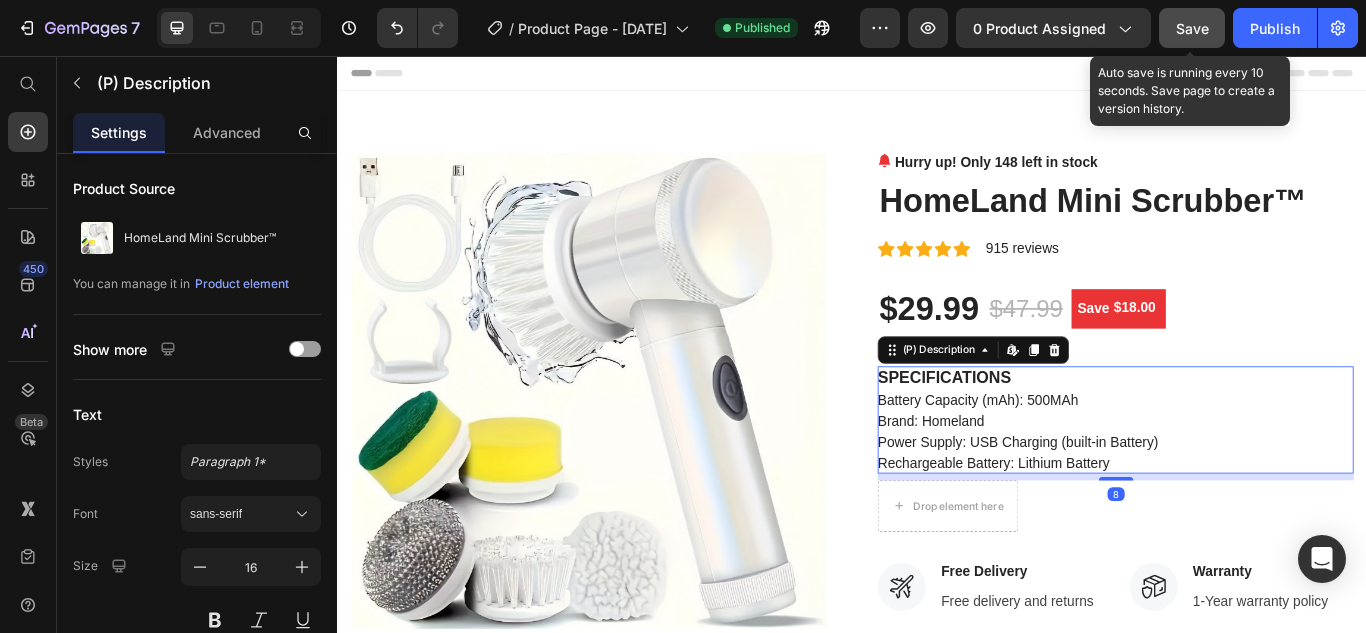 click on "Save" at bounding box center (1192, 28) 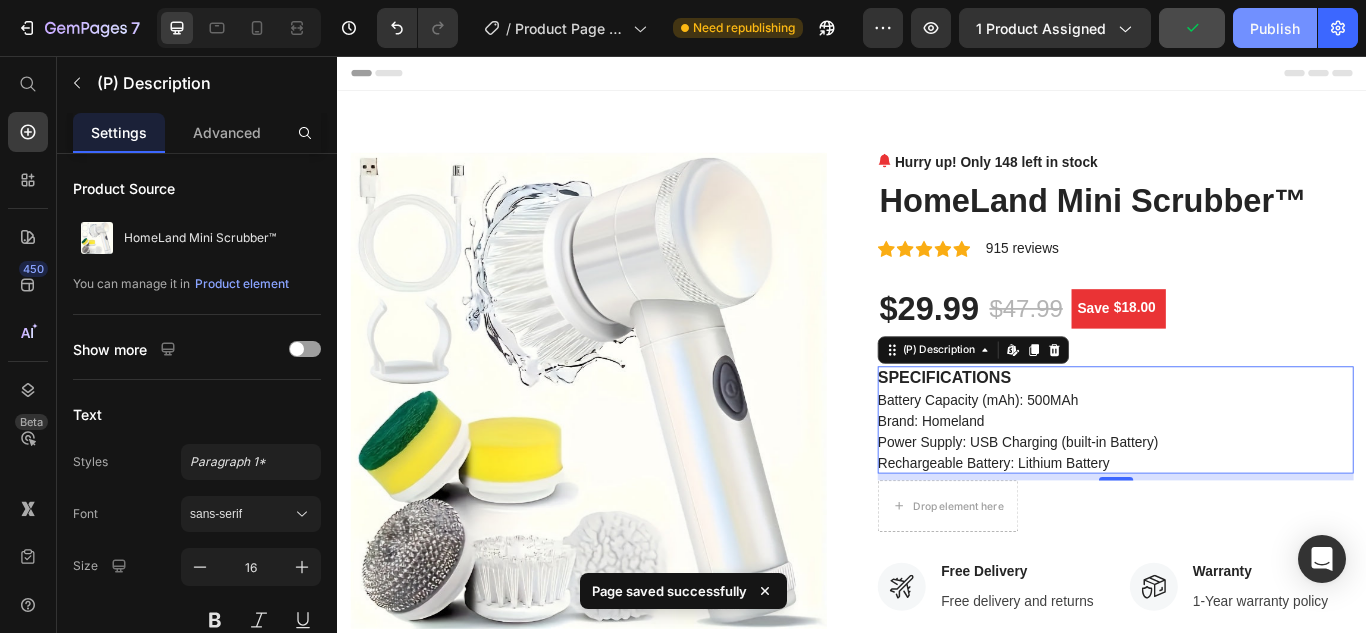 click on "Publish" at bounding box center [1275, 28] 